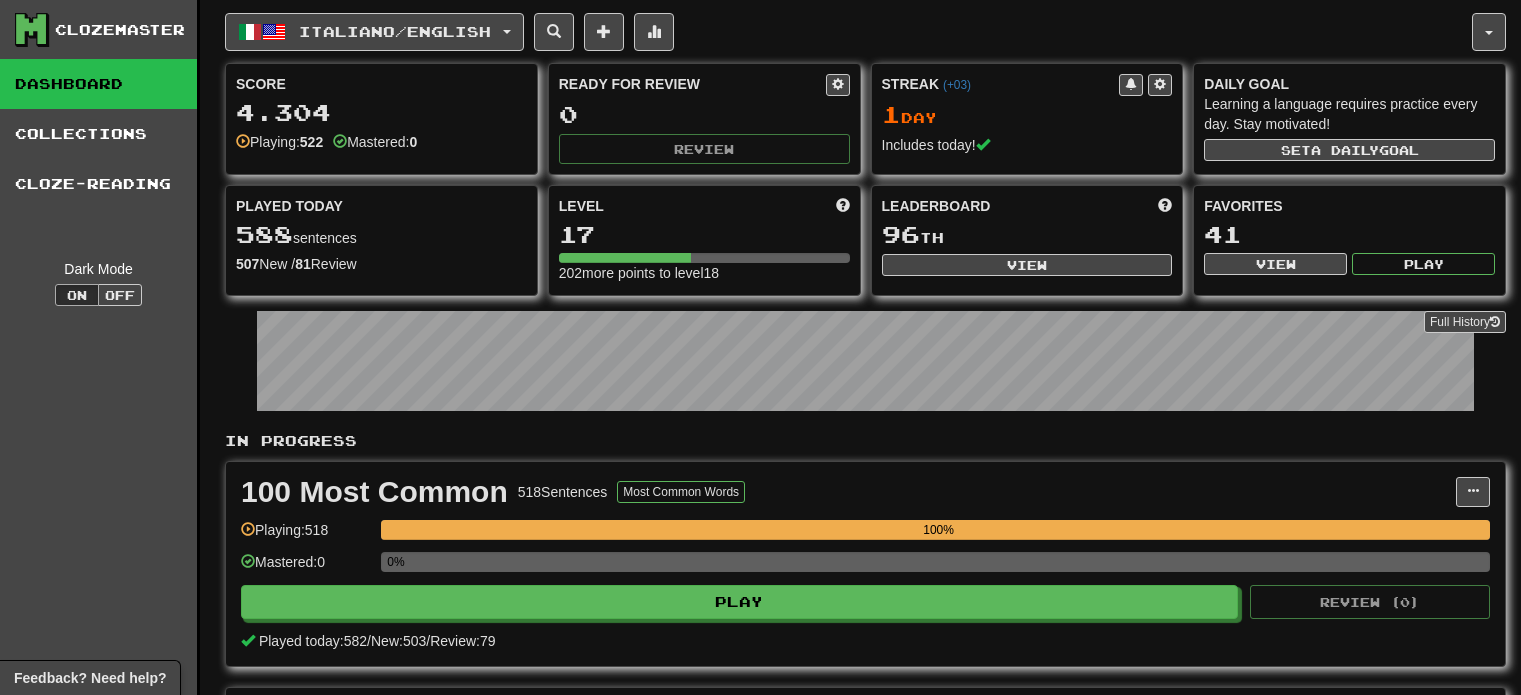 scroll, scrollTop: 0, scrollLeft: 0, axis: both 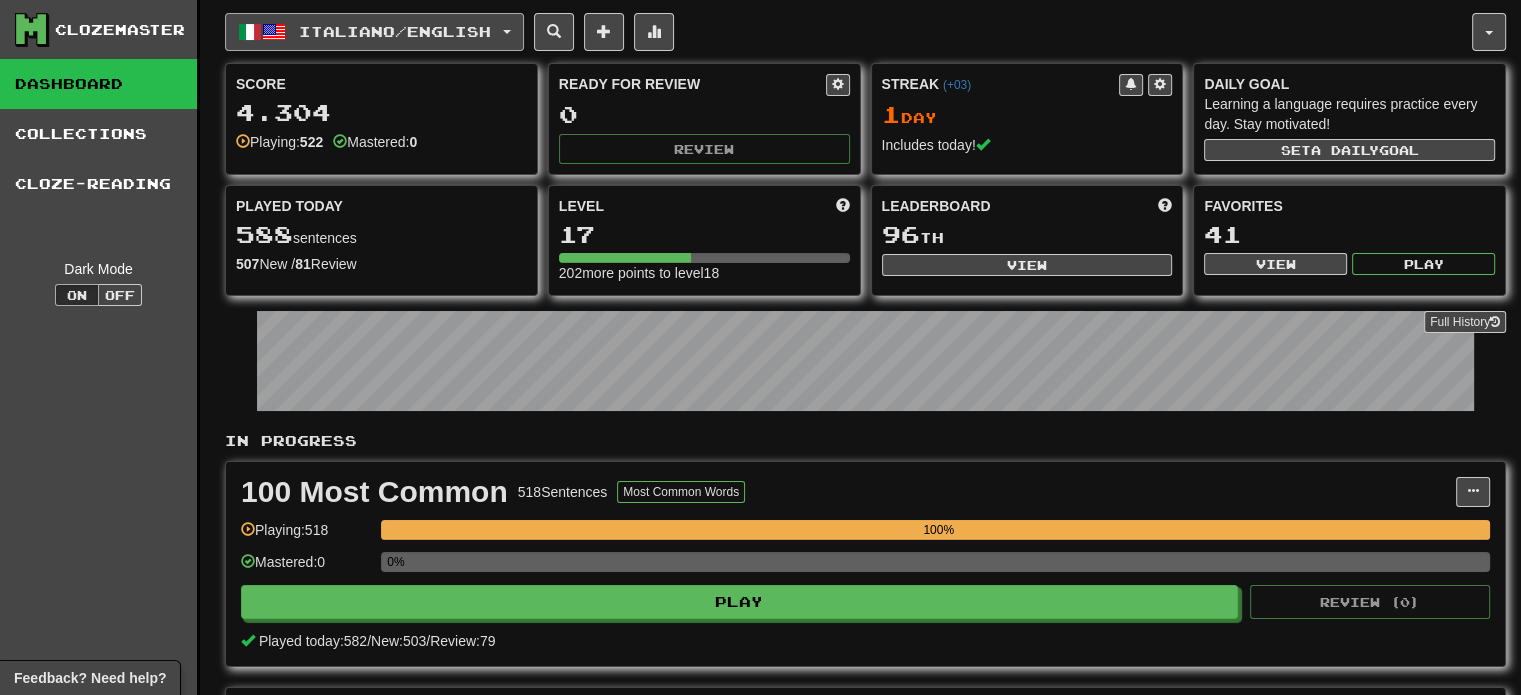 click on "Italiano  /  English" at bounding box center (395, 31) 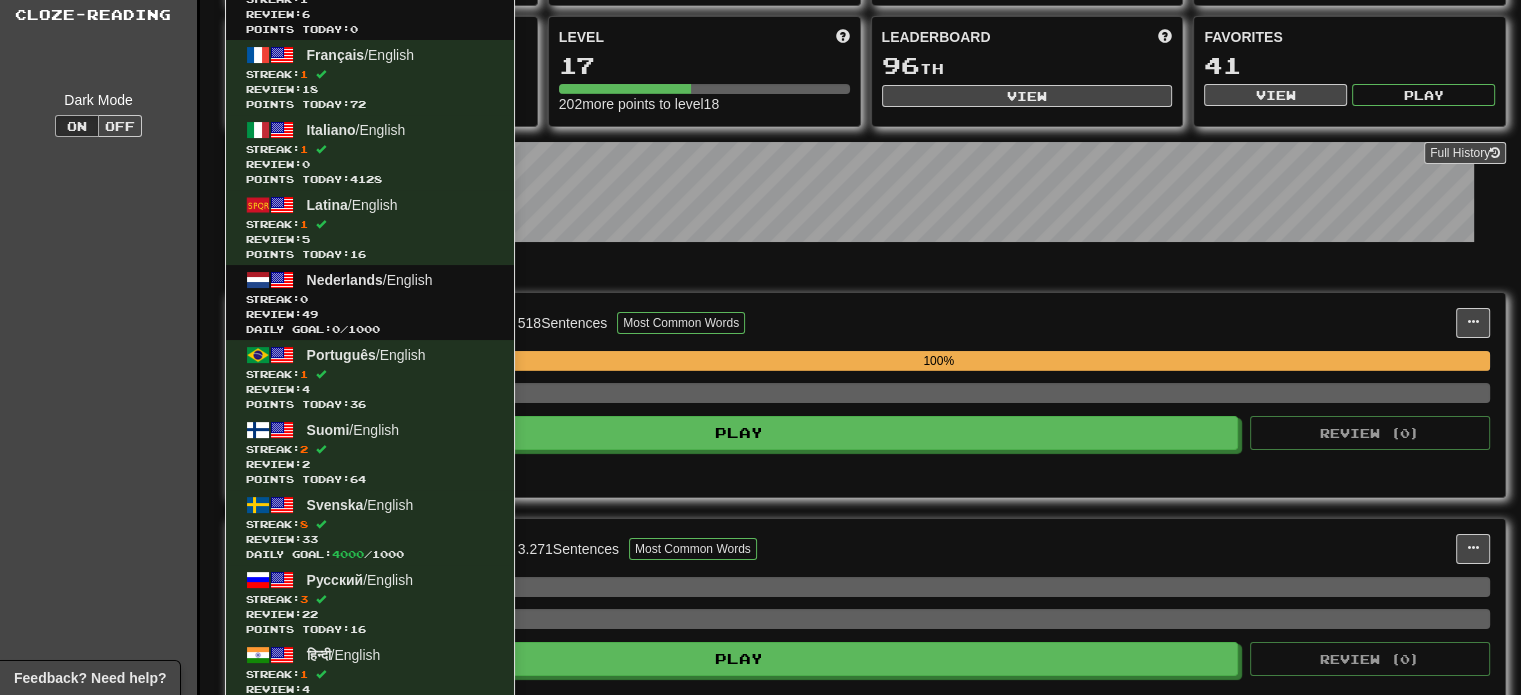 scroll, scrollTop: 200, scrollLeft: 0, axis: vertical 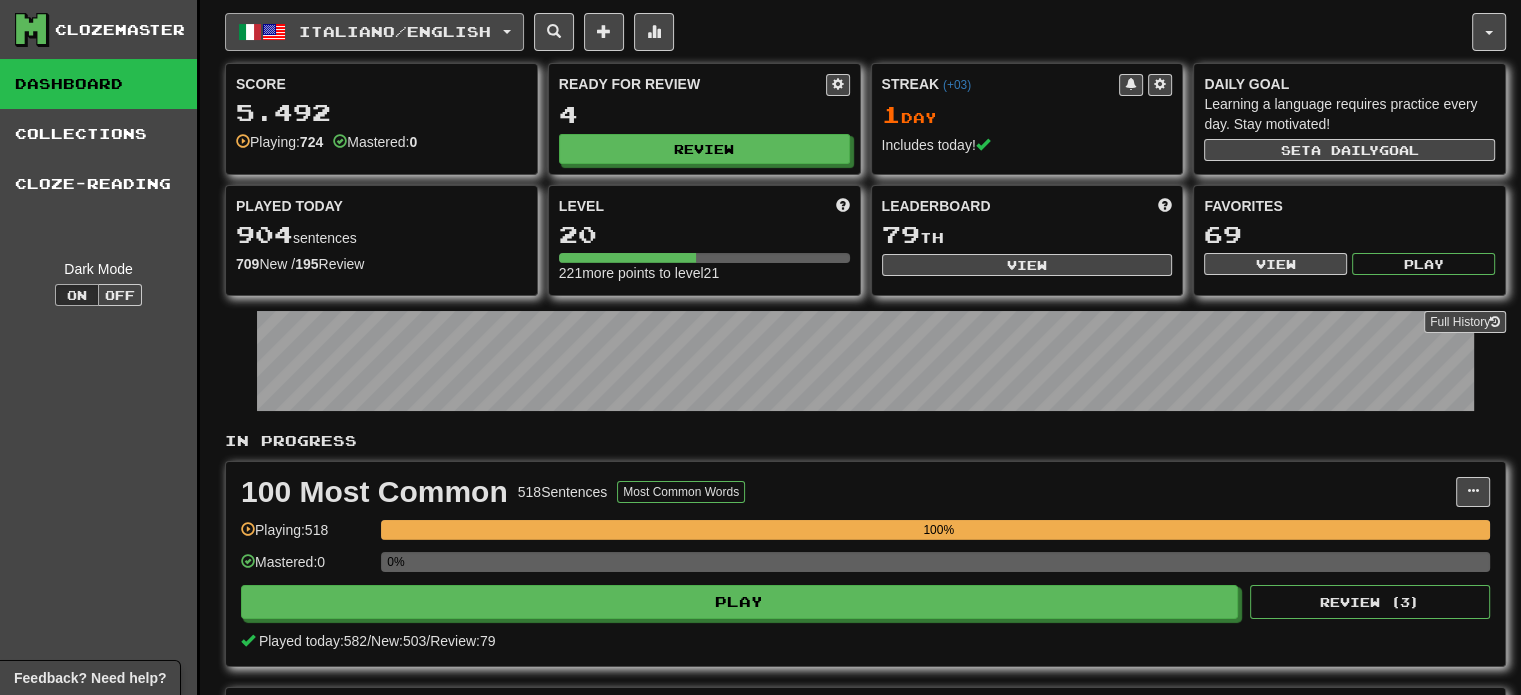 click on "Italiano  /  English" at bounding box center [374, 32] 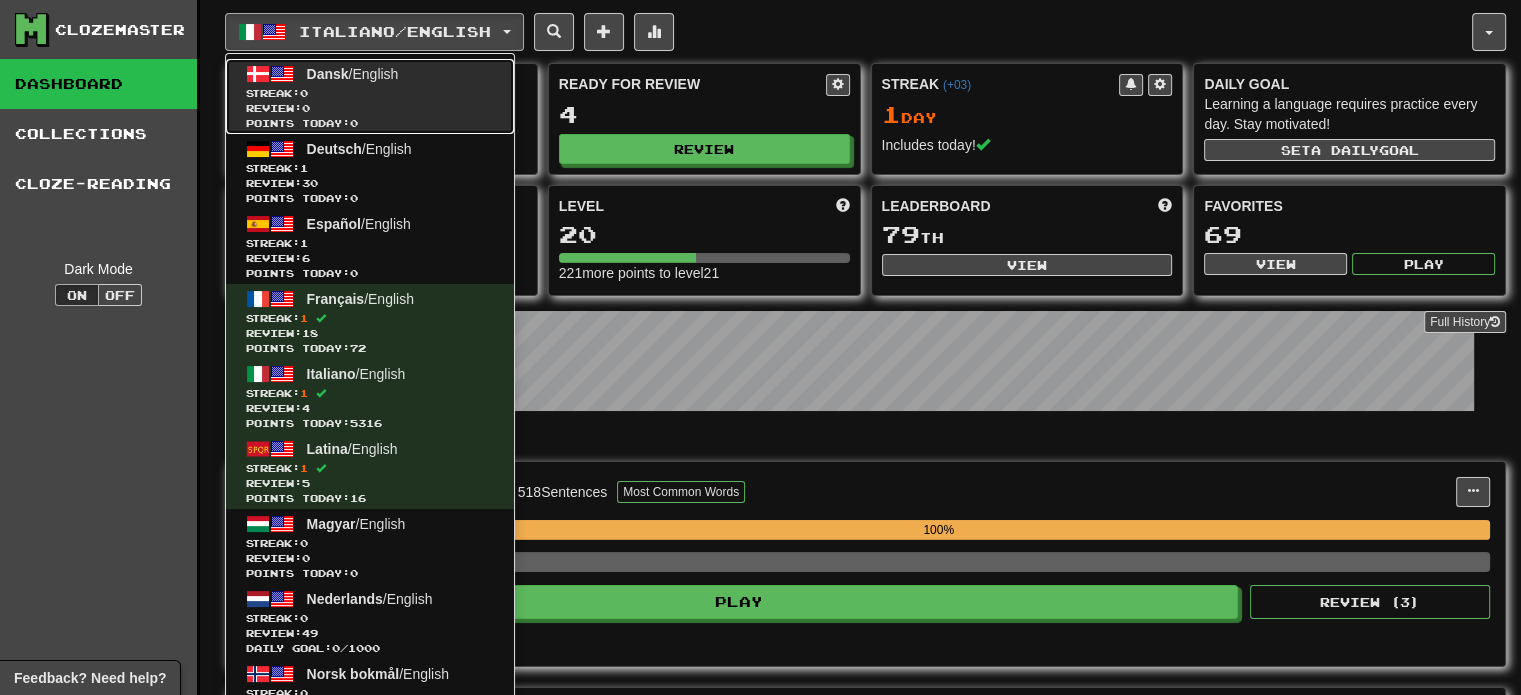 click on "Dansk  /  English" at bounding box center [353, 74] 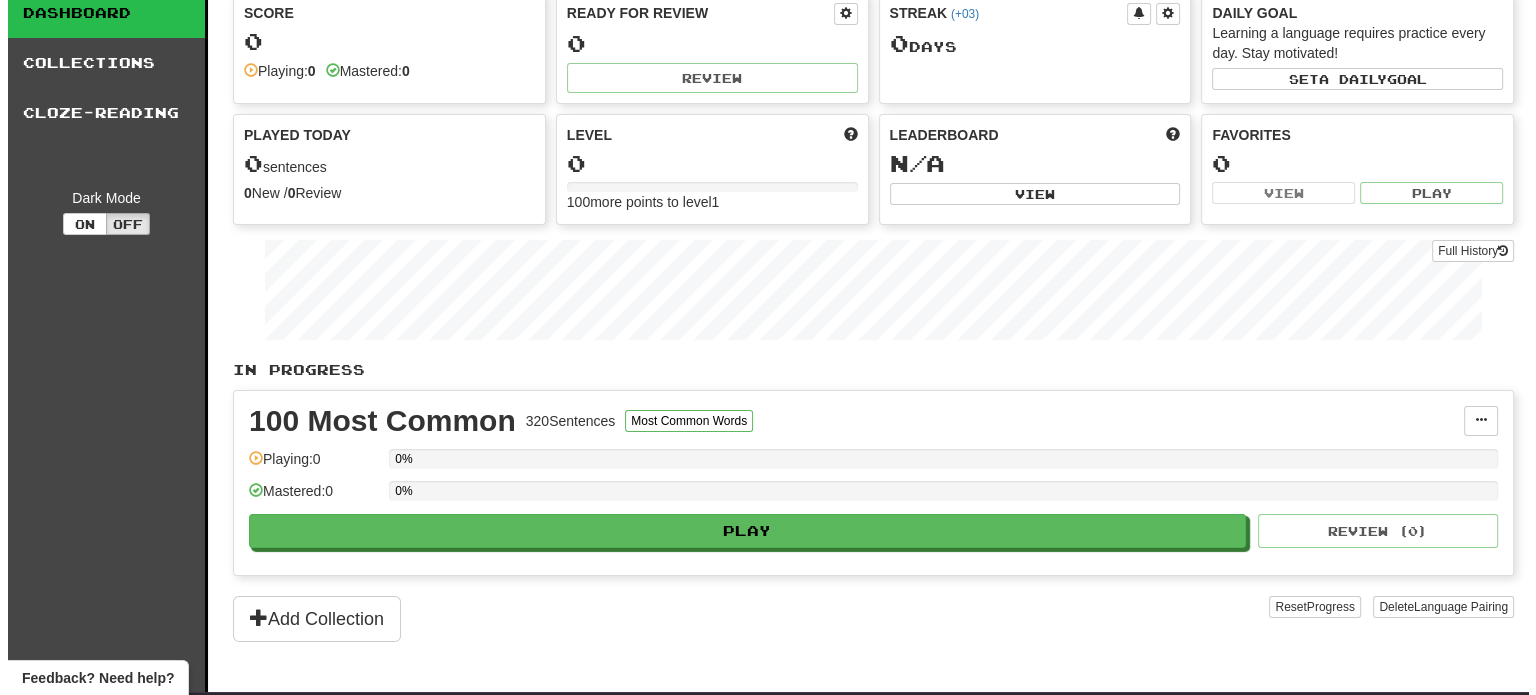 scroll, scrollTop: 200, scrollLeft: 0, axis: vertical 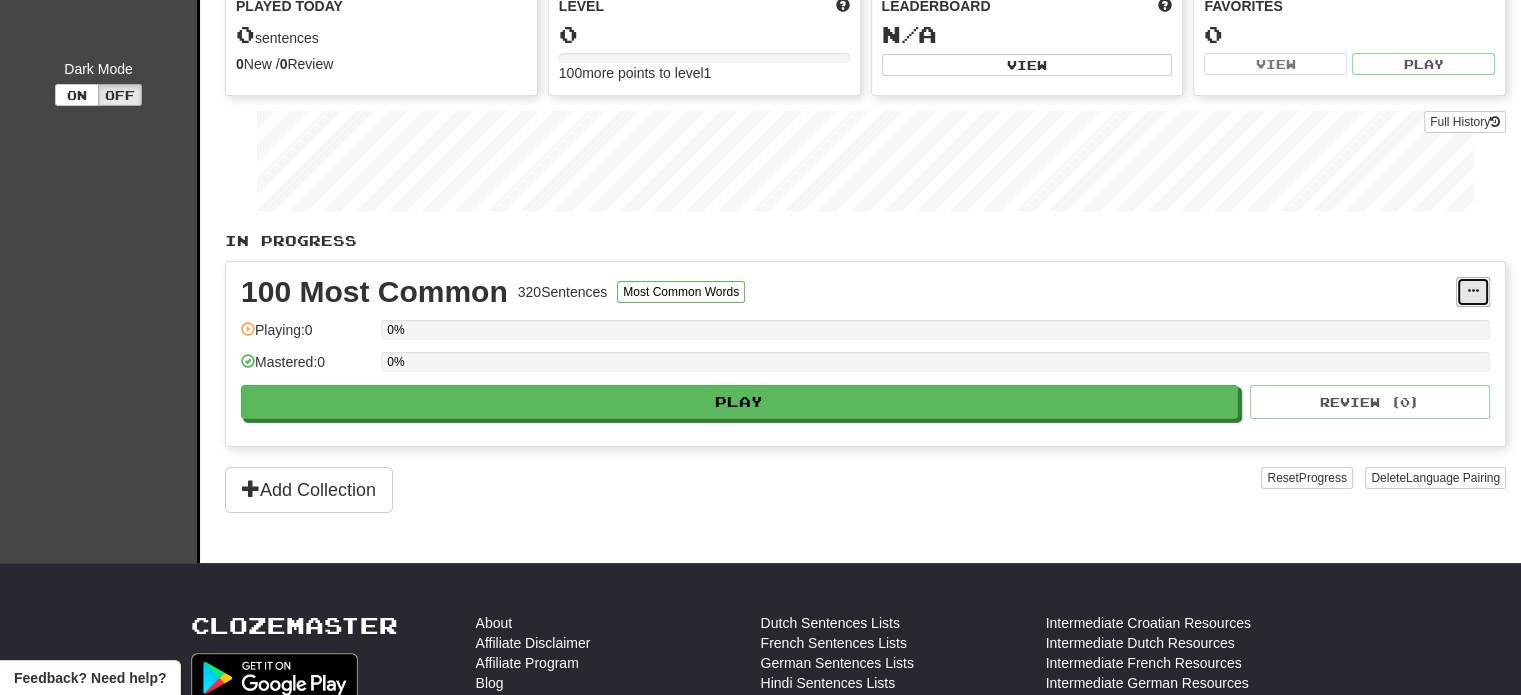 click at bounding box center (1473, 292) 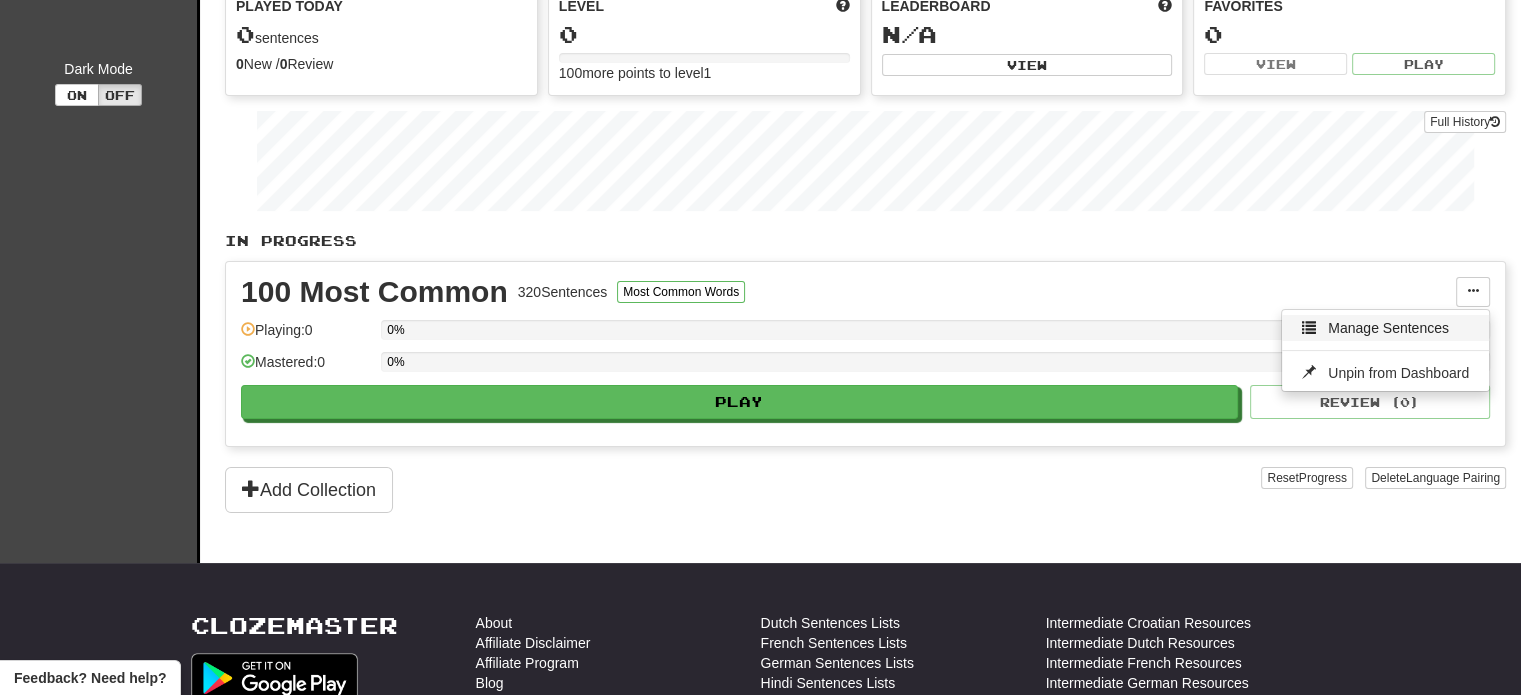 click on "Manage Sentences" at bounding box center [1388, 328] 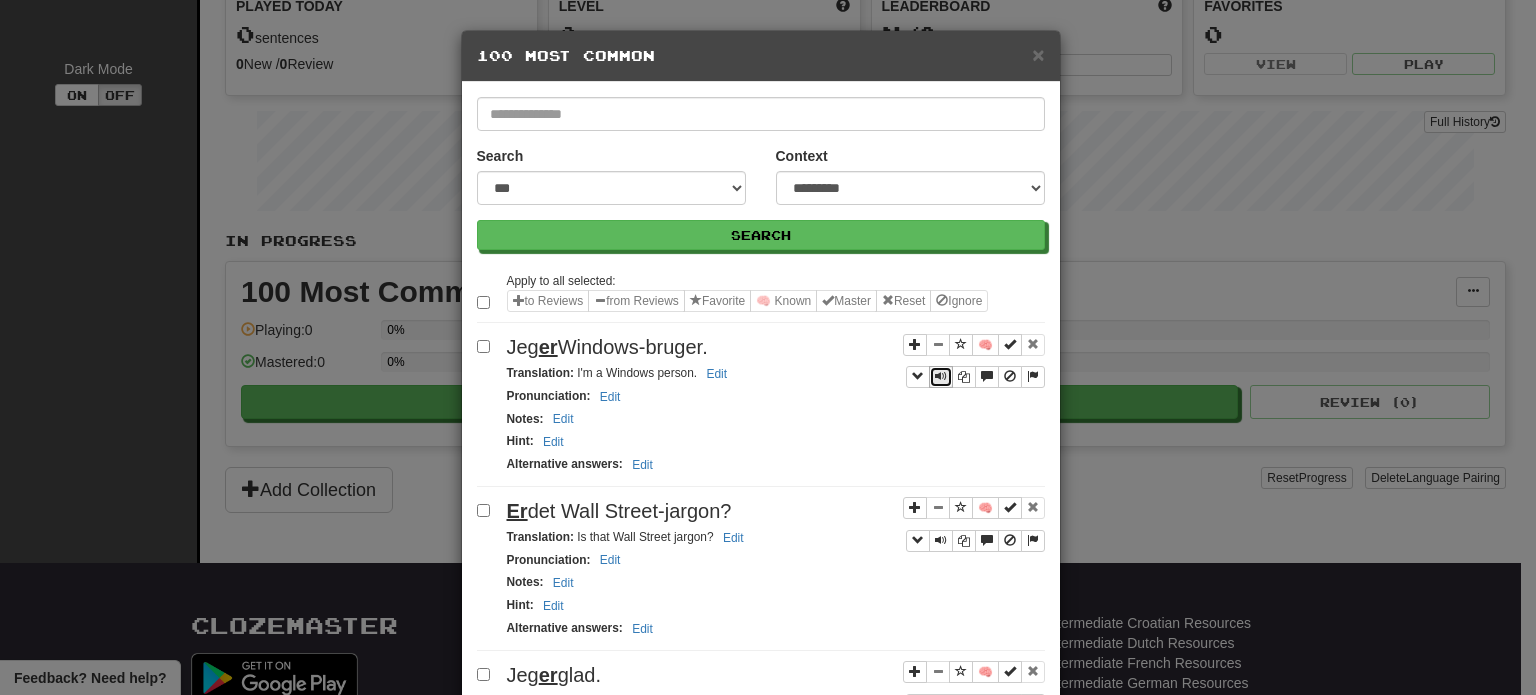 click at bounding box center [941, 377] 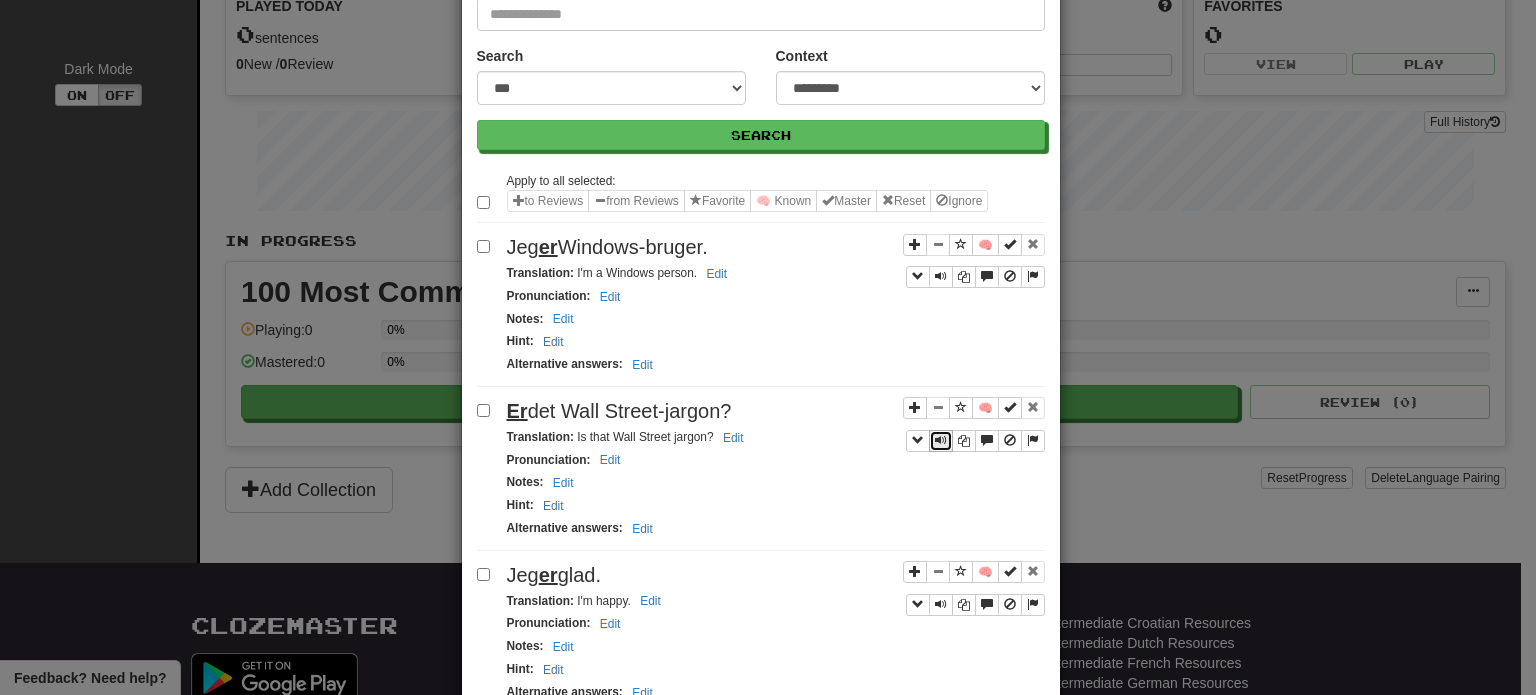 click at bounding box center (941, 440) 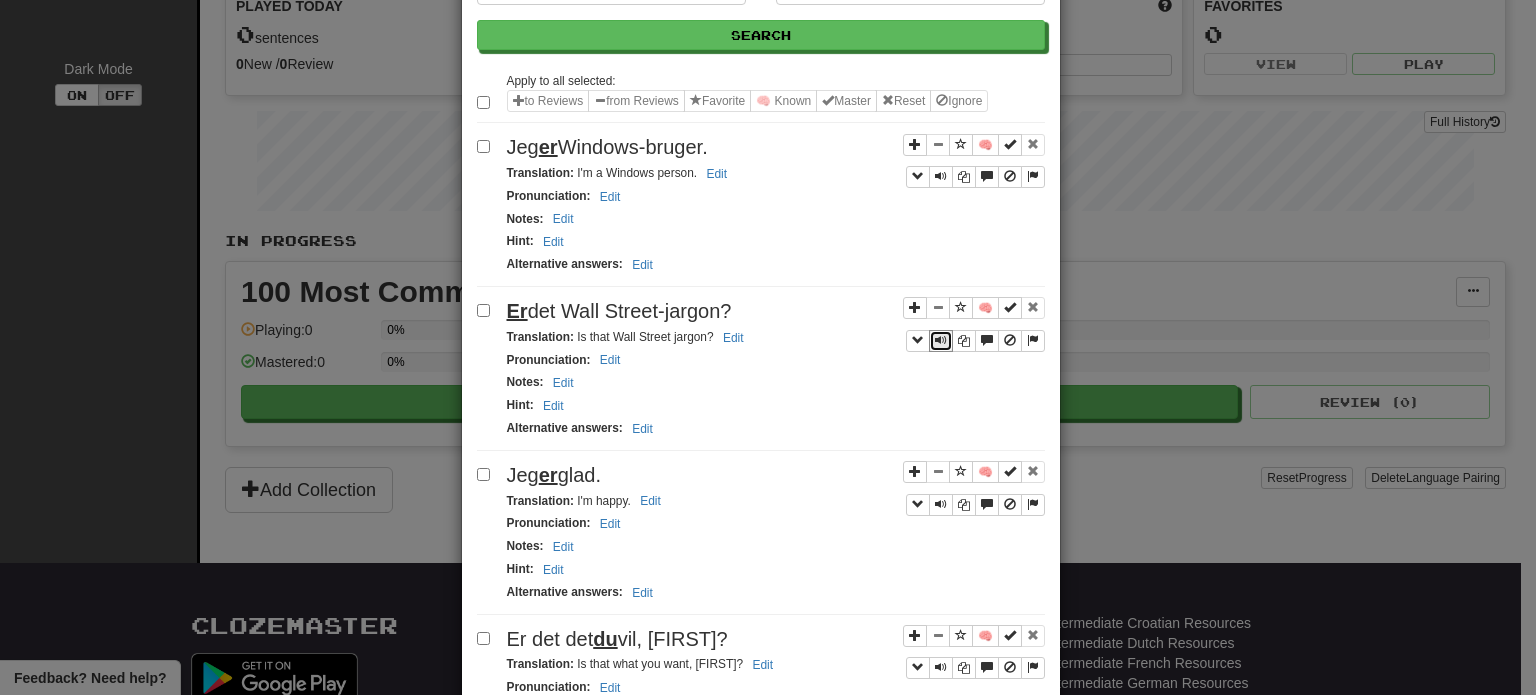 scroll, scrollTop: 300, scrollLeft: 0, axis: vertical 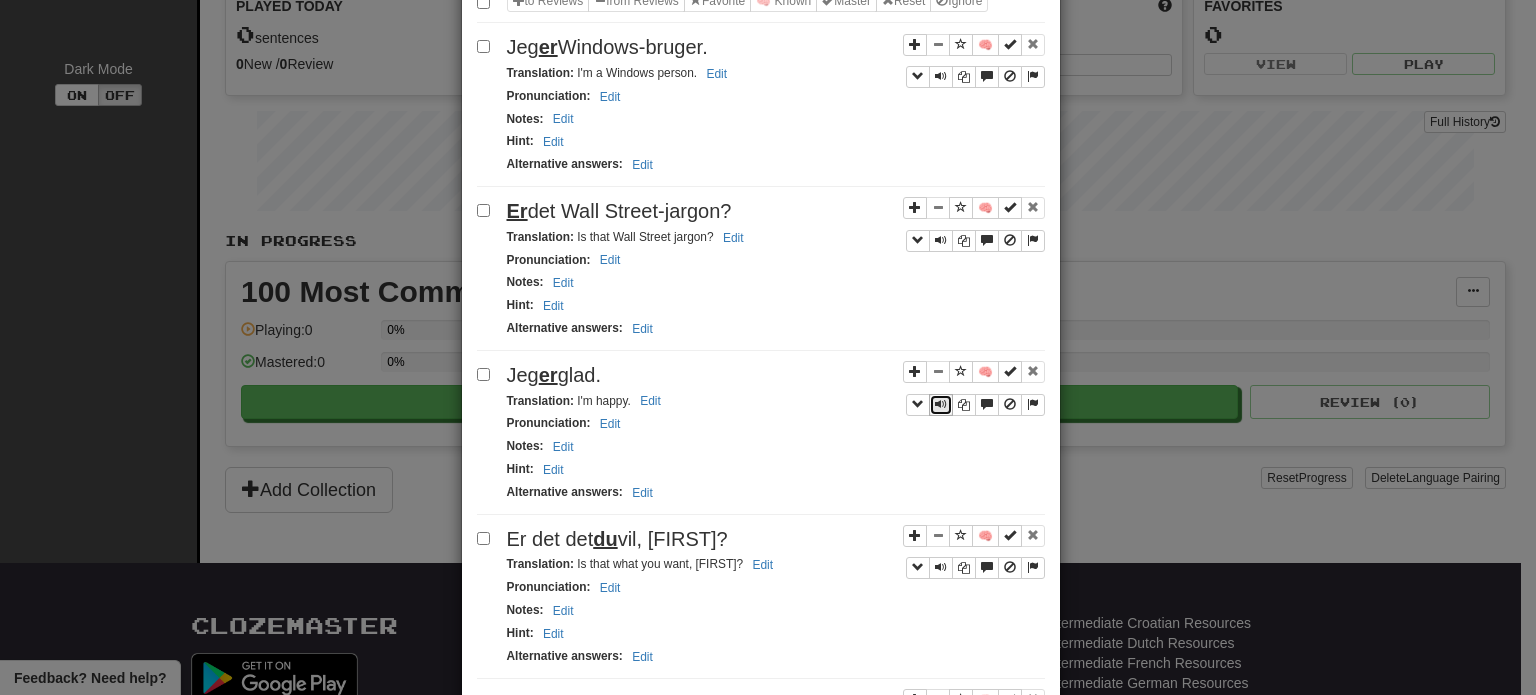 click at bounding box center (941, 404) 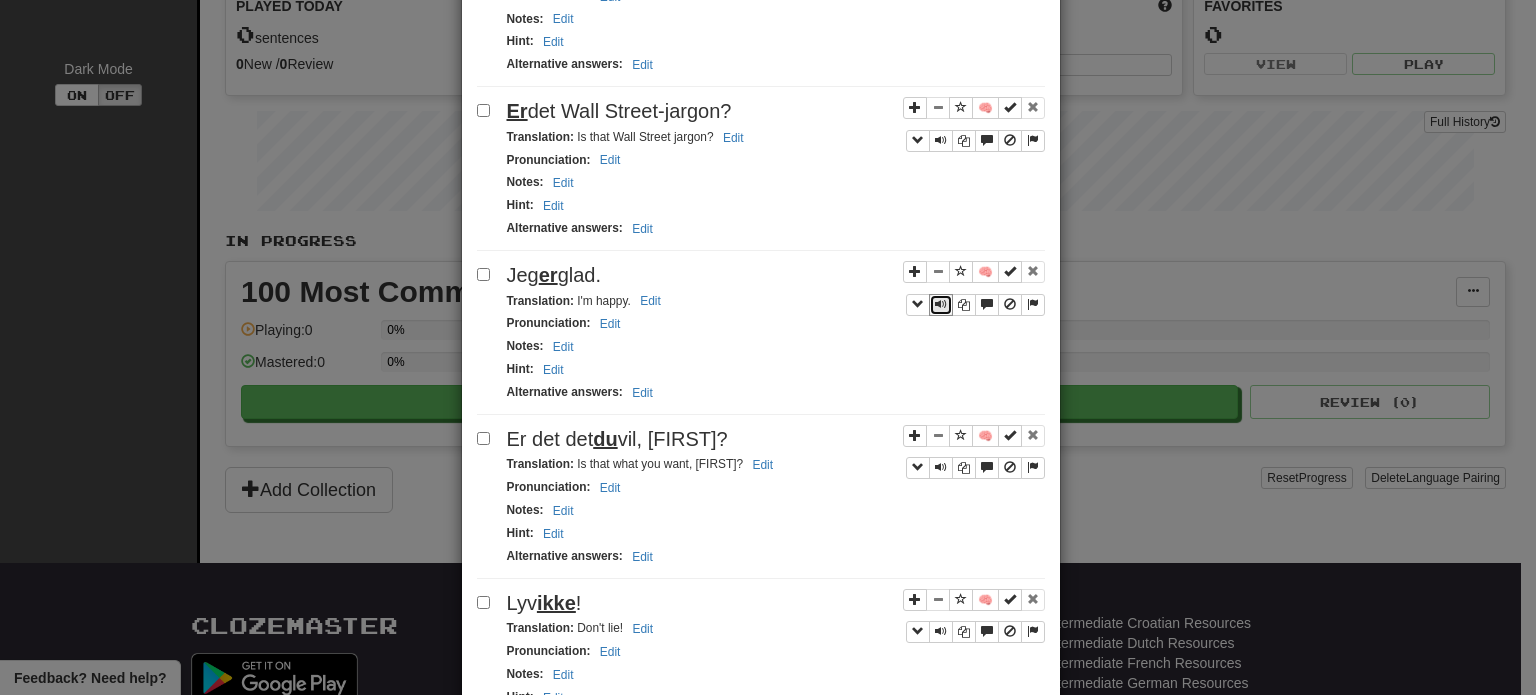 scroll, scrollTop: 500, scrollLeft: 0, axis: vertical 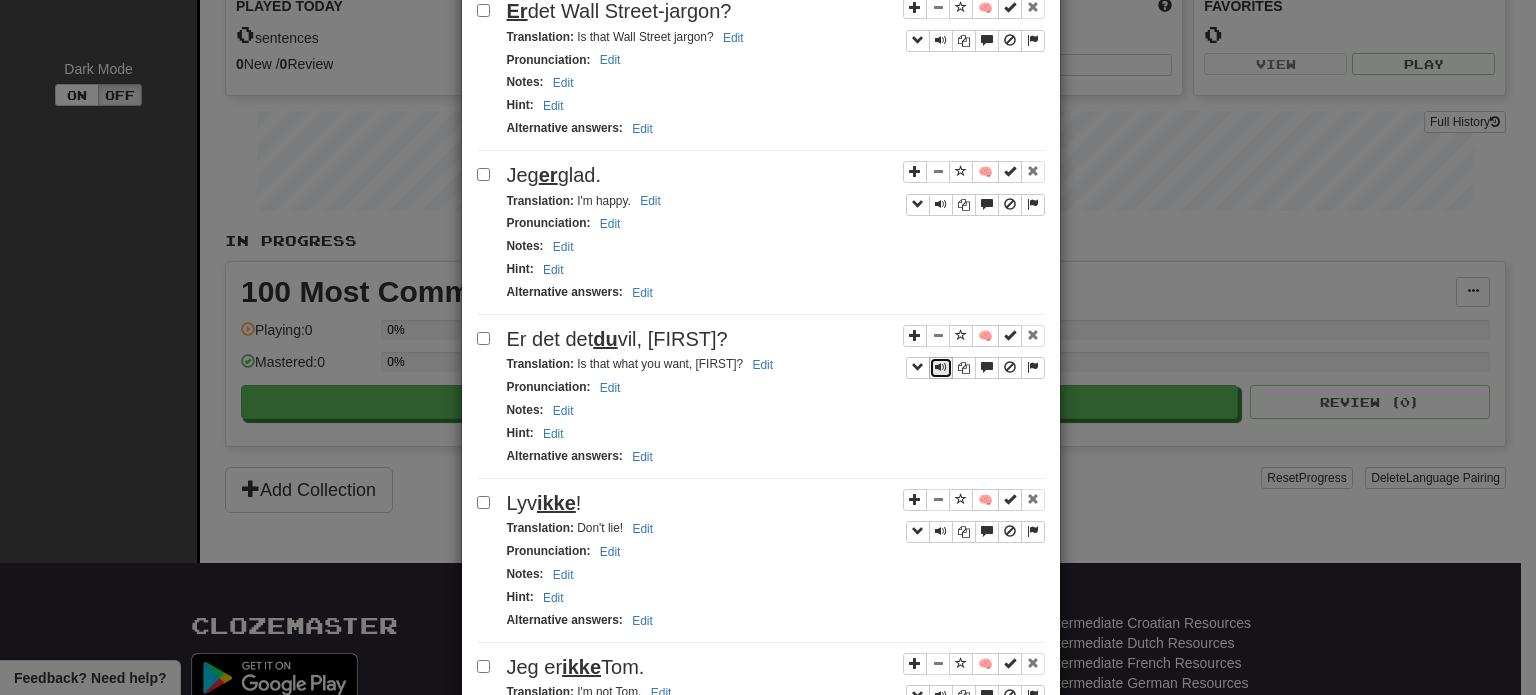 click at bounding box center (941, 367) 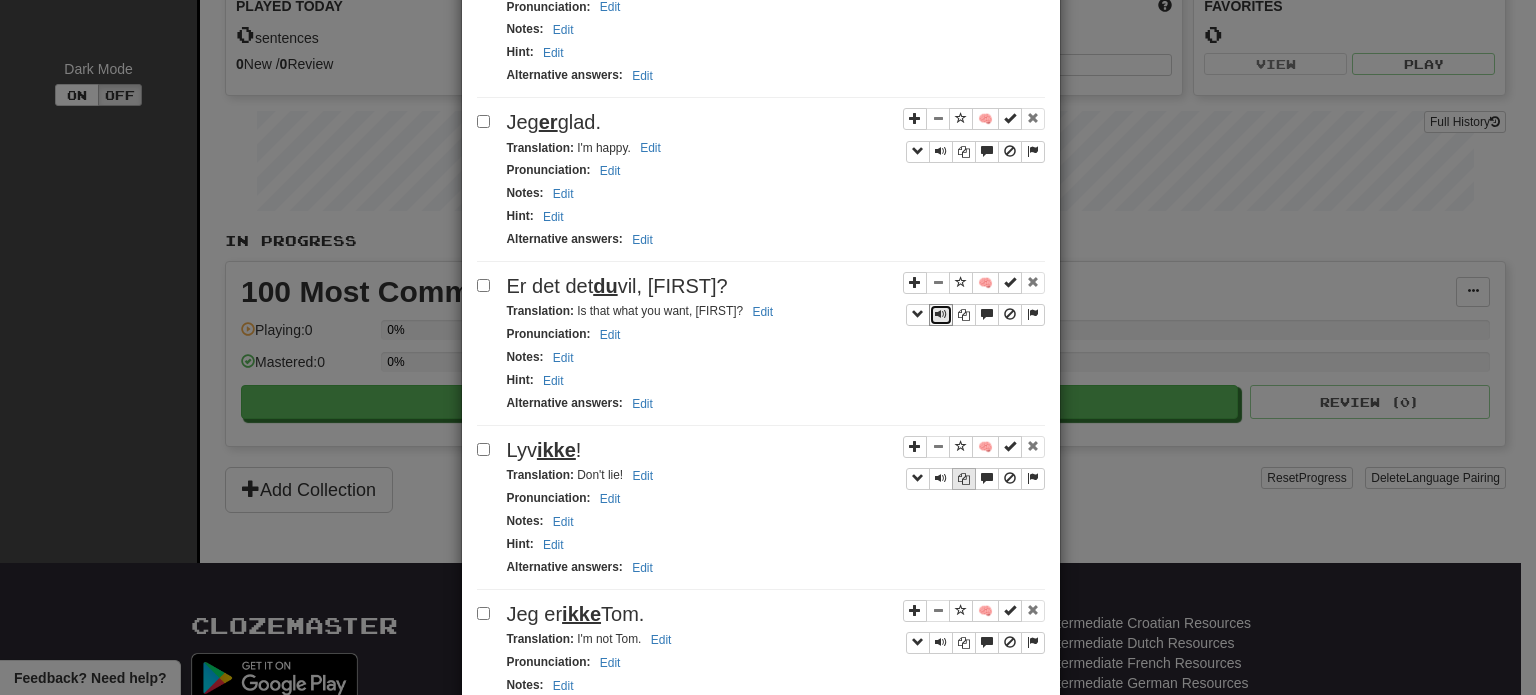 scroll, scrollTop: 600, scrollLeft: 0, axis: vertical 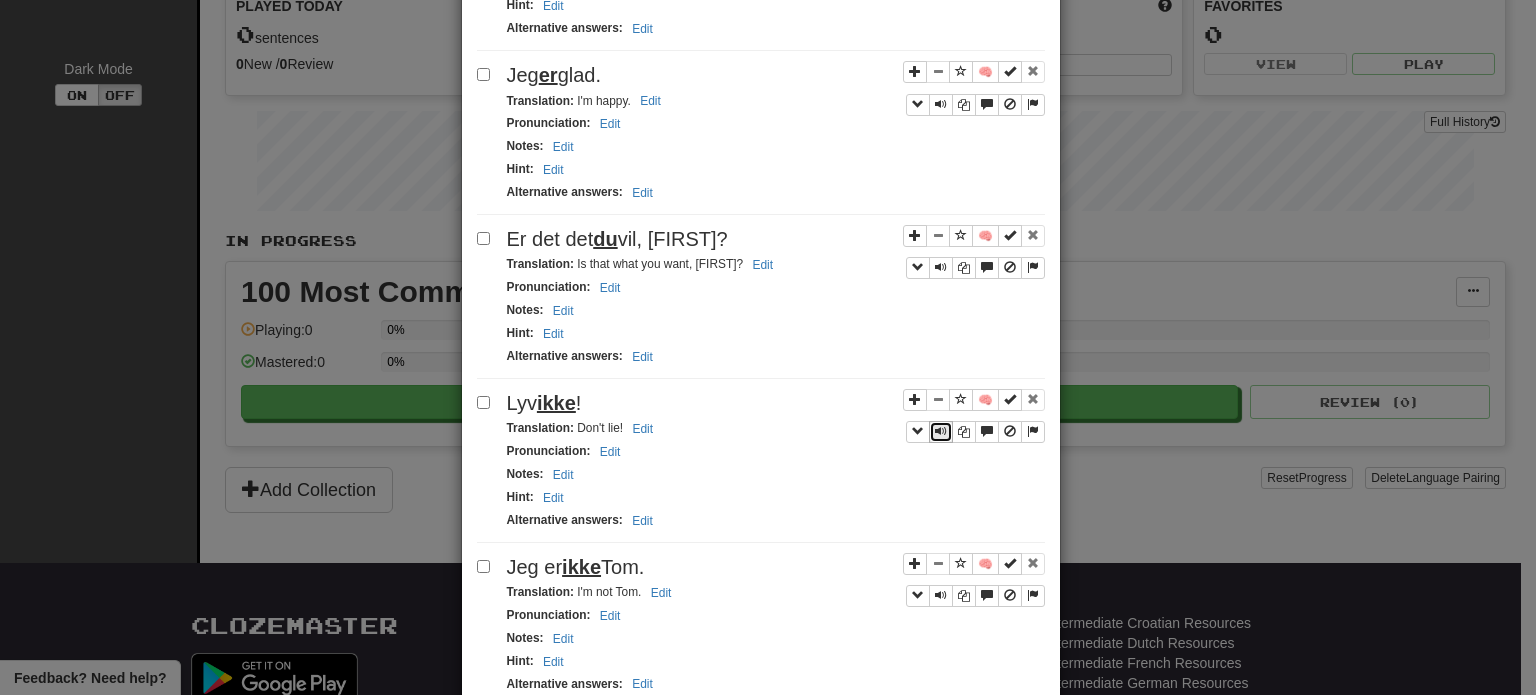 click at bounding box center [941, 431] 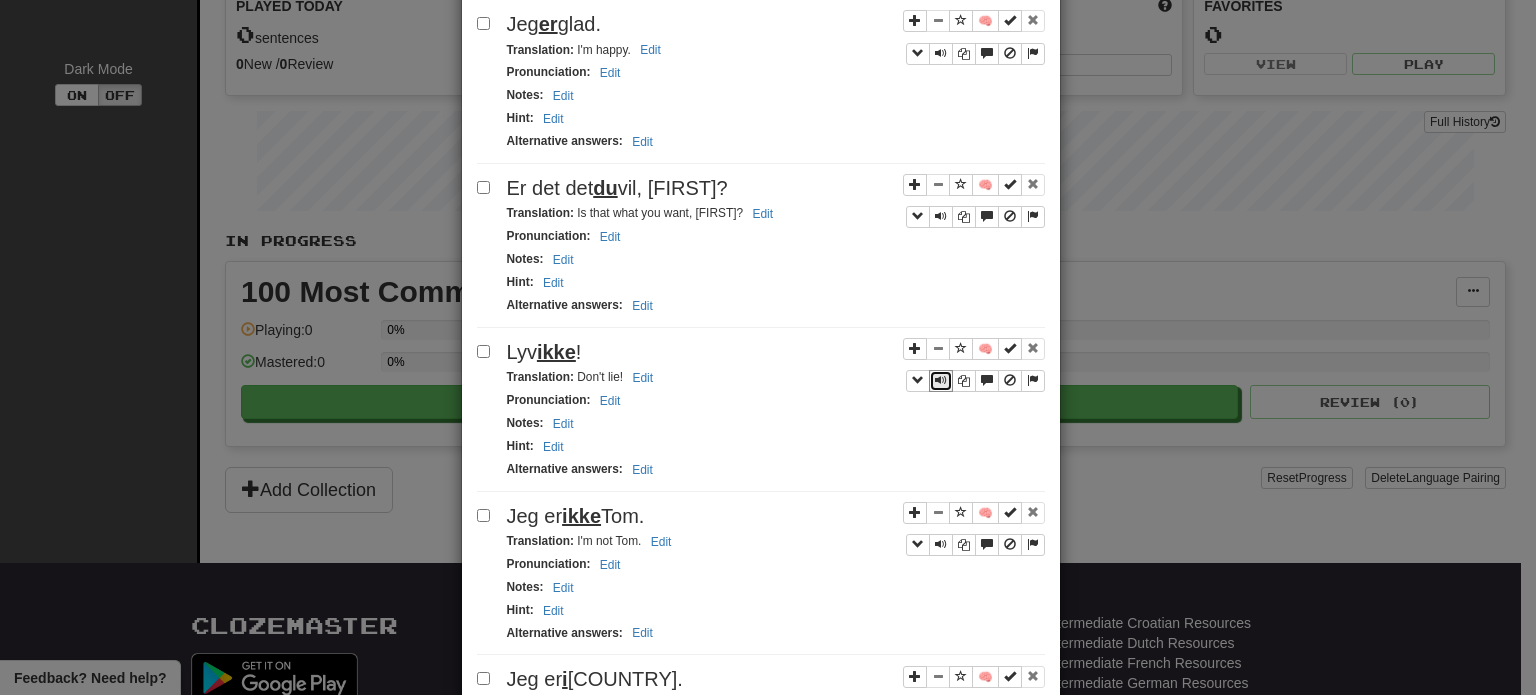 scroll, scrollTop: 700, scrollLeft: 0, axis: vertical 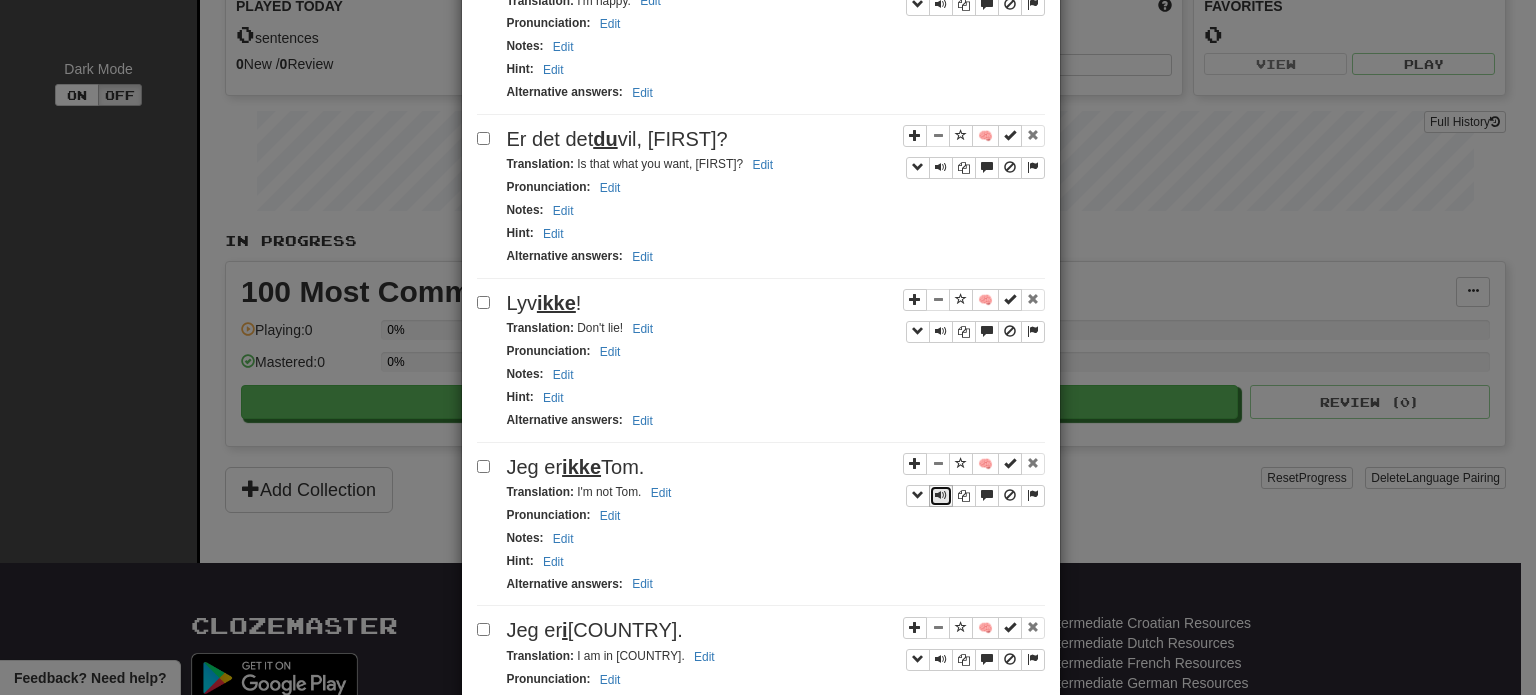click at bounding box center (941, 496) 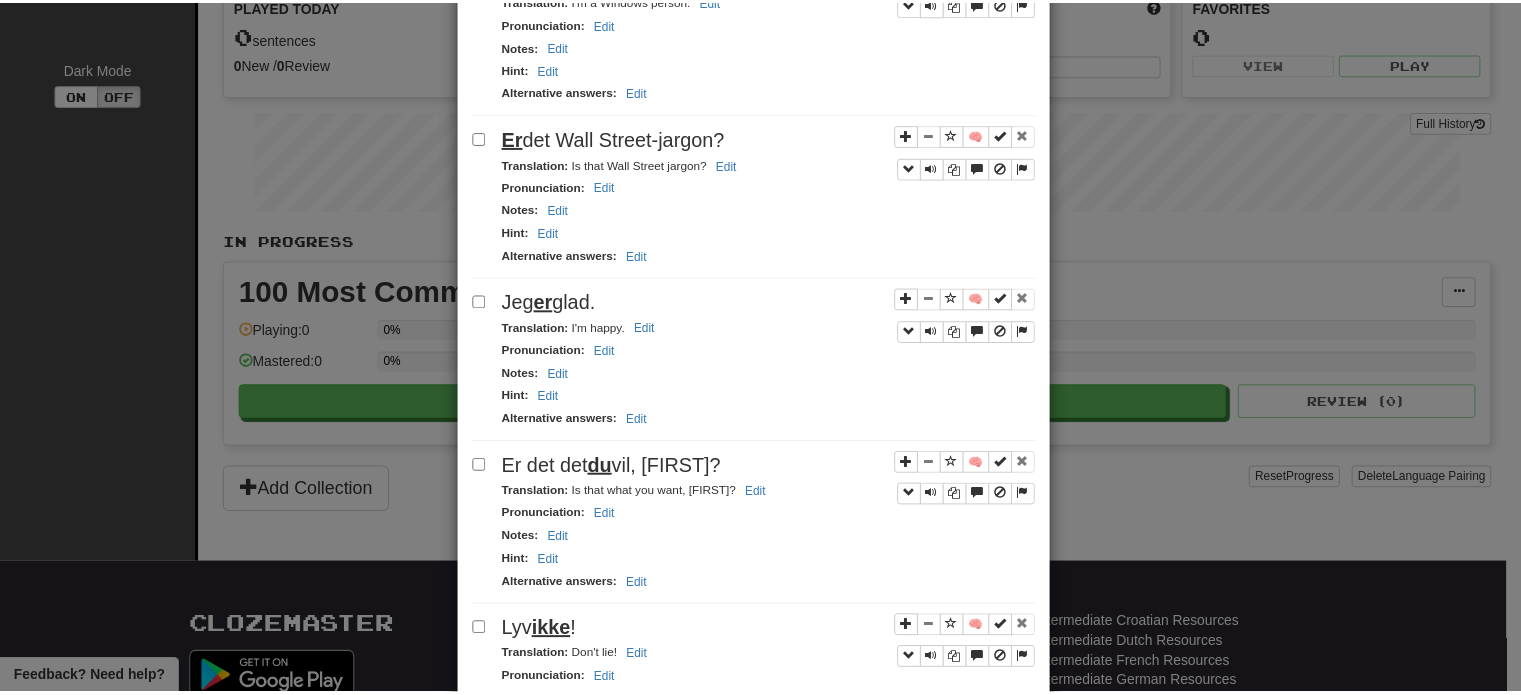 scroll, scrollTop: 0, scrollLeft: 0, axis: both 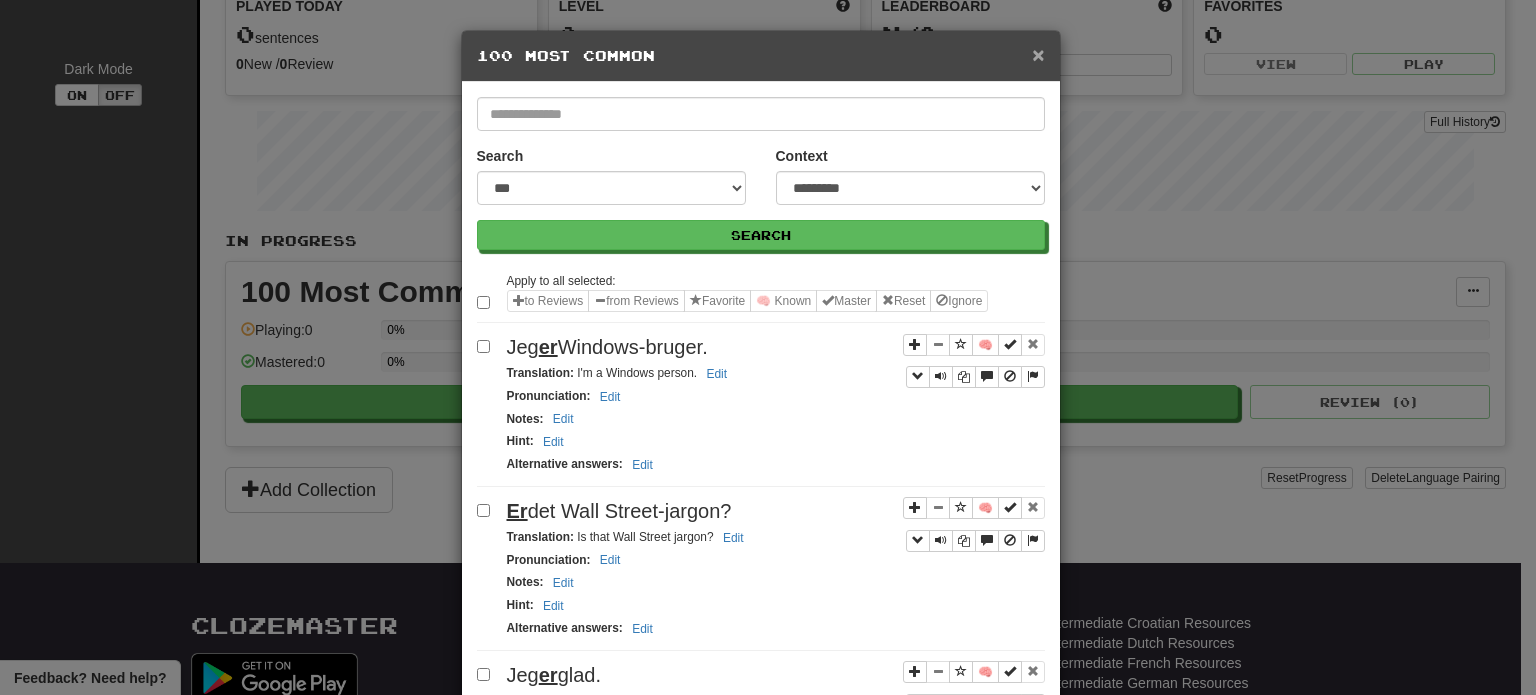 click on "×" at bounding box center [1038, 54] 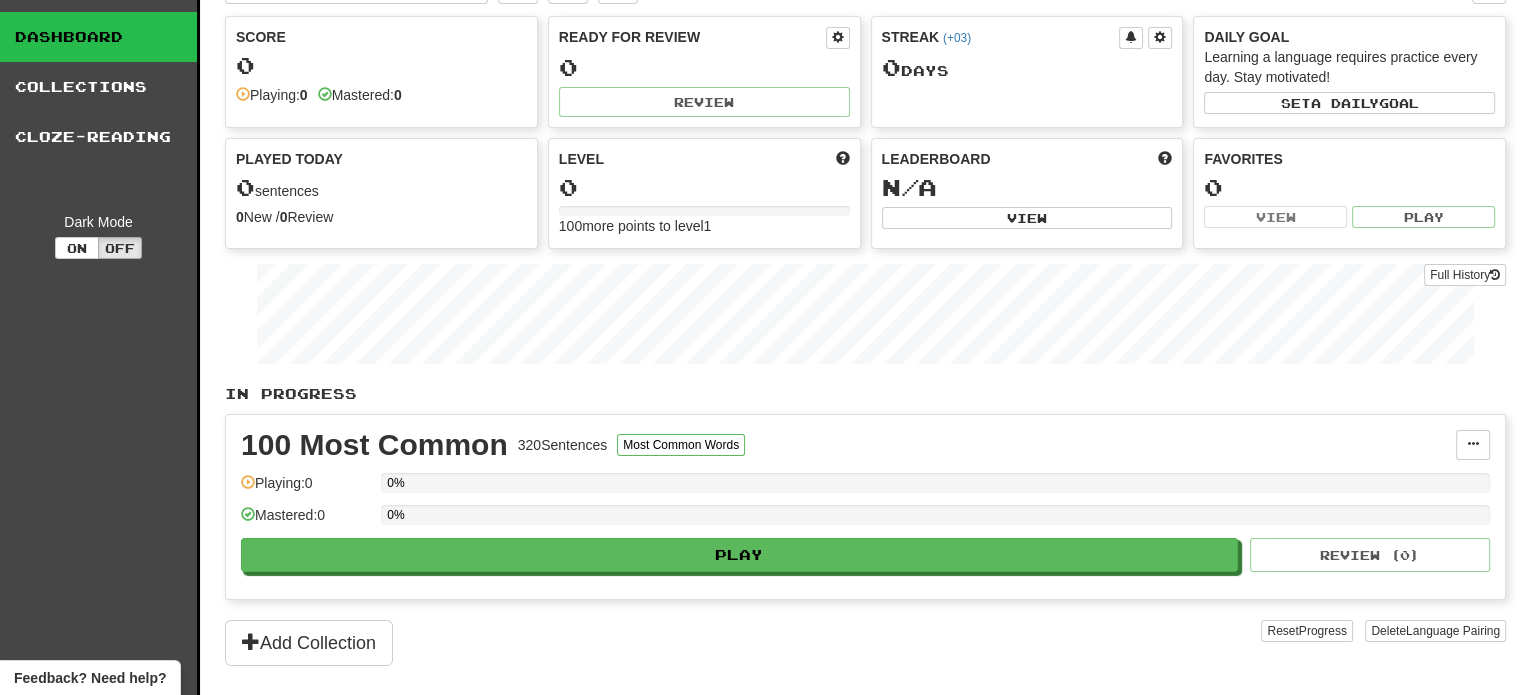 scroll, scrollTop: 0, scrollLeft: 0, axis: both 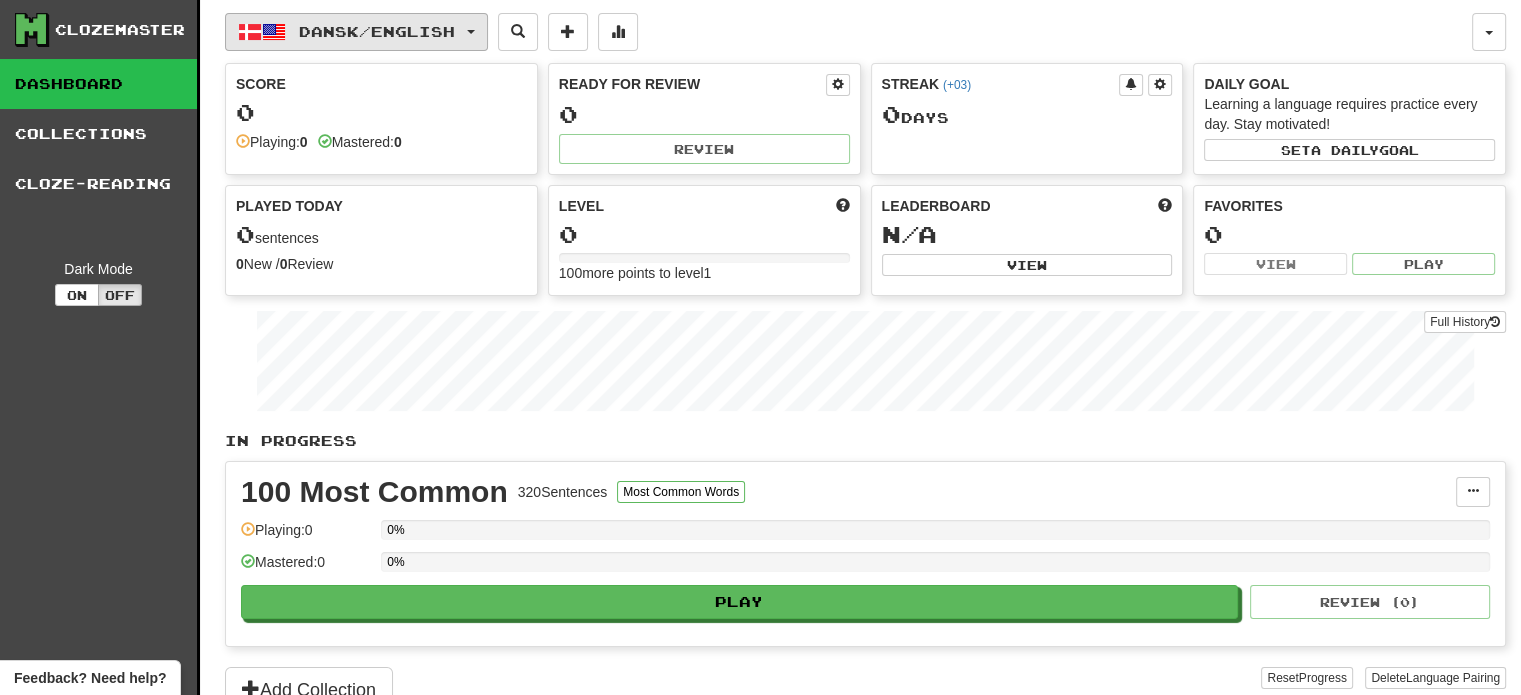click on "Dansk  /  English" at bounding box center [356, 32] 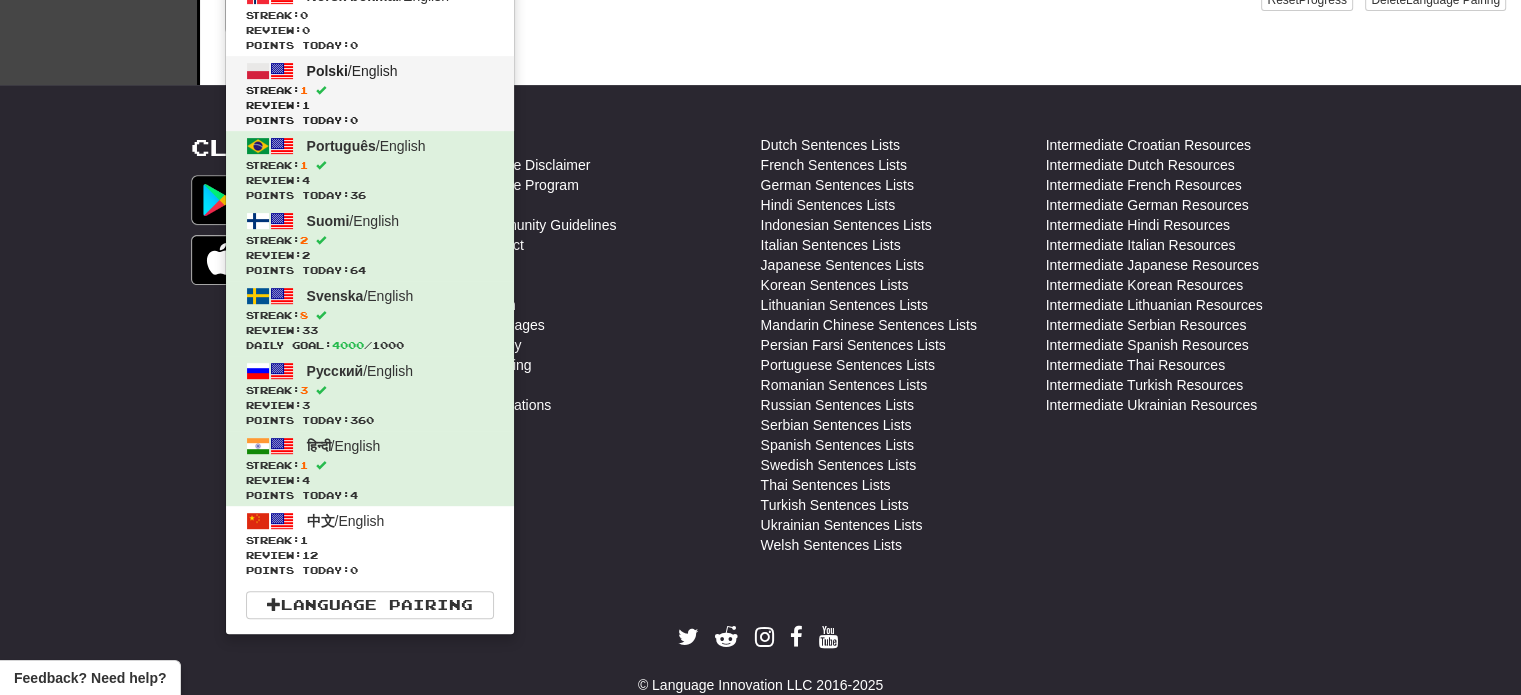scroll, scrollTop: 724, scrollLeft: 0, axis: vertical 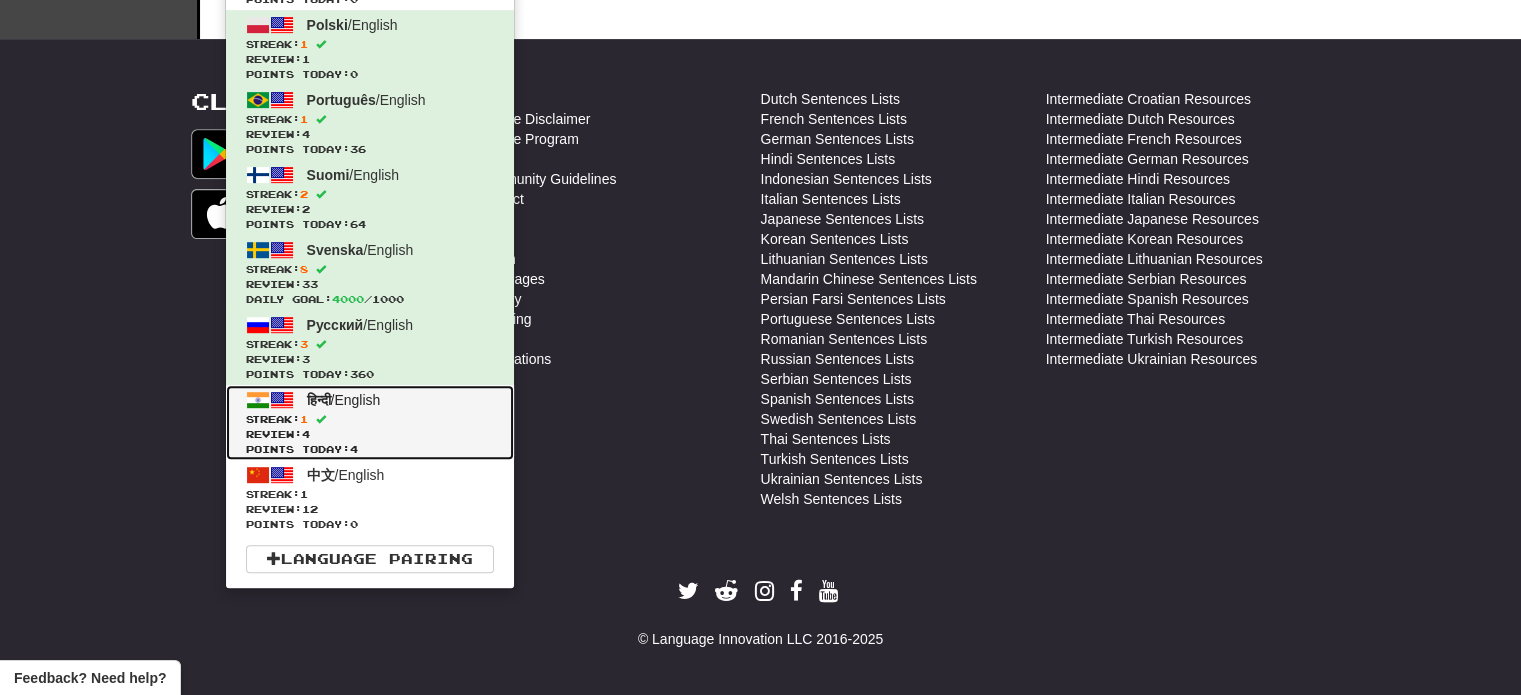 click on "Streak:  1" at bounding box center (370, 419) 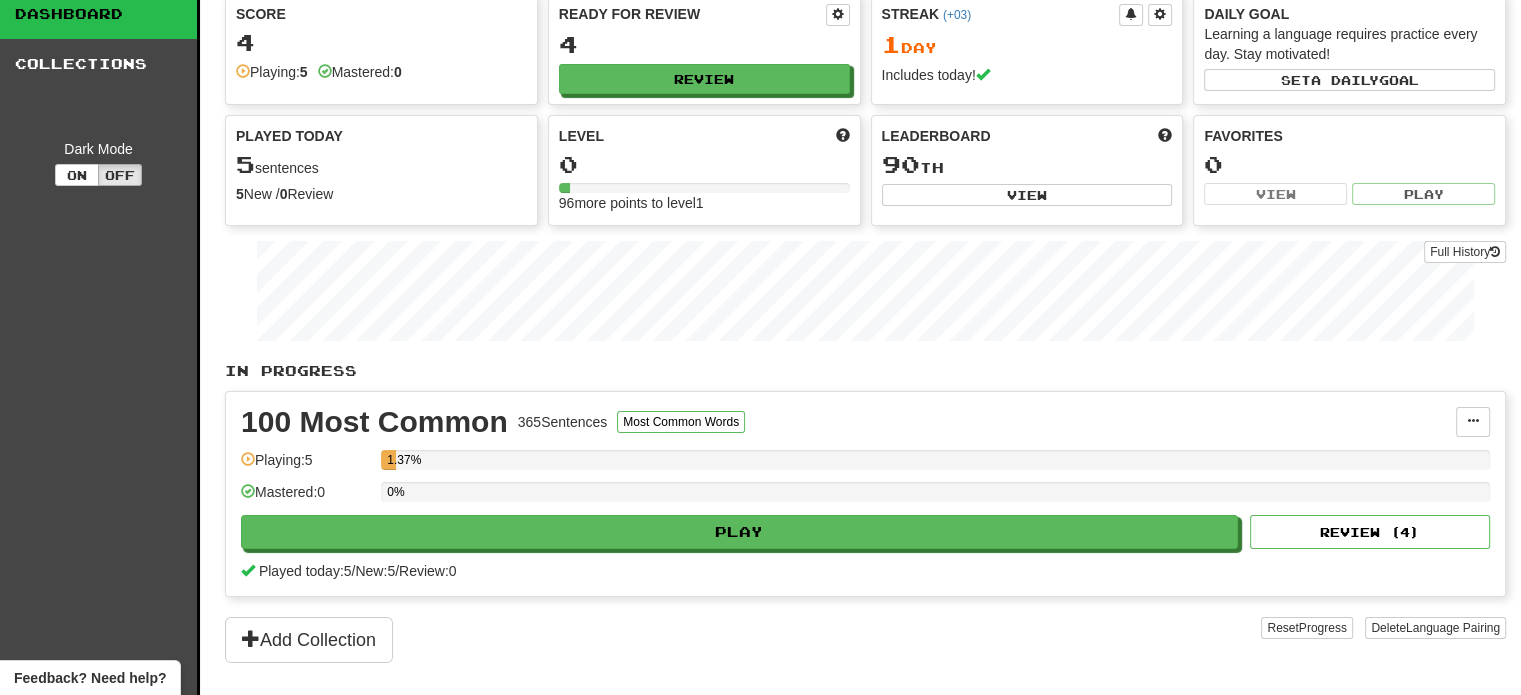 scroll, scrollTop: 300, scrollLeft: 0, axis: vertical 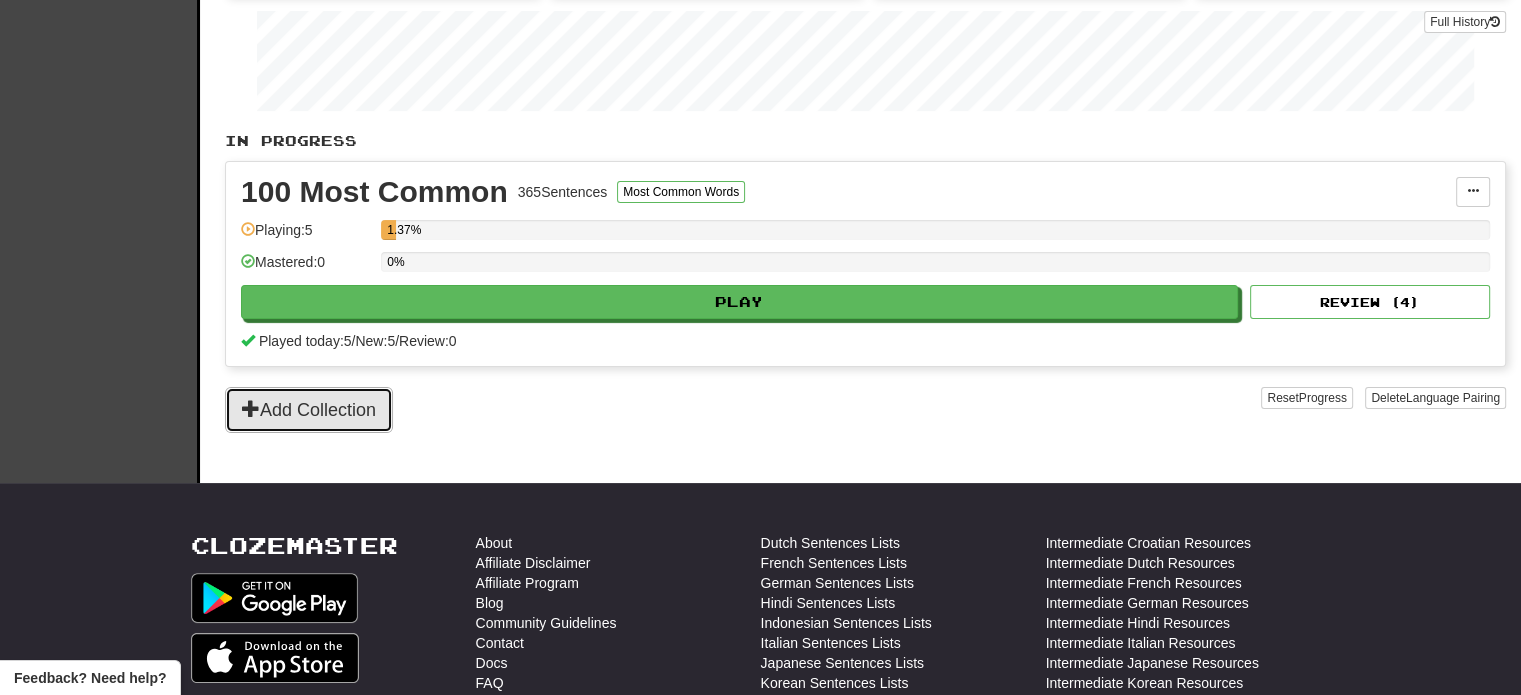 click on "Add Collection" at bounding box center (309, 410) 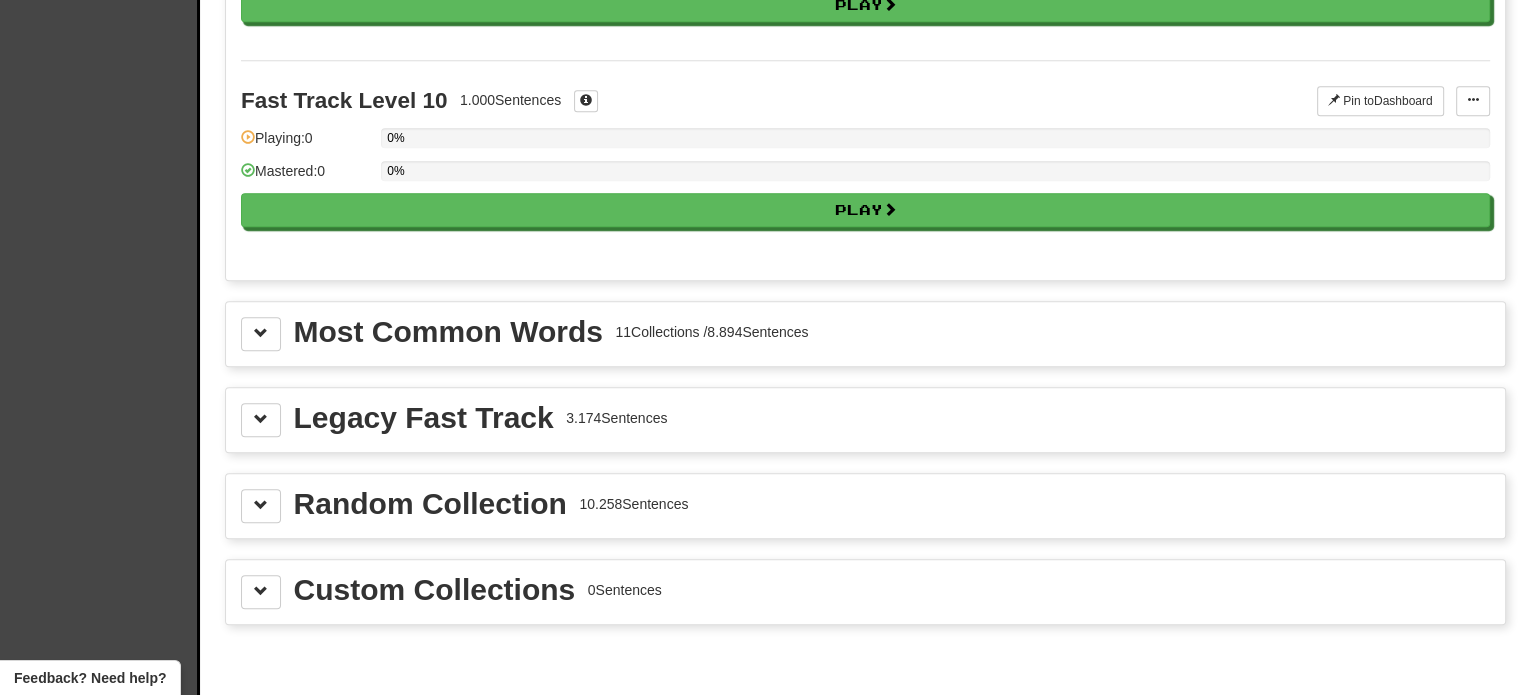 scroll, scrollTop: 2100, scrollLeft: 0, axis: vertical 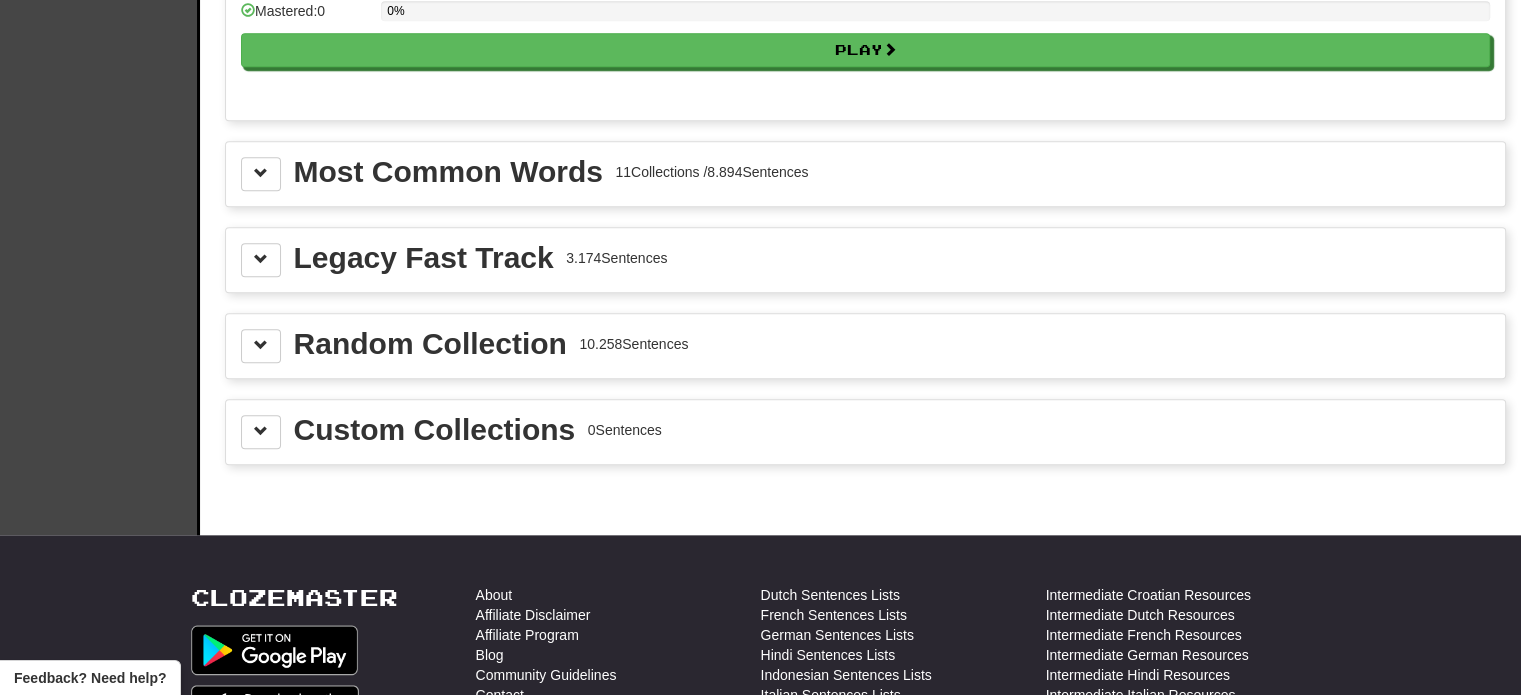 click on "हिन्दी  /  English Dansk  /  English Streak:  0   Review:  0 Points today:  0 Deutsch  /  English Streak:  1   Review:  30 Points today:  0 Español  /  English Streak:  1   Review:  6 Points today:  0 Français  /  English Streak:  1   Review:  18 Points today:  72 Italiano  /  English Streak:  1   Review:  4 Points today:  5320 Latina  /  English Streak:  1   Review:  5 Points today:  16 Magyar  /  English Streak:  0   Review:  0 Points today:  0 Nederlands  /  English Streak:  0   Review:  49 Daily Goal:  0  /  1000 Norsk bokmål  /  English Streak:  0   Review:  0 Points today:  0 Polski  /  English Streak:  1   Review:  1 Points today:  0 Português  /  English Streak:  1   Review:  4 Points today:  36 Suomi  /  English Streak:  2   Review:  2 Points today:  64 Svenska  /  English Streak:  8   Review:  33 Daily Goal:  4000  /  1000 Русский  /  English Streak:  3   Review:  3 Points today:  360 हिन्दी  /  English Streak:  1   Review:  4 Points today:  4 中文  /  English 1" at bounding box center [865, -783] 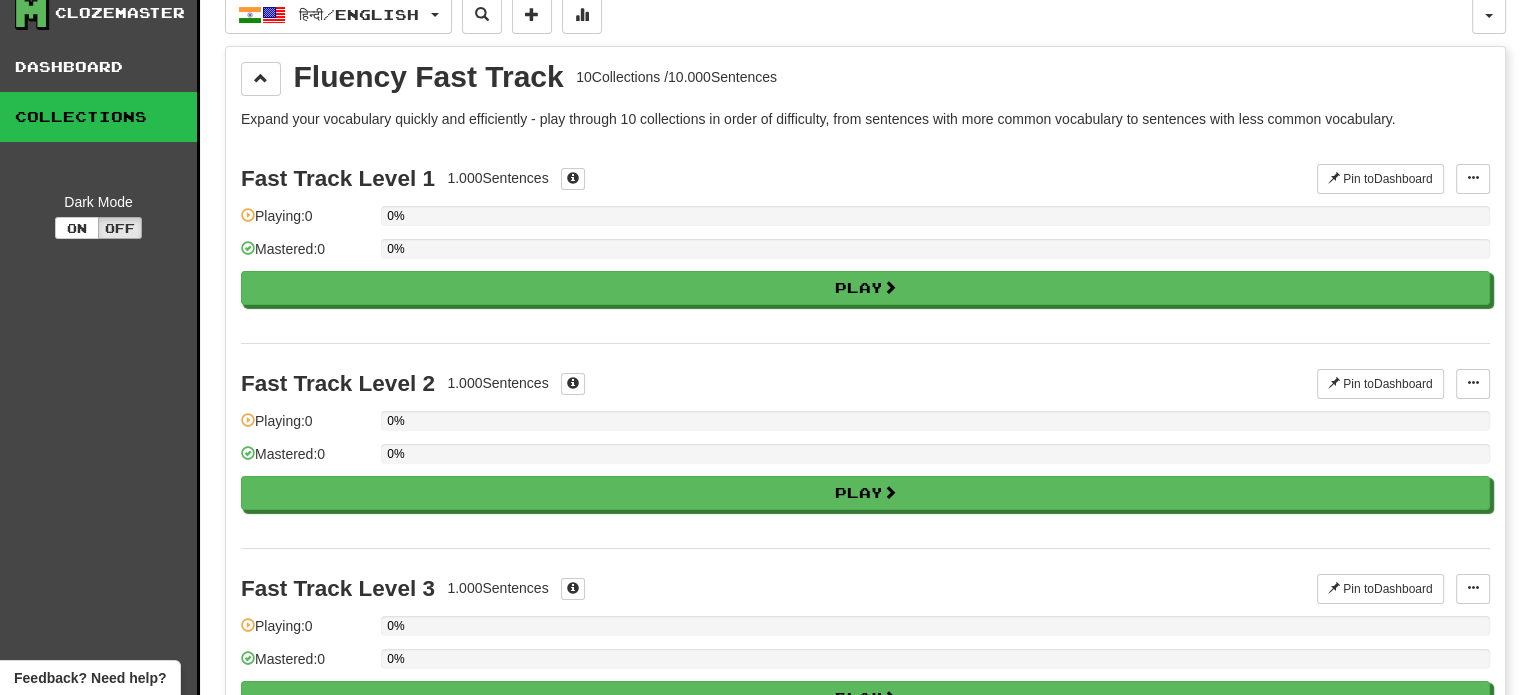scroll, scrollTop: 0, scrollLeft: 0, axis: both 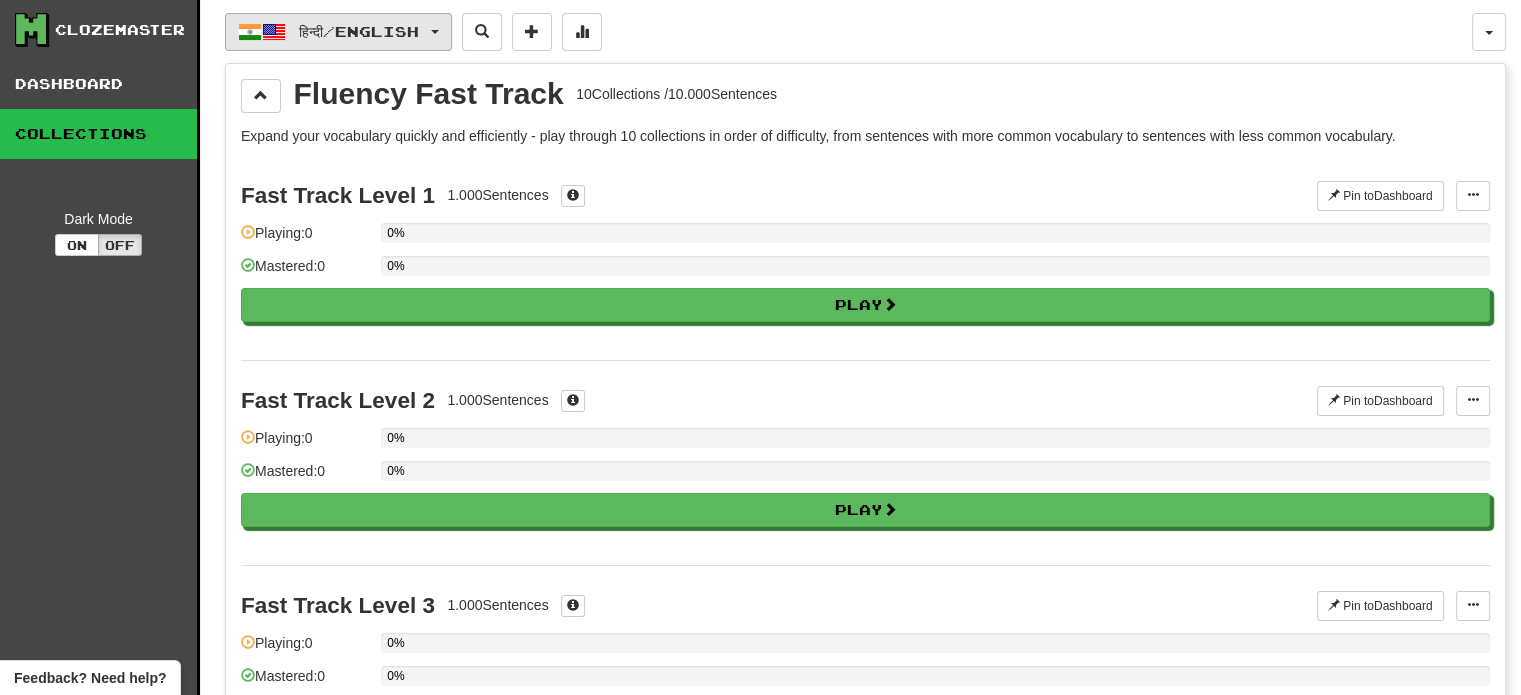click on "हिन्दी  /  English" at bounding box center [338, 32] 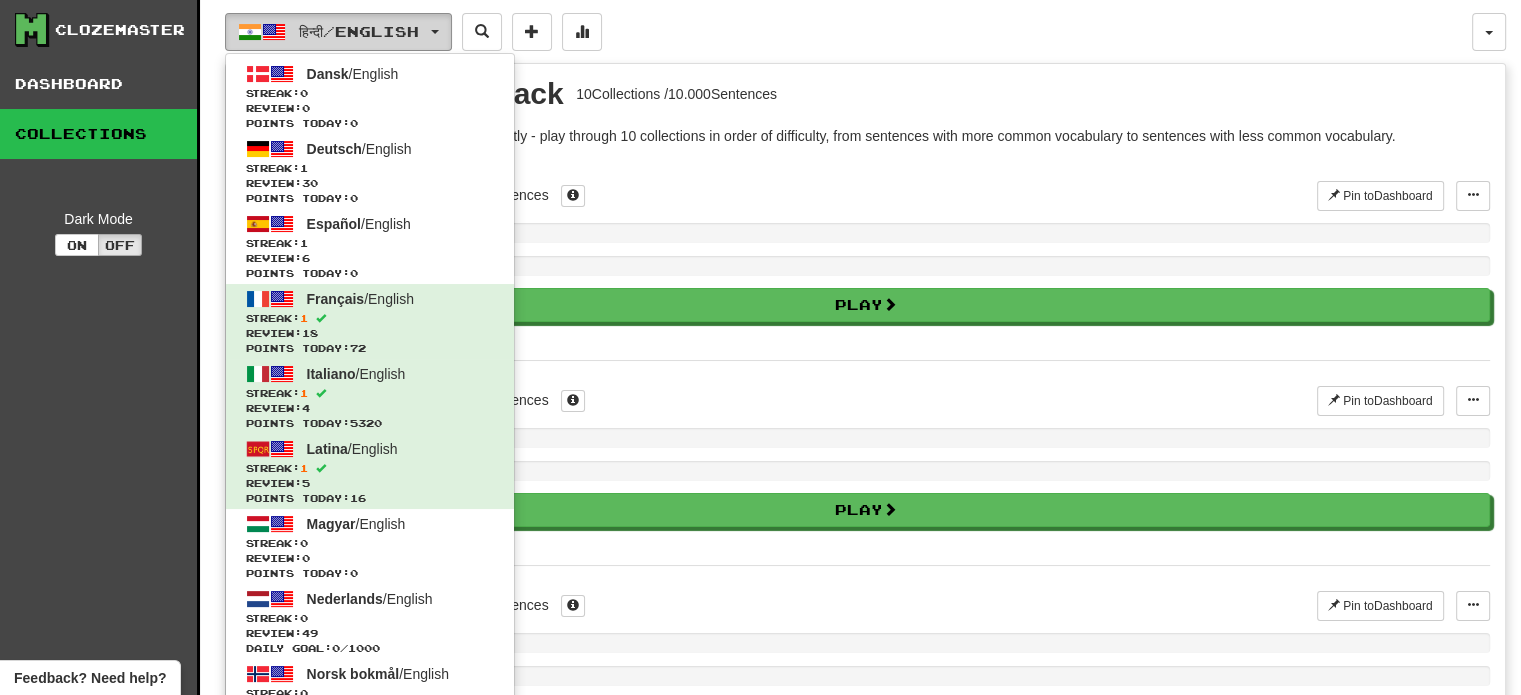 click on "हिन्दी  /  English" at bounding box center (359, 31) 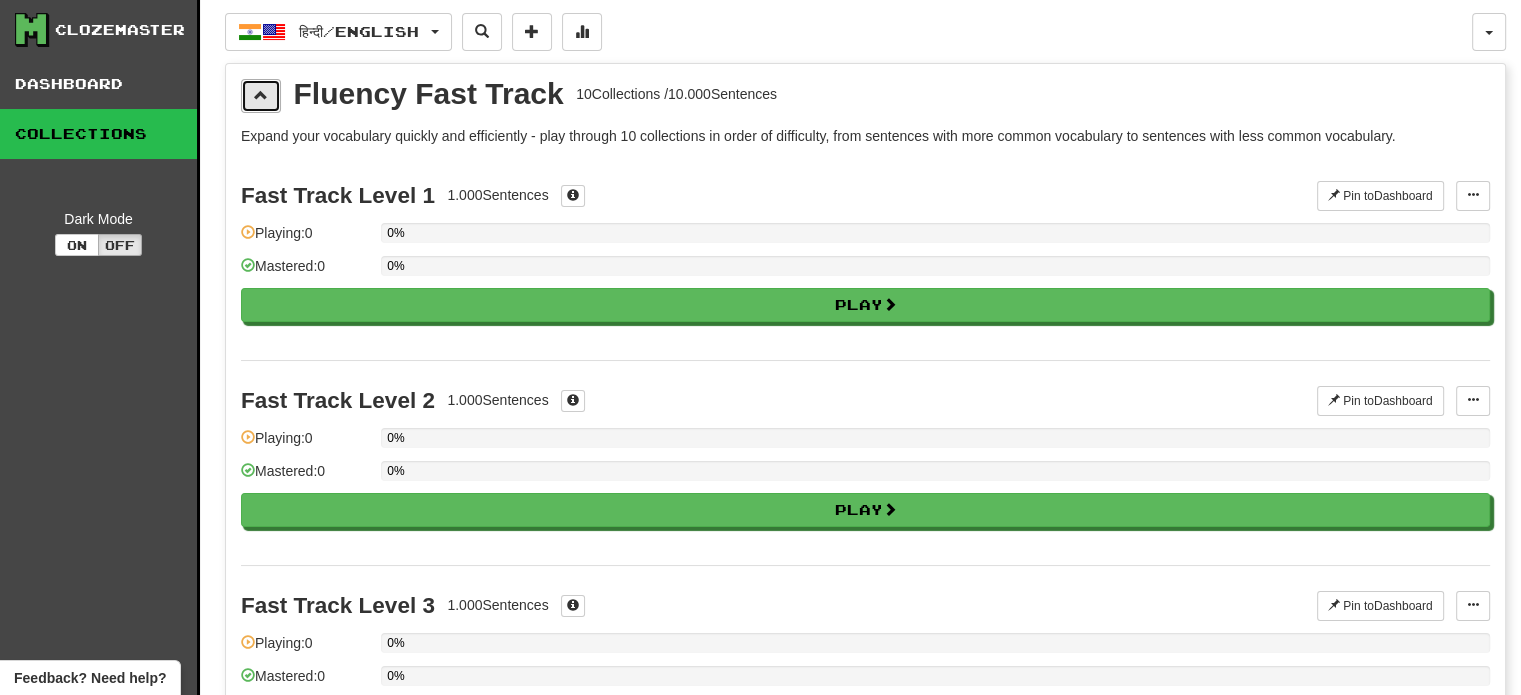 click at bounding box center (261, 96) 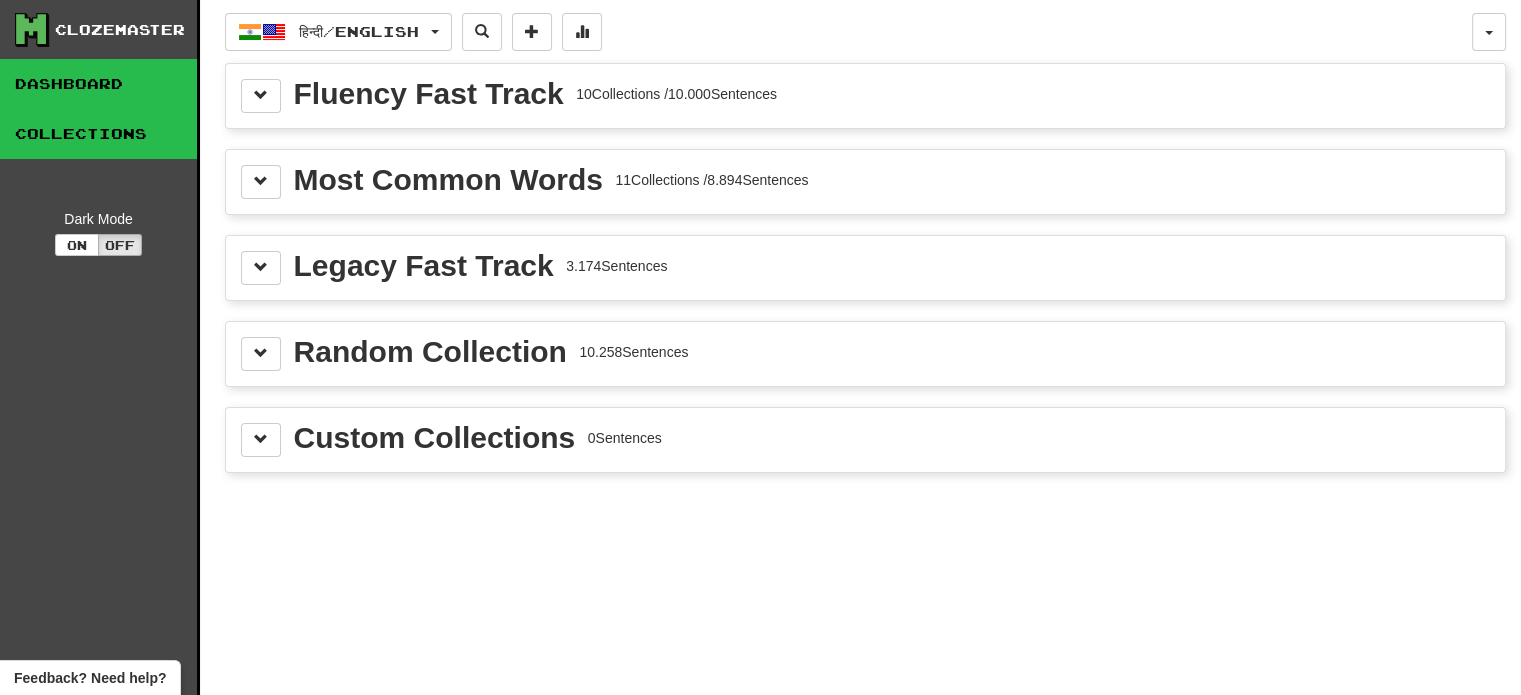 click on "Dashboard" at bounding box center [98, 84] 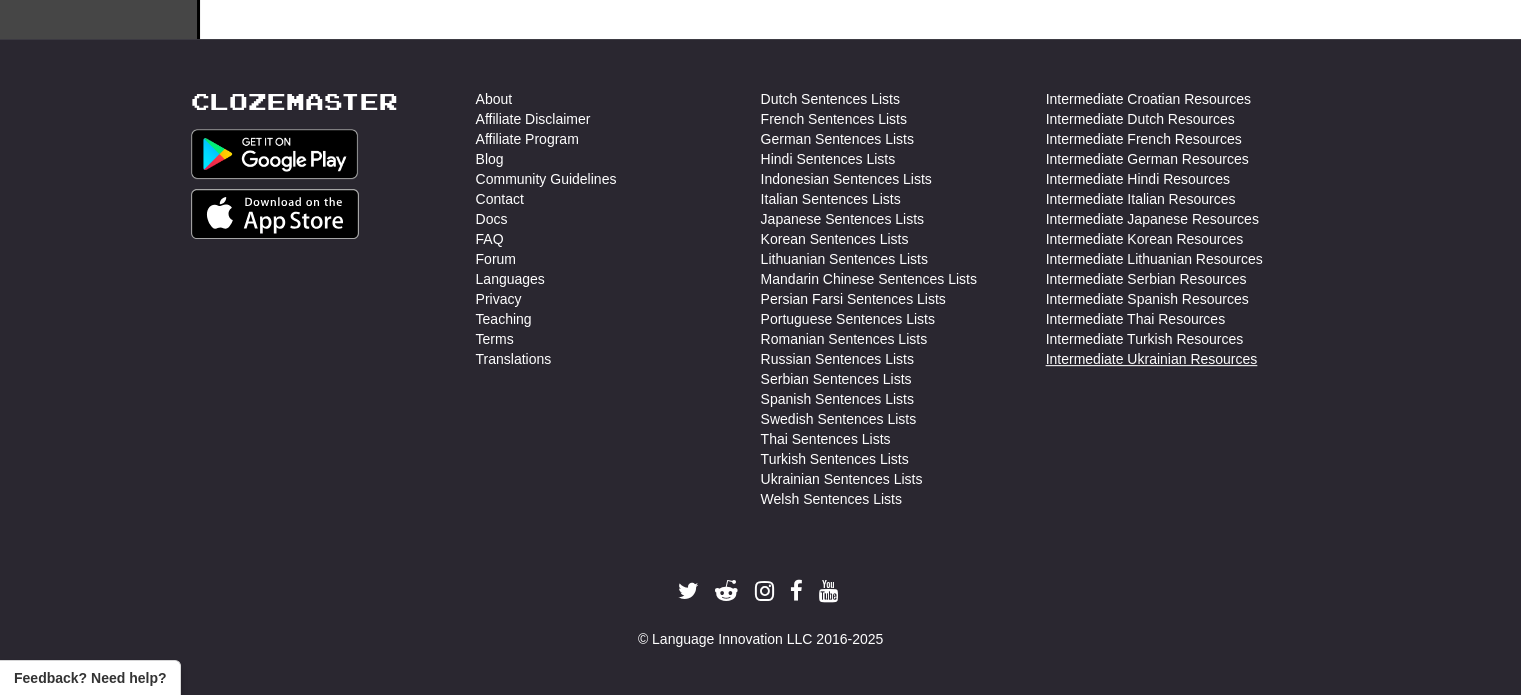 scroll, scrollTop: 344, scrollLeft: 0, axis: vertical 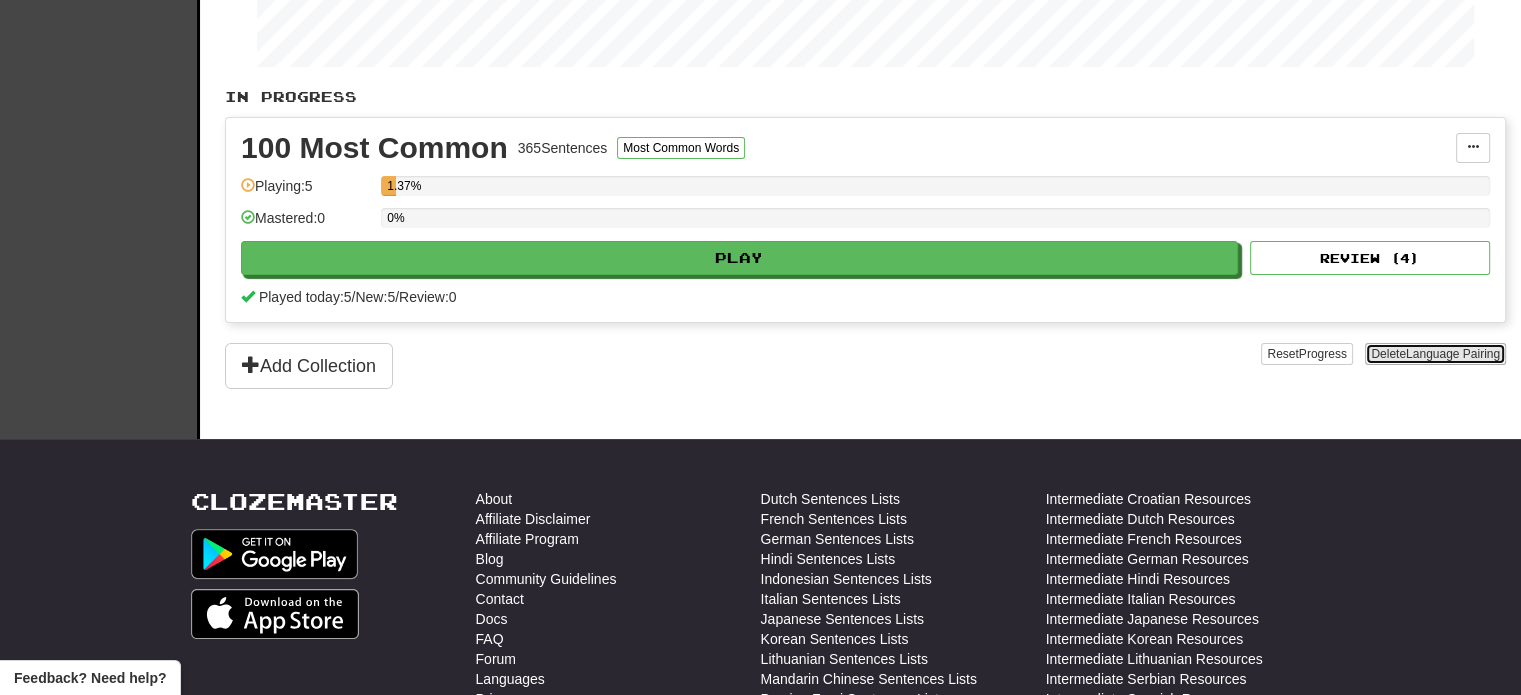 click on "Delete  Language Pairing" at bounding box center [1435, 354] 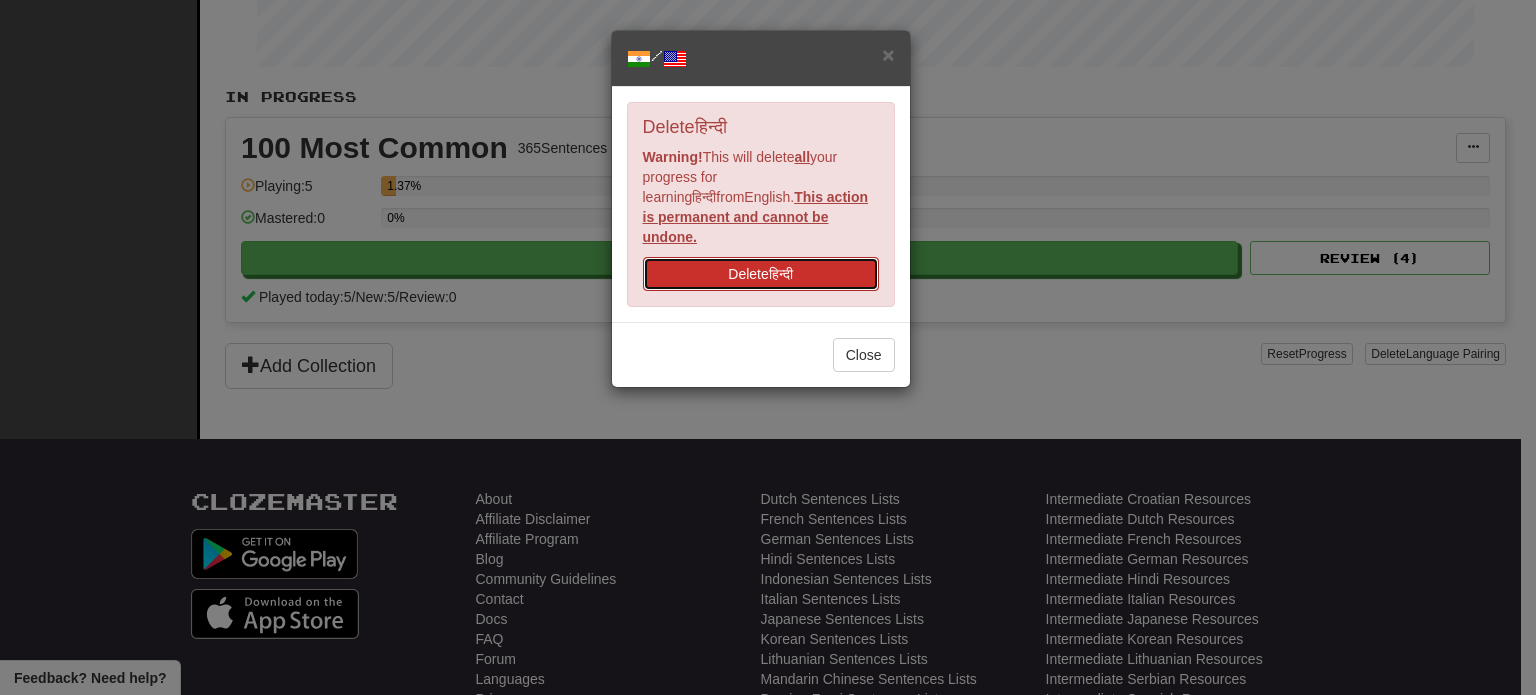click on "Delete  हिन्दी" at bounding box center [761, 274] 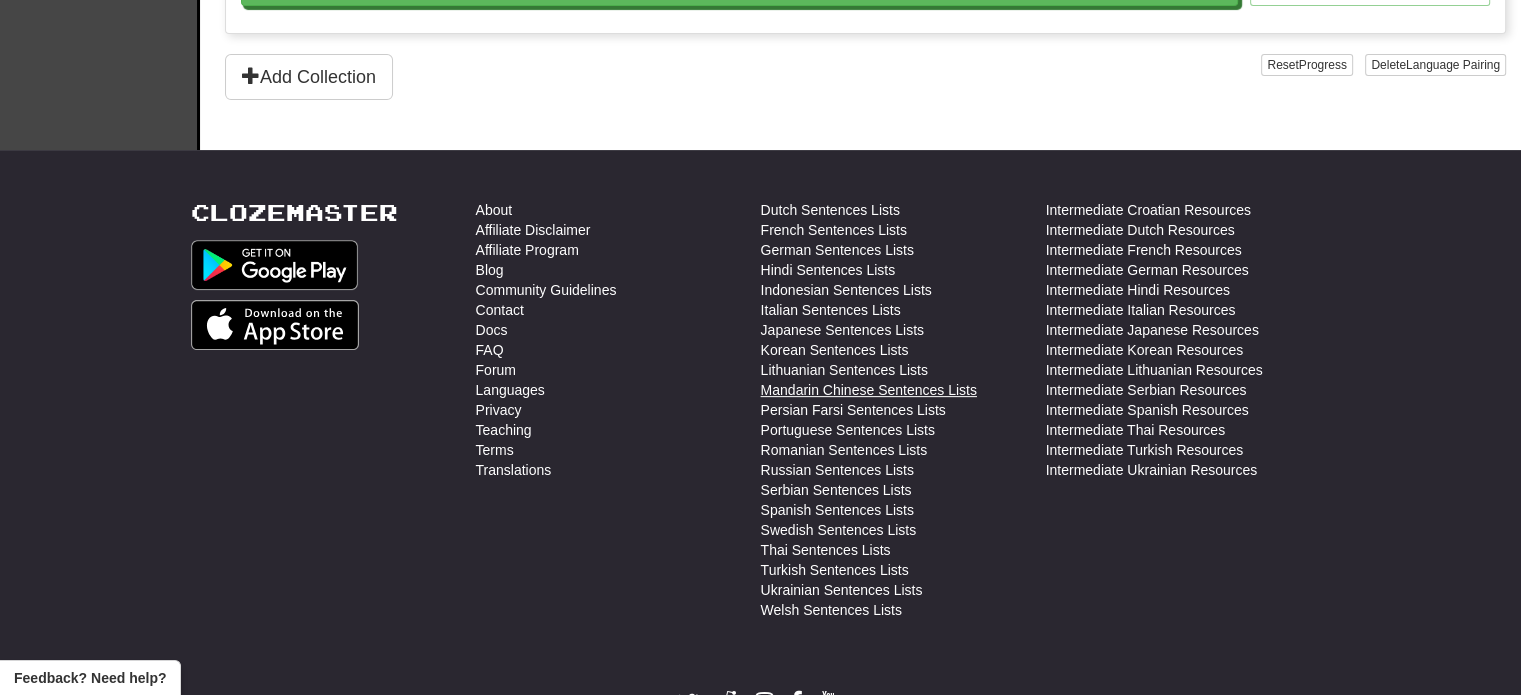 scroll, scrollTop: 724, scrollLeft: 0, axis: vertical 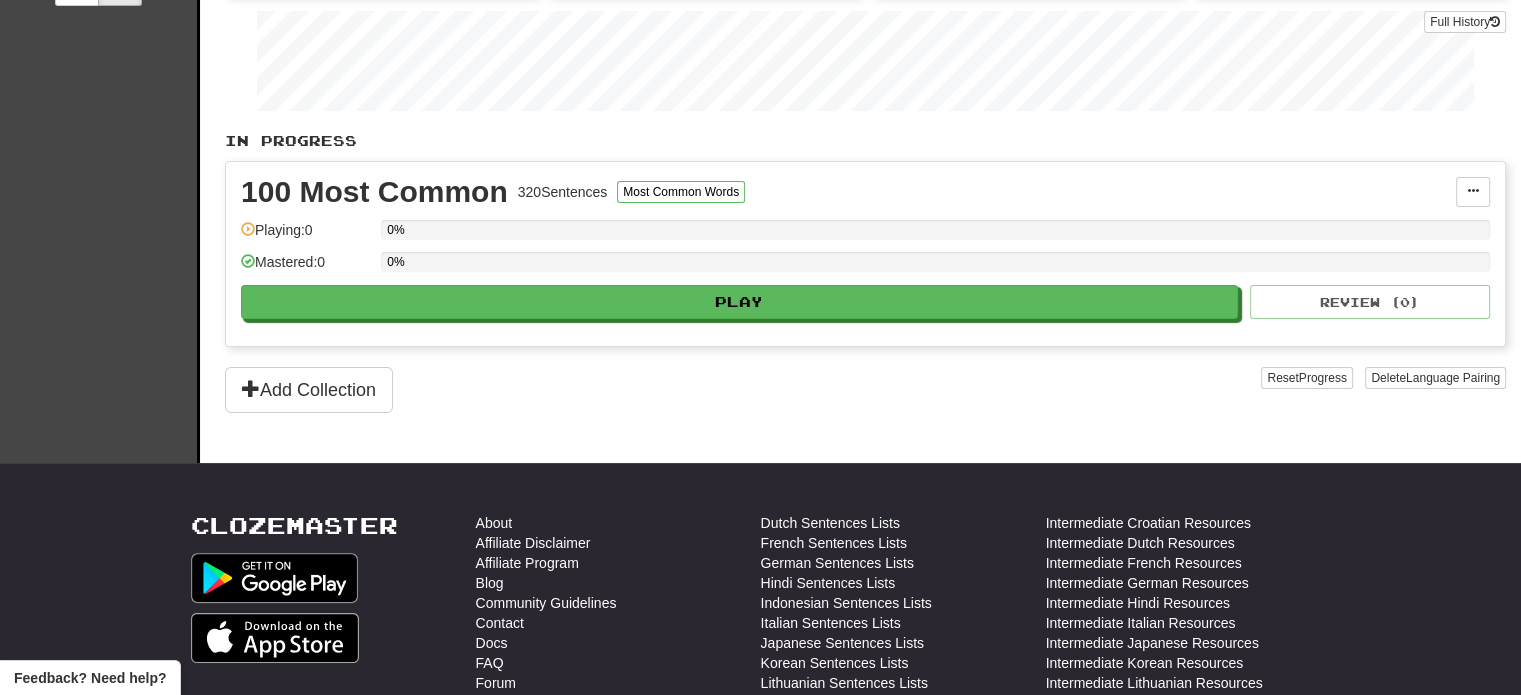 click on "Reset  Progress Delete  Language Pairing" at bounding box center (1383, 390) 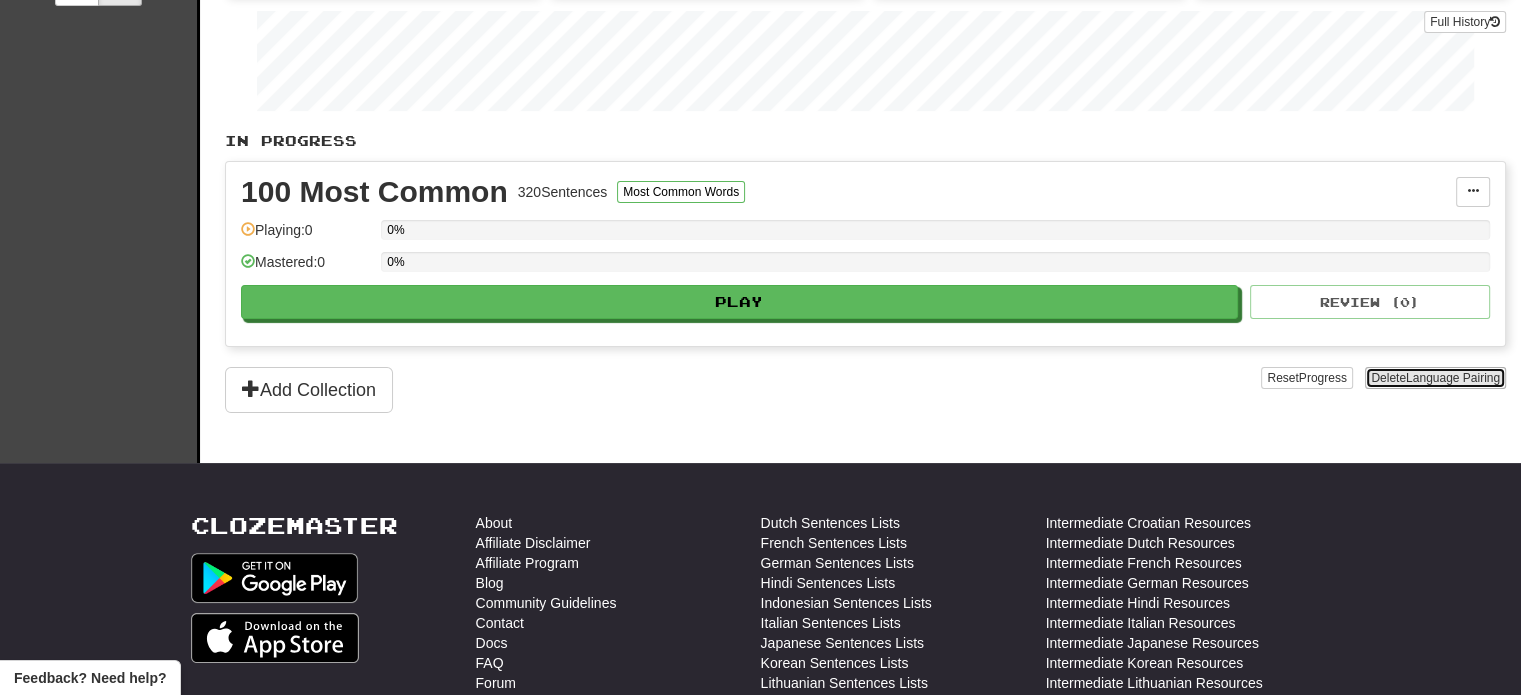 click on "Language Pairing" at bounding box center (1453, 378) 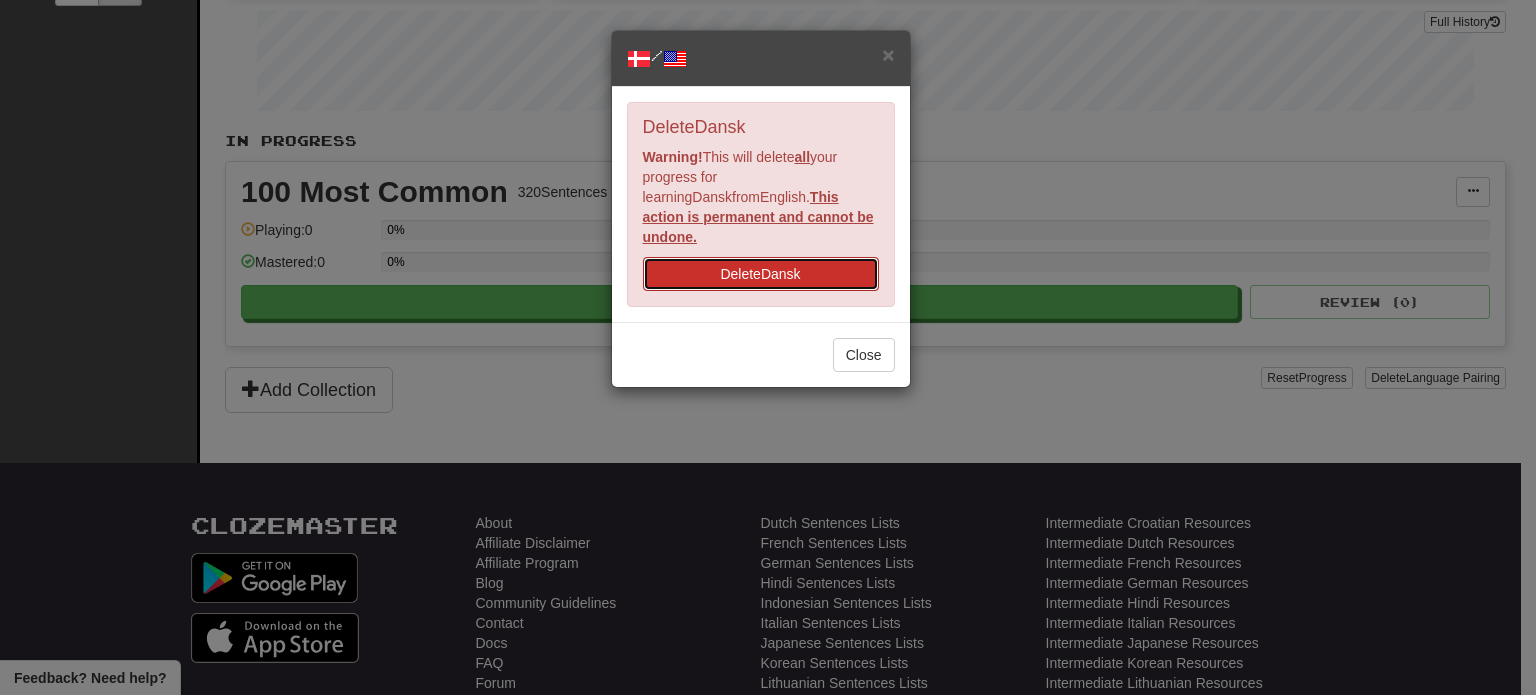 click on "Delete  Dansk" at bounding box center [761, 274] 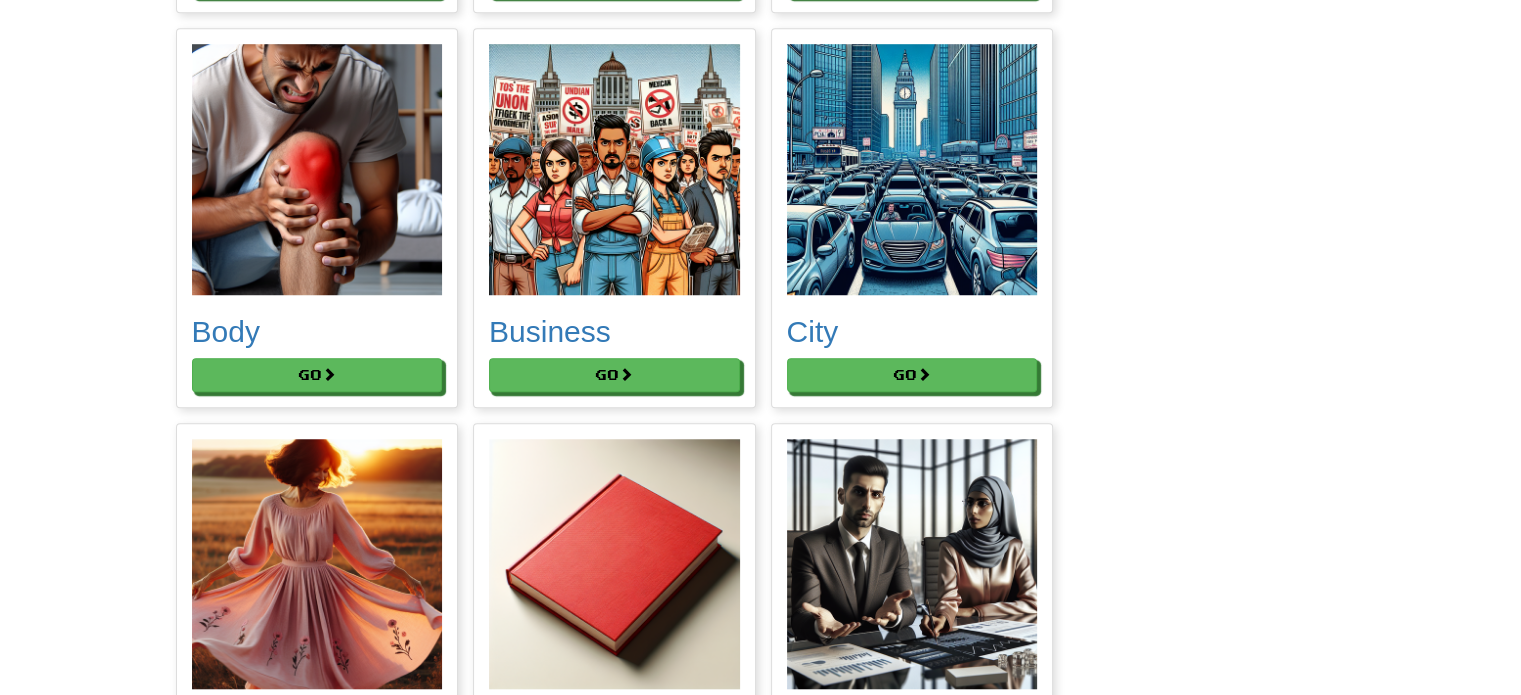 scroll, scrollTop: 1500, scrollLeft: 0, axis: vertical 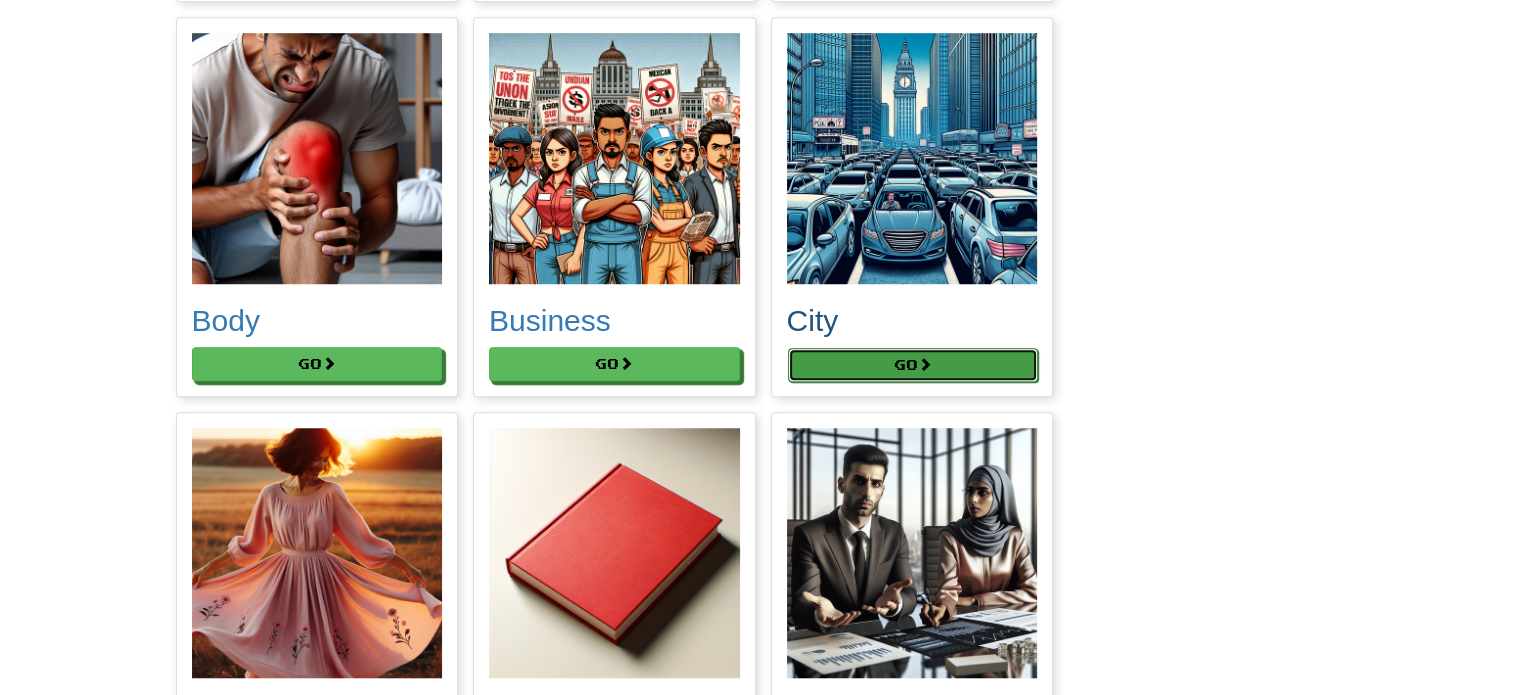 click on "Go" at bounding box center [913, 365] 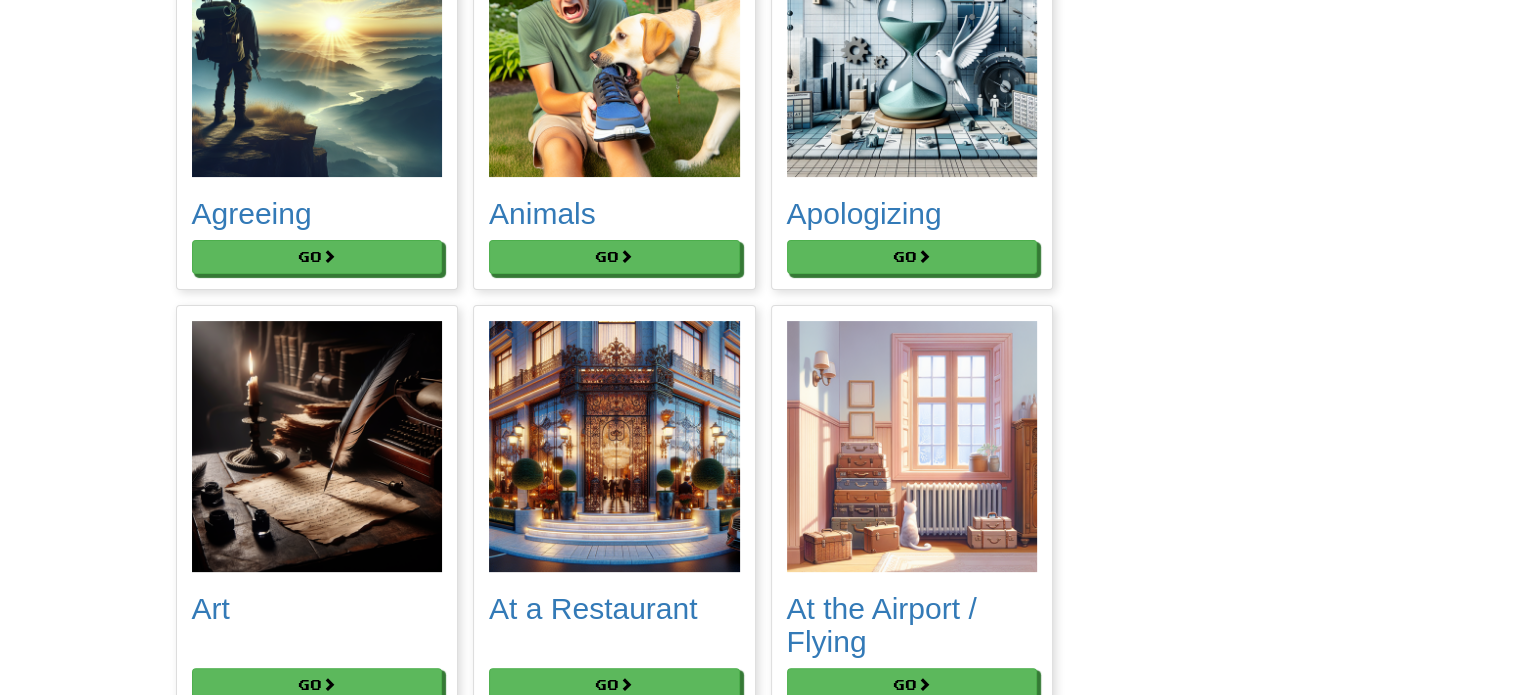 scroll, scrollTop: 0, scrollLeft: 0, axis: both 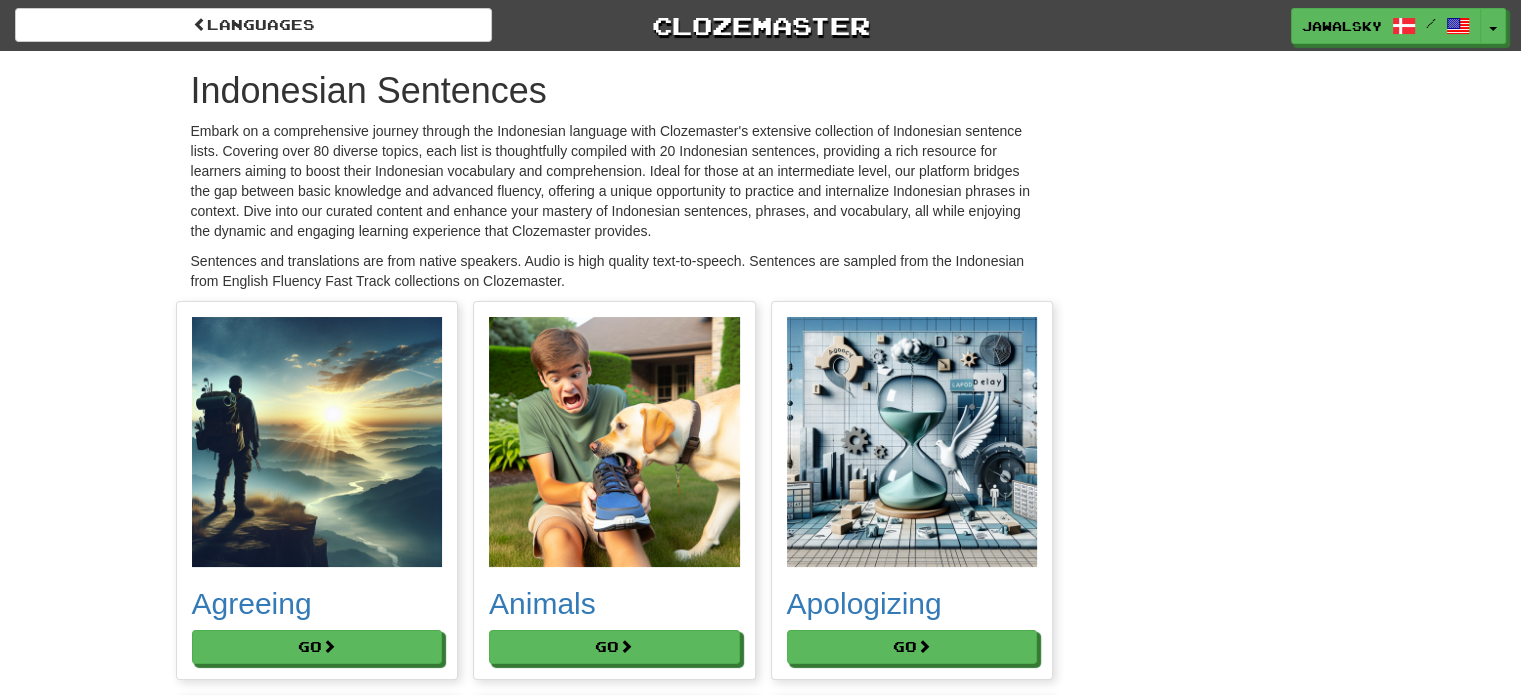 click on "Languages
Clozemaster
Jawalsky
/
Toggle Dropdown
Dashboard
Leaderboard
Activity Feed
Notifications
Profile
Discussions
Dansk
/
English
Streak:
0
Review:
0
Points Today: 0
Deutsch
/
English
Streak:
1
Review:
30
Points Today: 0
Español
/
English
Streak:
1
Review:
6
Points Today: 0
Français
/
English
Streak:
1
Review:
18
Points Today: 72
Italiano
/
English
Streak:
1
Review:
4
Points Today: 5320
Latina
/
English
Streak:
1
Review:
5
Points Today: 16
Magyar
/
English
Streak:
0
Review:
0
Points Today: 0
Nederlands
/
English
Streak:
0" at bounding box center [760, 22] 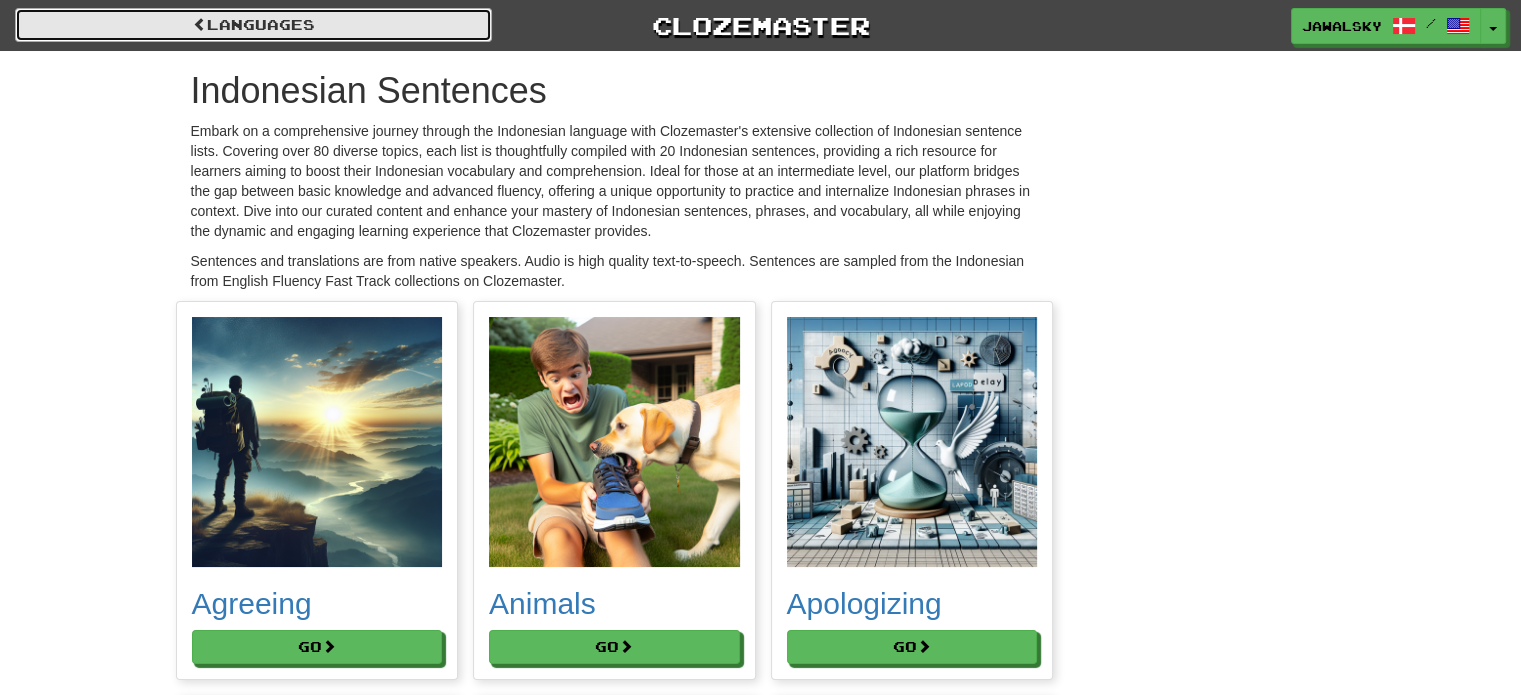click on "Languages" at bounding box center [253, 25] 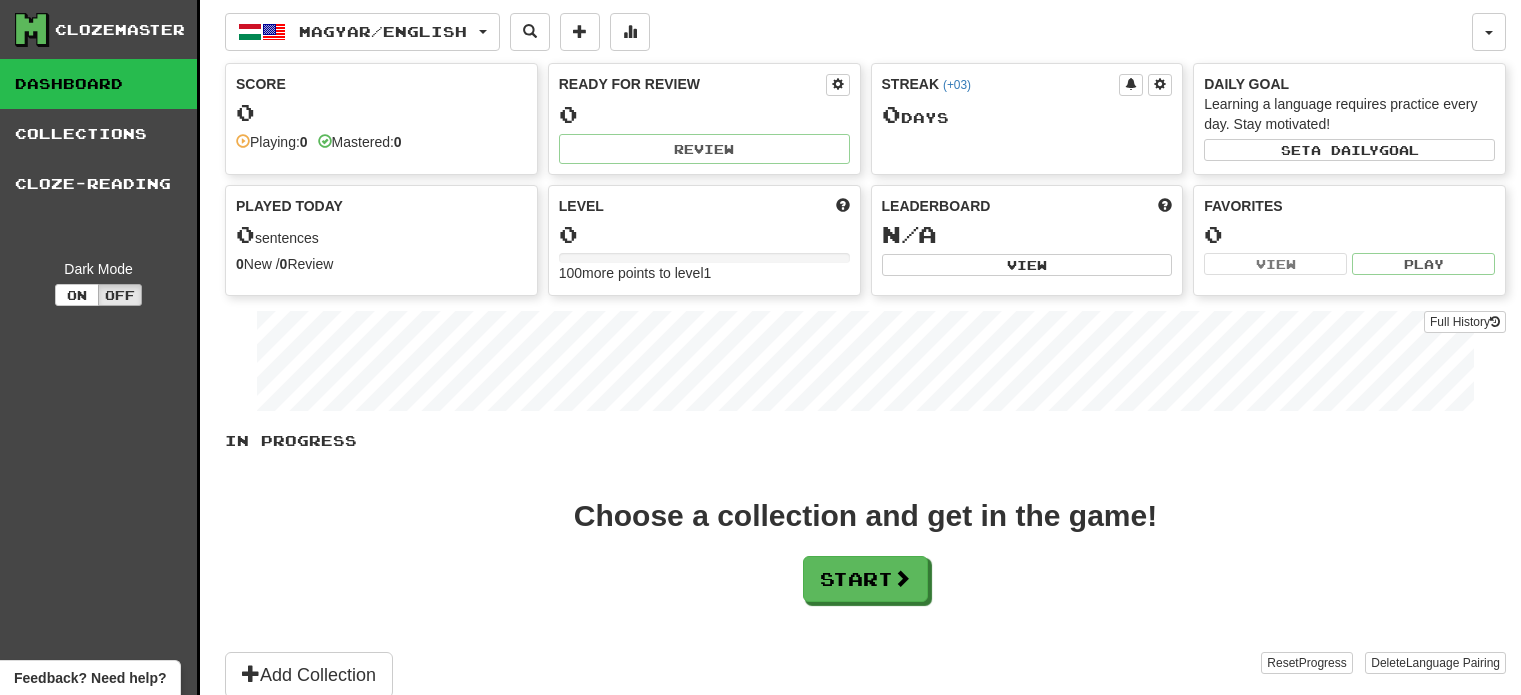 scroll, scrollTop: 0, scrollLeft: 0, axis: both 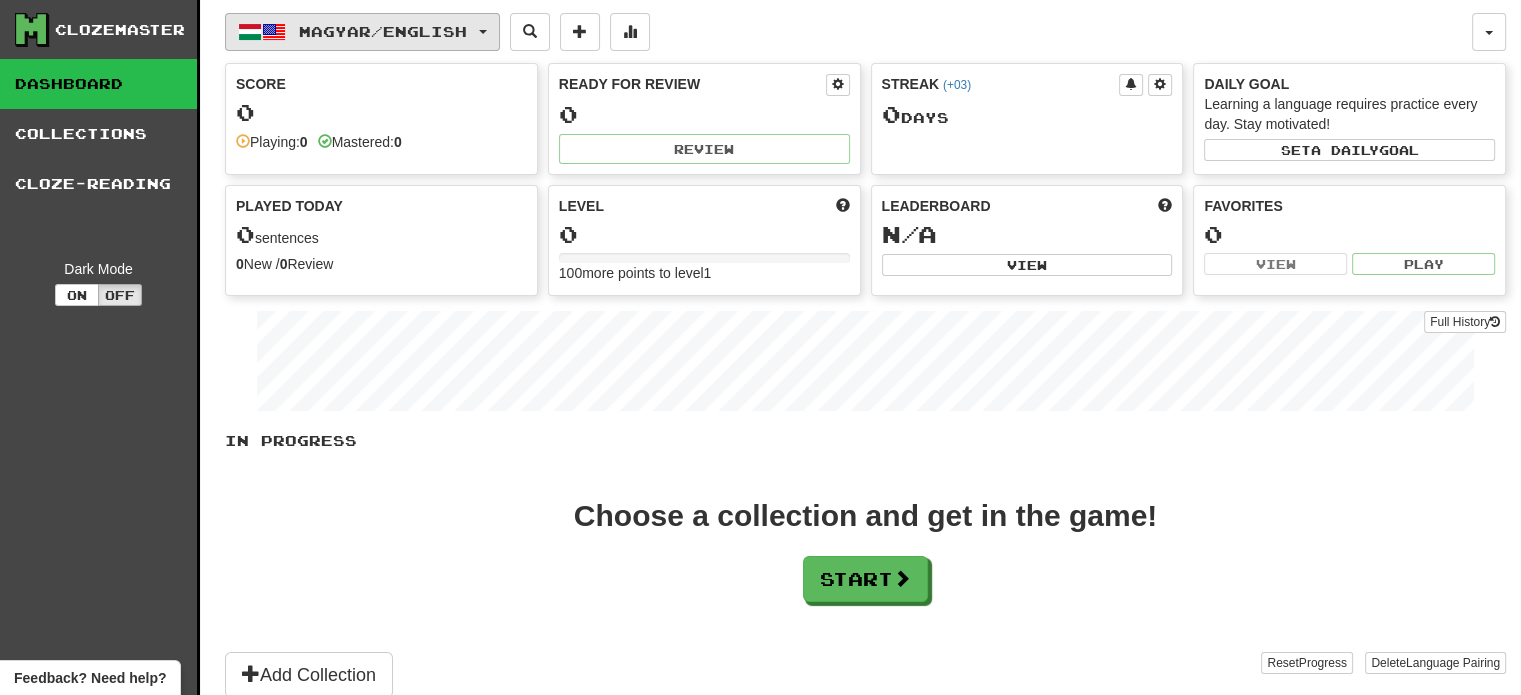 click at bounding box center [274, 32] 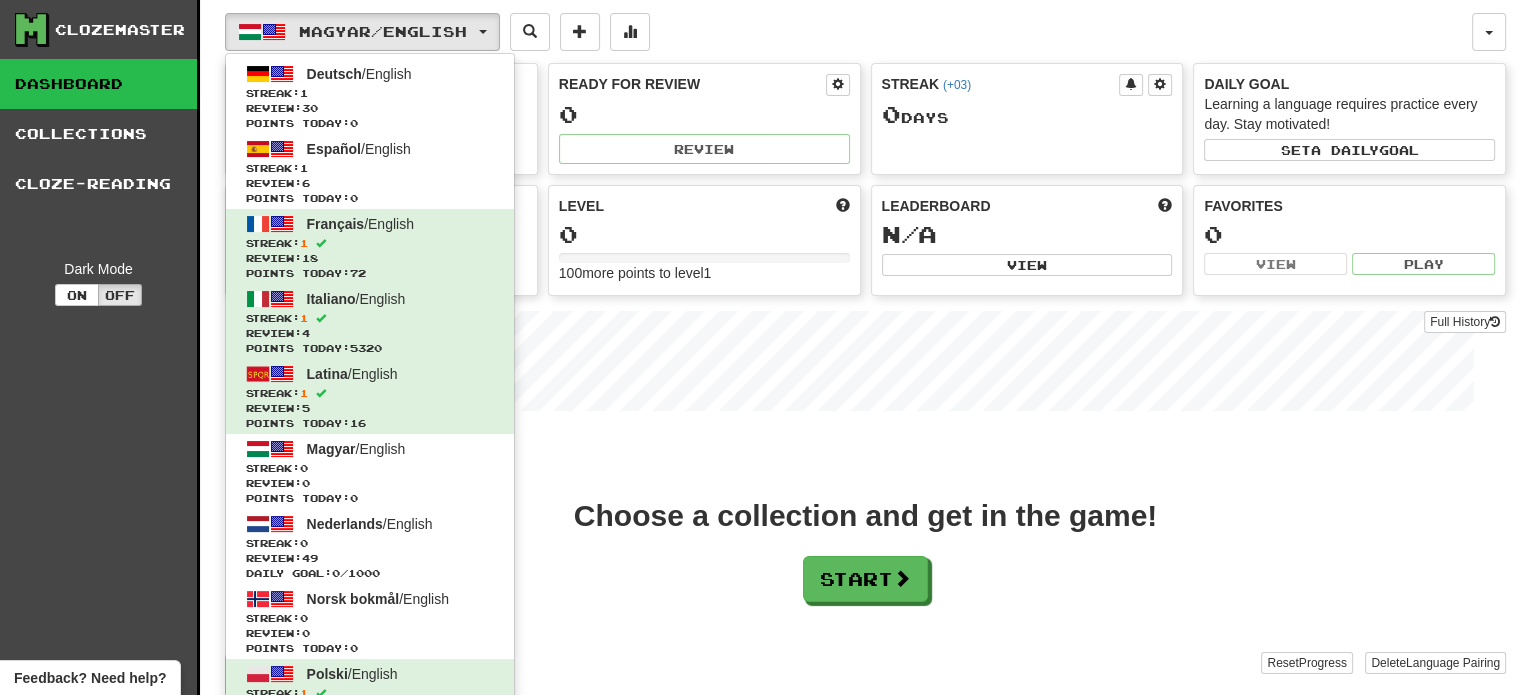 click on "Full History" at bounding box center (865, 363) 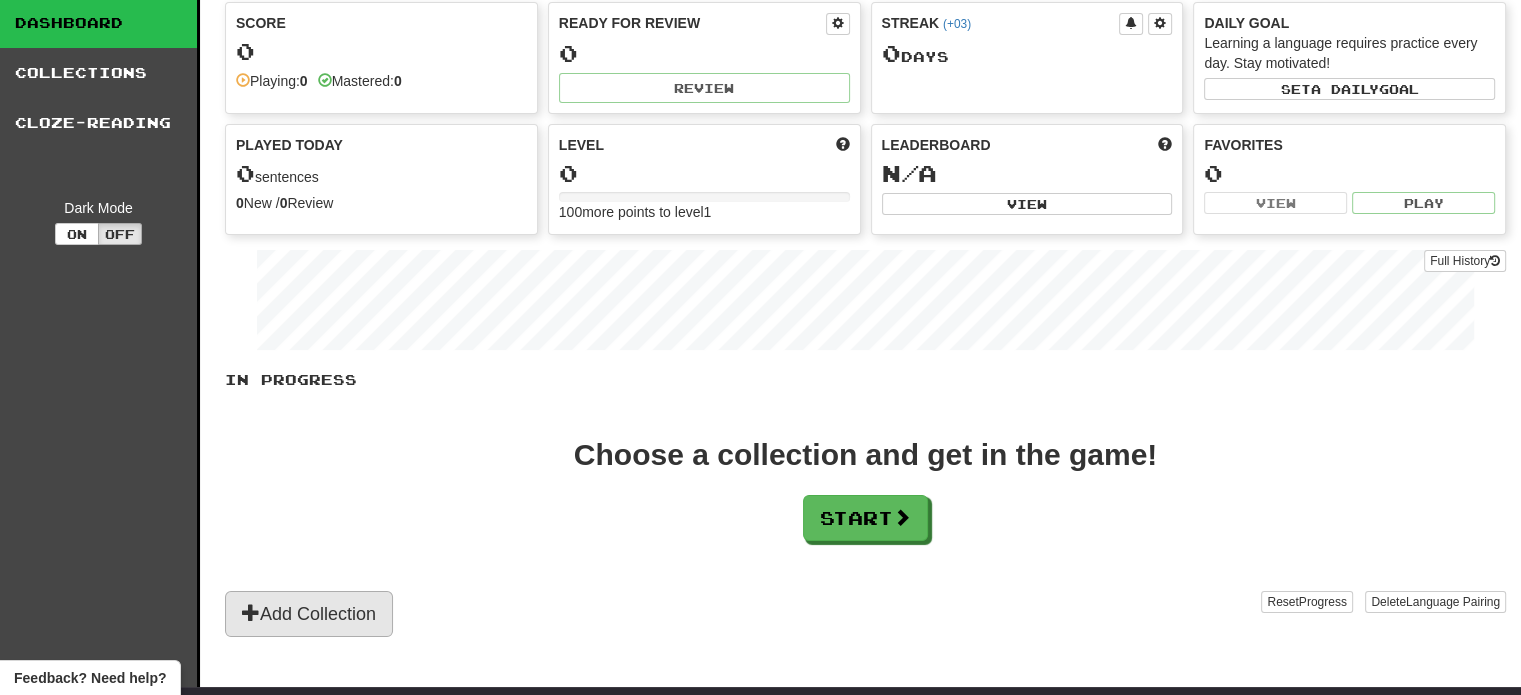scroll, scrollTop: 400, scrollLeft: 0, axis: vertical 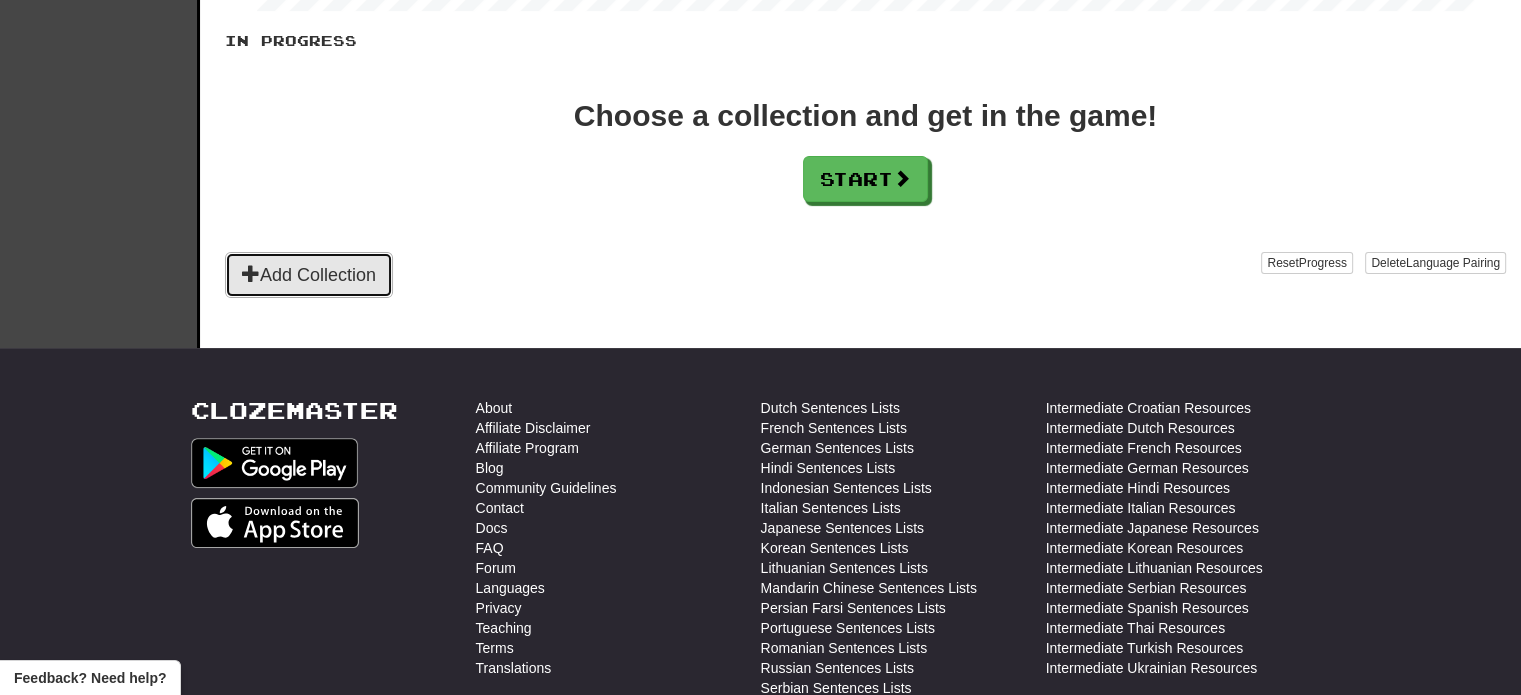 click on "Add Collection" at bounding box center (309, 275) 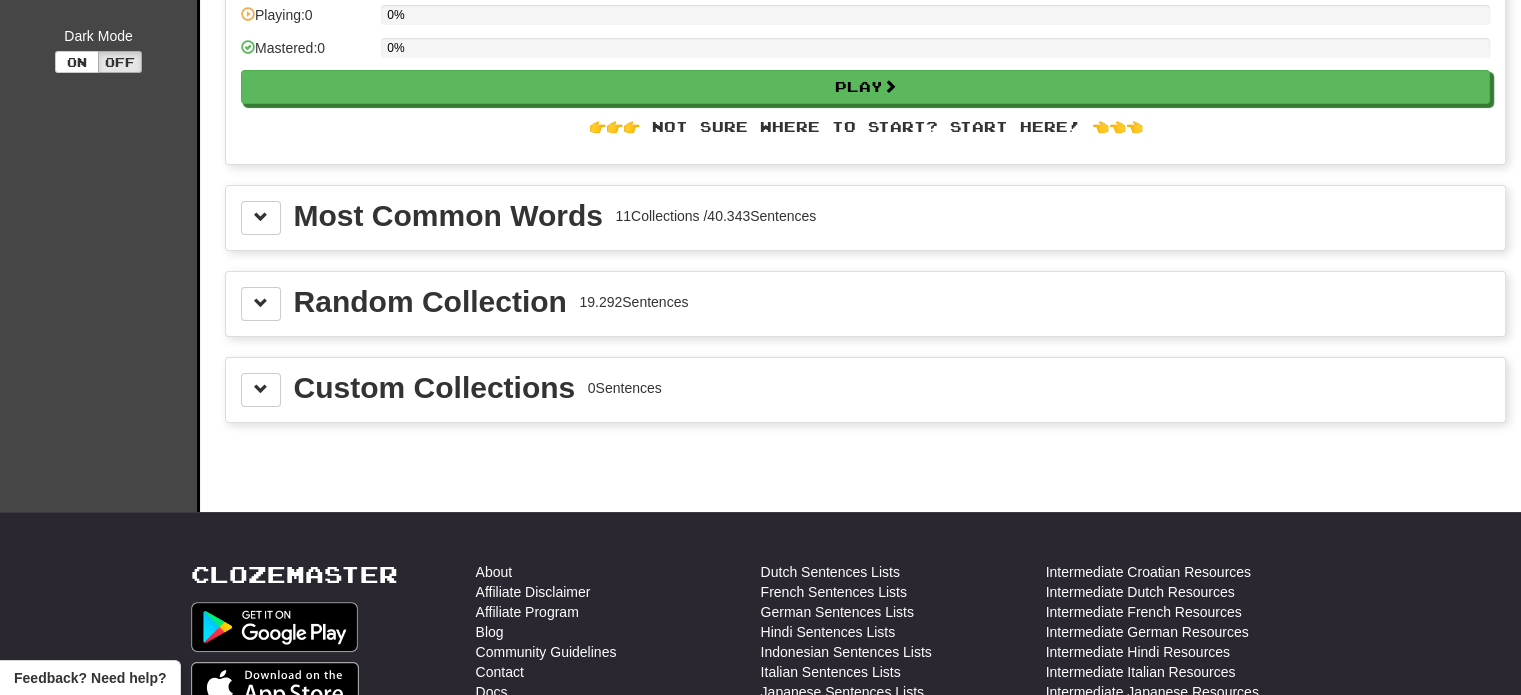 scroll, scrollTop: 0, scrollLeft: 0, axis: both 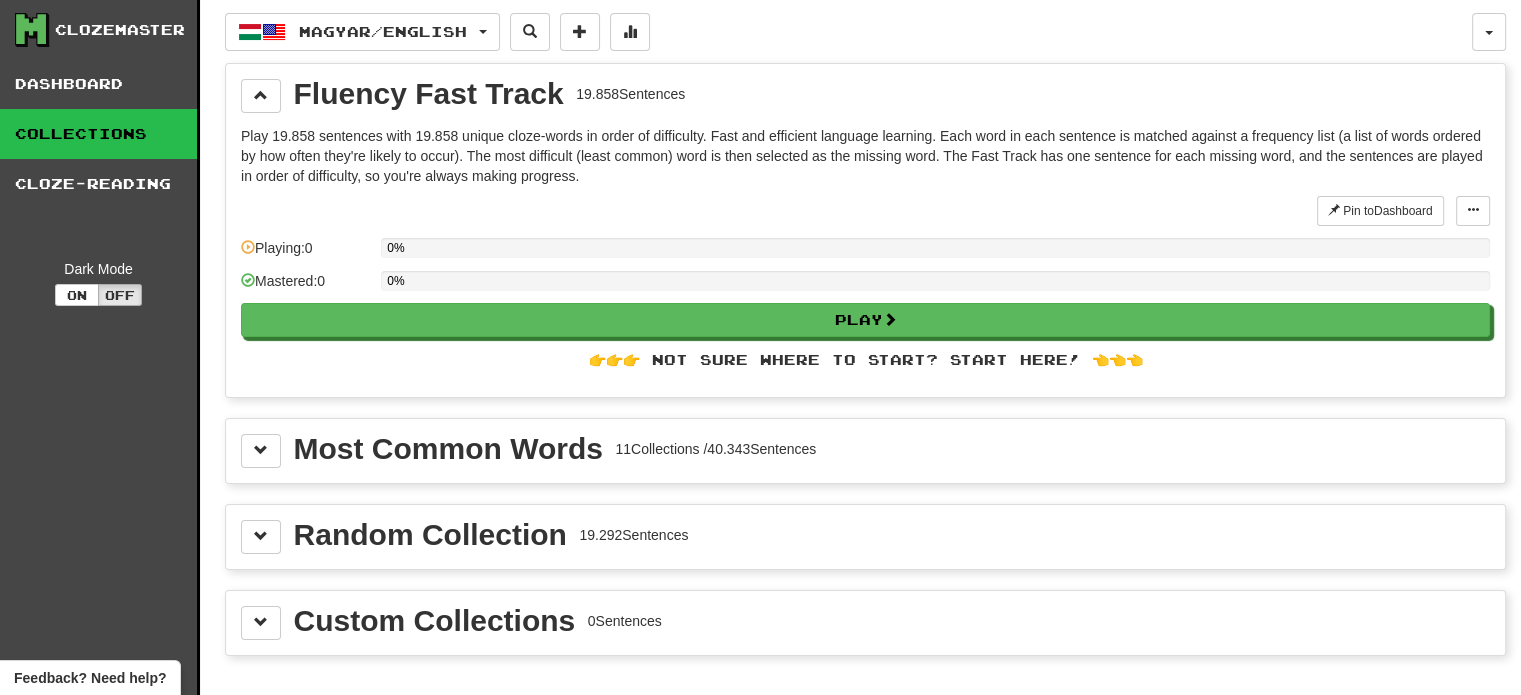 click on "Magyar  /  English Deutsch  /  English Streak:  1   Review:  30 Points today:  0 Español  /  English Streak:  1   Review:  6 Points today:  0 Français  /  English Streak:  1   Review:  18 Points today:  72 Italiano  /  English Streak:  1   Review:  4 Points today:  5320 Latina  /  English Streak:  1   Review:  5 Points today:  16 Magyar  /  English Streak:  0   Review:  0 Points today:  0 Nederlands  /  English Streak:  0   Review:  49 Daily Goal:  0  /  1000 Norsk bokmål  /  English Streak:  0   Review:  0 Points today:  0 Polski  /  English Streak:  1   Review:  1 Points today:  0 Português  /  English Streak:  1   Review:  4 Points today:  36 Suomi  /  English Streak:  2   Review:  2 Points today:  64 Svenska  /  English Streak:  8   Review:  33 Daily Goal:  4000  /  1000 Русский  /  English Streak:  3   Review:  3 Points today:  360 中文  /  English Streak:  1   Review:  12 Points today:  0  Language Pairing" at bounding box center (362, 32) 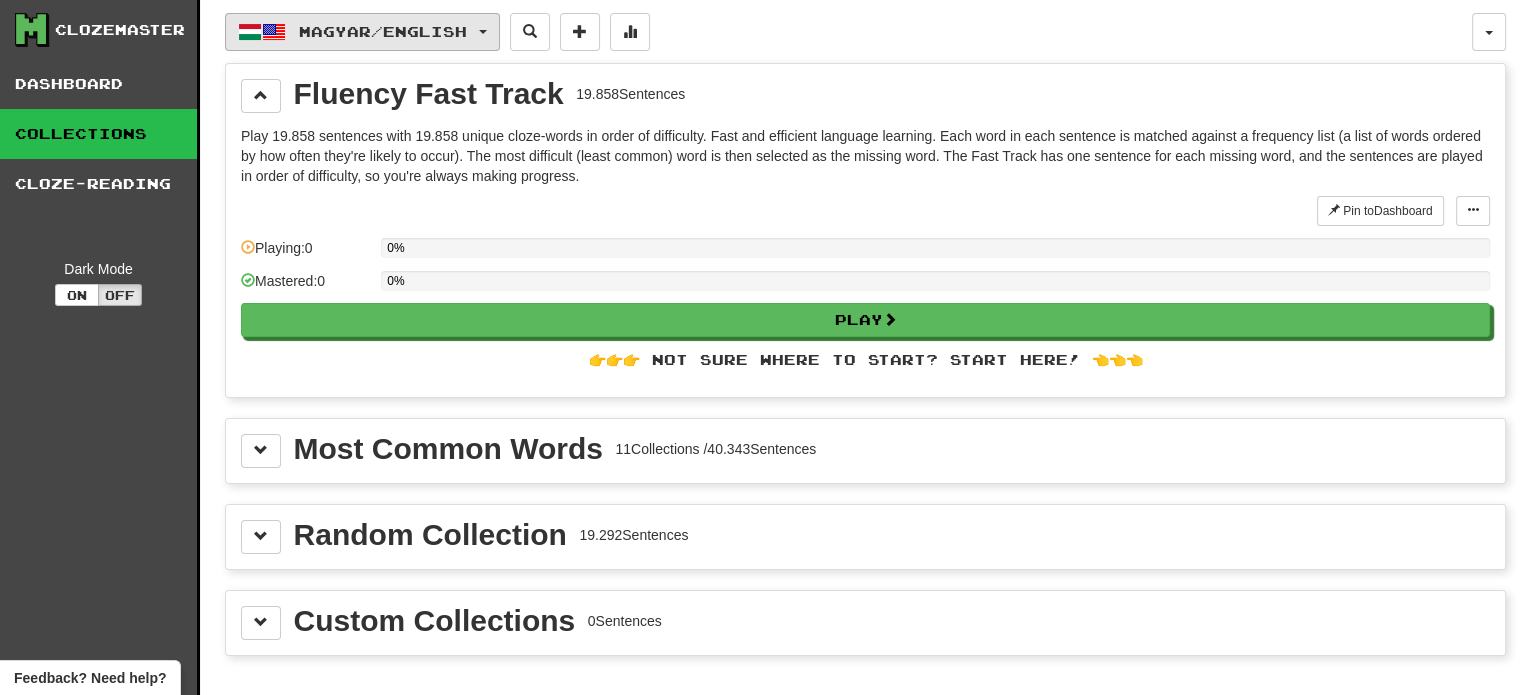 click on "Magyar  /  English" at bounding box center [383, 31] 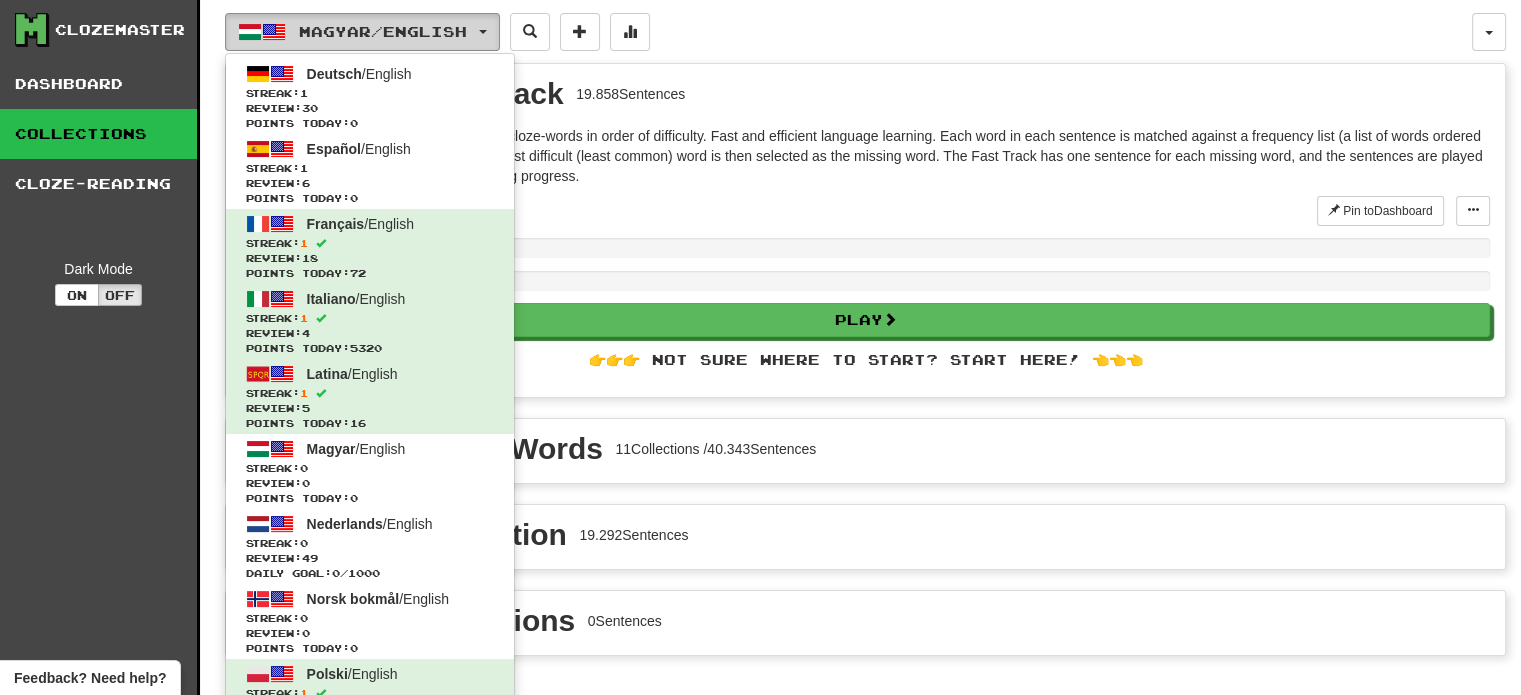 click on "Magyar  /  English" at bounding box center (383, 31) 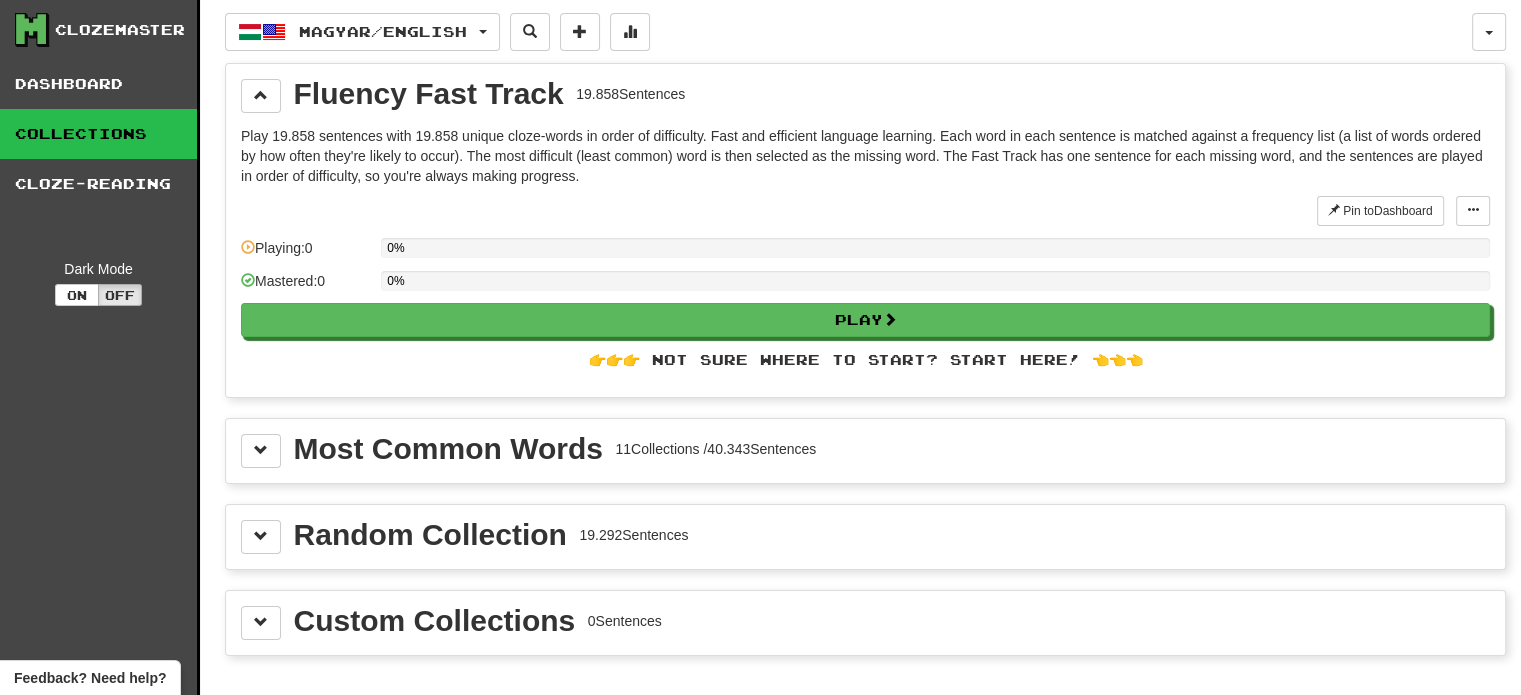 click on "Magyar  /  English Deutsch  /  English Streak:  1   Review:  30 Points today:  0 Español  /  English Streak:  1   Review:  6 Points today:  0 Français  /  English Streak:  1   Review:  18 Points today:  72 Italiano  /  English Streak:  1   Review:  4 Points today:  5320 Latina  /  English Streak:  1   Review:  5 Points today:  16 Magyar  /  English Streak:  0   Review:  0 Points today:  0 Nederlands  /  English Streak:  0   Review:  49 Daily Goal:  0  /  1000 Norsk bokmål  /  English Streak:  0   Review:  0 Points today:  0 Polski  /  English Streak:  1   Review:  1 Points today:  0 Português  /  English Streak:  1   Review:  4 Points today:  36 Suomi  /  English Streak:  2   Review:  2 Points today:  64 Svenska  /  English Streak:  8   Review:  33 Daily Goal:  4000  /  1000 Русский  /  English Streak:  3   Review:  3 Points today:  360 中文  /  English Streak:  1   Review:  12 Points today:  0  Language Pairing Username: [USERNAME] Edit  Account  Notifications  Activity Feed  Profile  Leaderboard" at bounding box center [865, 372] 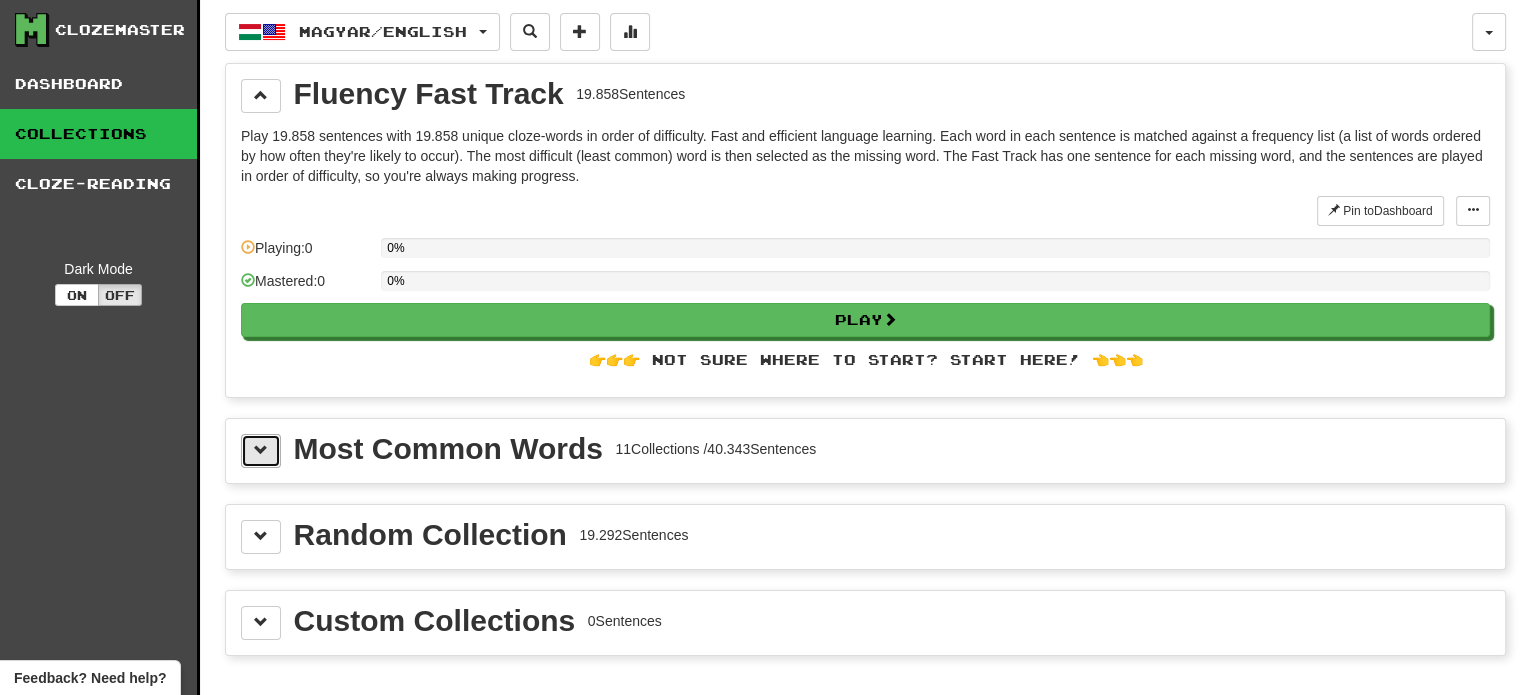click at bounding box center [261, 450] 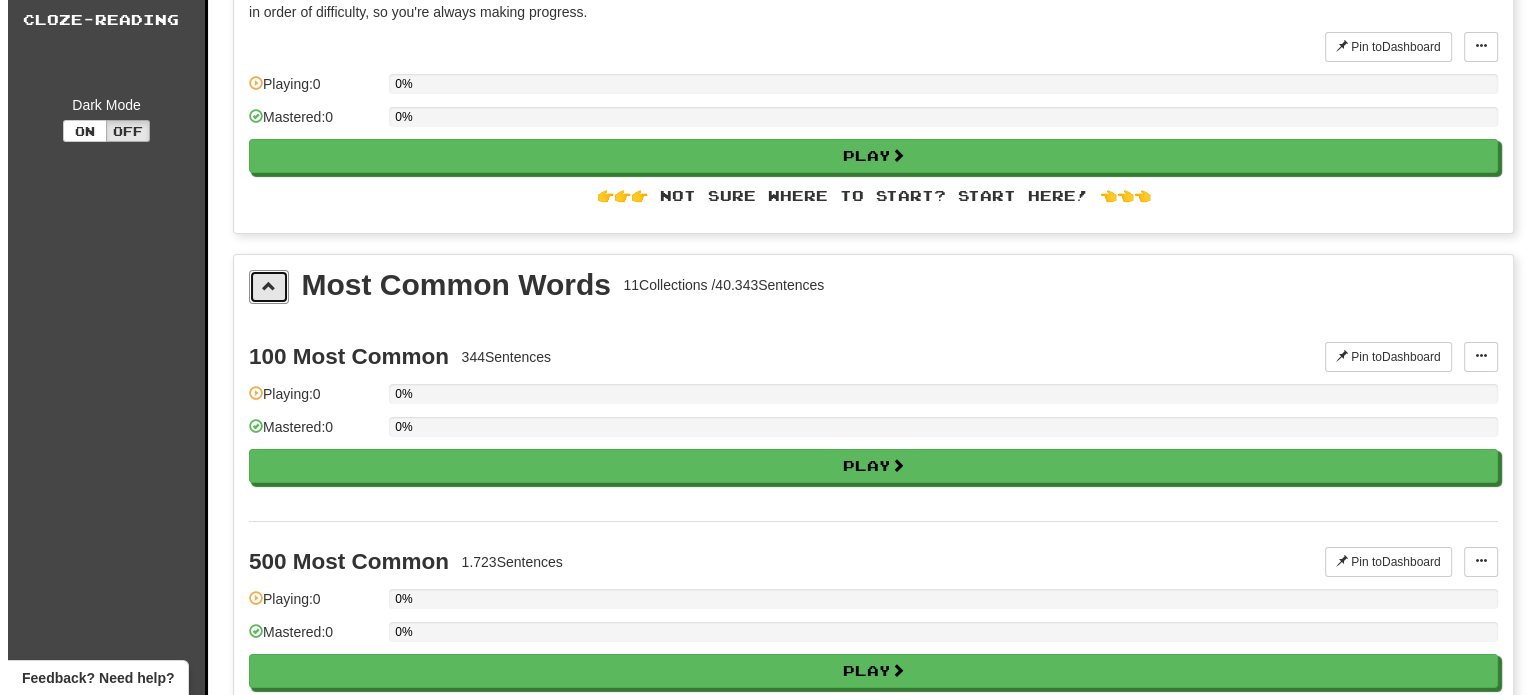 scroll, scrollTop: 200, scrollLeft: 0, axis: vertical 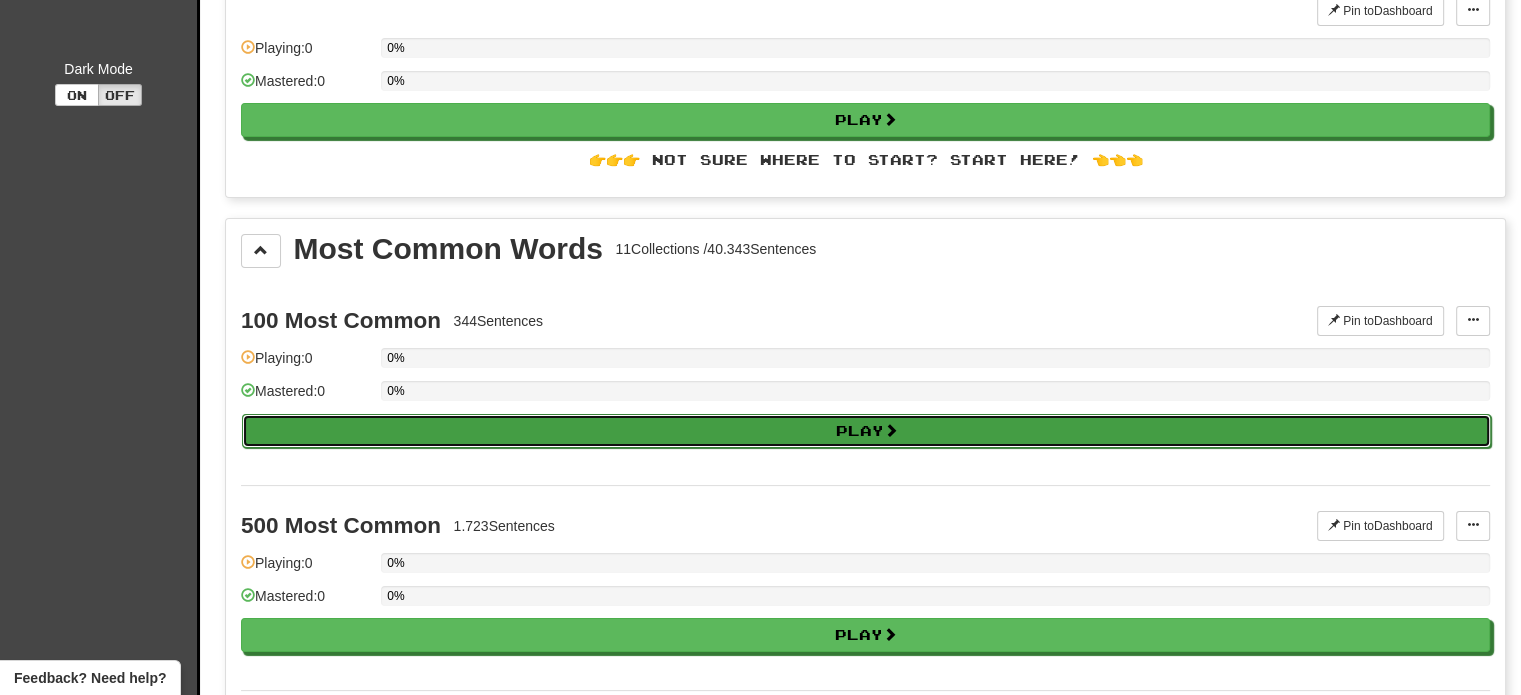 click on "Play" at bounding box center (866, 431) 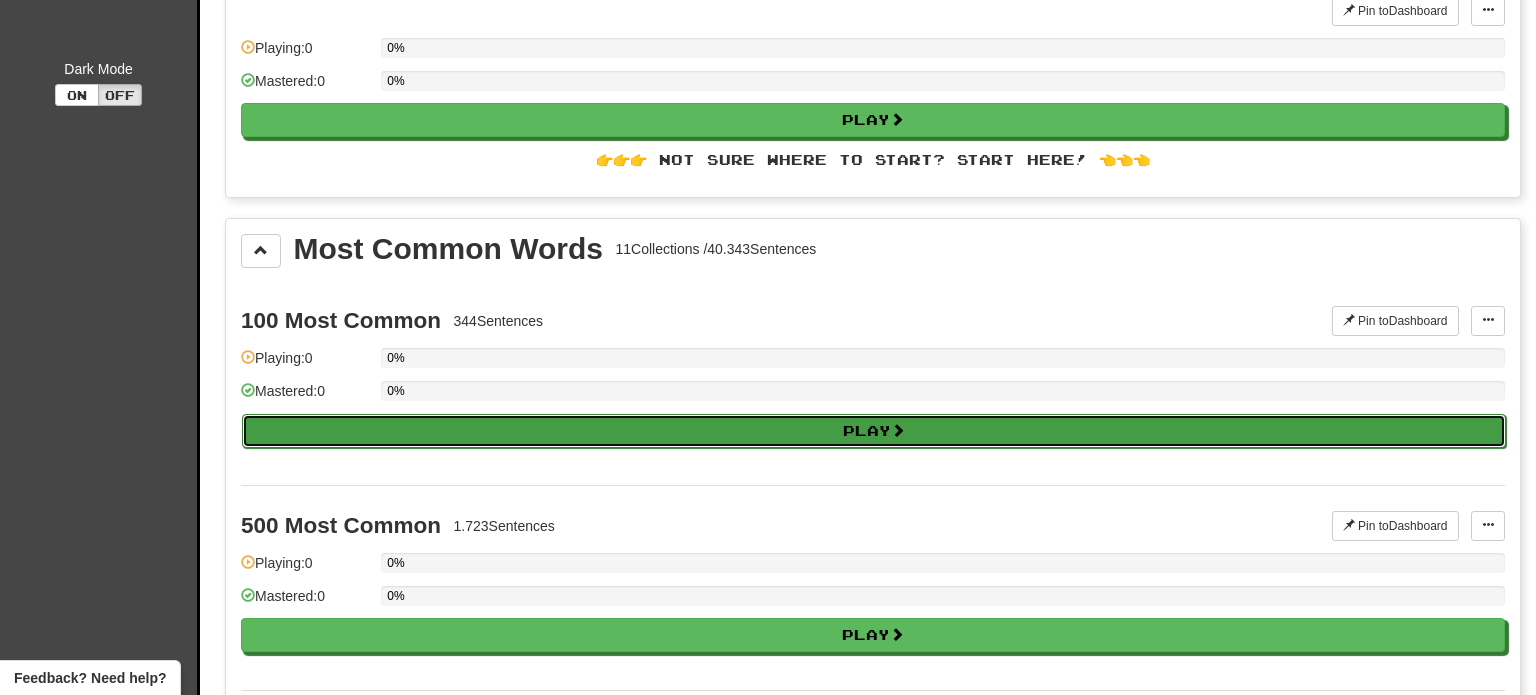 select on "**" 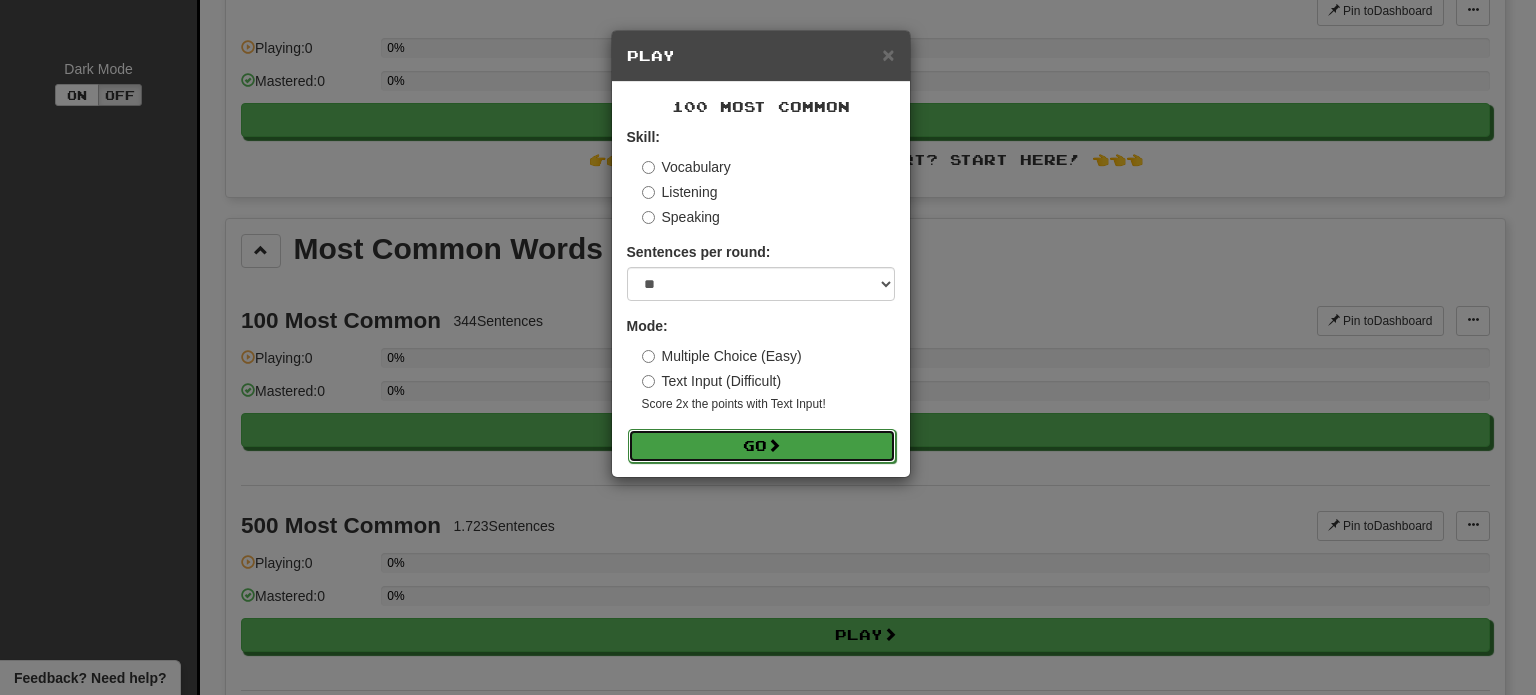 click on "Go" at bounding box center (762, 446) 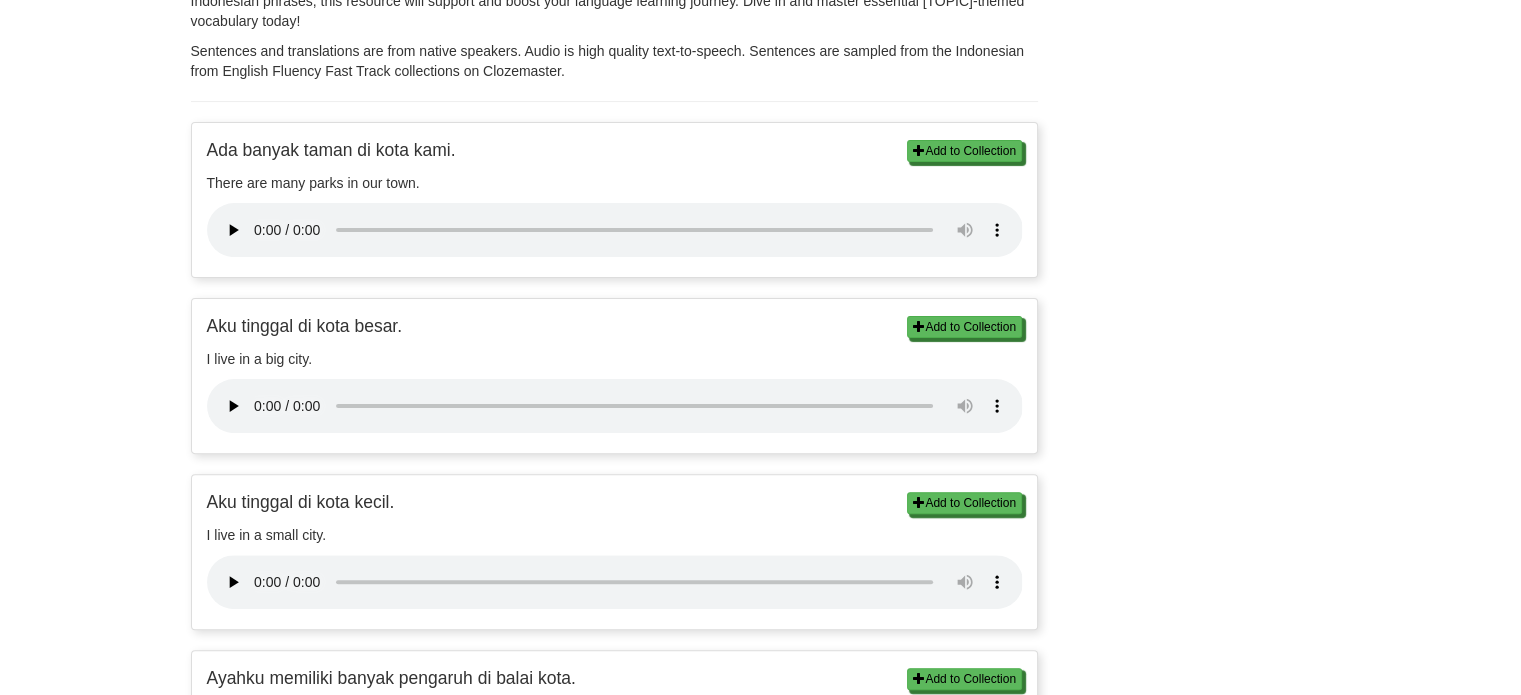 scroll, scrollTop: 500, scrollLeft: 0, axis: vertical 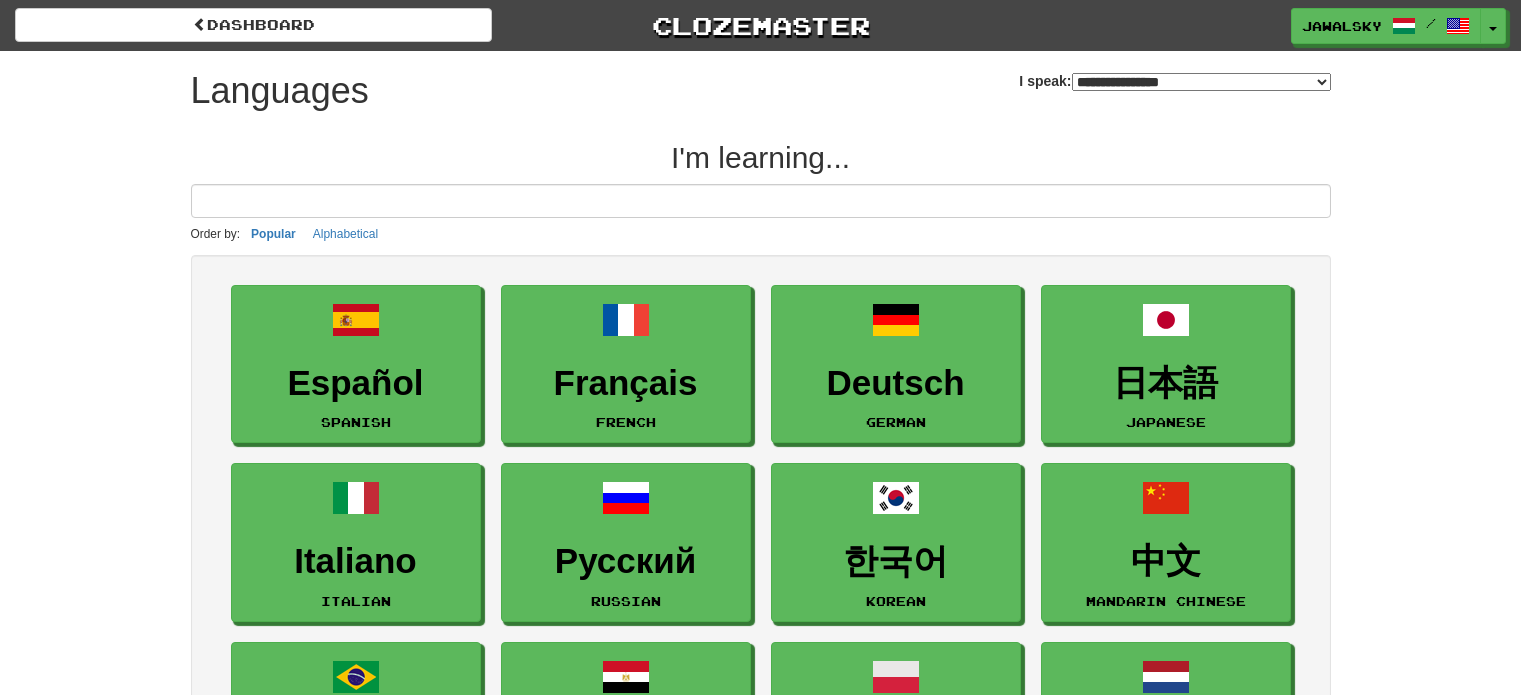 select on "*******" 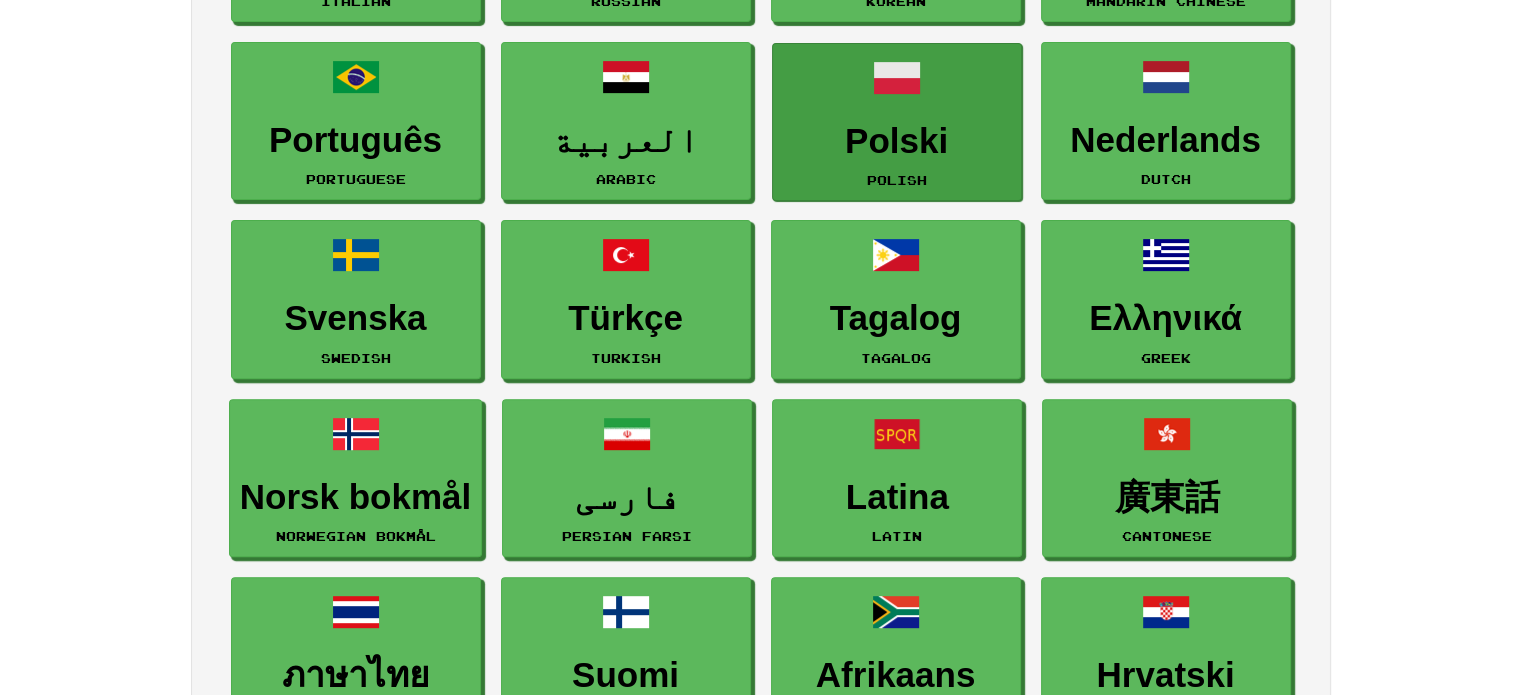scroll, scrollTop: 500, scrollLeft: 0, axis: vertical 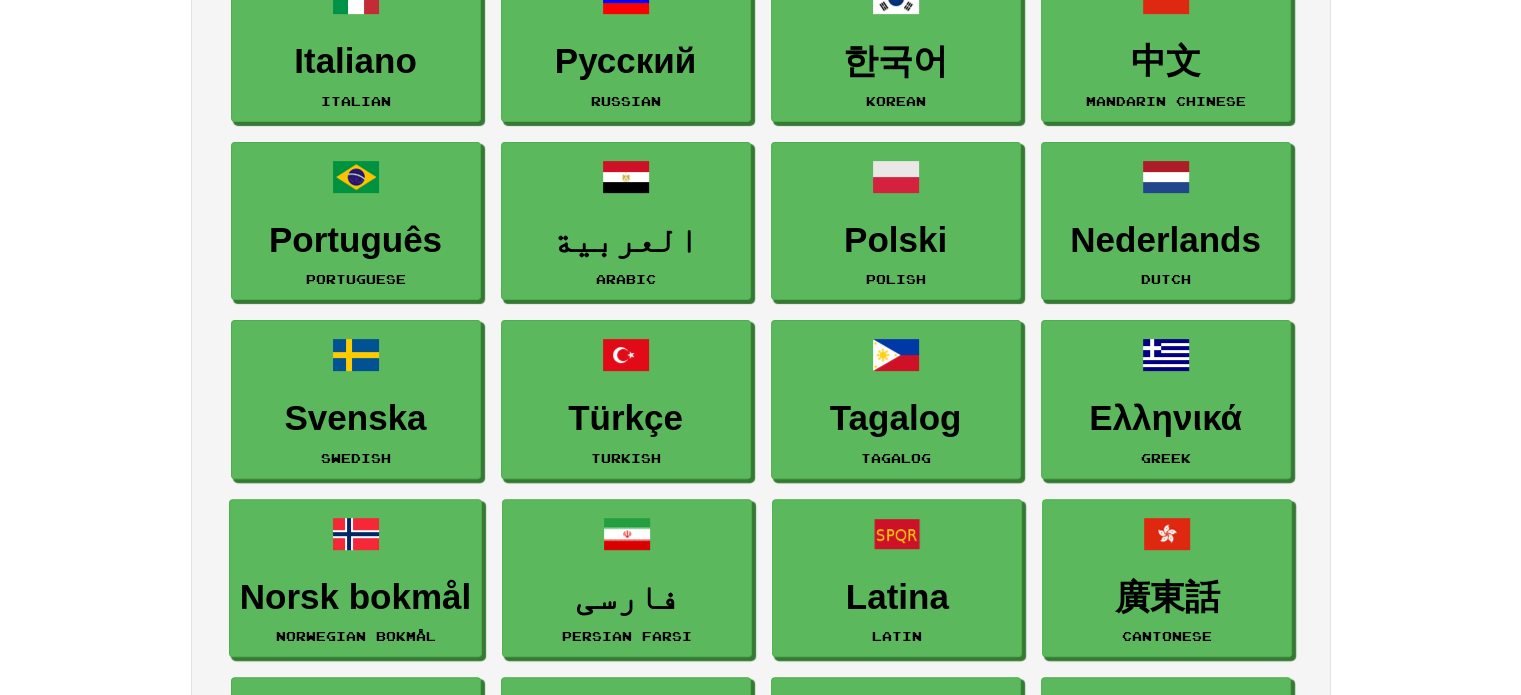 drag, startPoint x: 946, startPoint y: 184, endPoint x: 1387, endPoint y: 168, distance: 441.29016 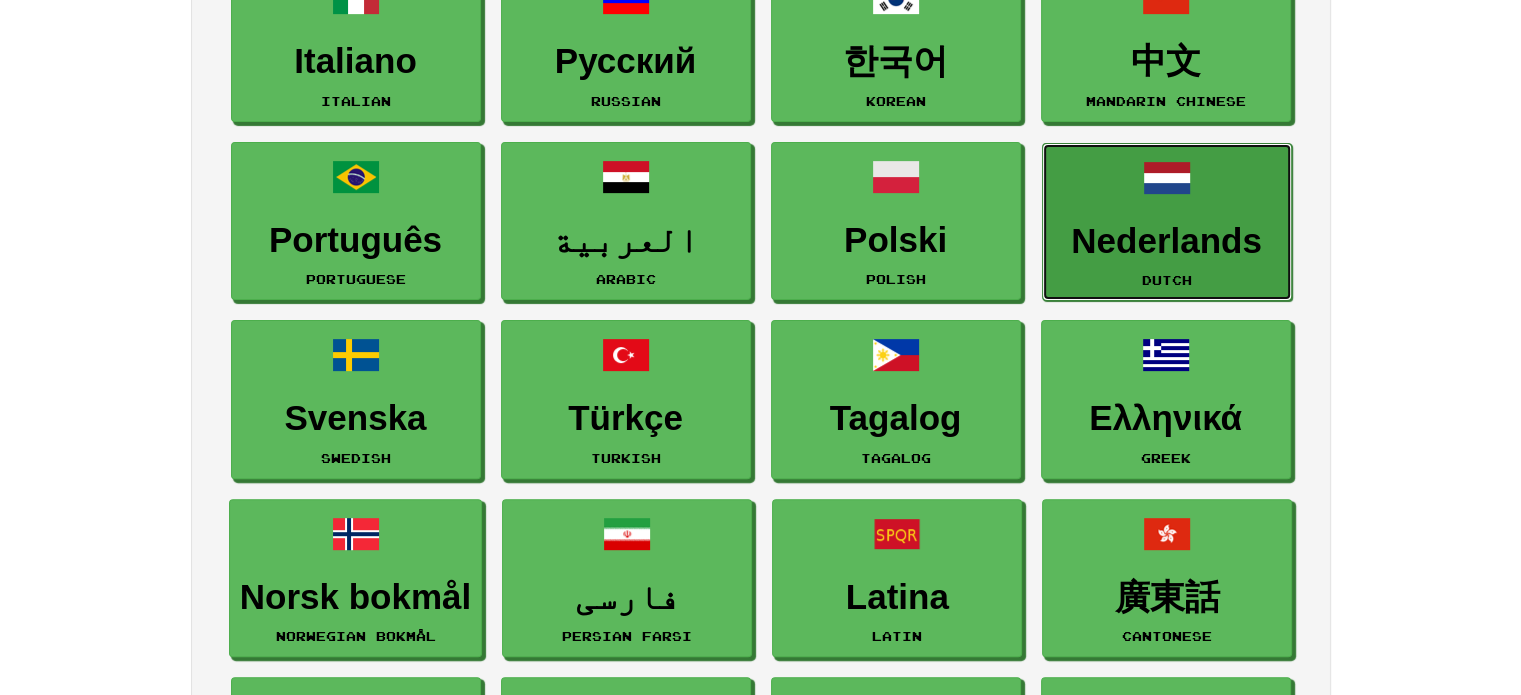 drag, startPoint x: 914, startPoint y: 246, endPoint x: 1288, endPoint y: 191, distance: 378.0225 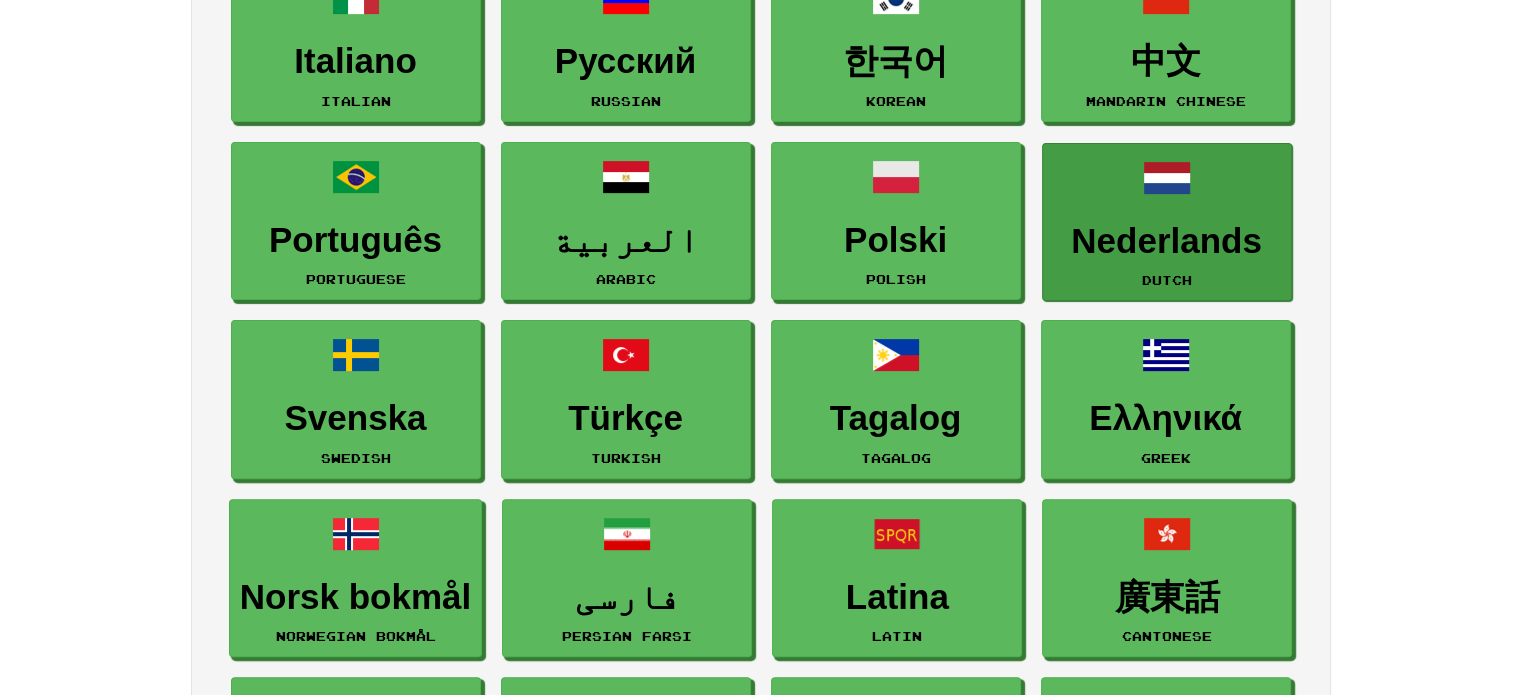 scroll, scrollTop: 900, scrollLeft: 0, axis: vertical 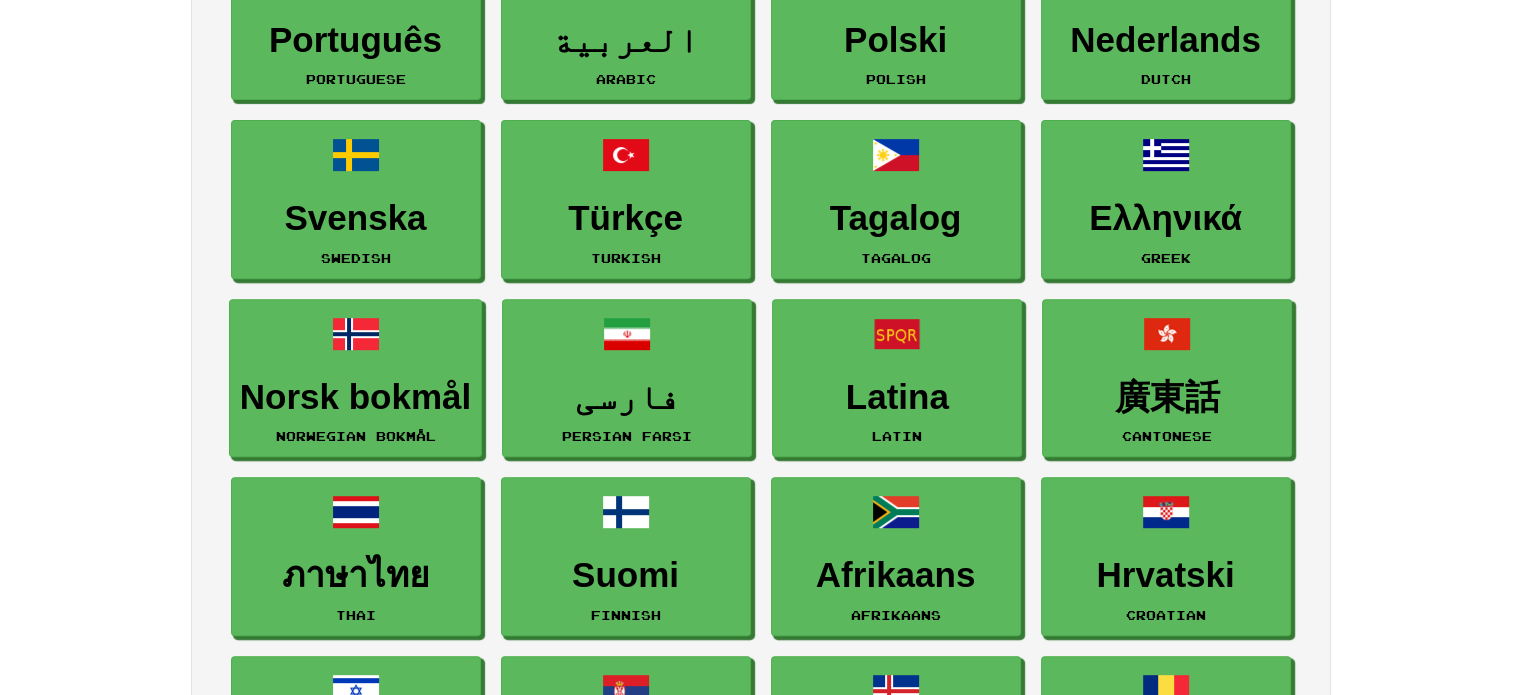 drag, startPoint x: 801, startPoint y: 207, endPoint x: 1385, endPoint y: 129, distance: 589.18585 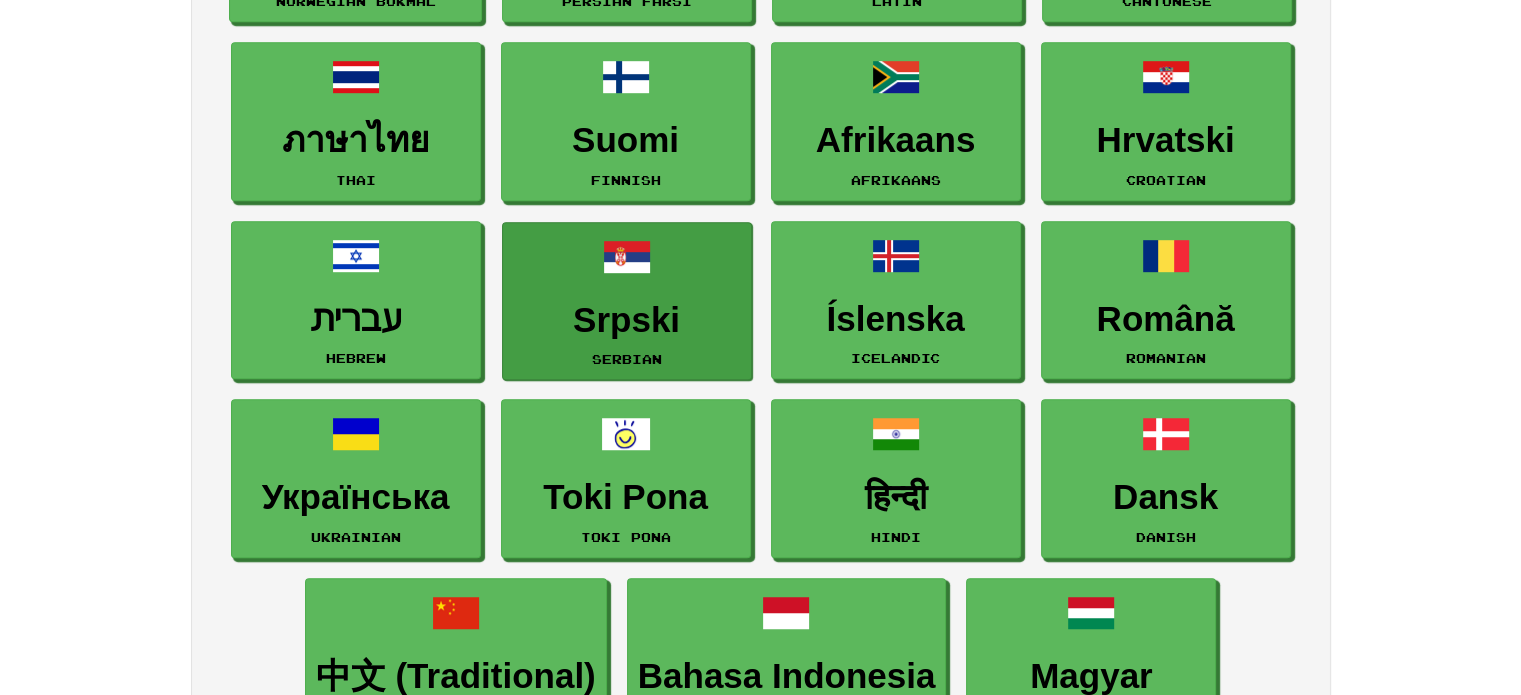 scroll, scrollTop: 1100, scrollLeft: 0, axis: vertical 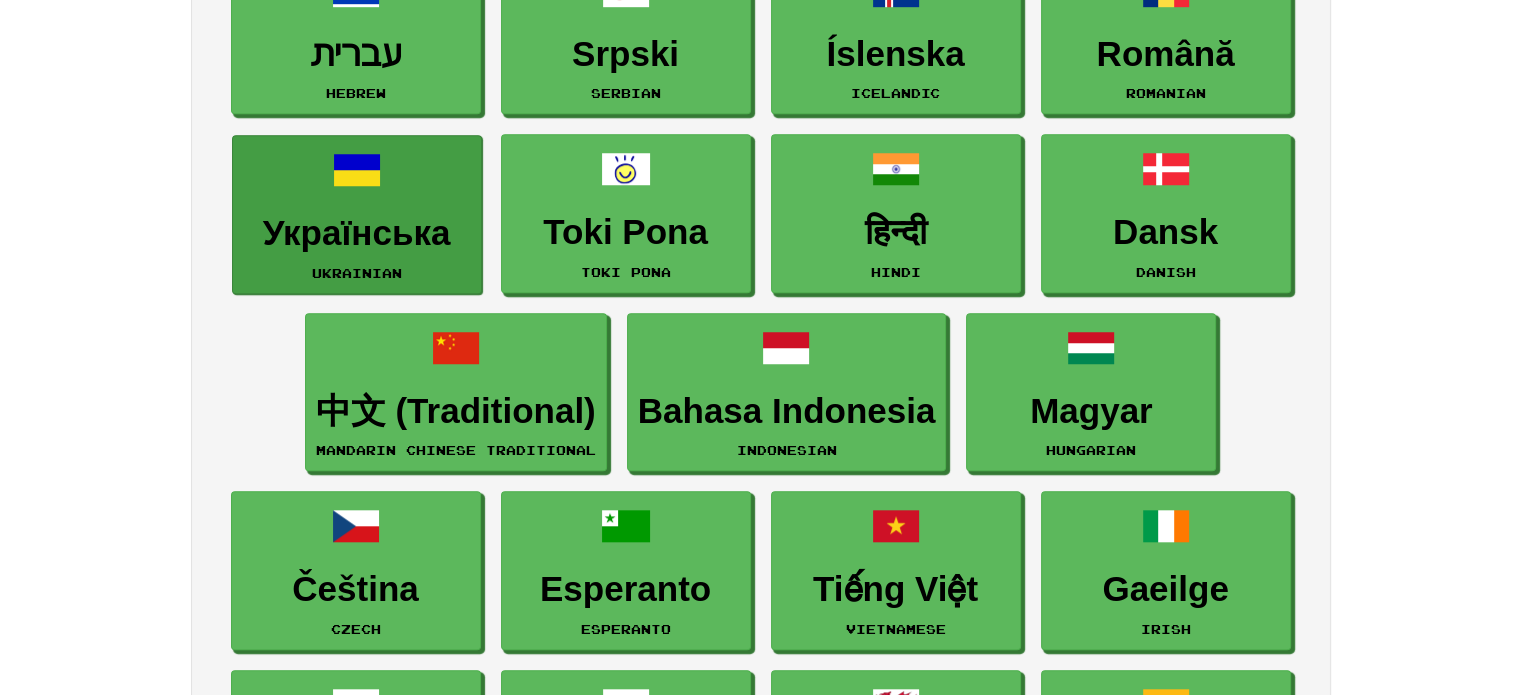 drag, startPoint x: 727, startPoint y: 303, endPoint x: 230, endPoint y: 284, distance: 497.36304 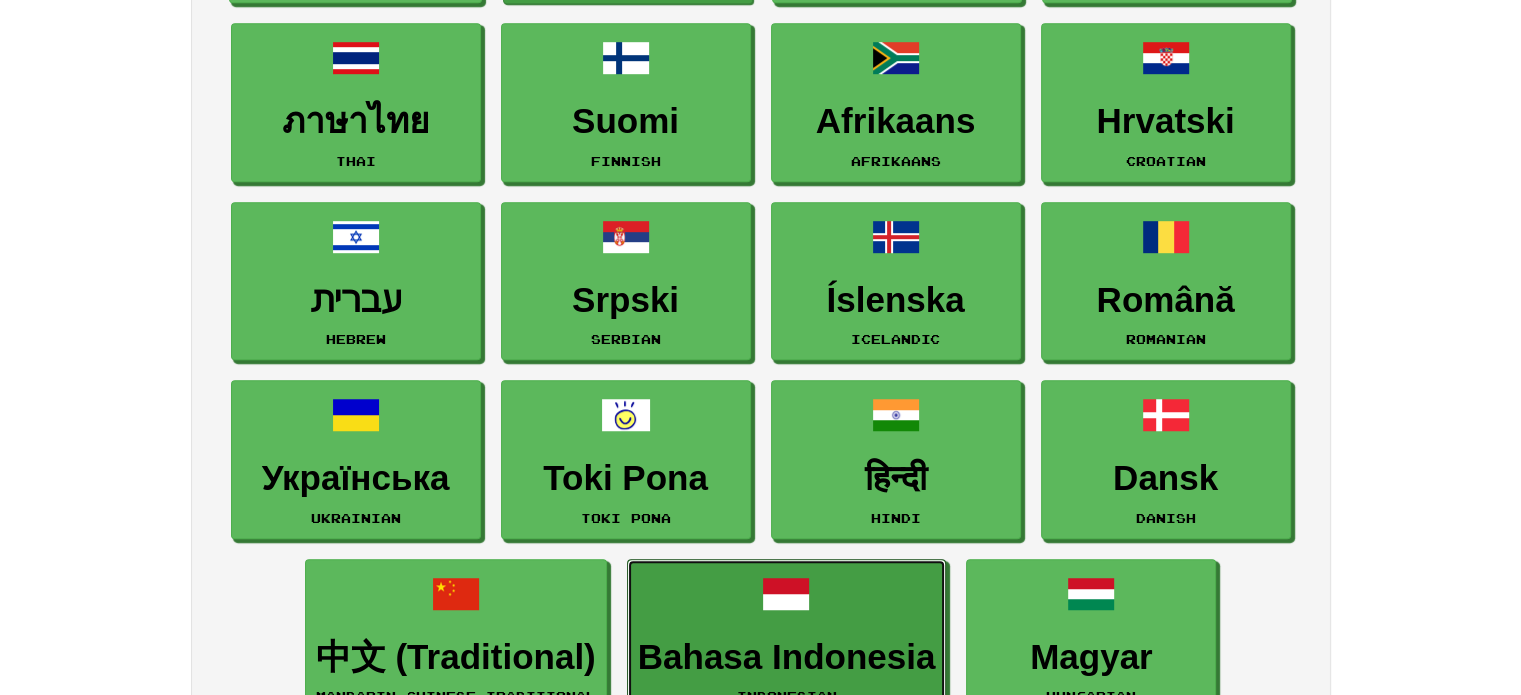 scroll, scrollTop: 1000, scrollLeft: 0, axis: vertical 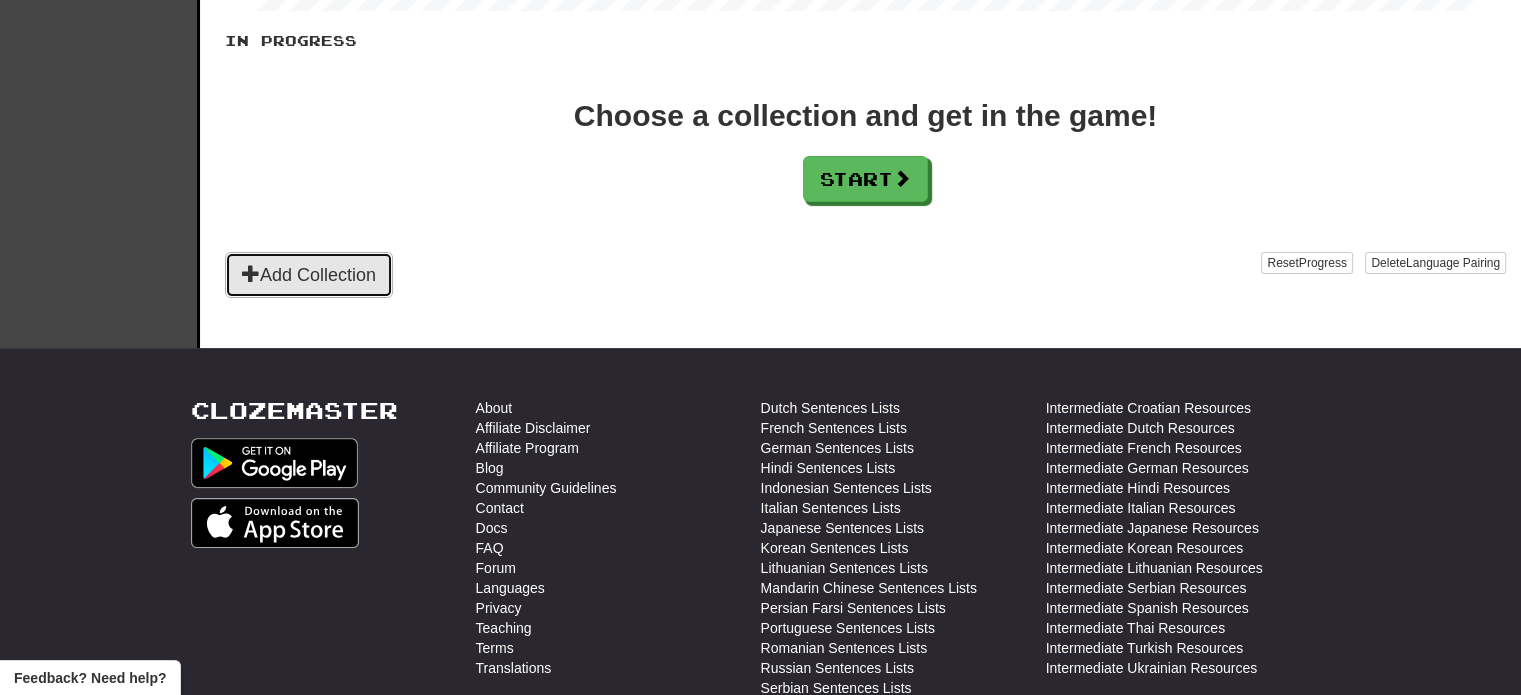 click on "Add Collection" at bounding box center [309, 275] 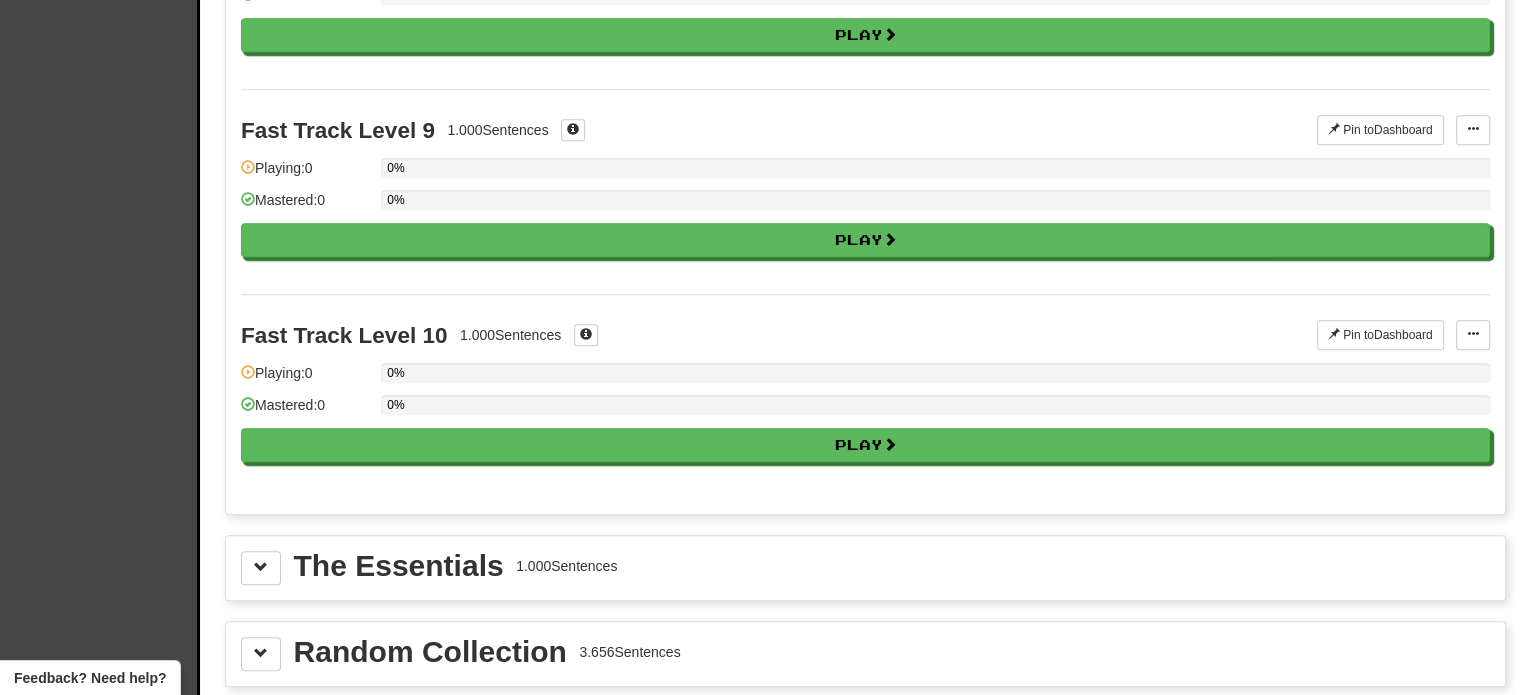 scroll, scrollTop: 2000, scrollLeft: 0, axis: vertical 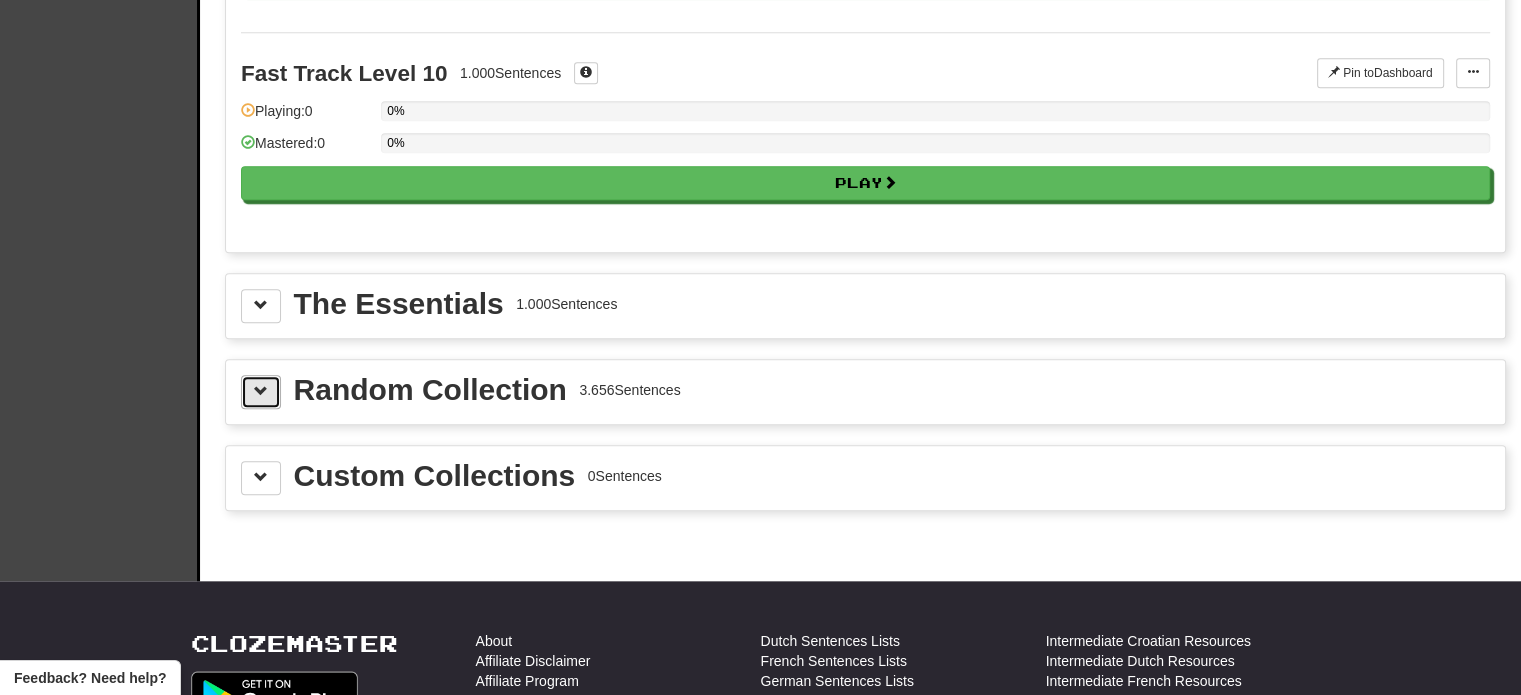 click at bounding box center (261, 392) 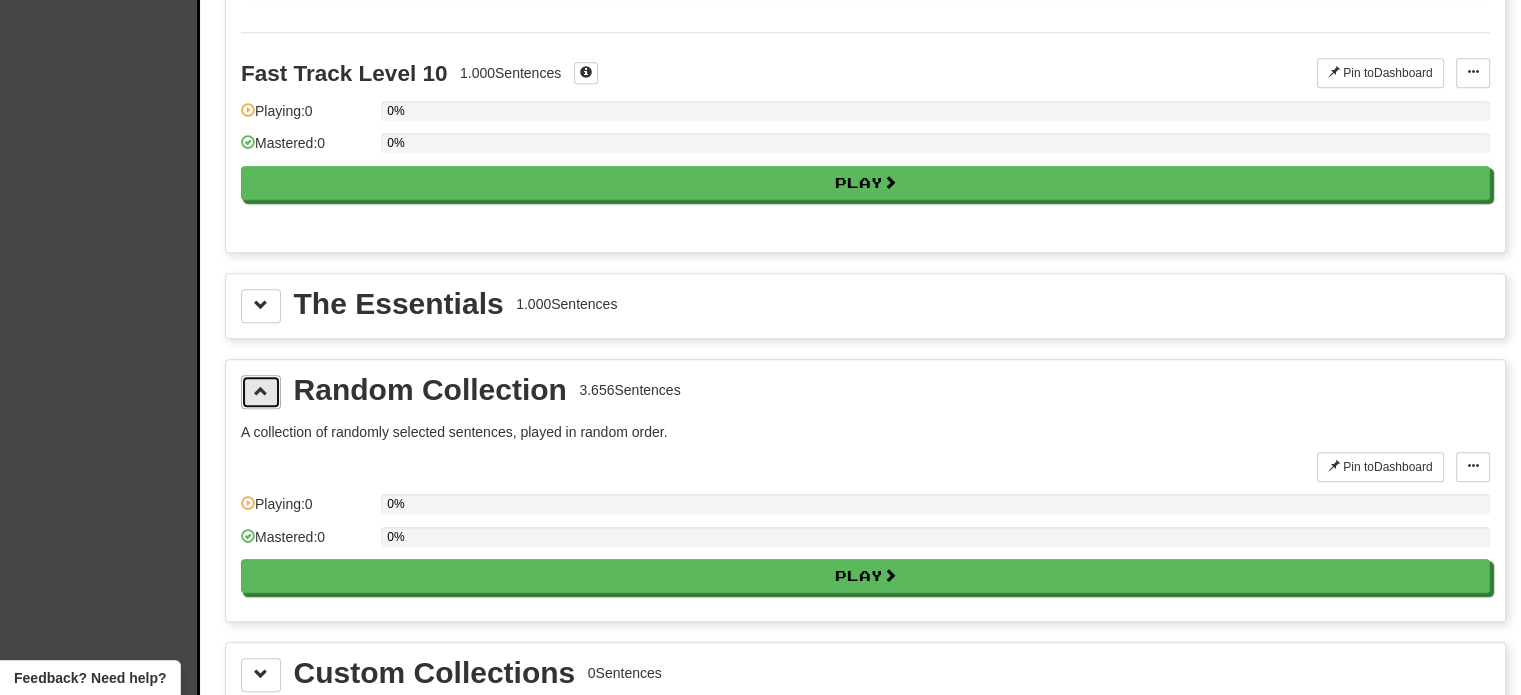 click at bounding box center [261, 392] 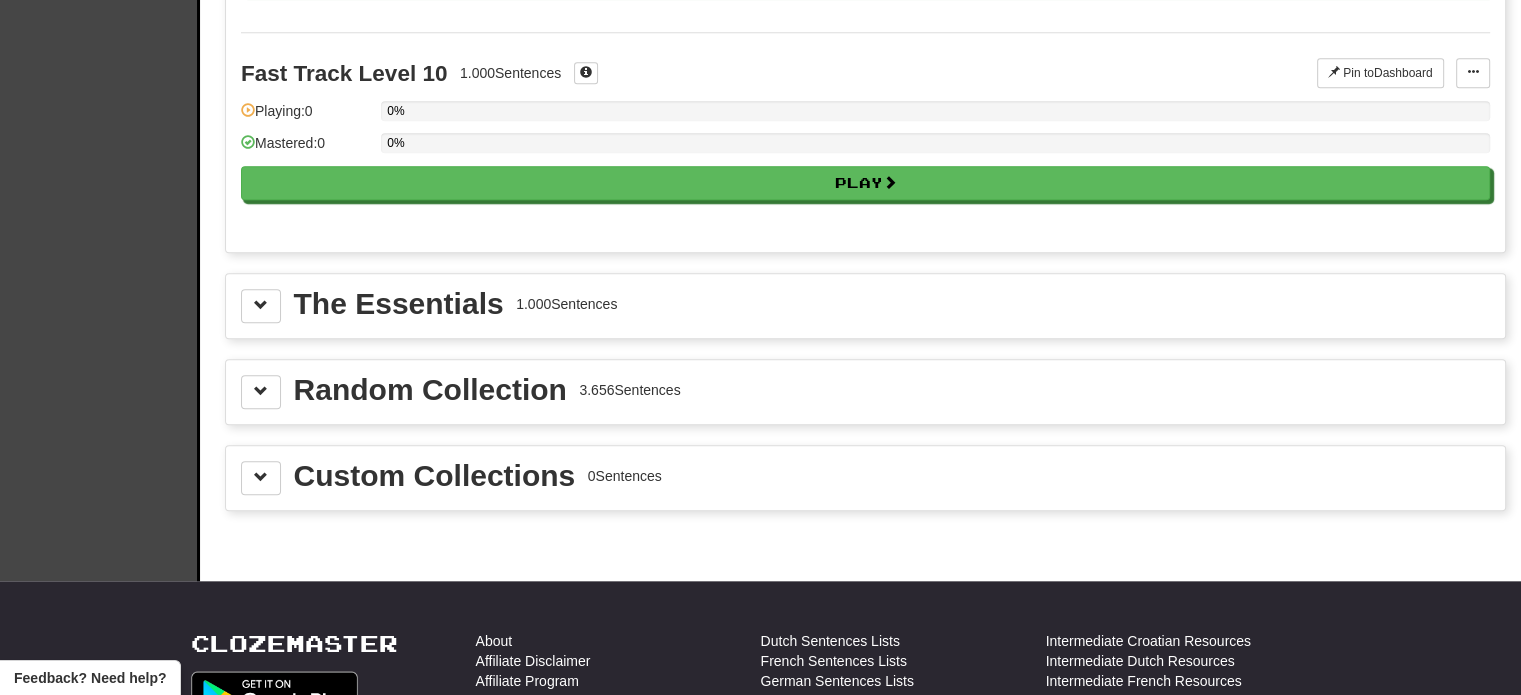 click on "The Essentials 1.000  Sentences" at bounding box center (865, 306) 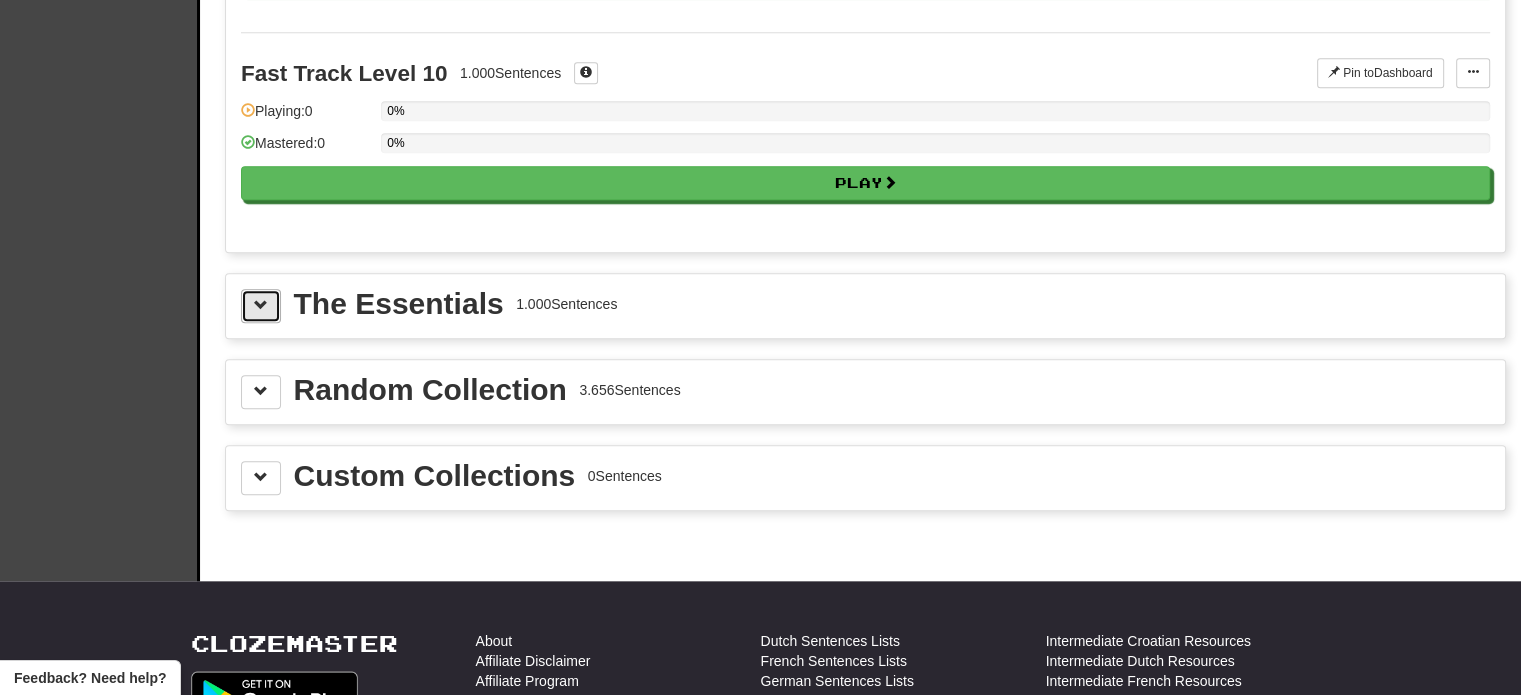 click at bounding box center (261, 306) 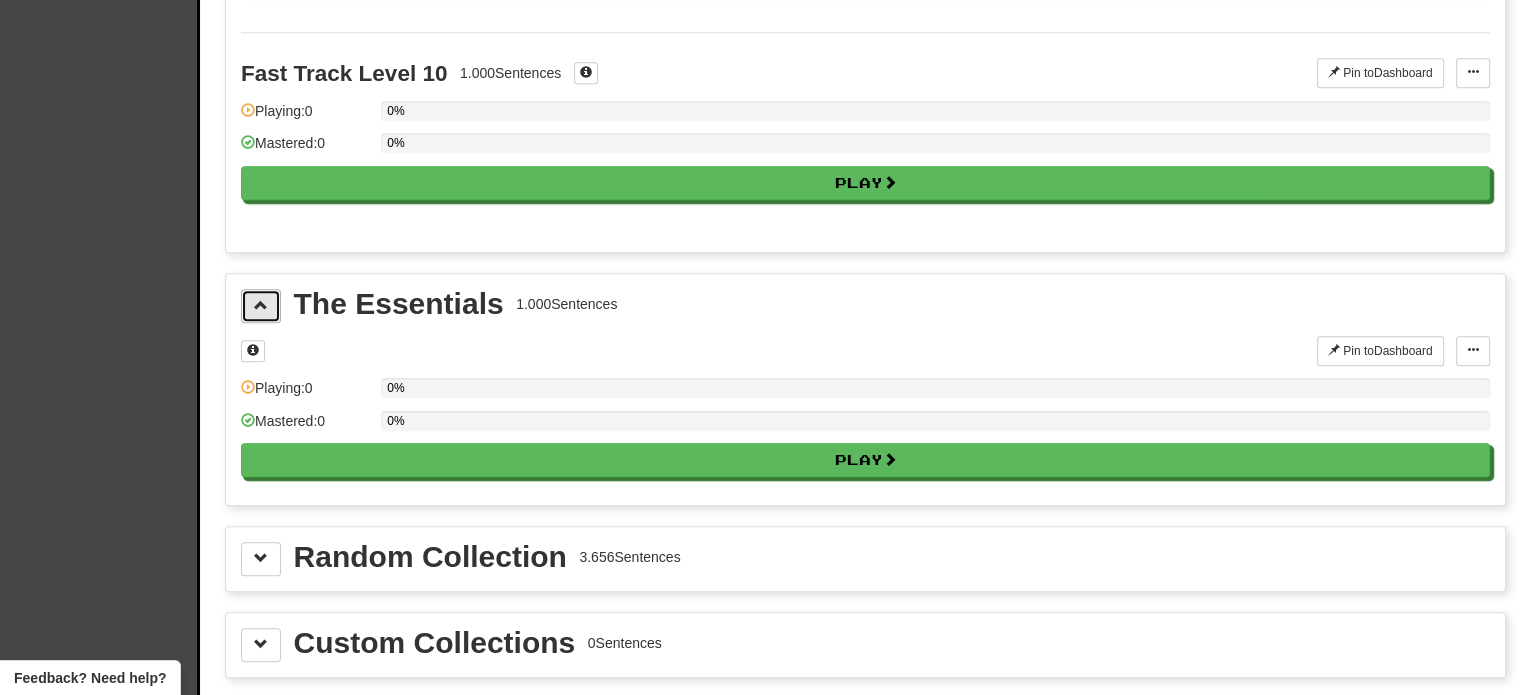 click at bounding box center (261, 305) 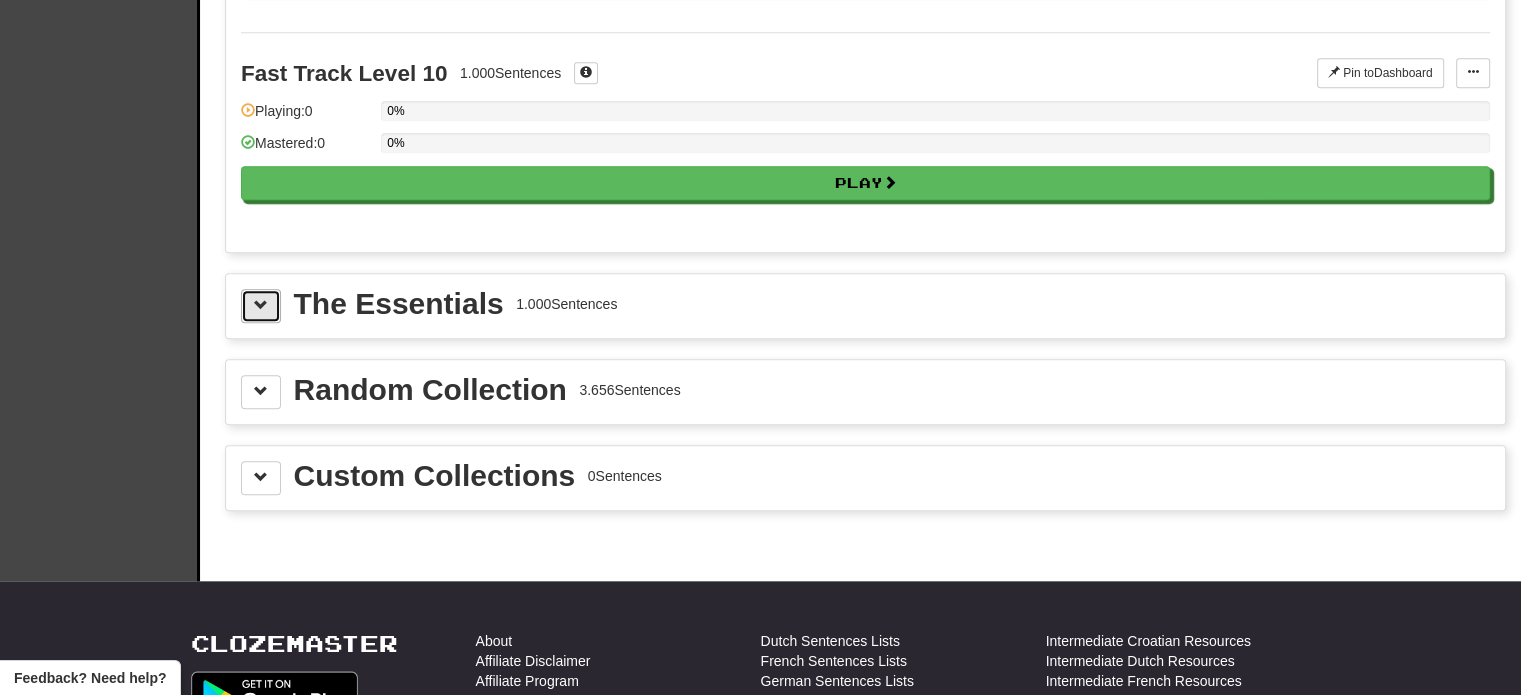click at bounding box center [261, 305] 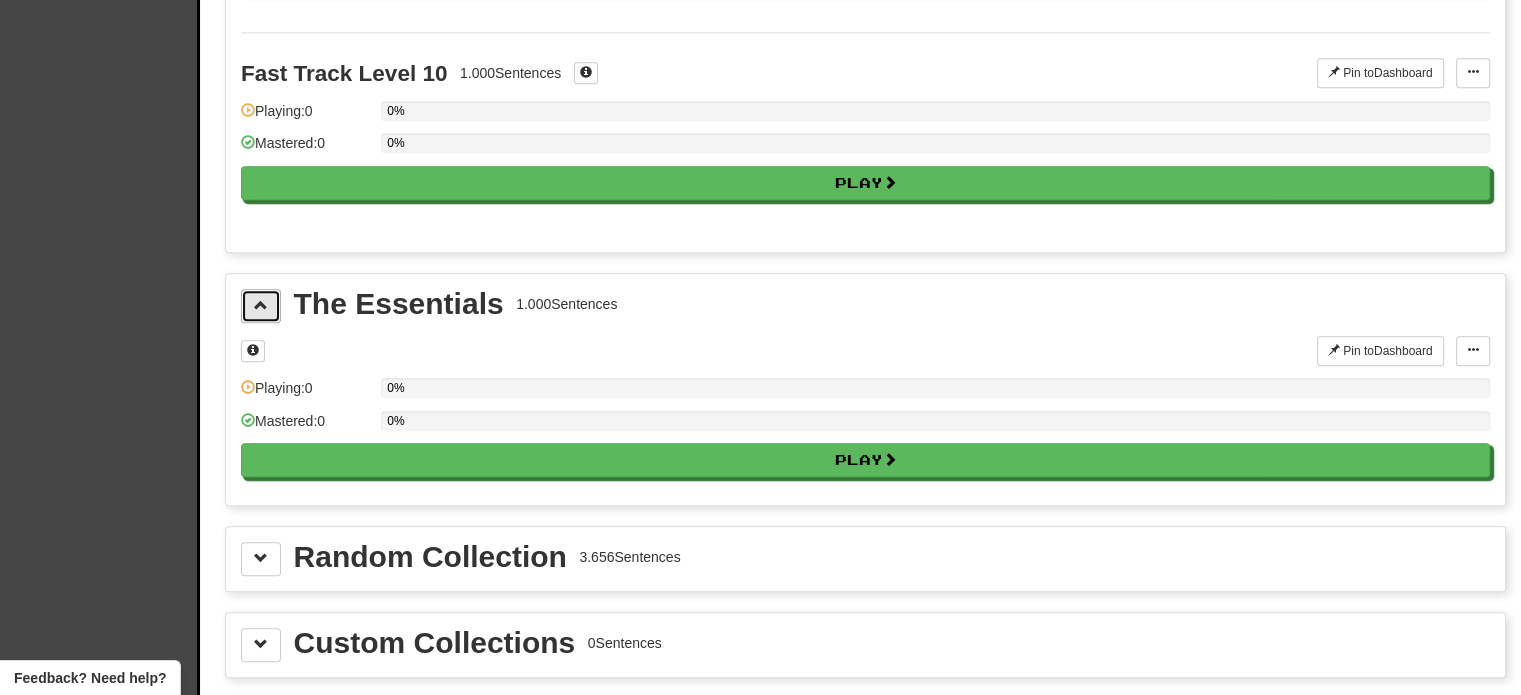 click at bounding box center [261, 305] 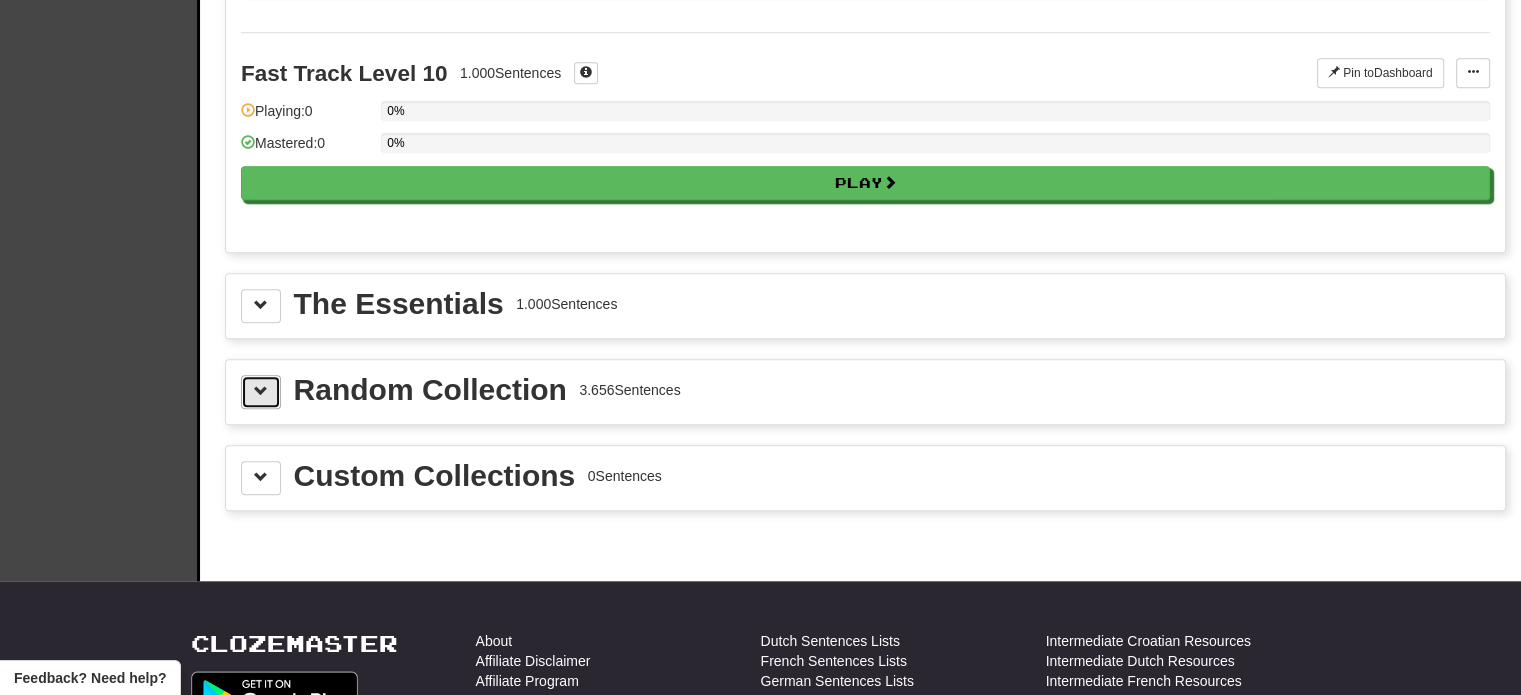 click at bounding box center (261, 392) 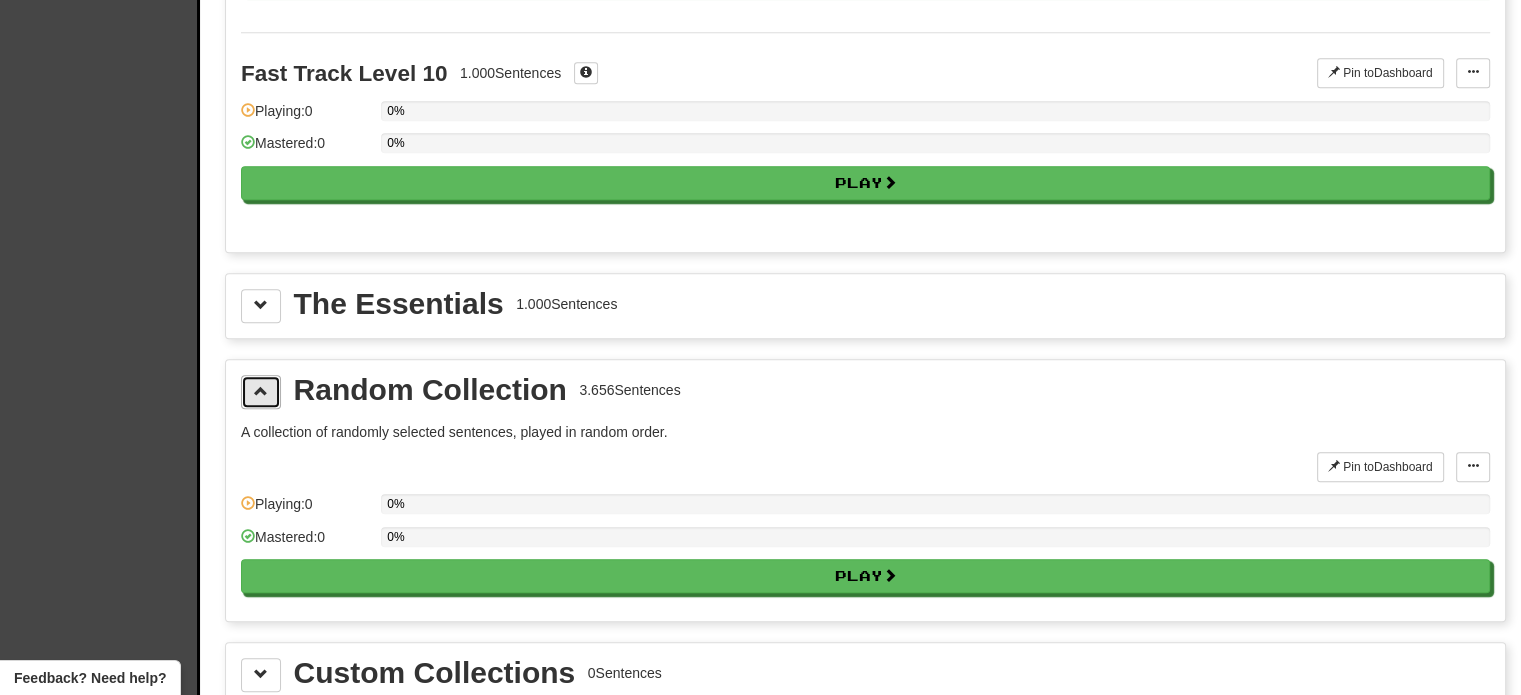 click at bounding box center (261, 392) 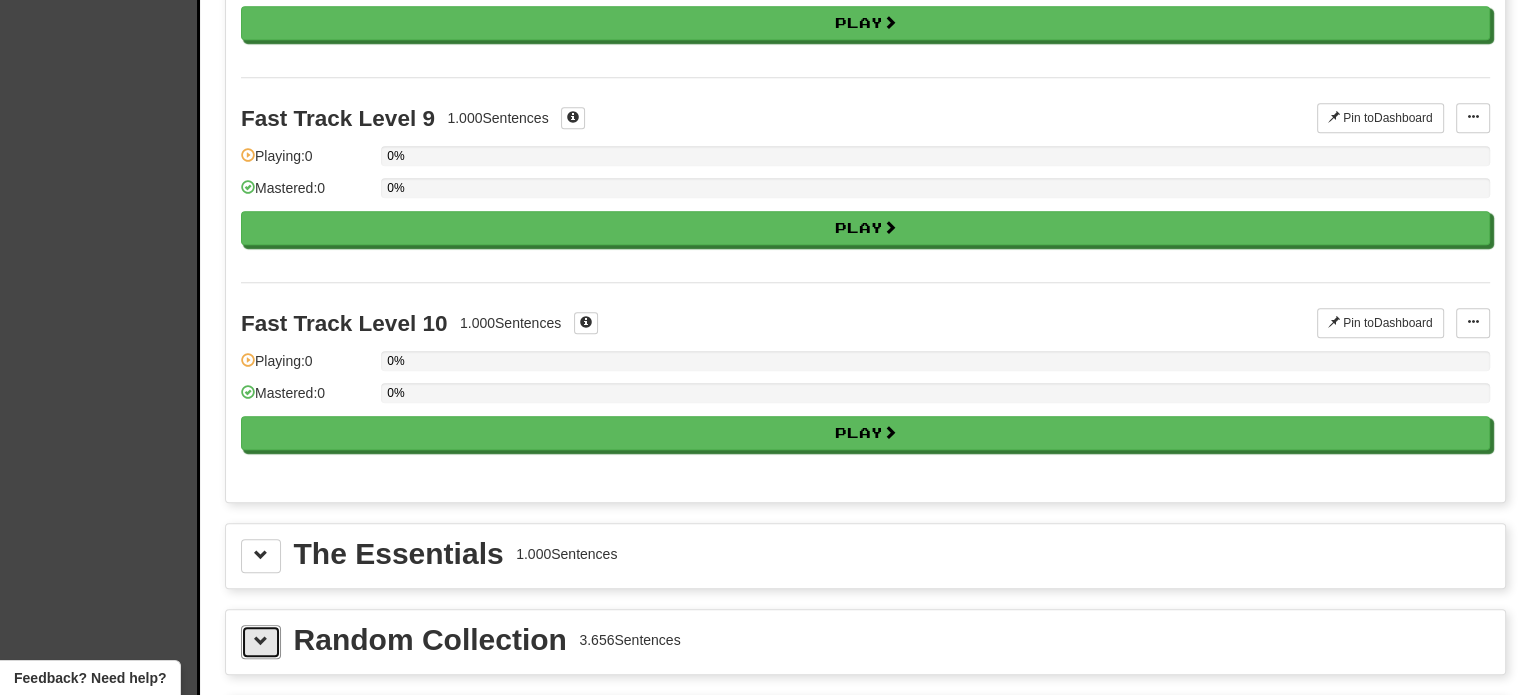 scroll, scrollTop: 1600, scrollLeft: 0, axis: vertical 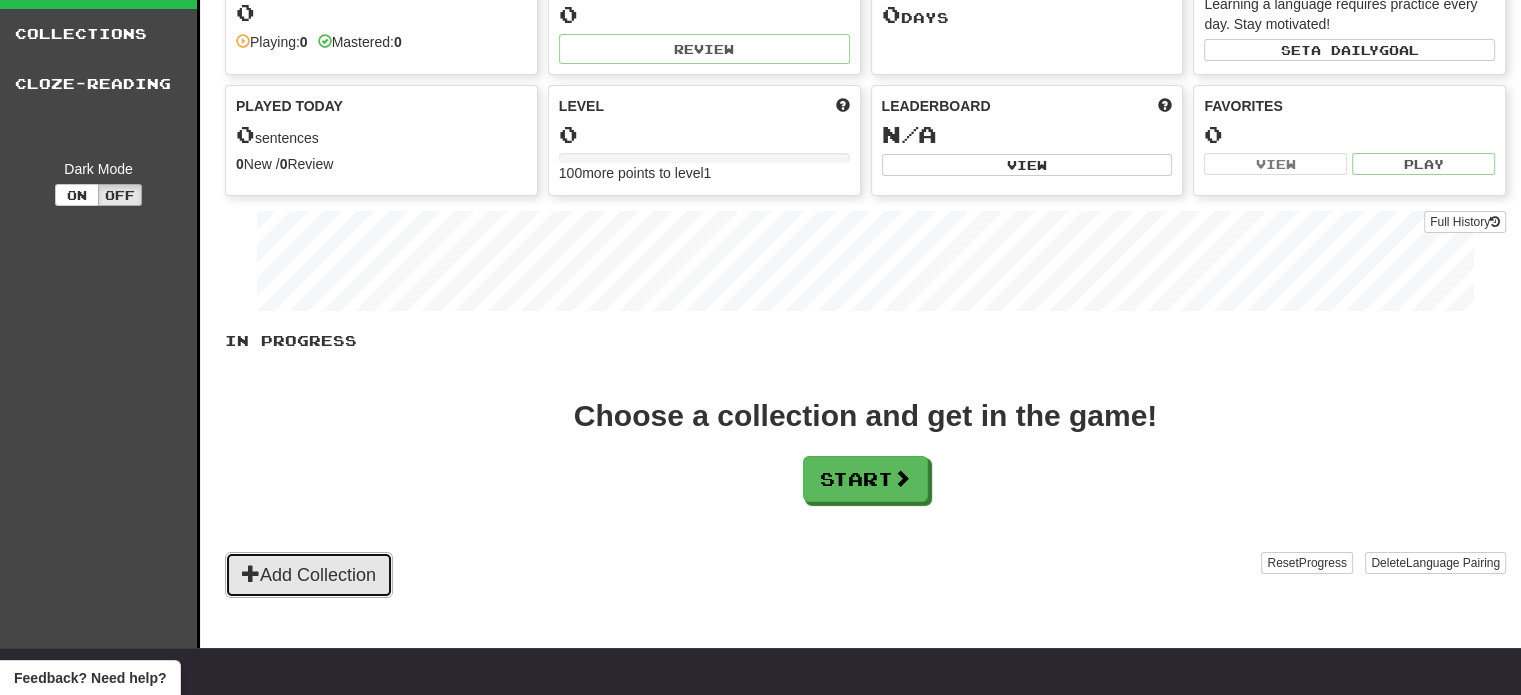 click on "Add Collection" at bounding box center (309, 575) 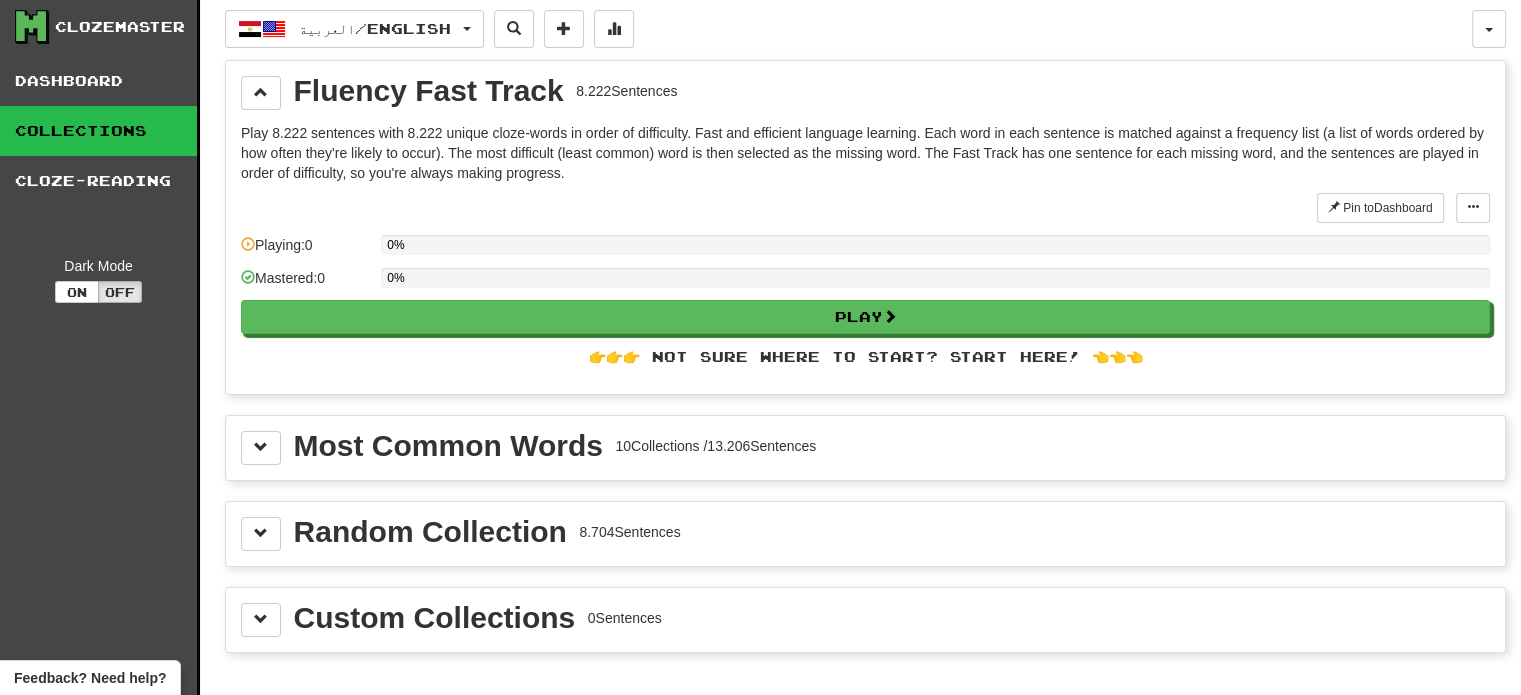 scroll, scrollTop: 0, scrollLeft: 0, axis: both 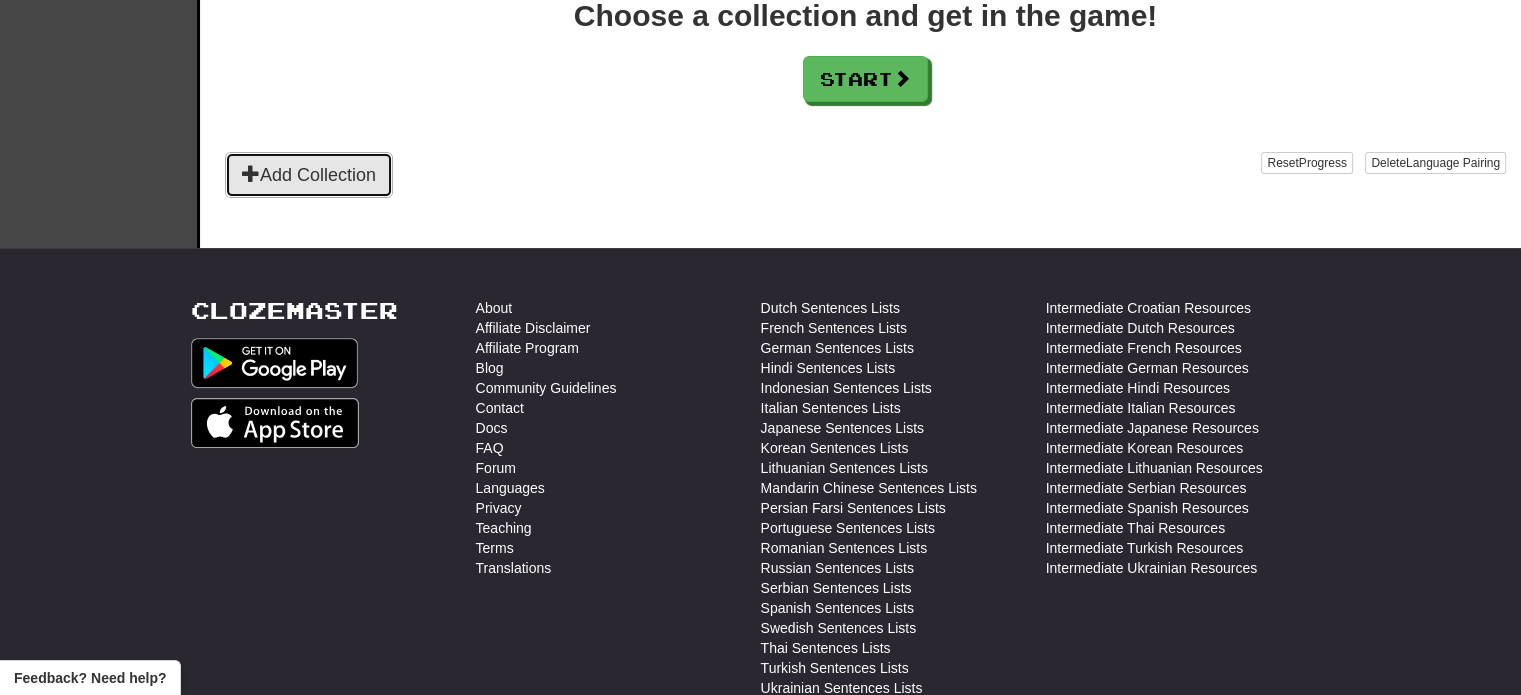 click on "Add Collection" at bounding box center [309, 175] 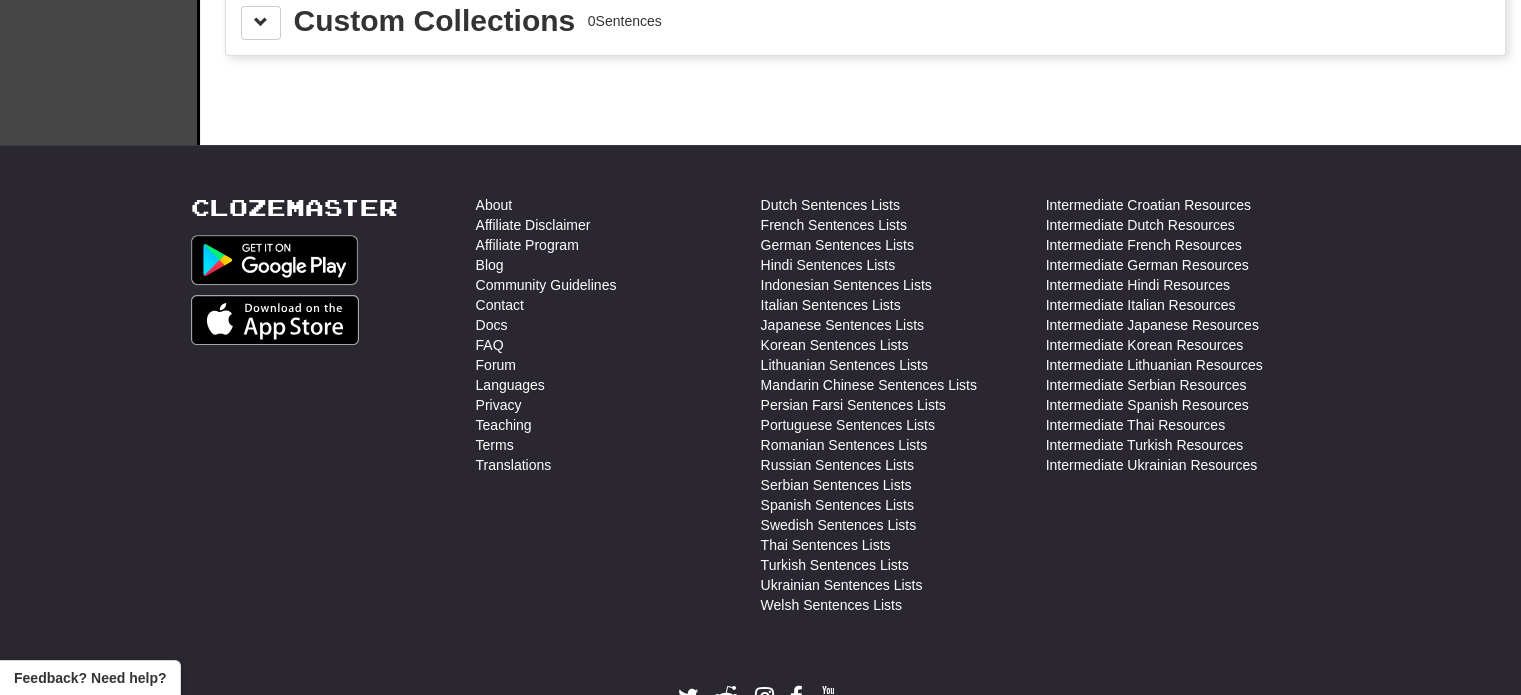 scroll, scrollTop: 300, scrollLeft: 0, axis: vertical 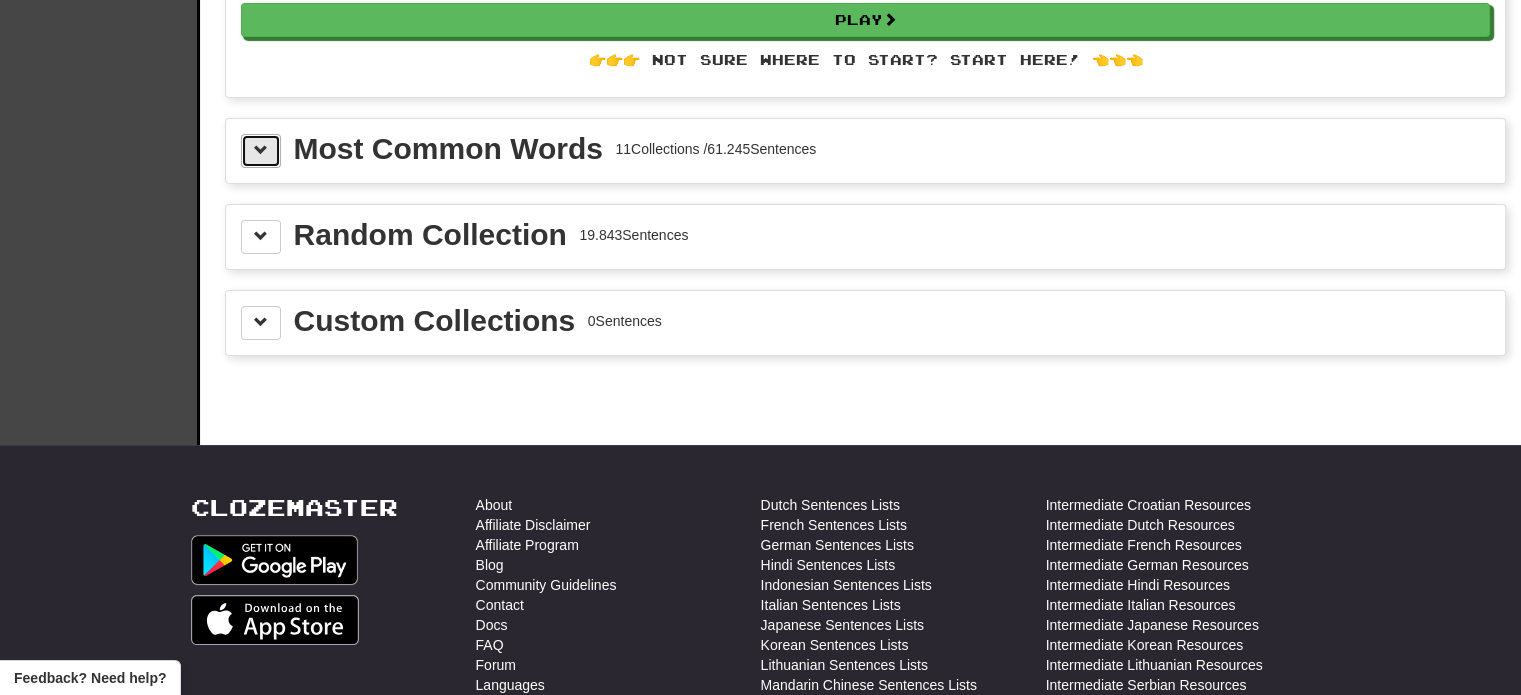 click at bounding box center (261, 151) 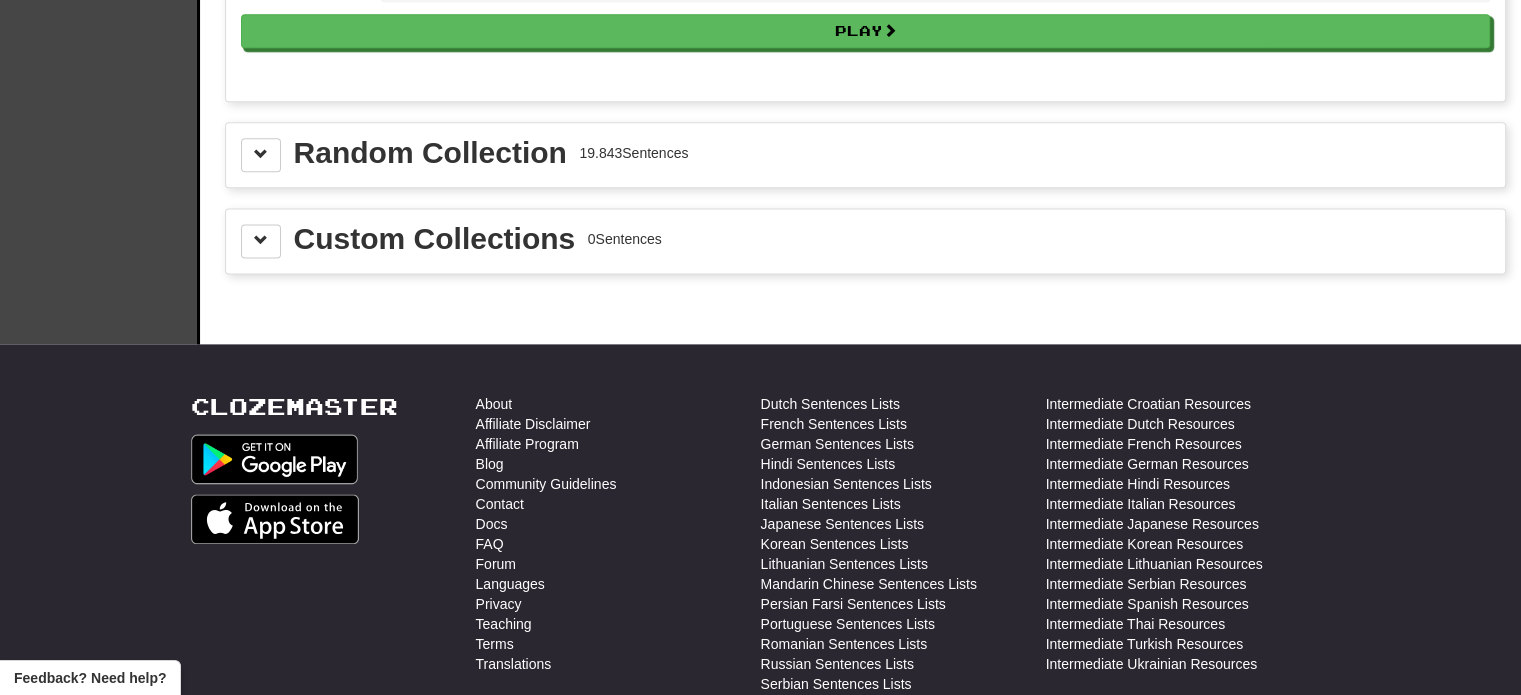scroll, scrollTop: 2542, scrollLeft: 0, axis: vertical 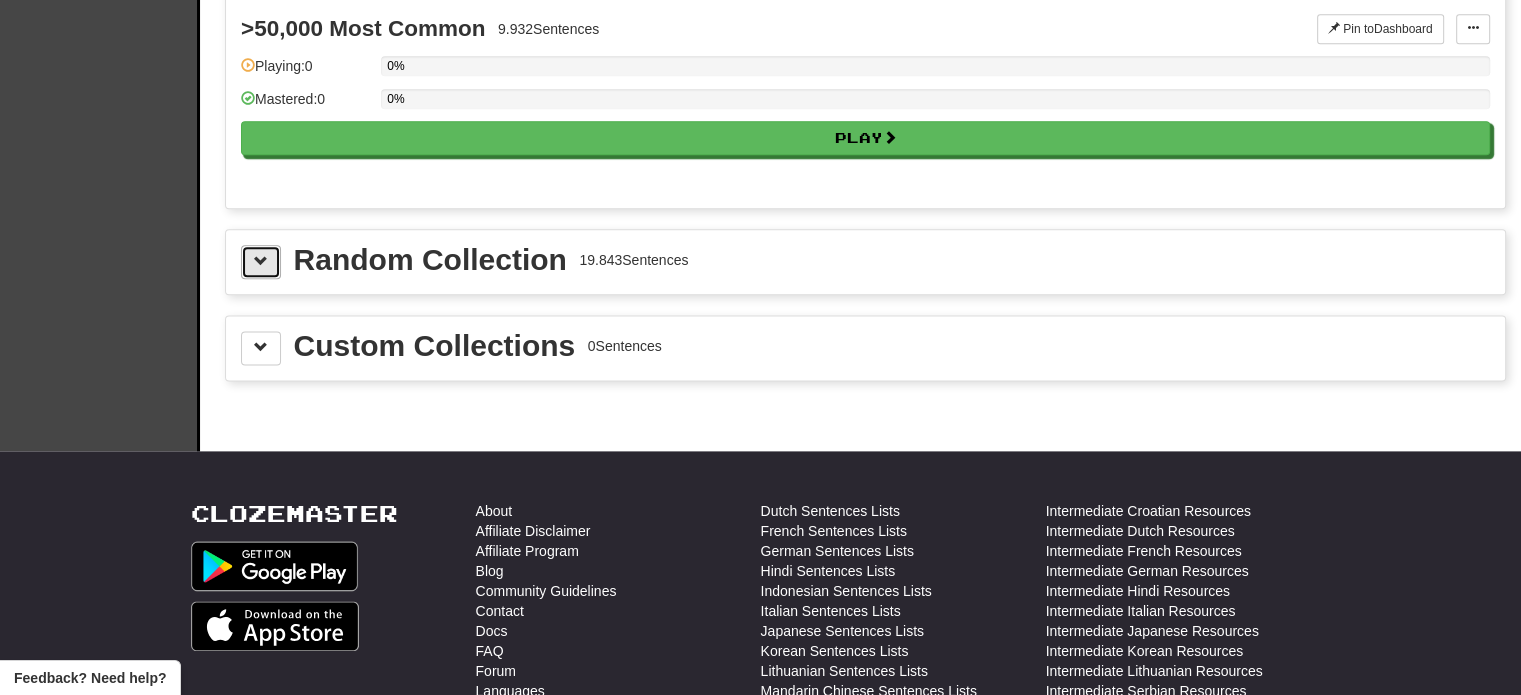 click at bounding box center [261, 261] 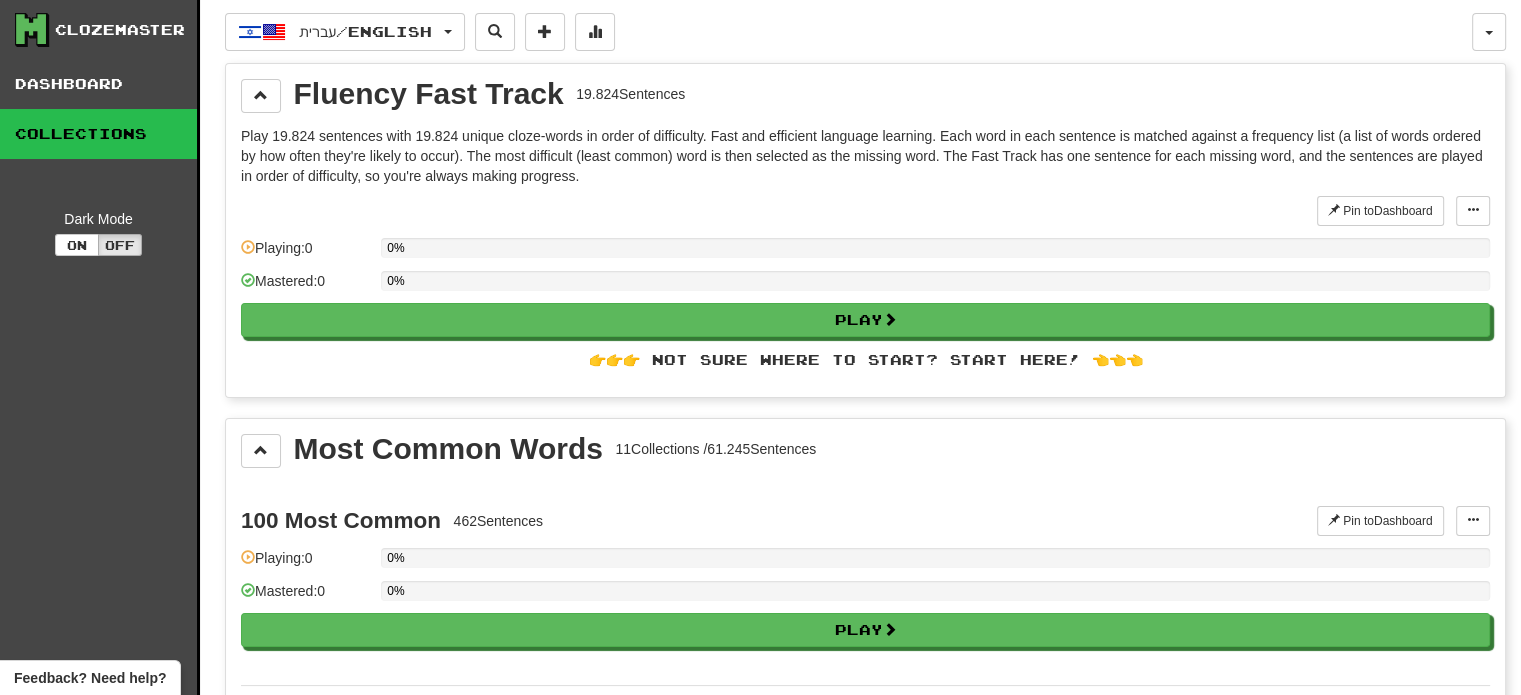 scroll, scrollTop: 0, scrollLeft: 0, axis: both 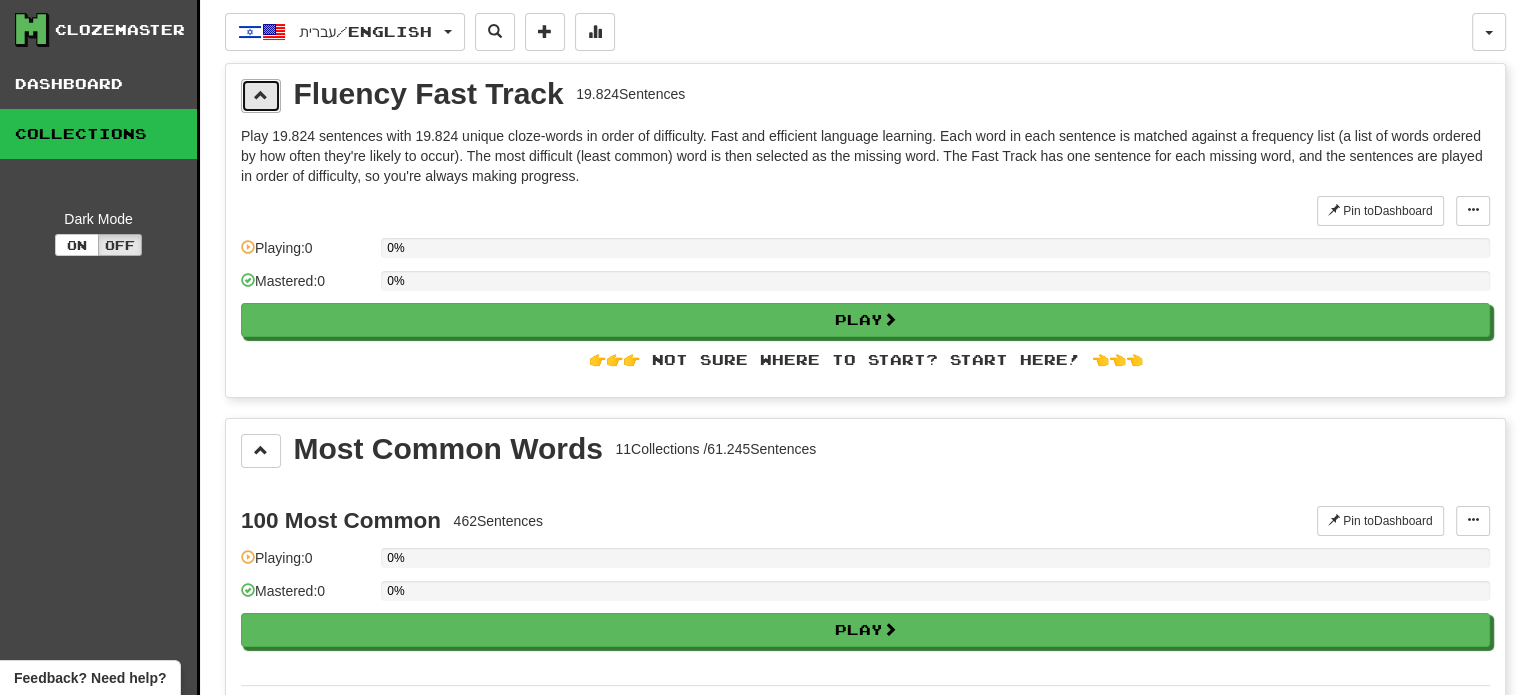 click at bounding box center (261, 96) 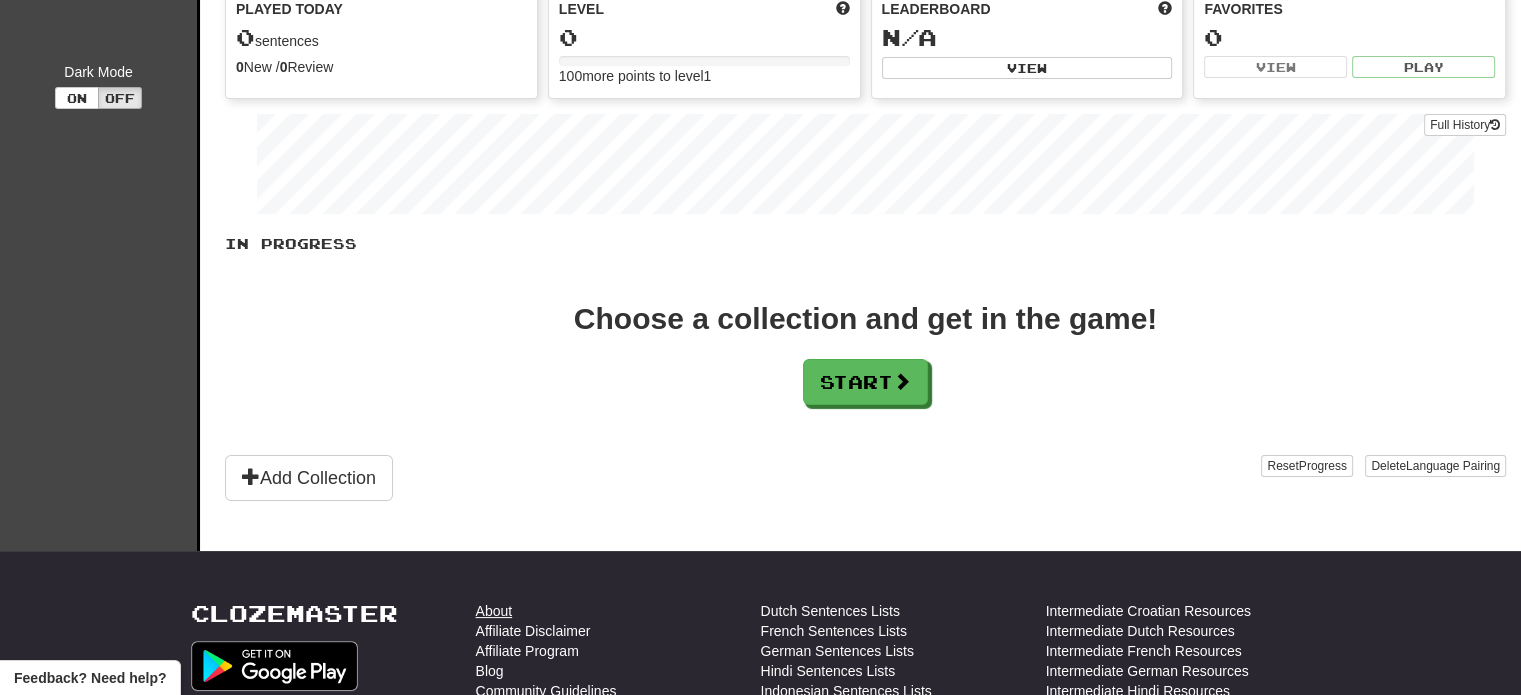 scroll, scrollTop: 400, scrollLeft: 0, axis: vertical 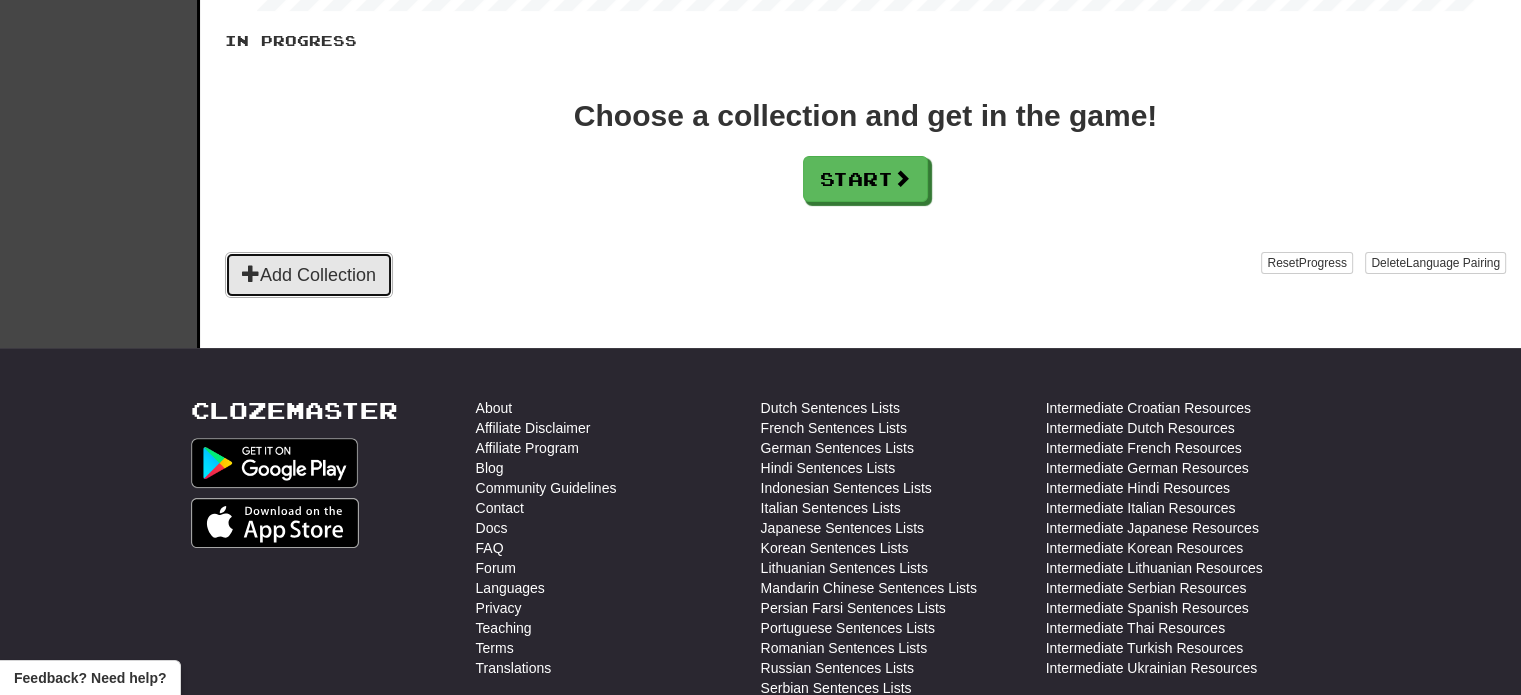 click on "Add Collection" at bounding box center [309, 275] 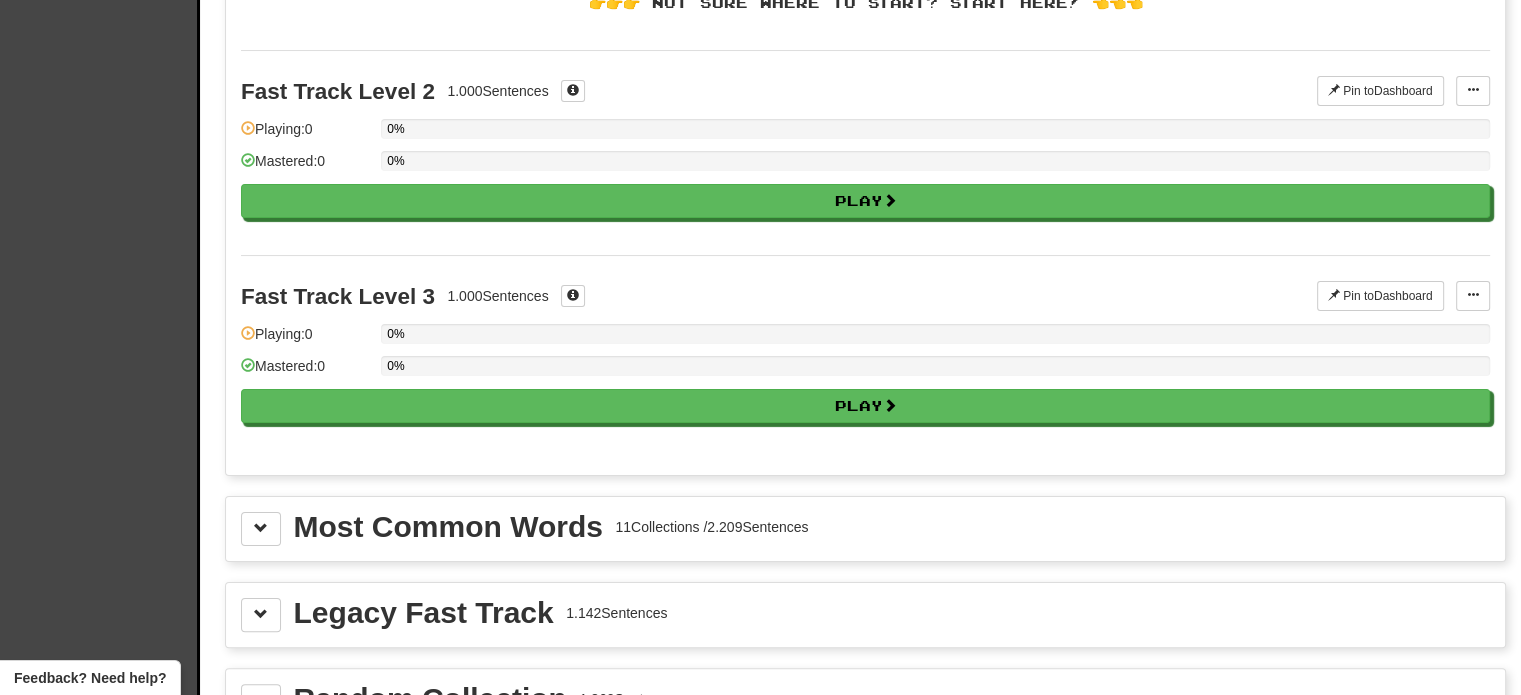 scroll, scrollTop: 700, scrollLeft: 0, axis: vertical 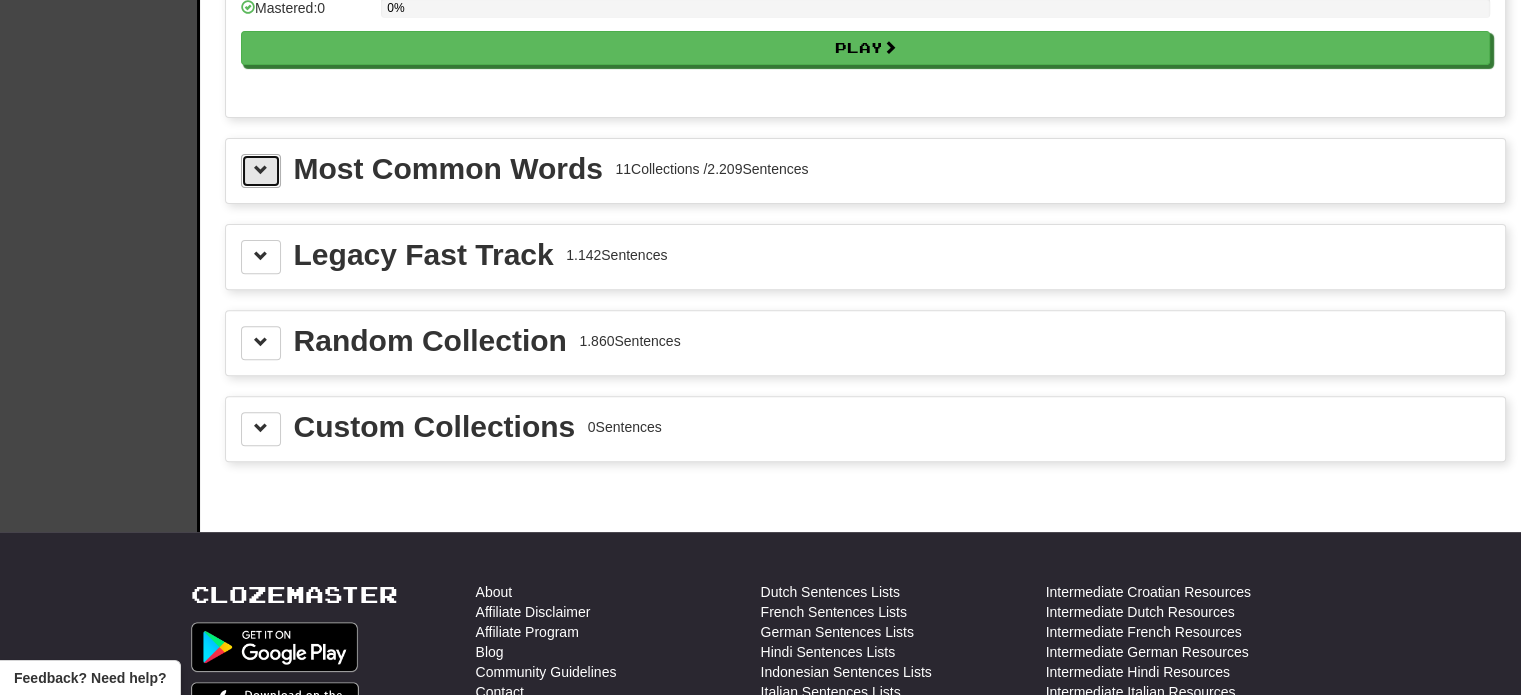 click at bounding box center (261, 170) 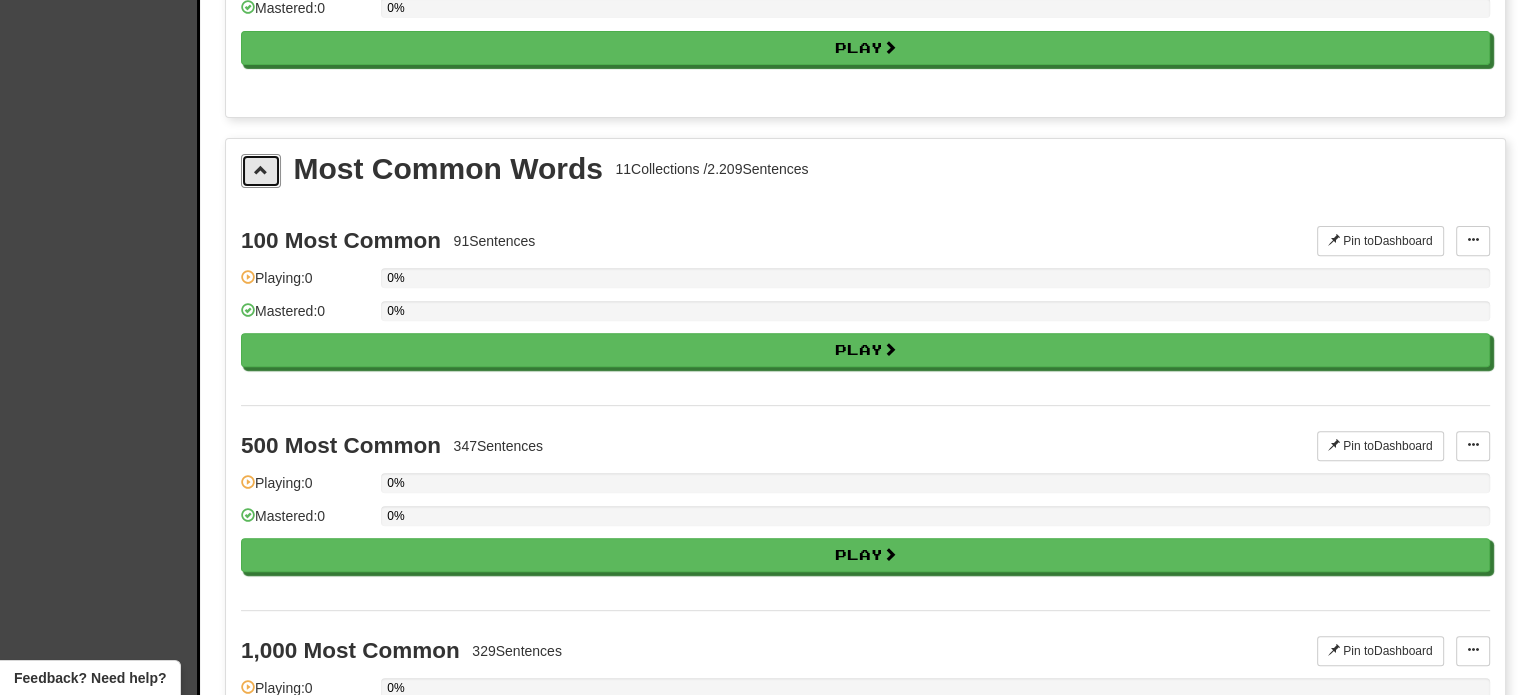 scroll, scrollTop: 0, scrollLeft: 0, axis: both 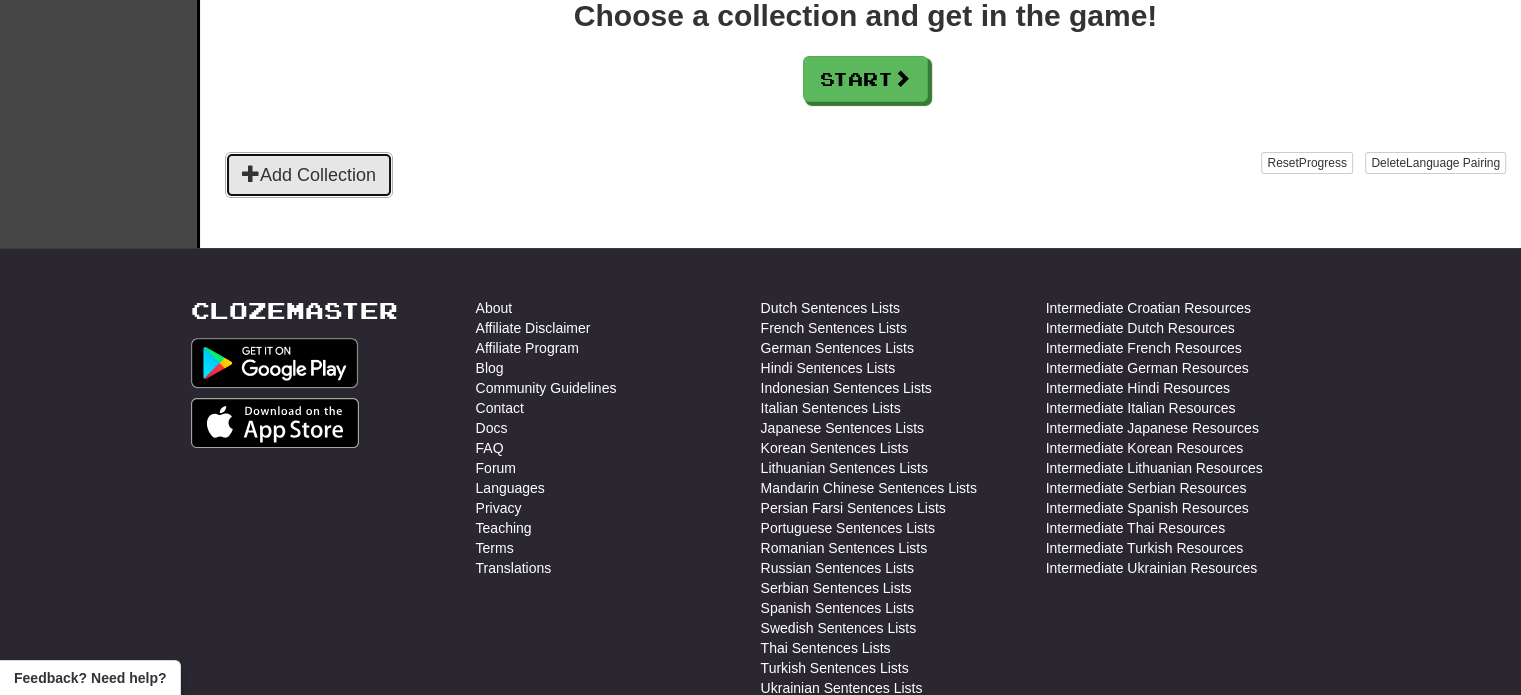 click on "Add Collection" at bounding box center (309, 175) 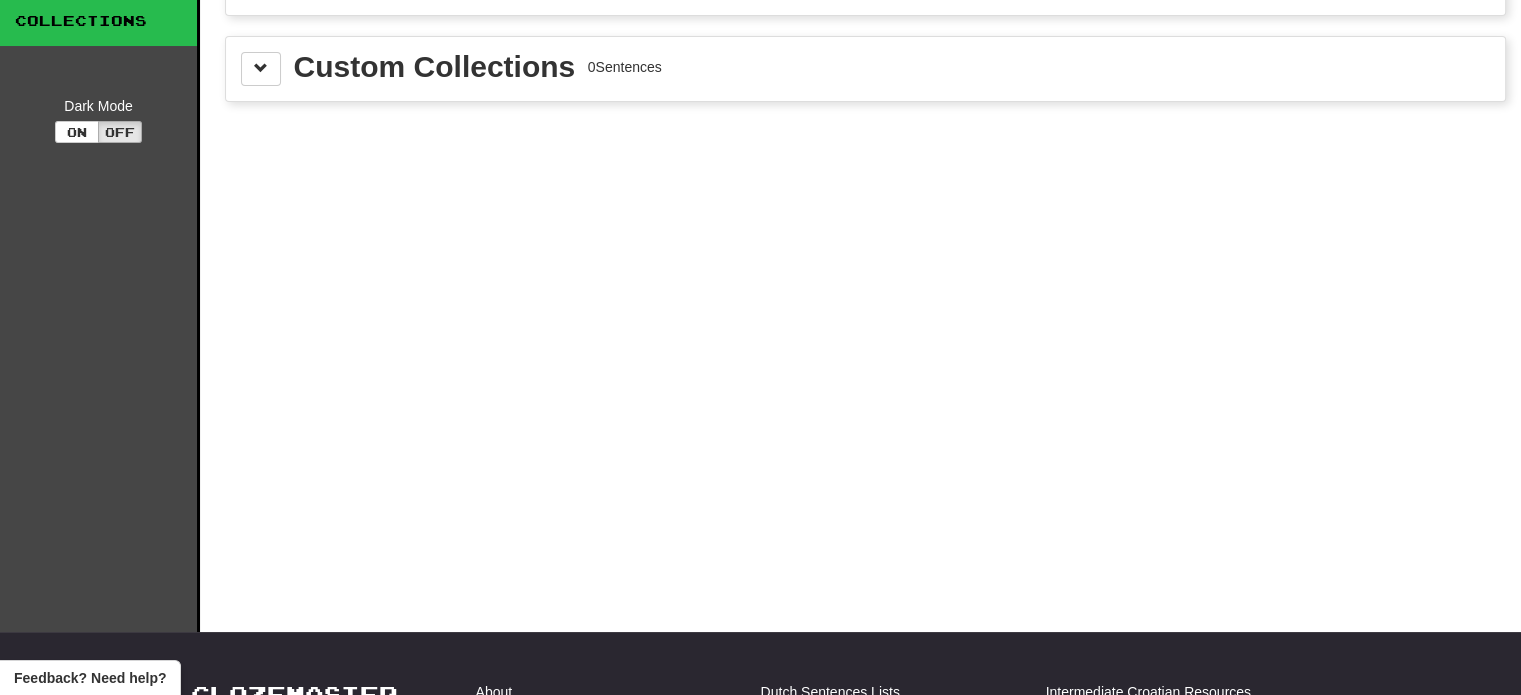 scroll, scrollTop: 0, scrollLeft: 0, axis: both 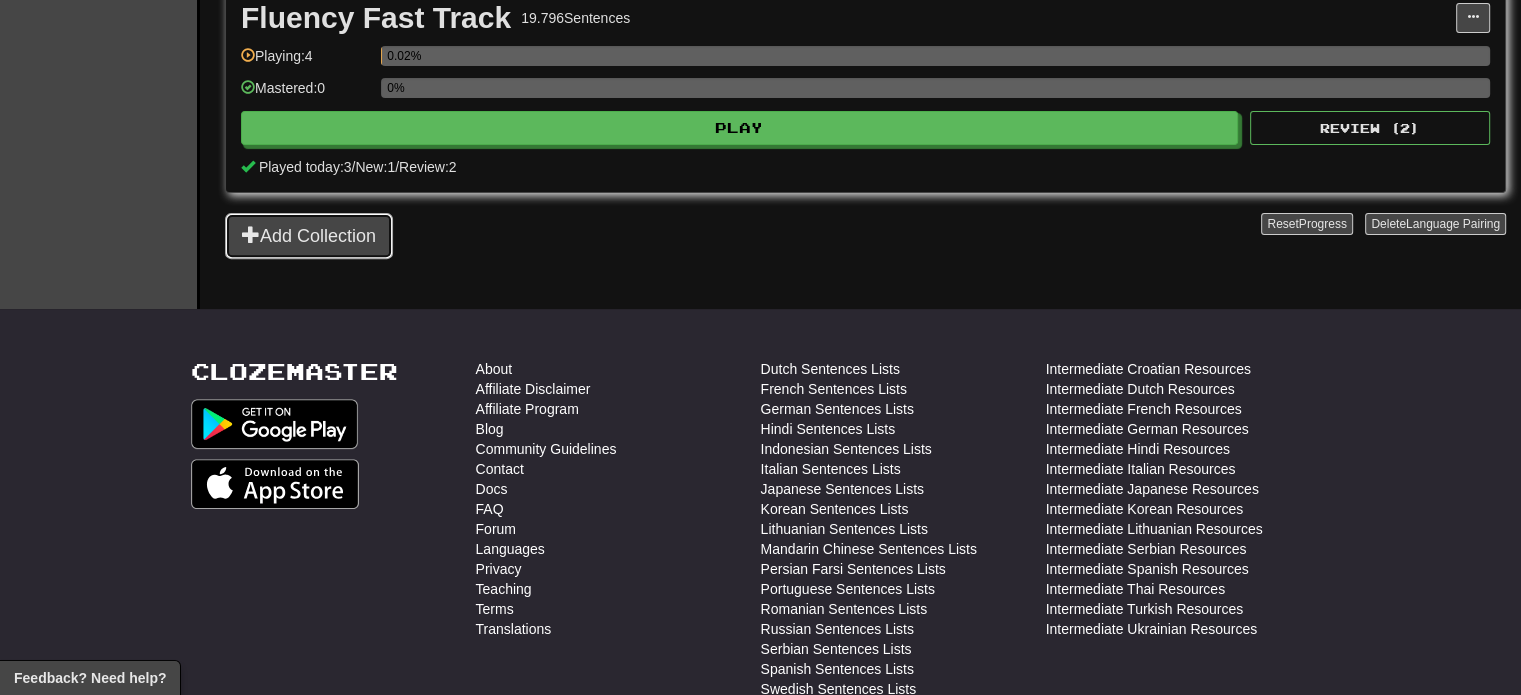 click on "Add Collection" at bounding box center [309, 236] 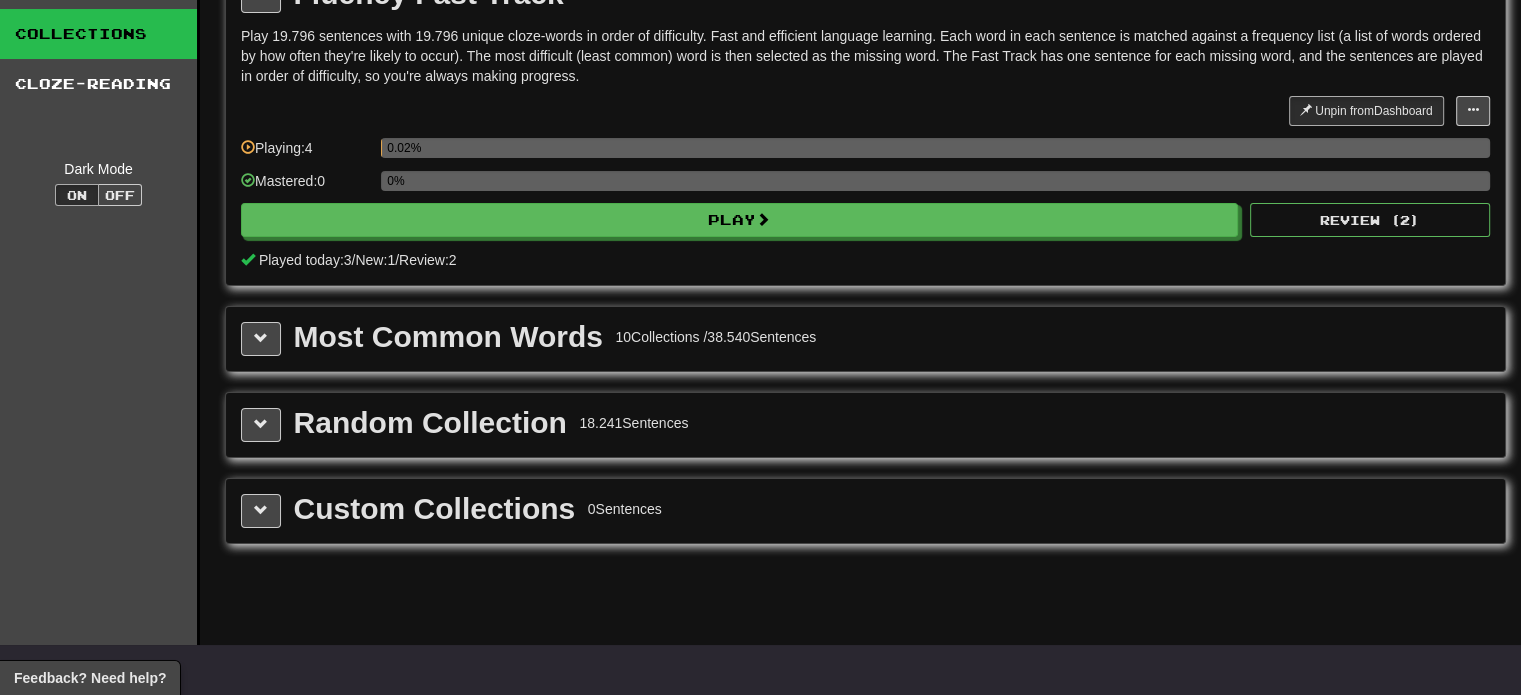 scroll, scrollTop: 0, scrollLeft: 0, axis: both 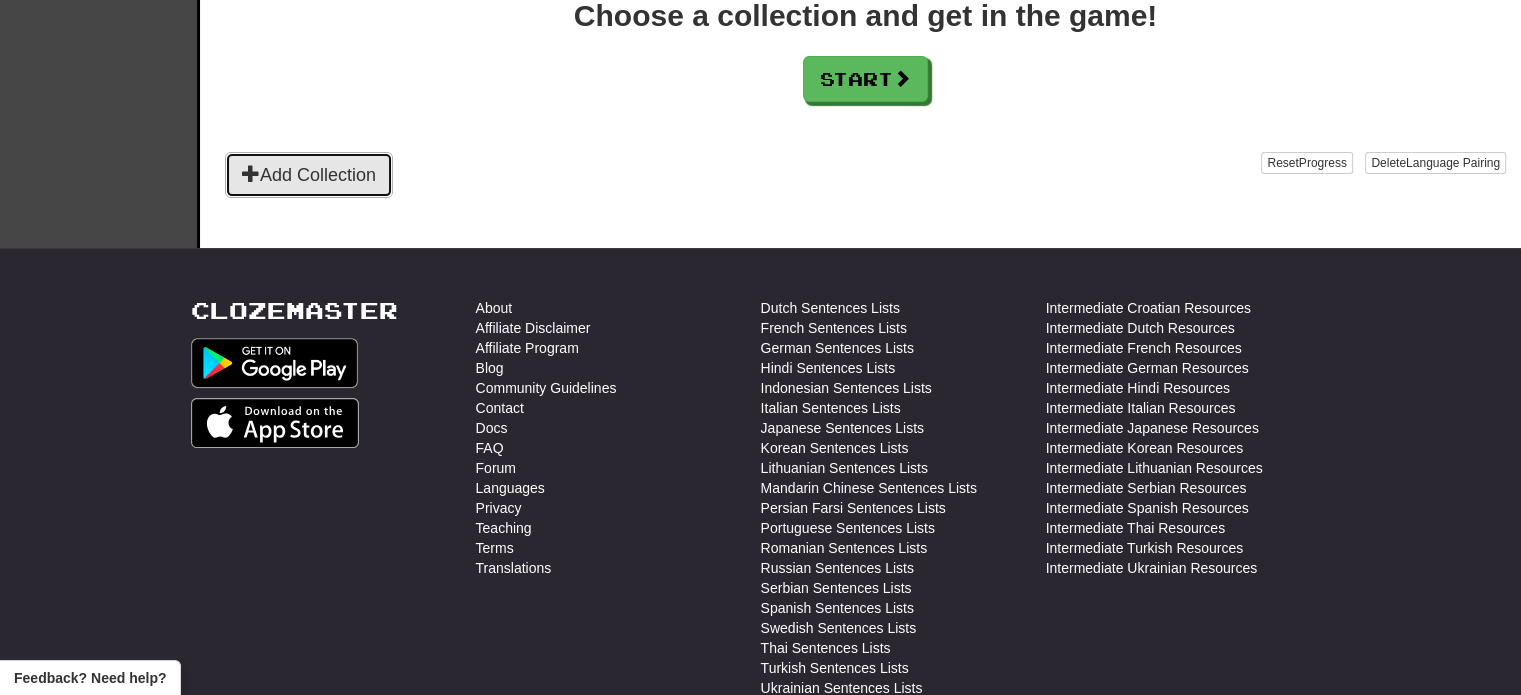click on "Add Collection" at bounding box center [309, 175] 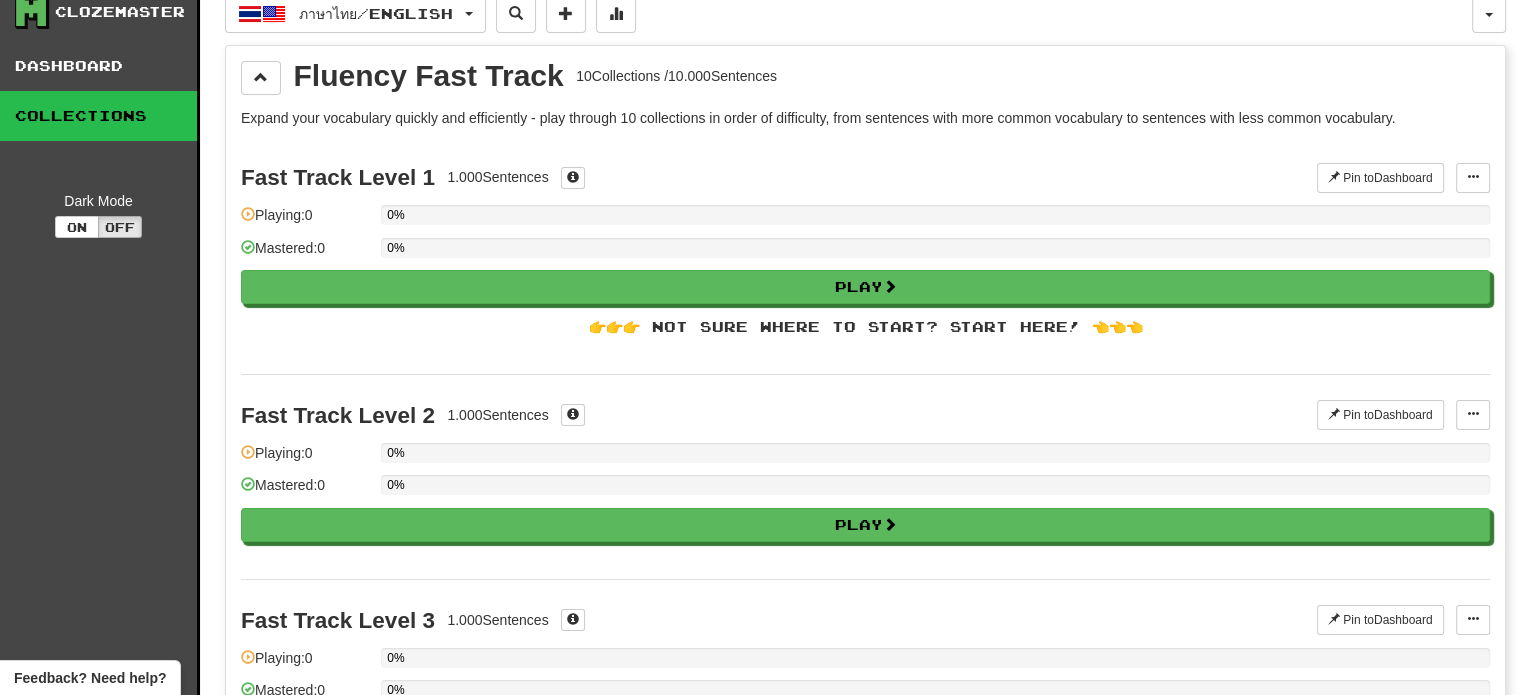 scroll, scrollTop: 0, scrollLeft: 0, axis: both 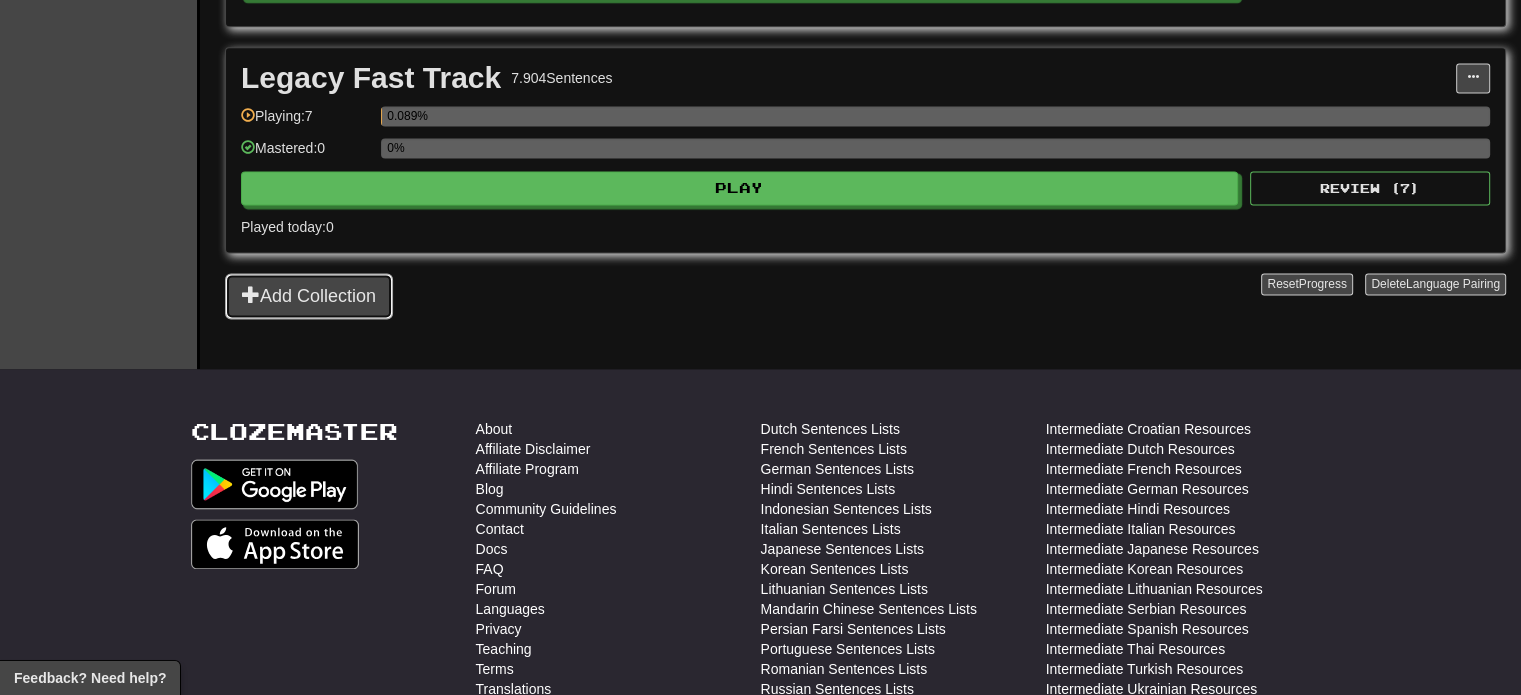click on "Add Collection" 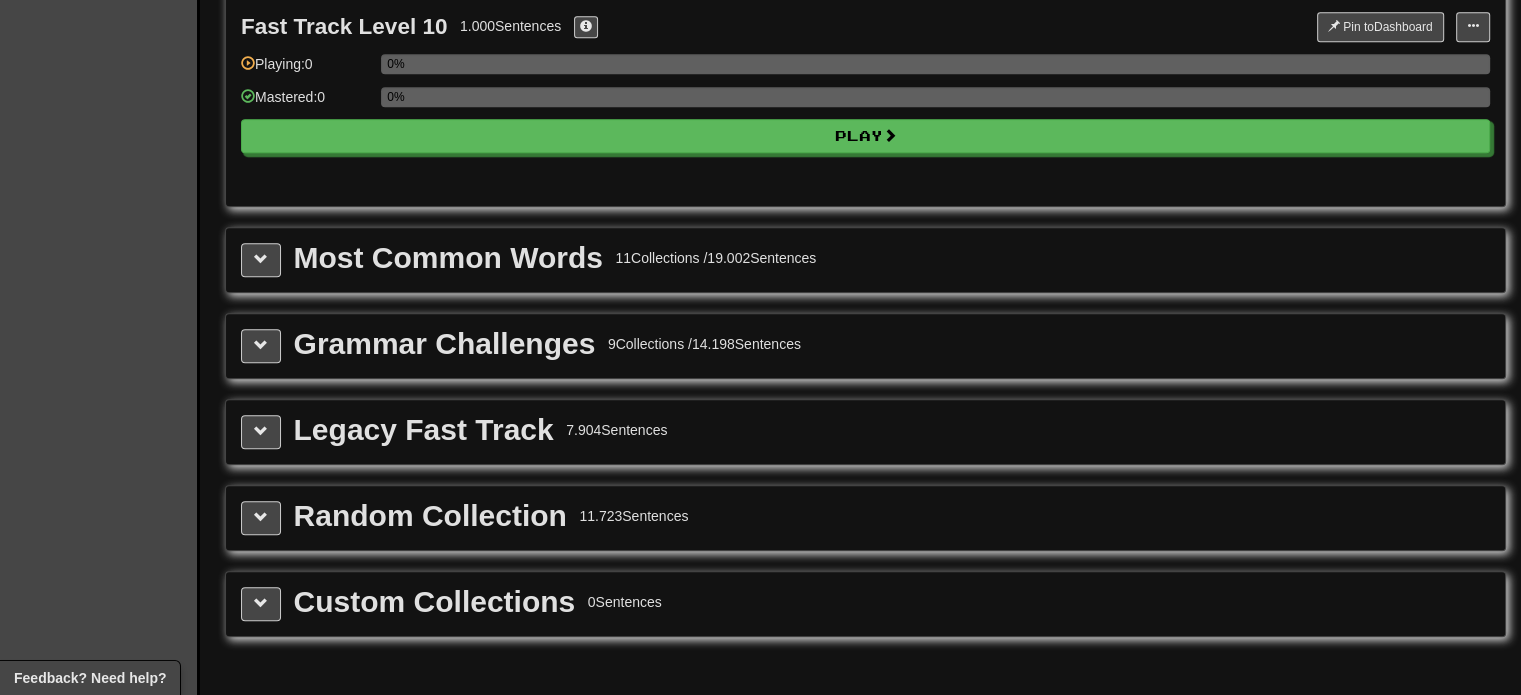 scroll, scrollTop: 2000, scrollLeft: 0, axis: vertical 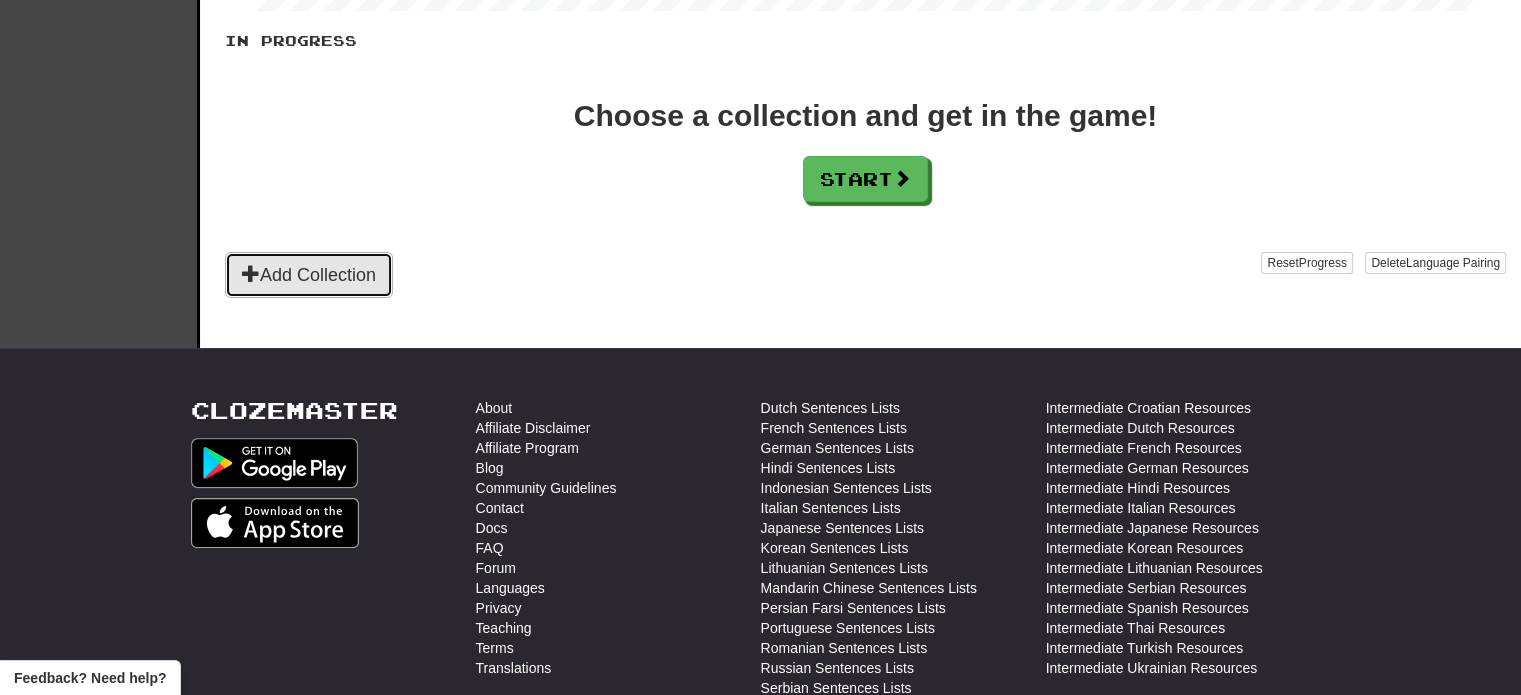 click on "Add Collection" at bounding box center [309, 275] 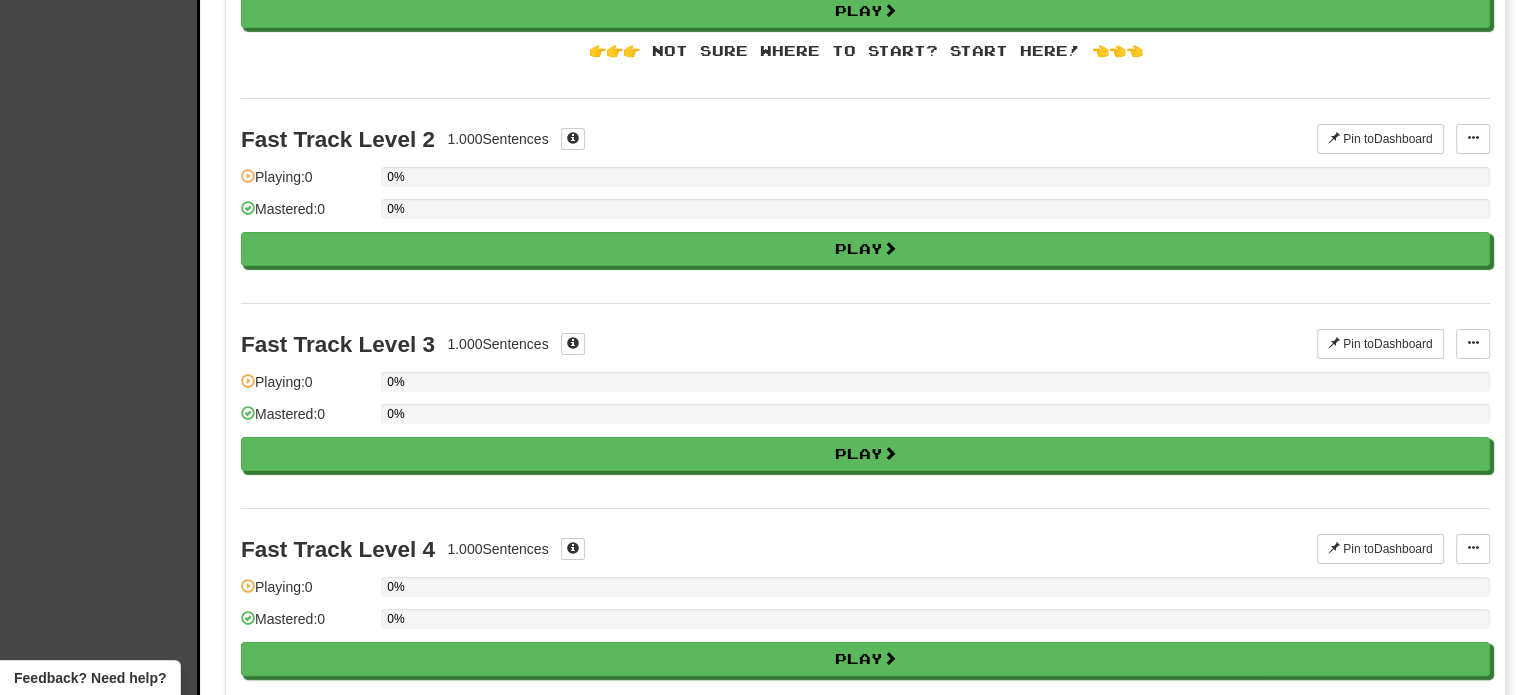 scroll, scrollTop: 0, scrollLeft: 0, axis: both 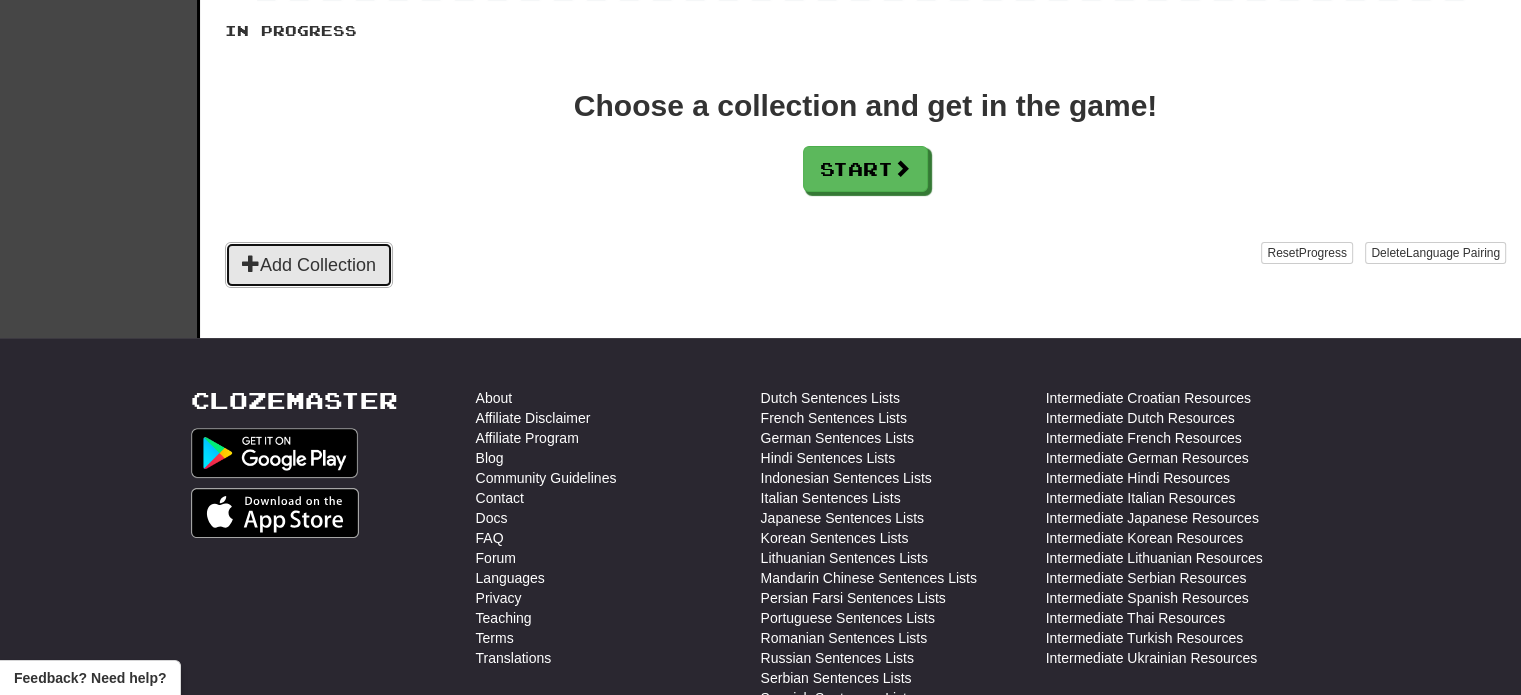 click on "Add Collection" at bounding box center [309, 265] 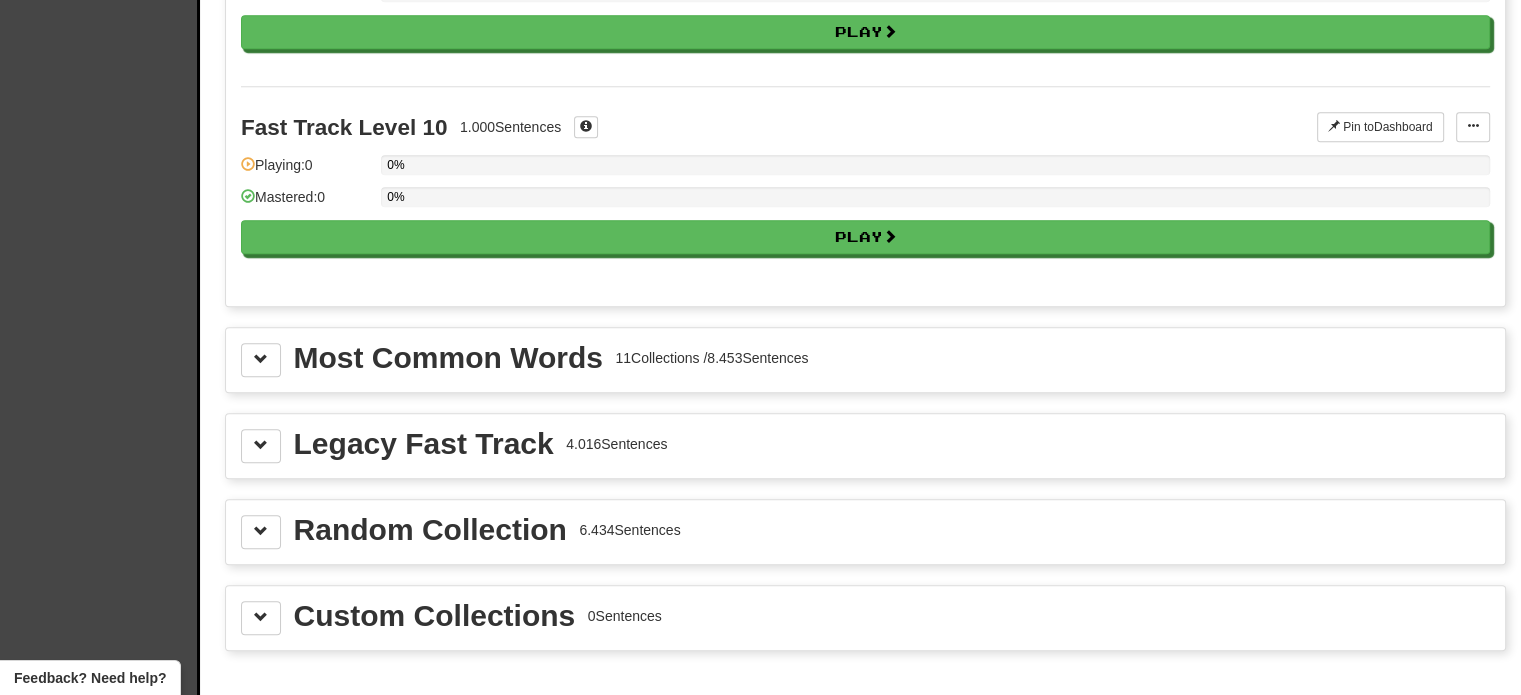 scroll, scrollTop: 2200, scrollLeft: 0, axis: vertical 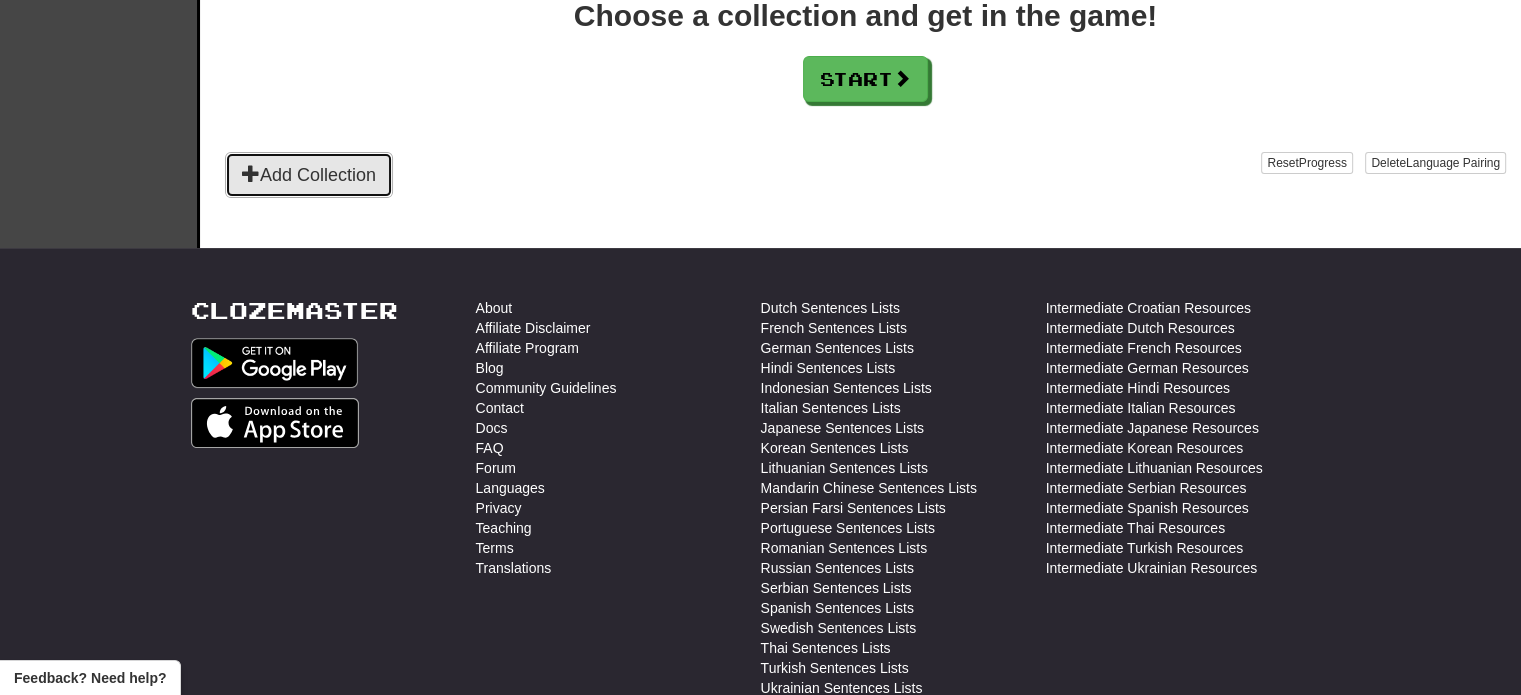 click on "Add Collection" at bounding box center (309, 175) 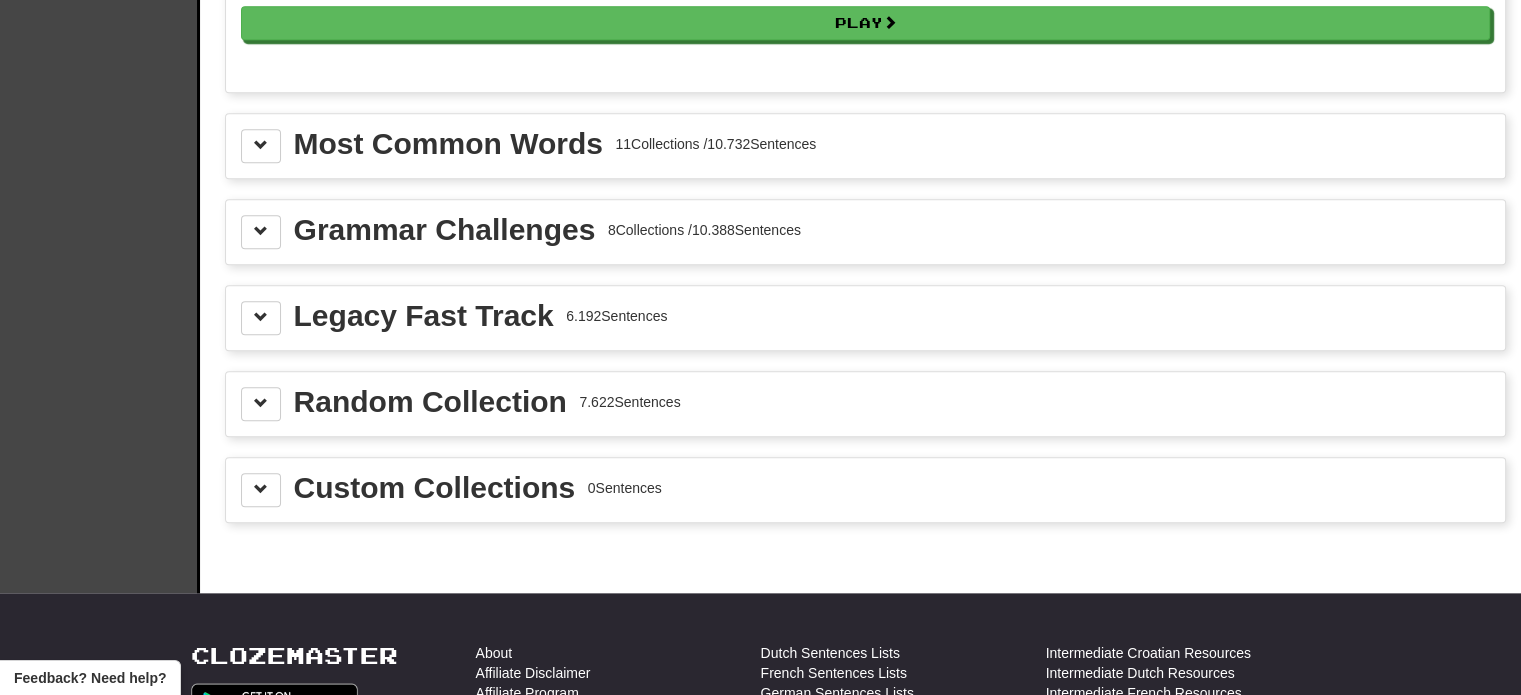 scroll, scrollTop: 2100, scrollLeft: 0, axis: vertical 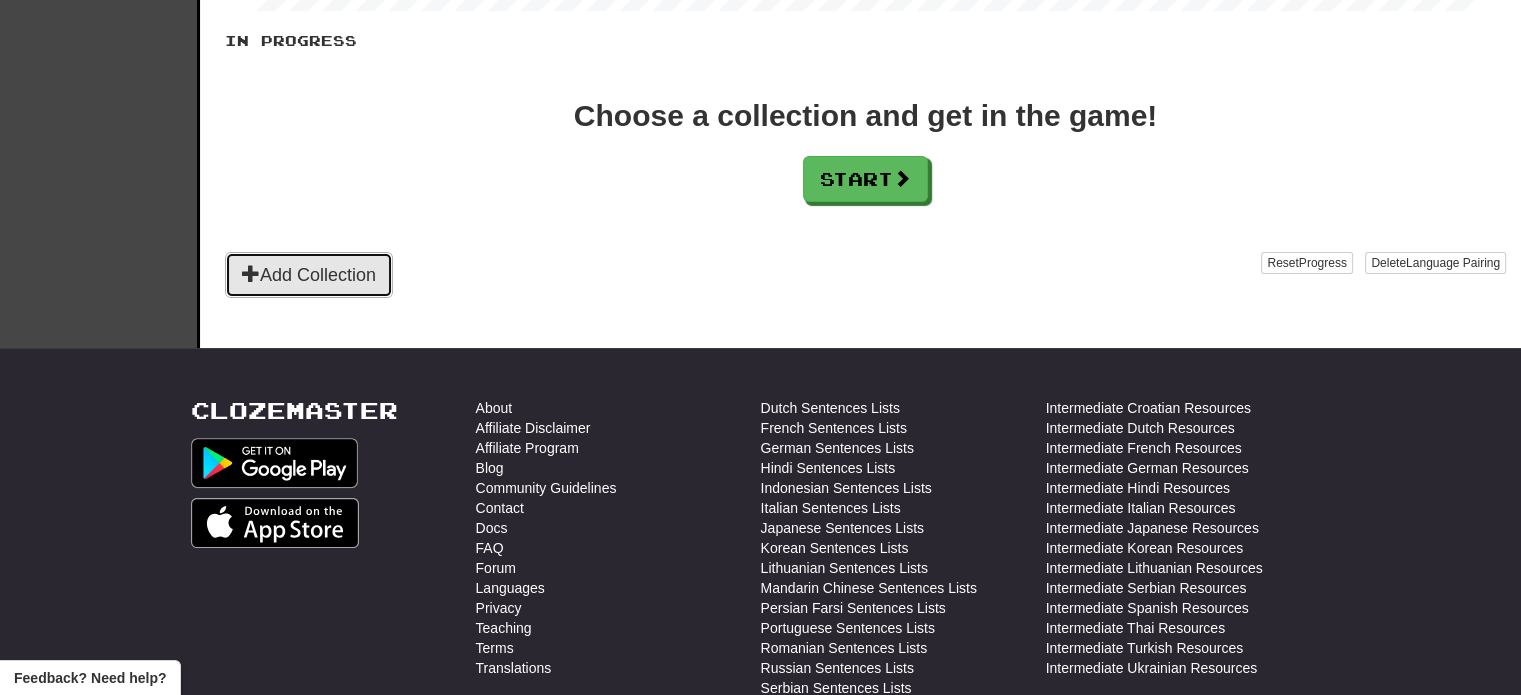 click on "Add Collection" at bounding box center (309, 275) 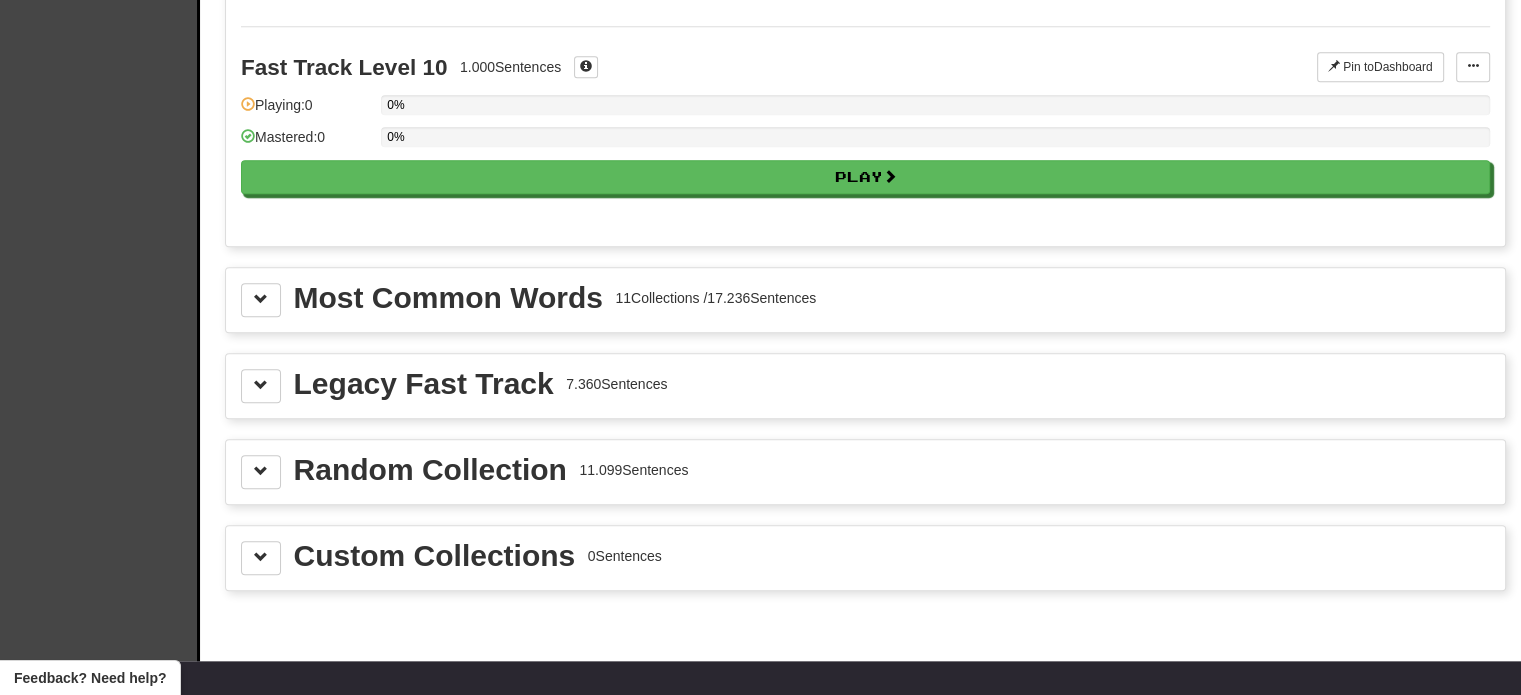 scroll, scrollTop: 2000, scrollLeft: 0, axis: vertical 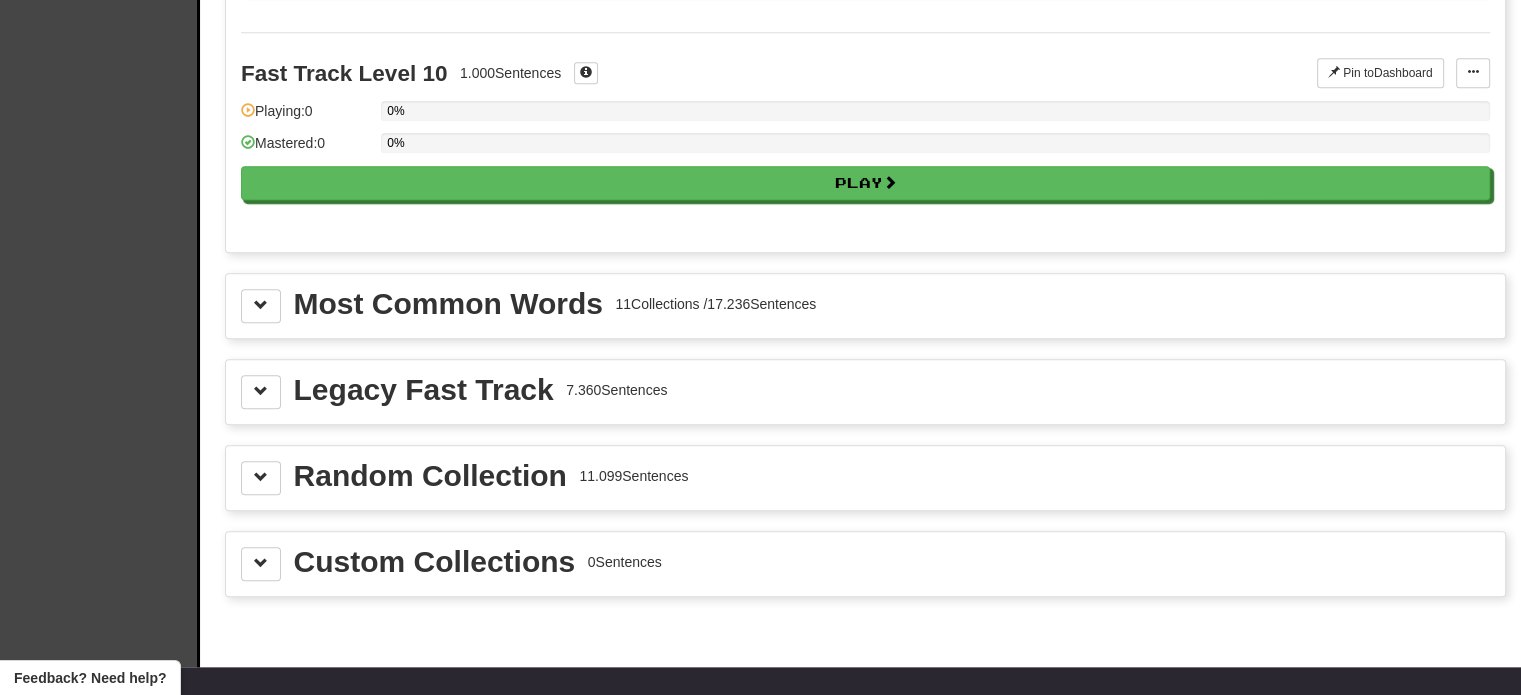 click on "Most Common Words 11  Collections /  17.236  Sentences" at bounding box center [865, 306] 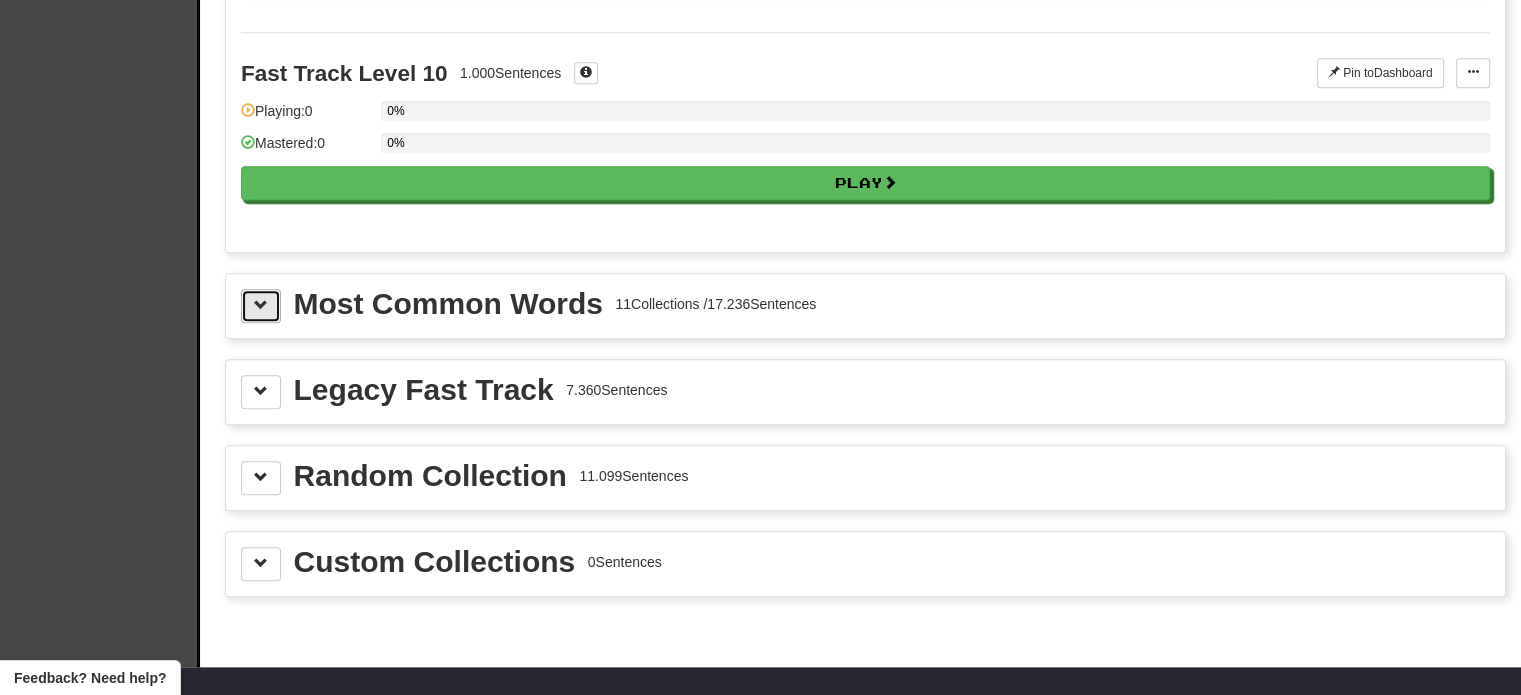 click at bounding box center (261, 306) 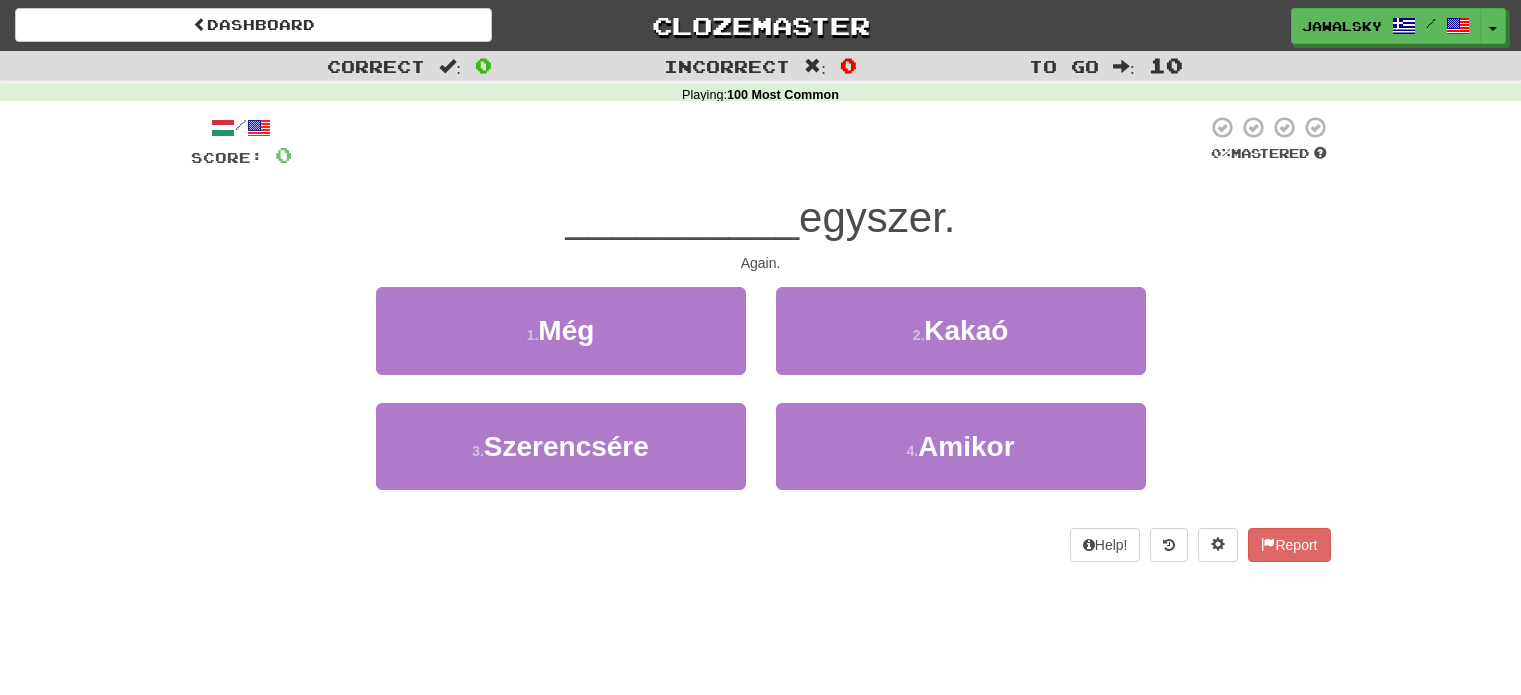 scroll, scrollTop: 0, scrollLeft: 0, axis: both 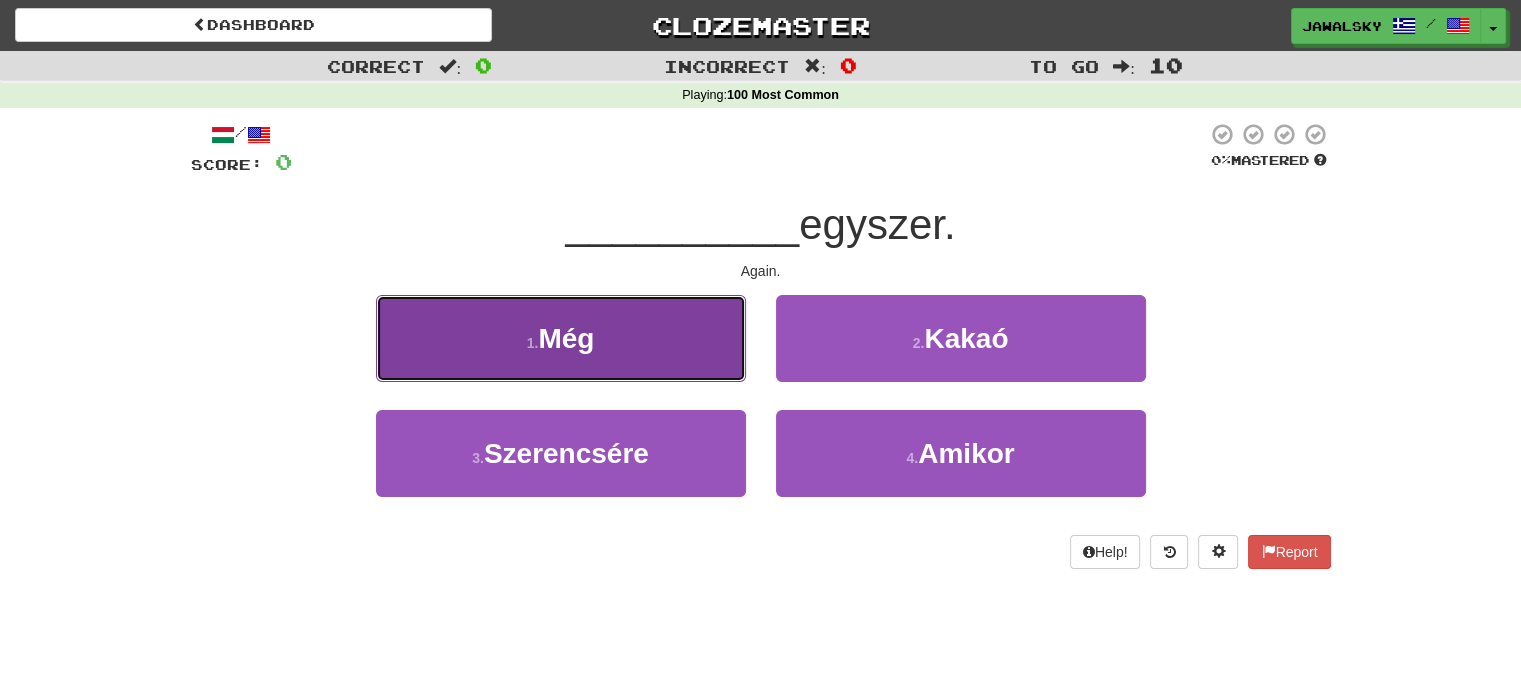 click on "1 .  Még" at bounding box center [561, 338] 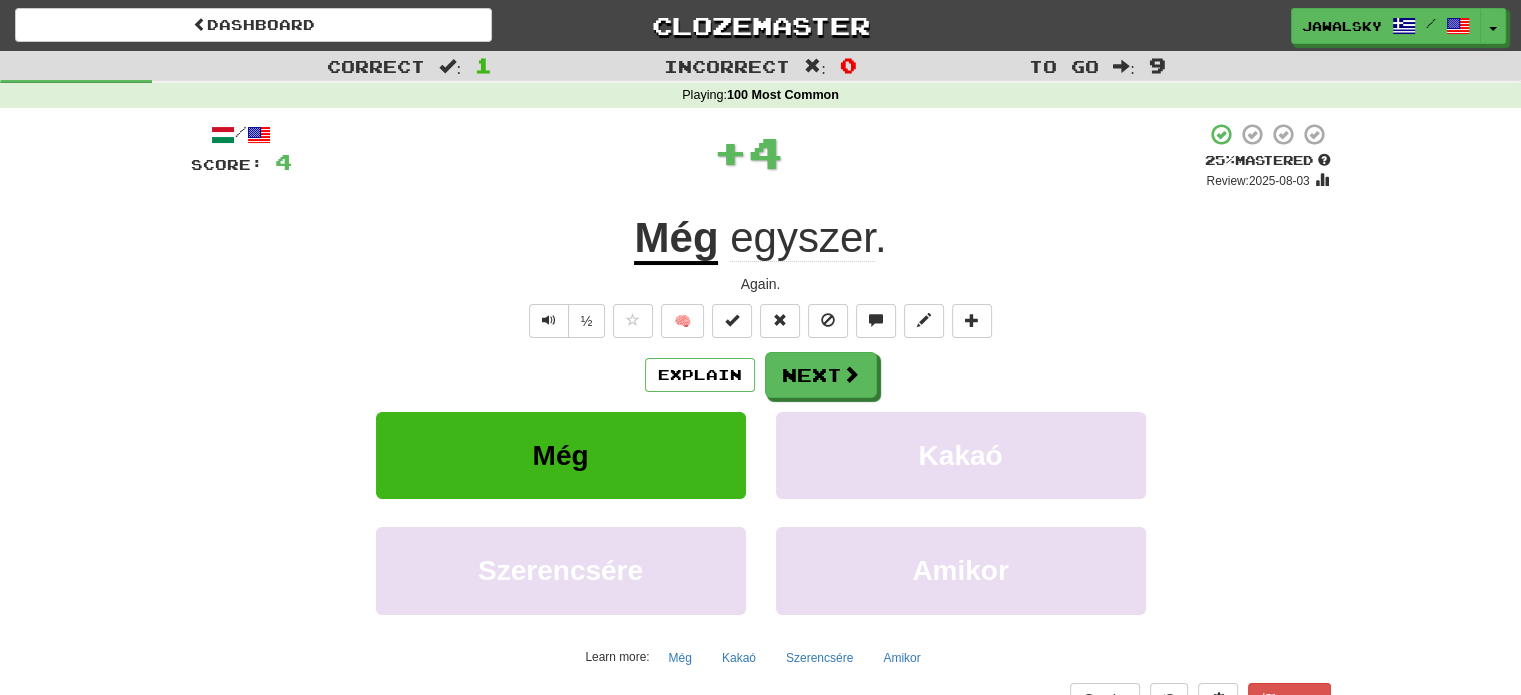 click on "Még" at bounding box center (676, 239) 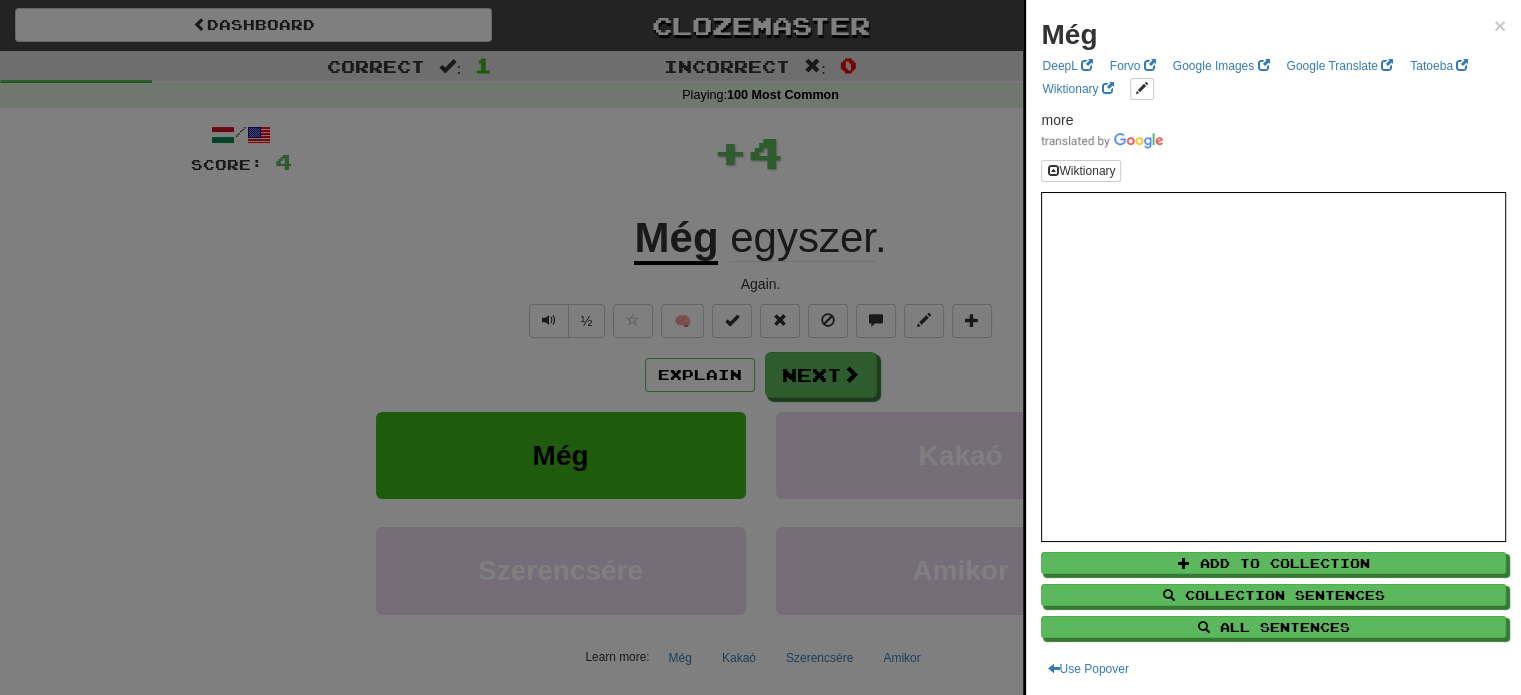 click at bounding box center [760, 347] 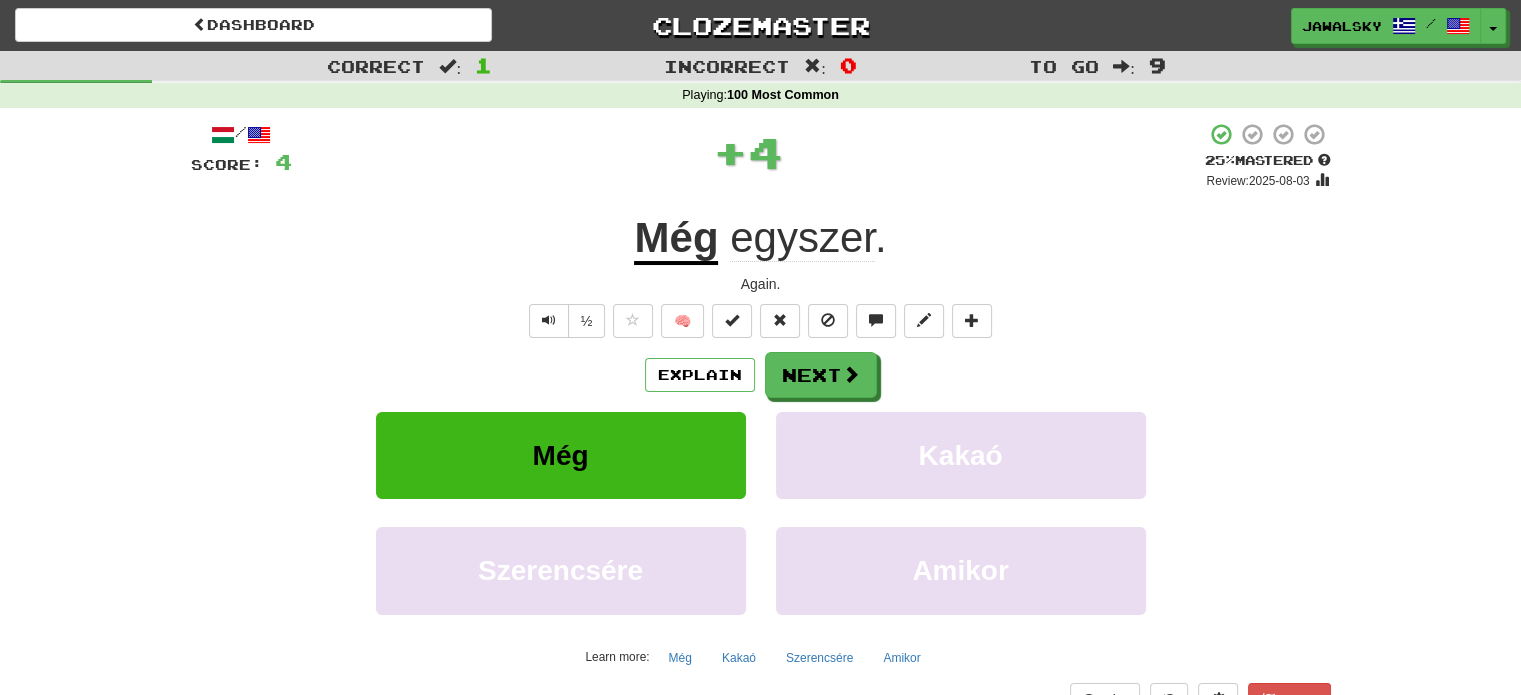 click on "egyszer" at bounding box center [802, 238] 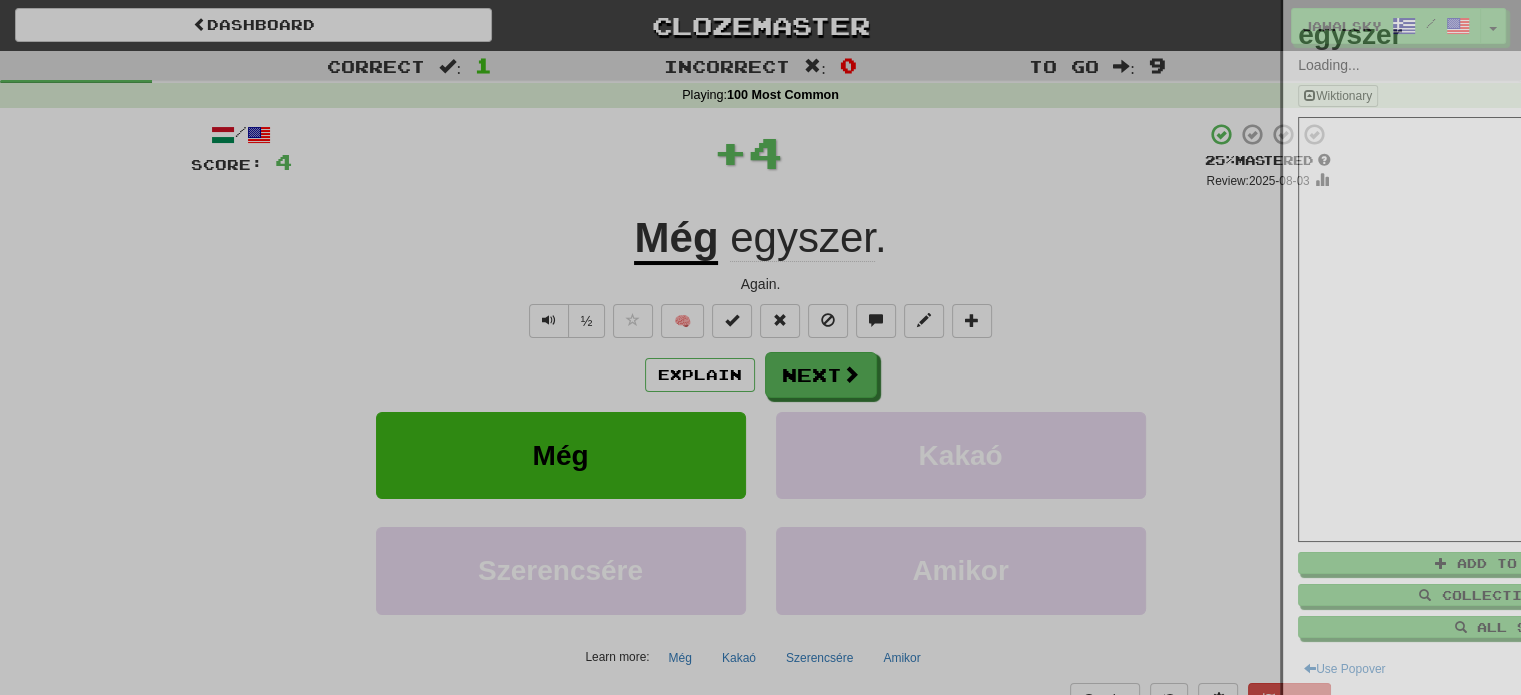 click at bounding box center (760, 347) 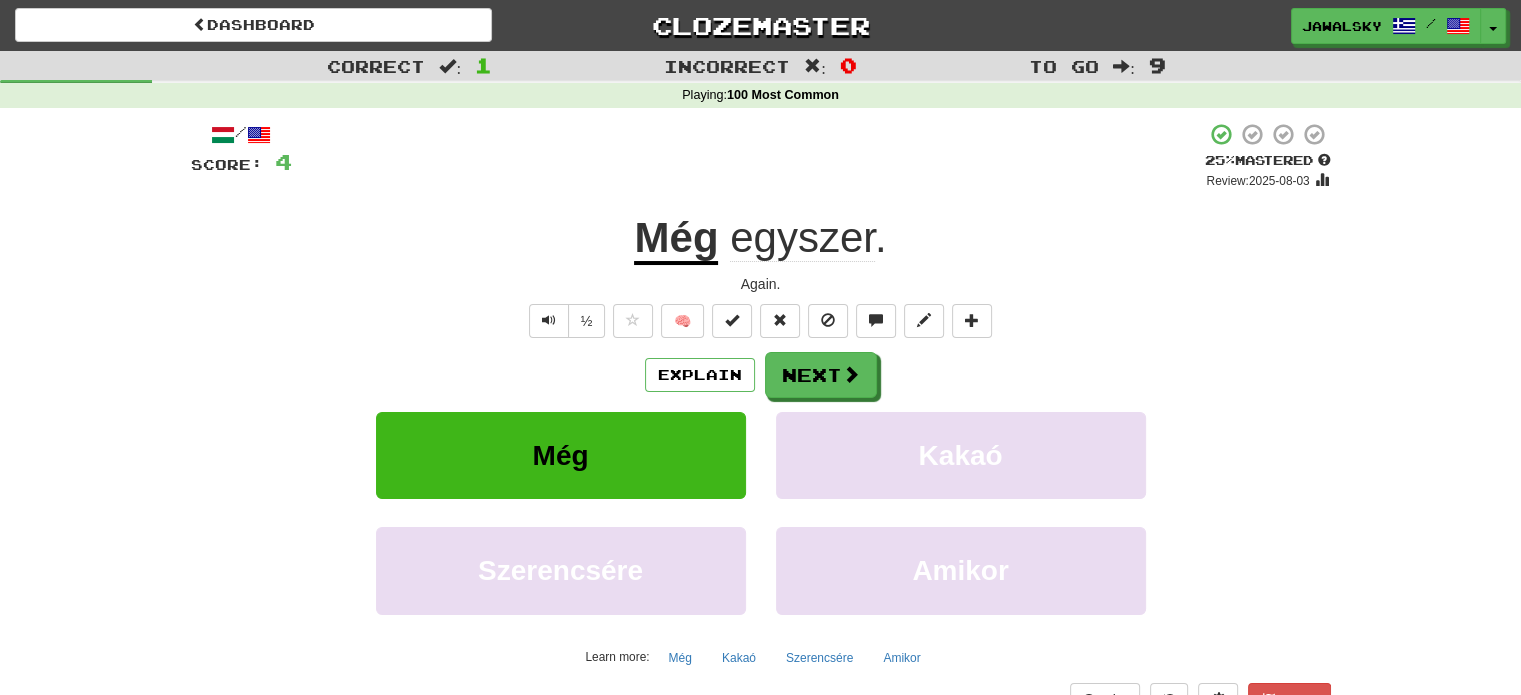 click on "egyszer" at bounding box center [802, 238] 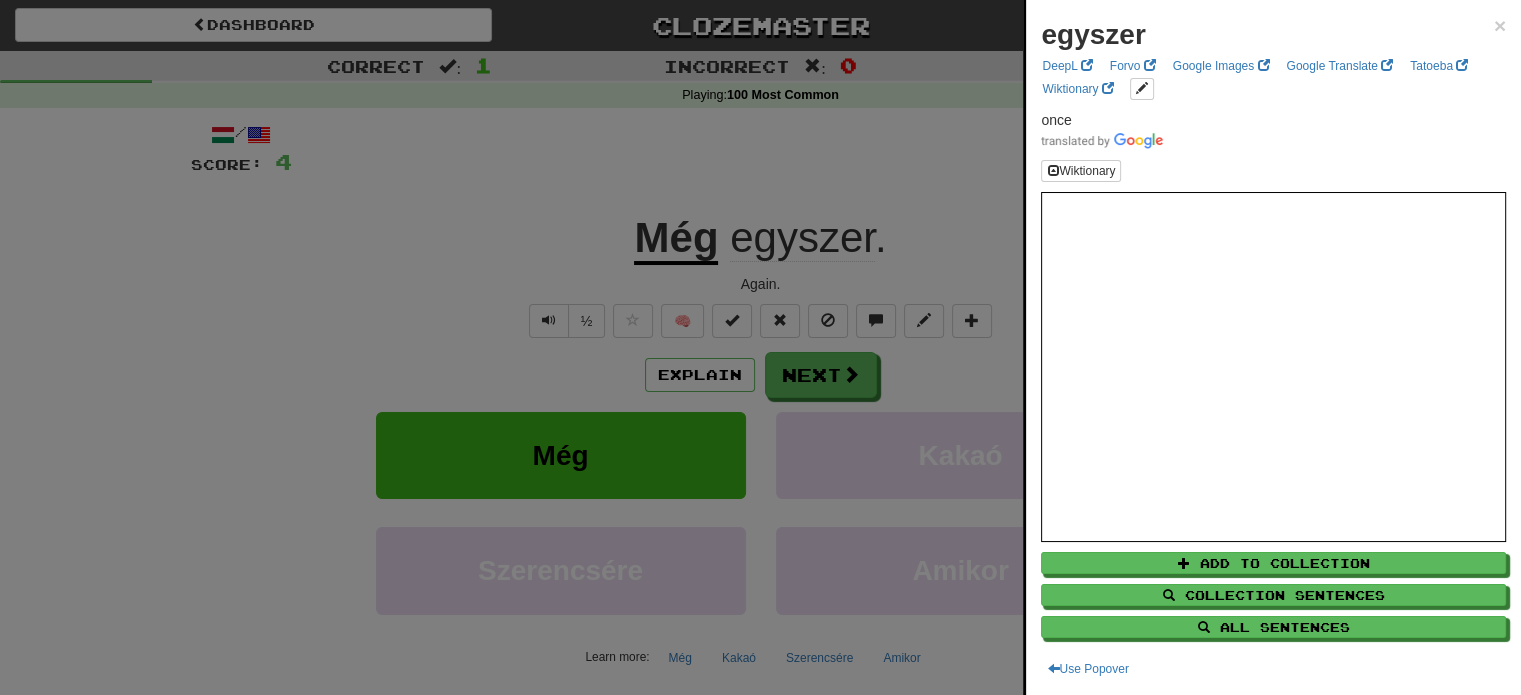 click at bounding box center [760, 347] 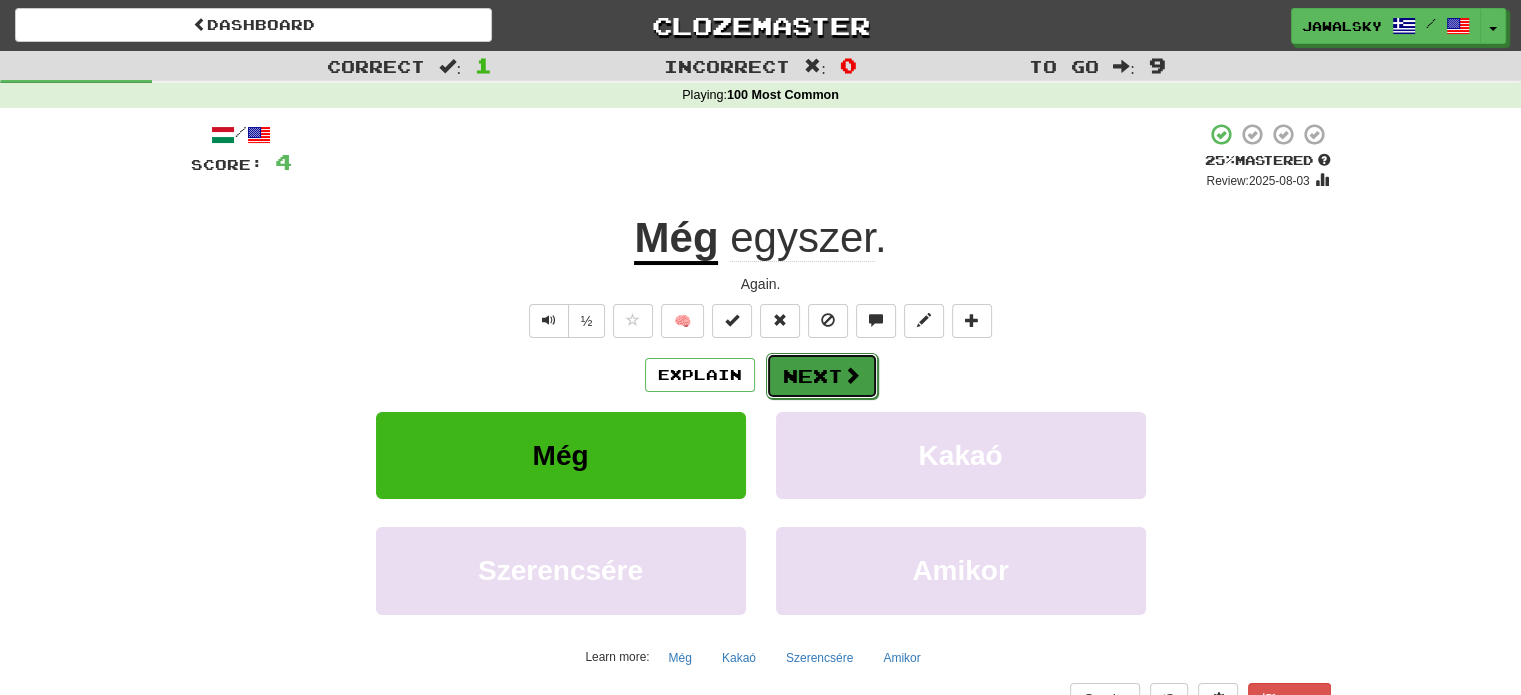 click on "Next" at bounding box center [822, 376] 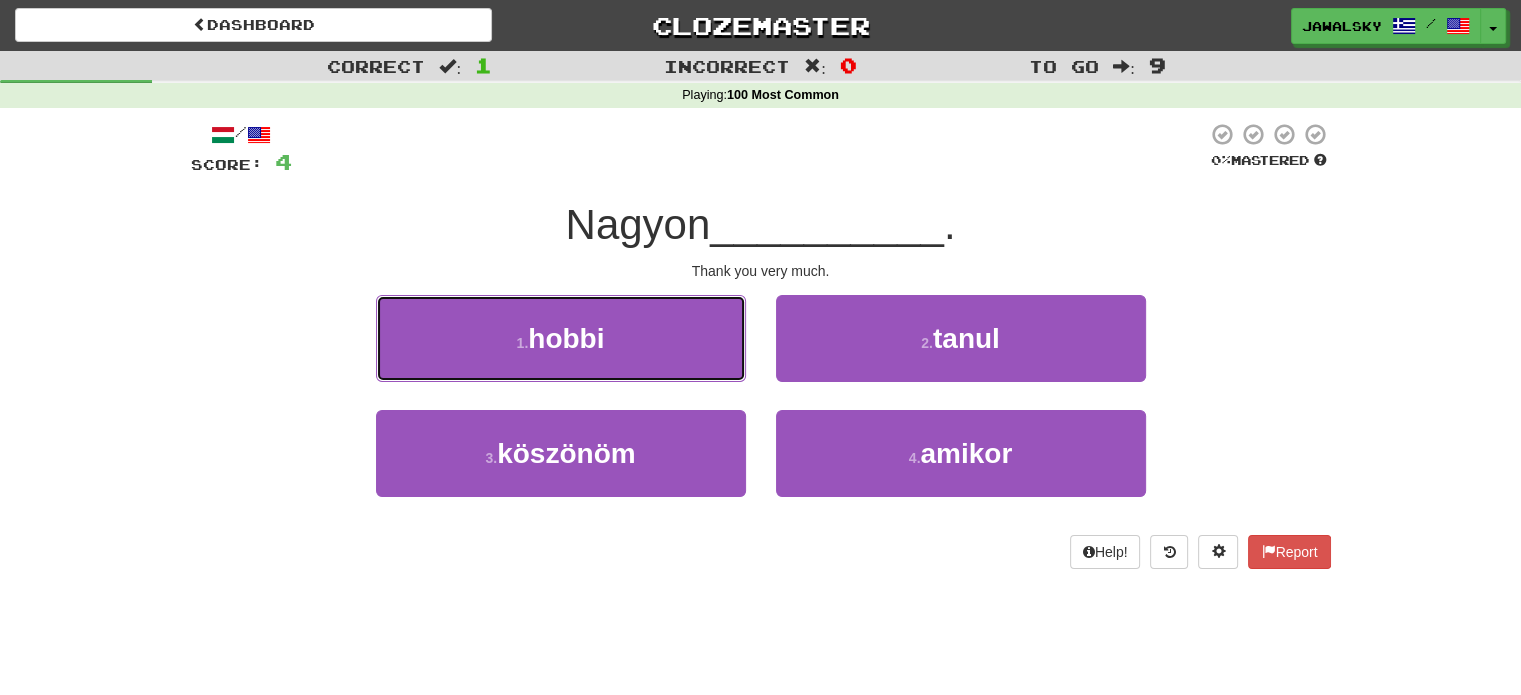 click on "1 .  hobbi" at bounding box center (561, 338) 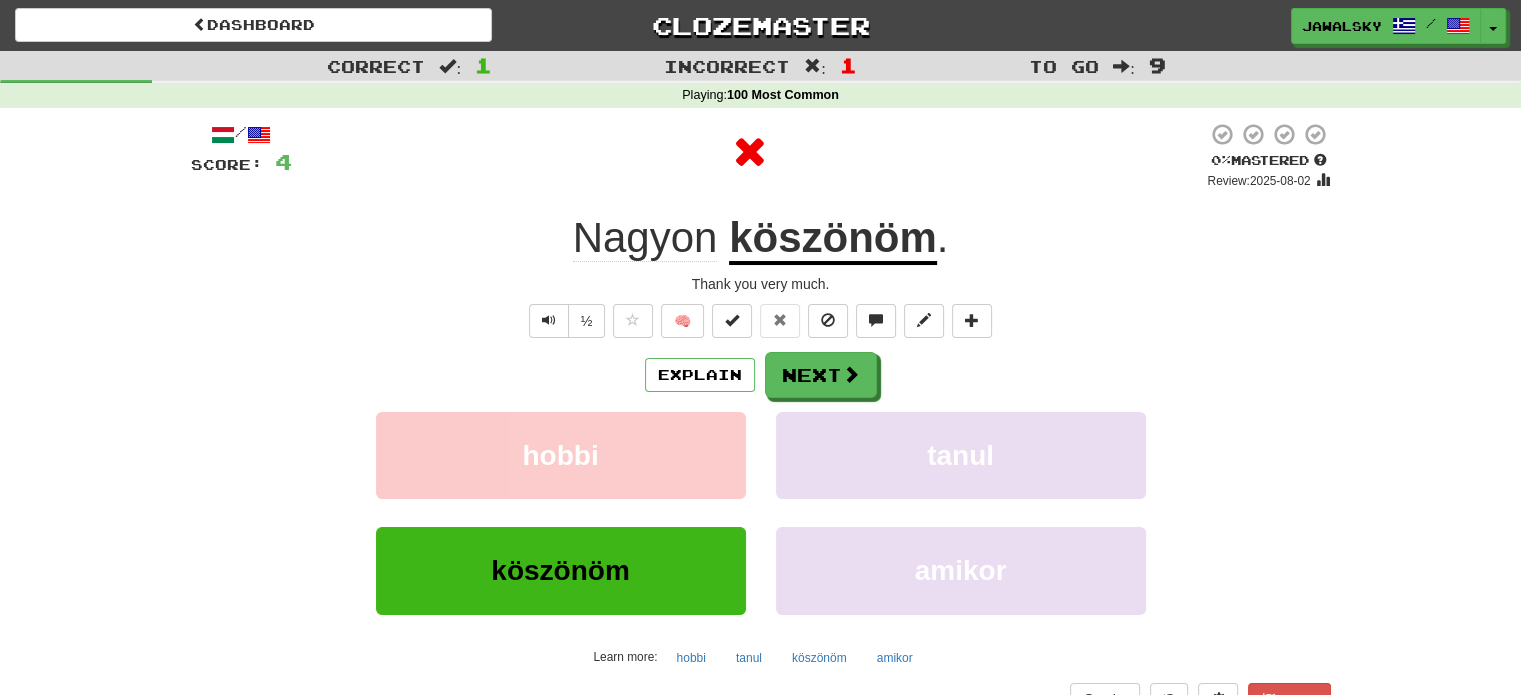 click on "köszönöm" at bounding box center (833, 239) 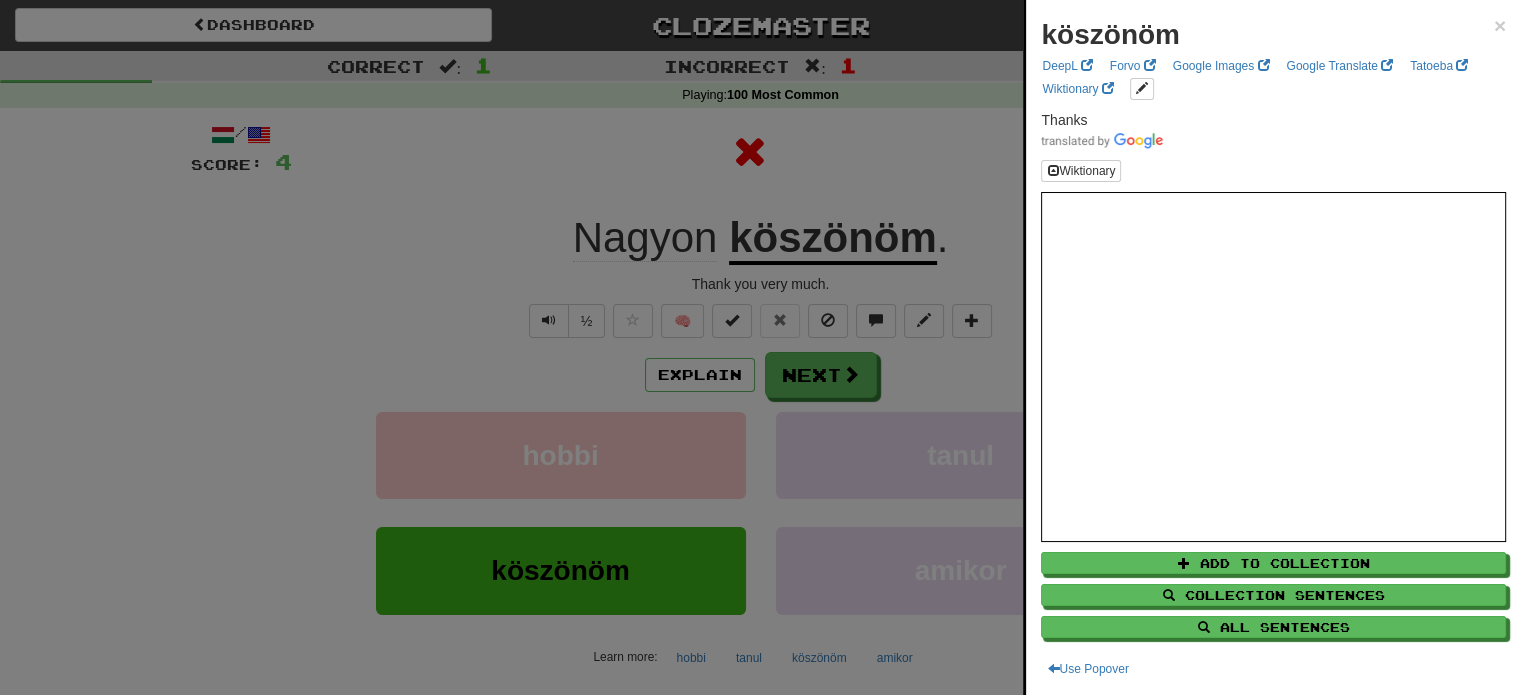 click at bounding box center (760, 347) 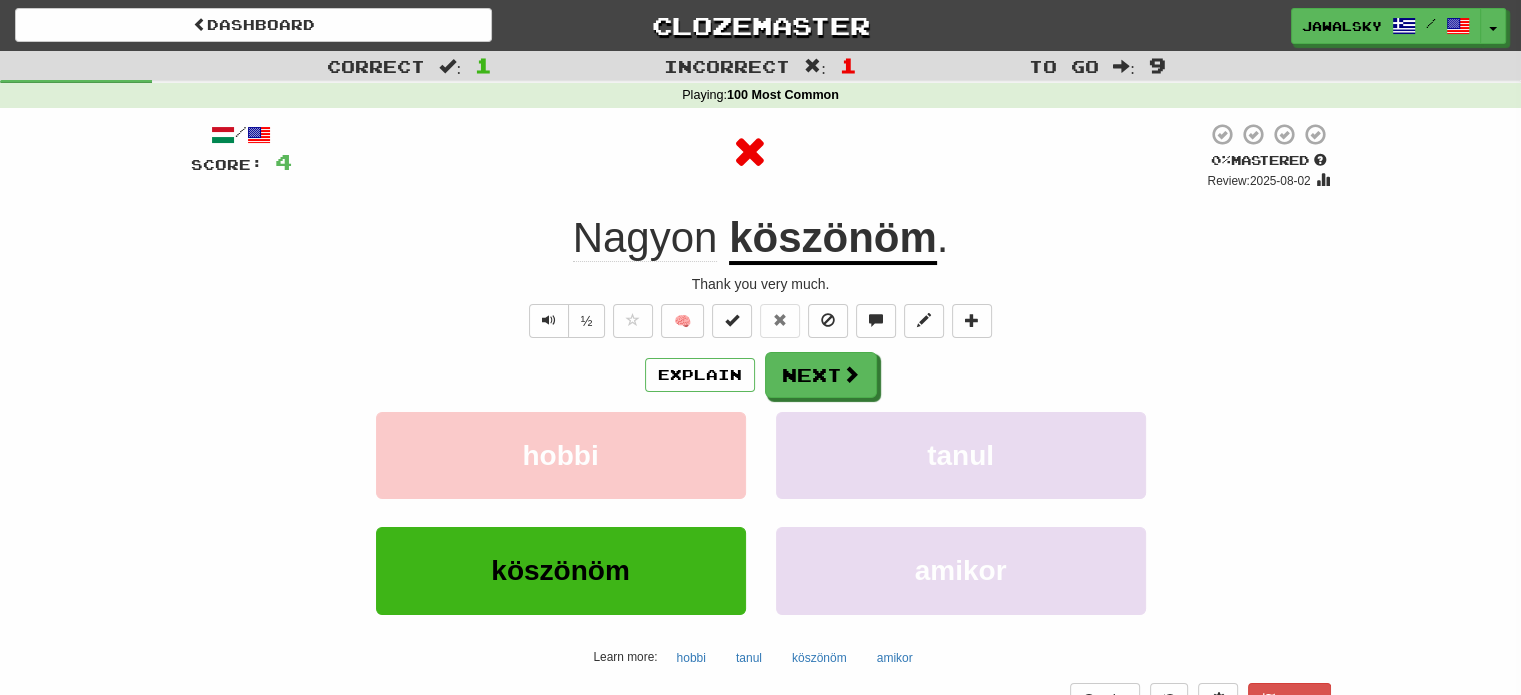 click on "Nagyon" 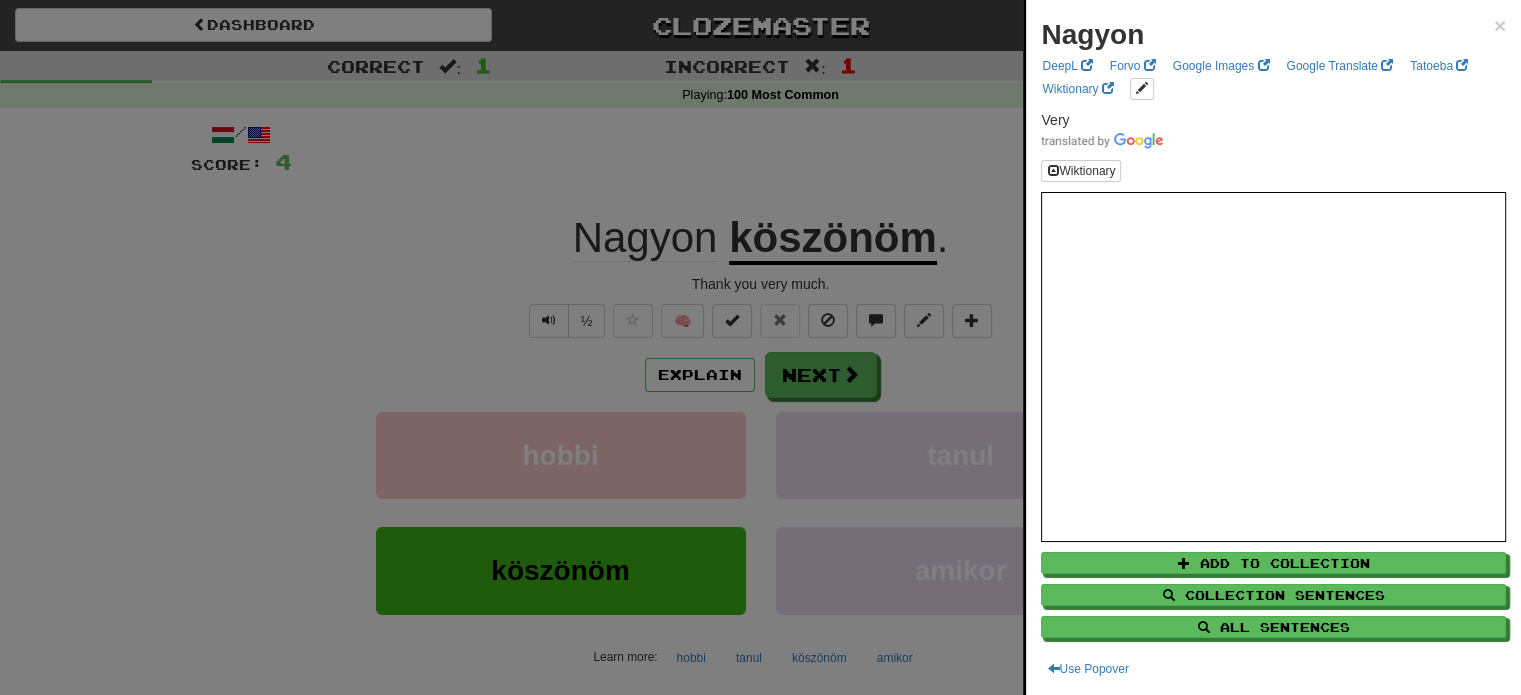 click at bounding box center (760, 347) 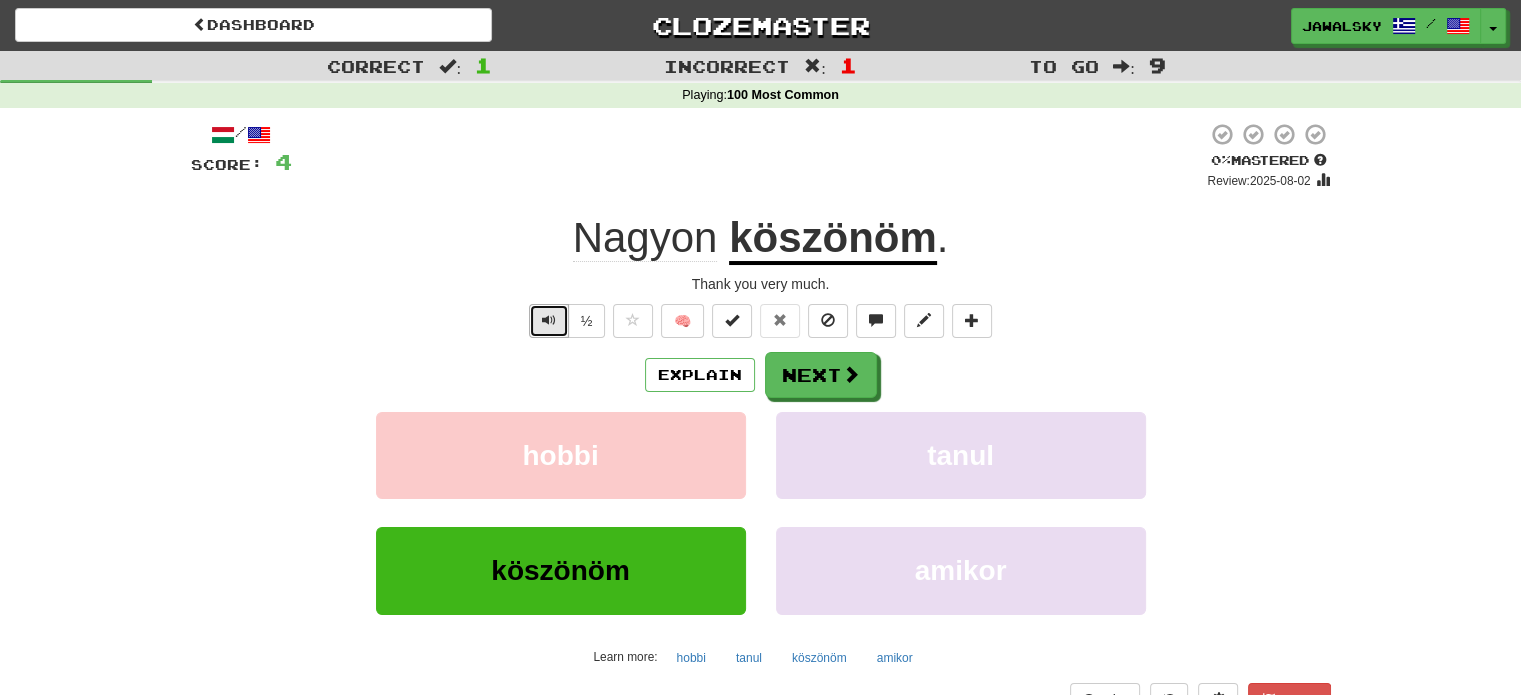 click at bounding box center [549, 320] 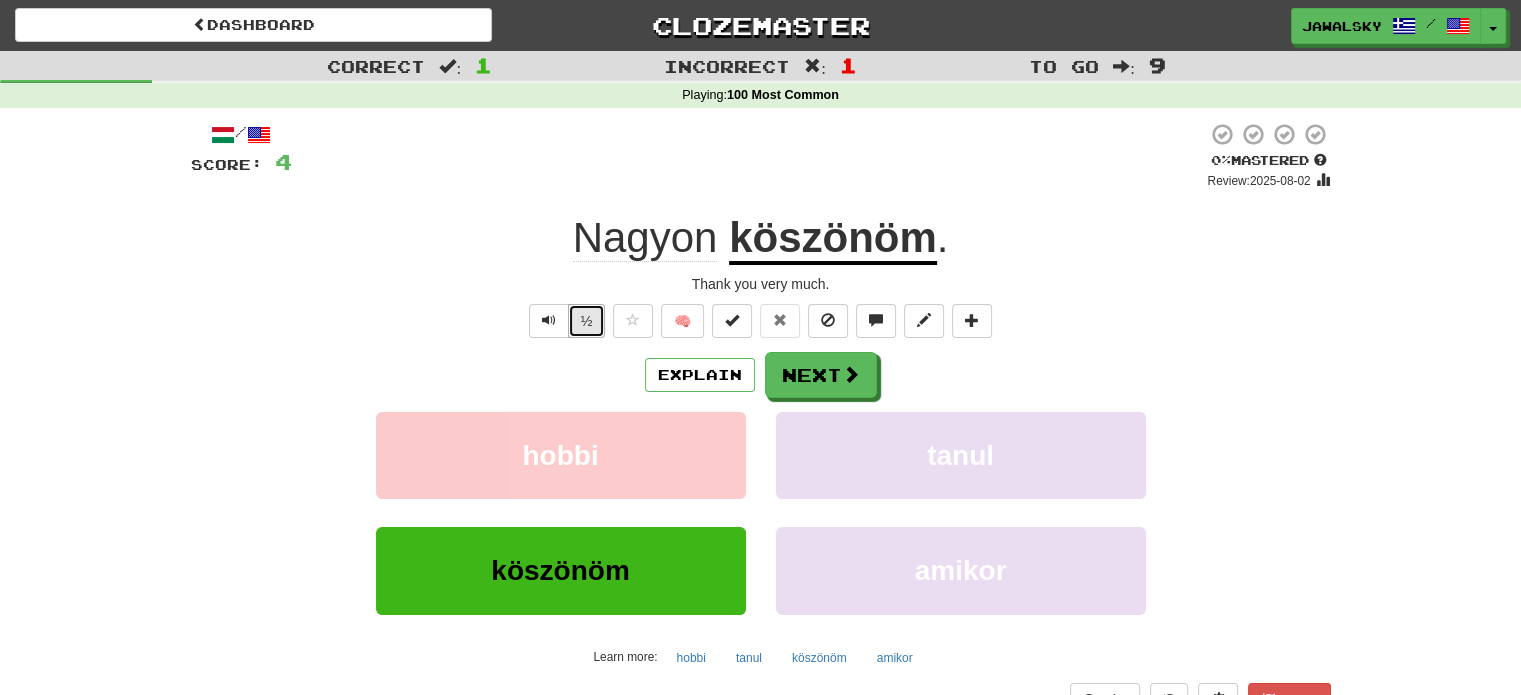 click on "½" at bounding box center [587, 321] 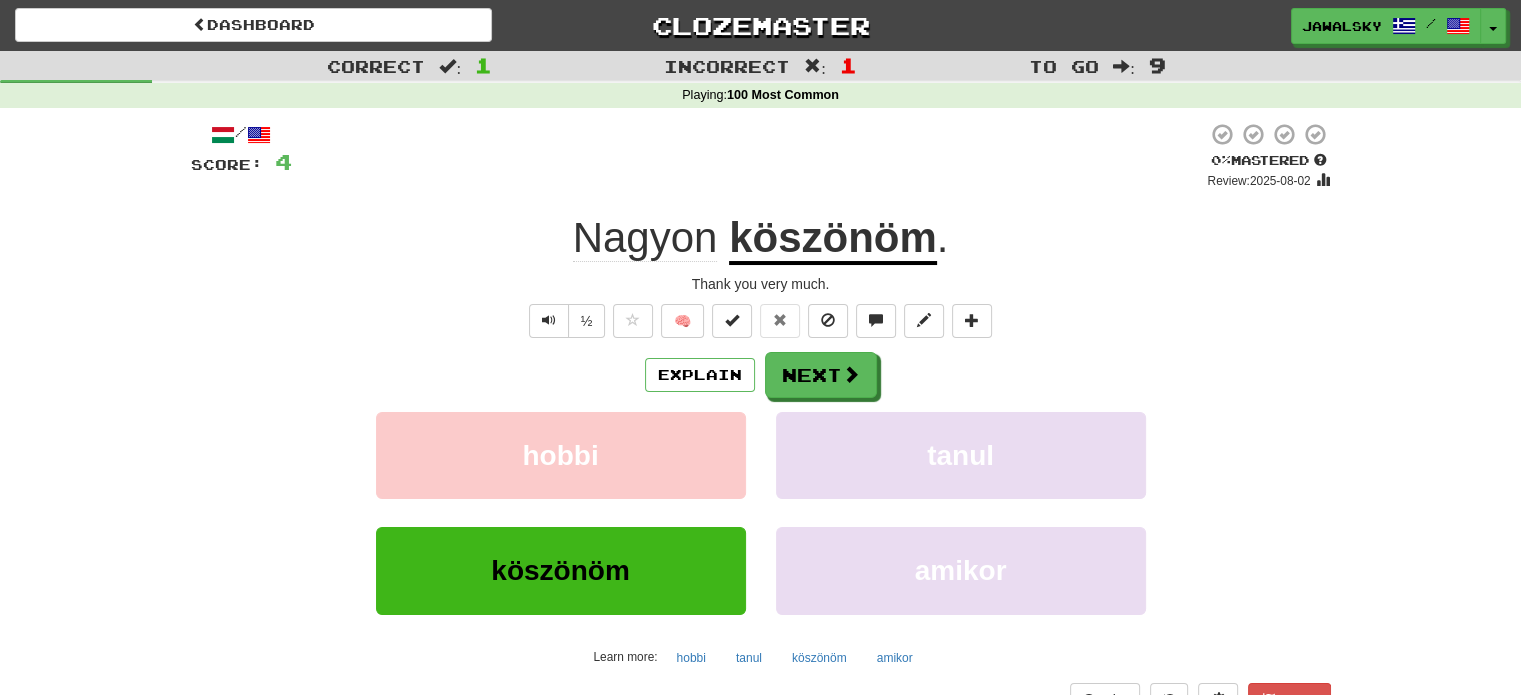 click on "köszönöm" at bounding box center [833, 239] 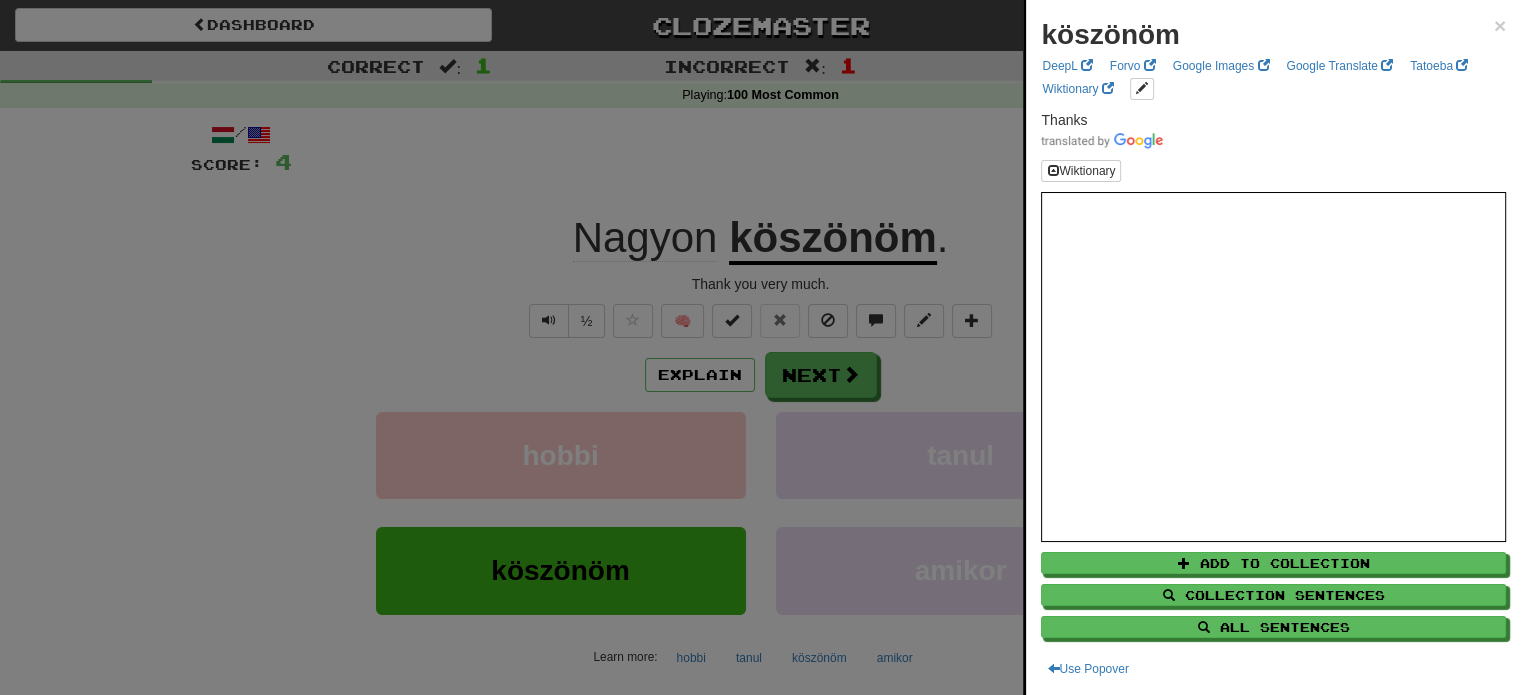 click at bounding box center (760, 347) 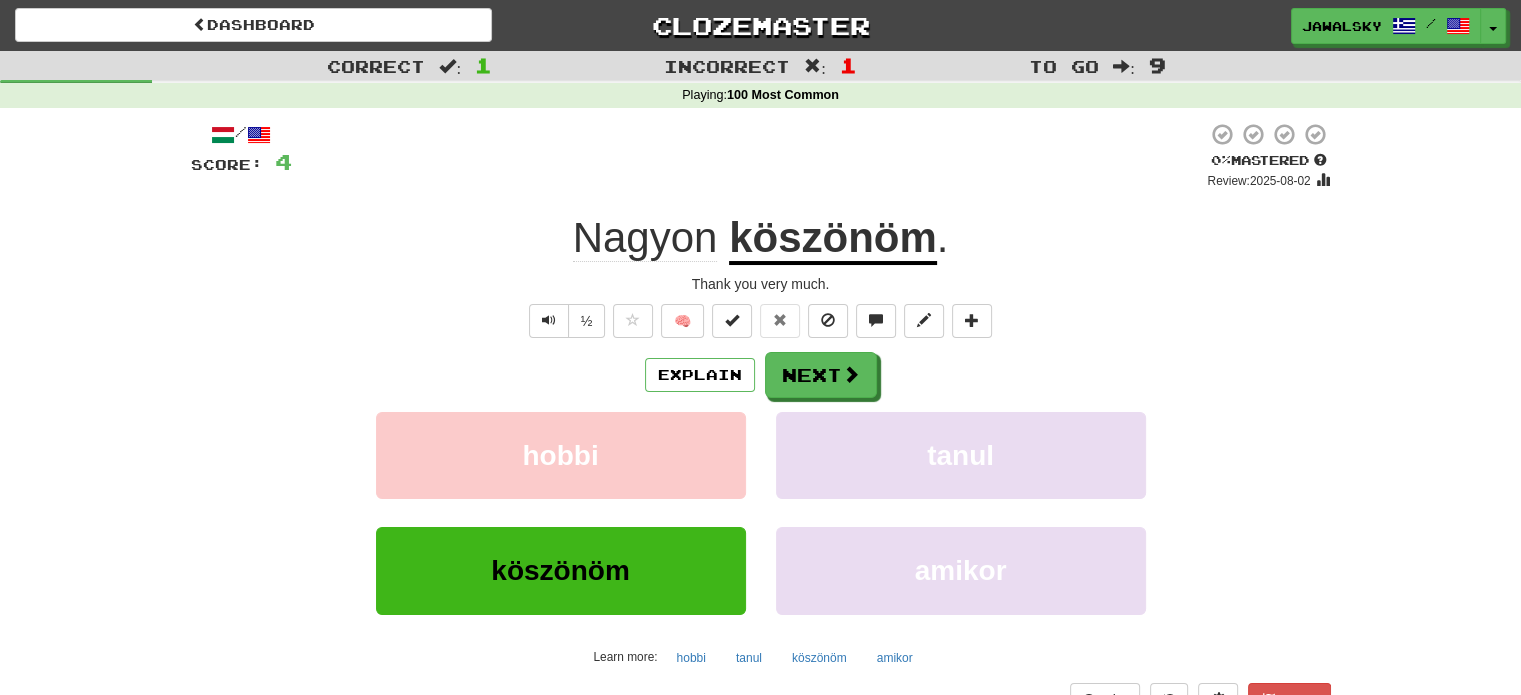 click on "köszönöm" at bounding box center [833, 239] 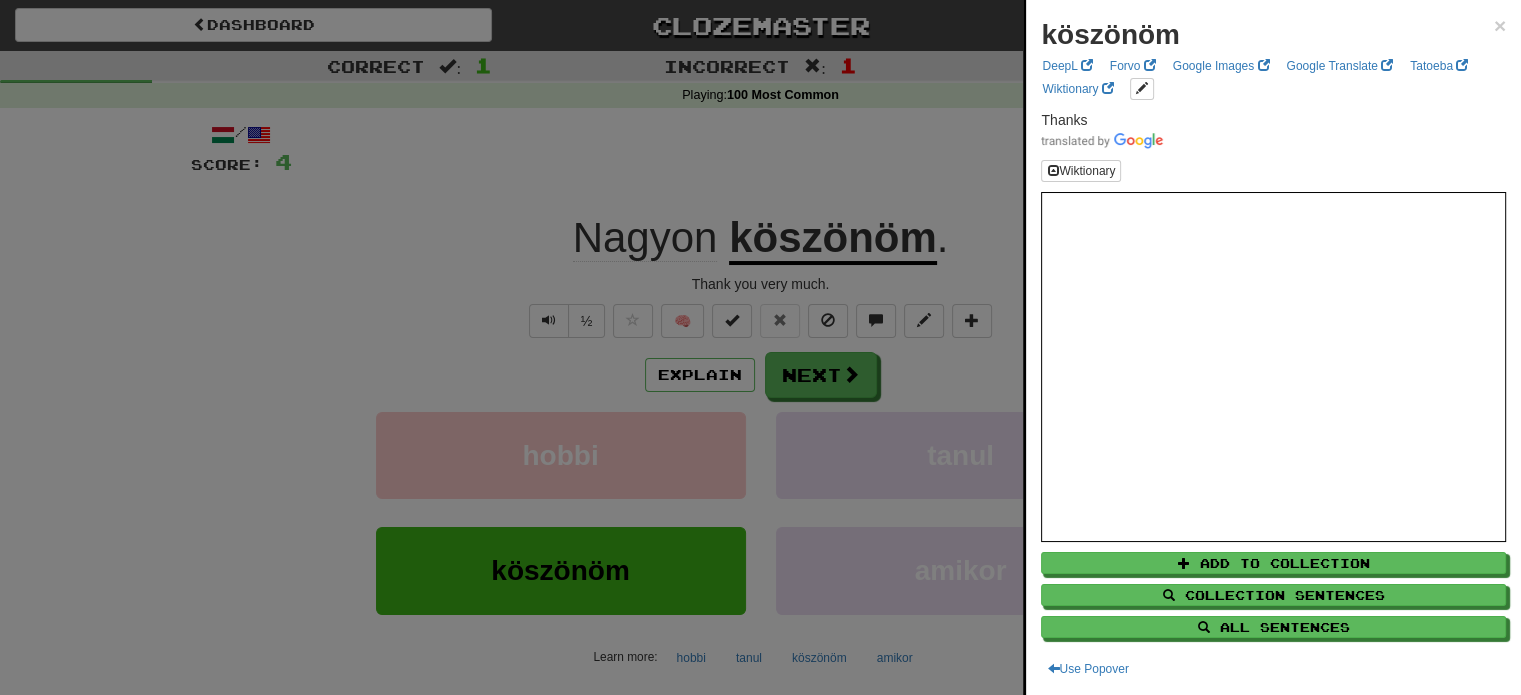 click at bounding box center (760, 347) 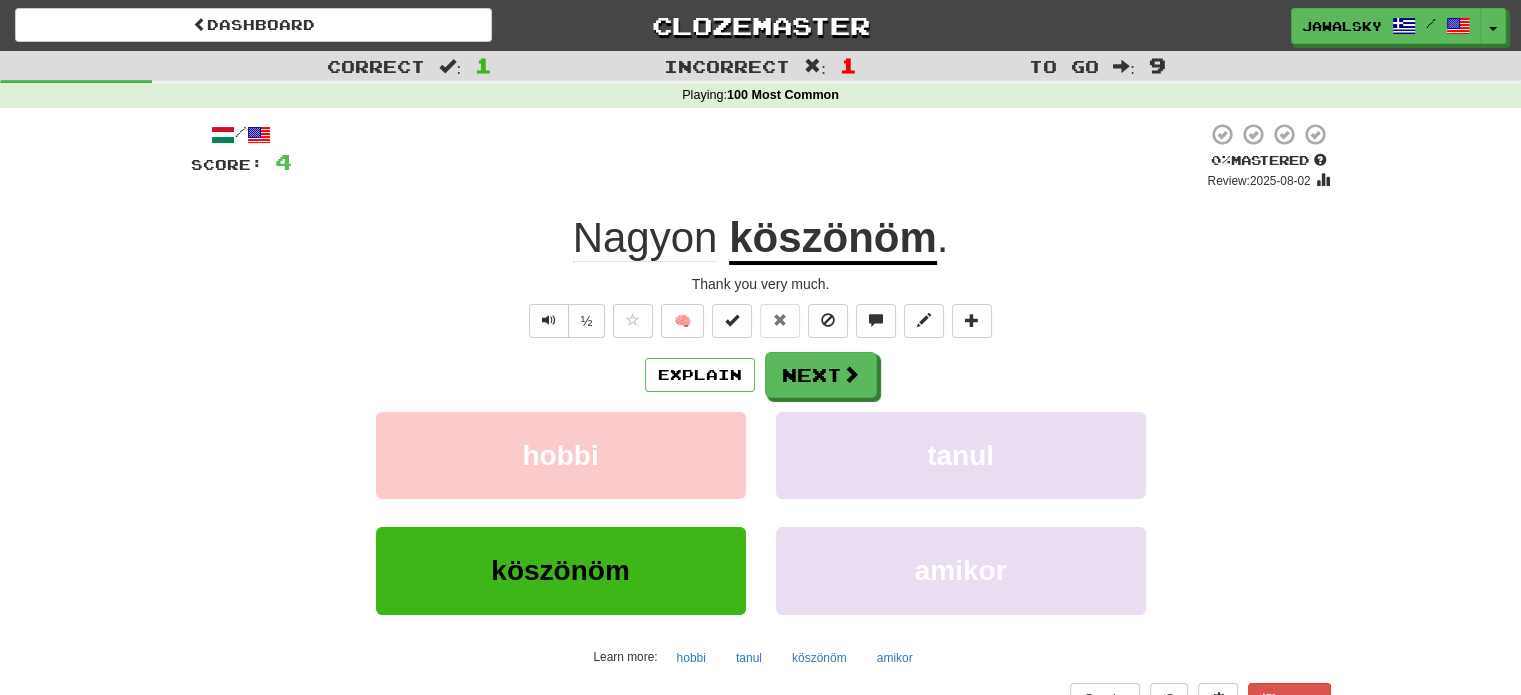 click on "Nagyon" 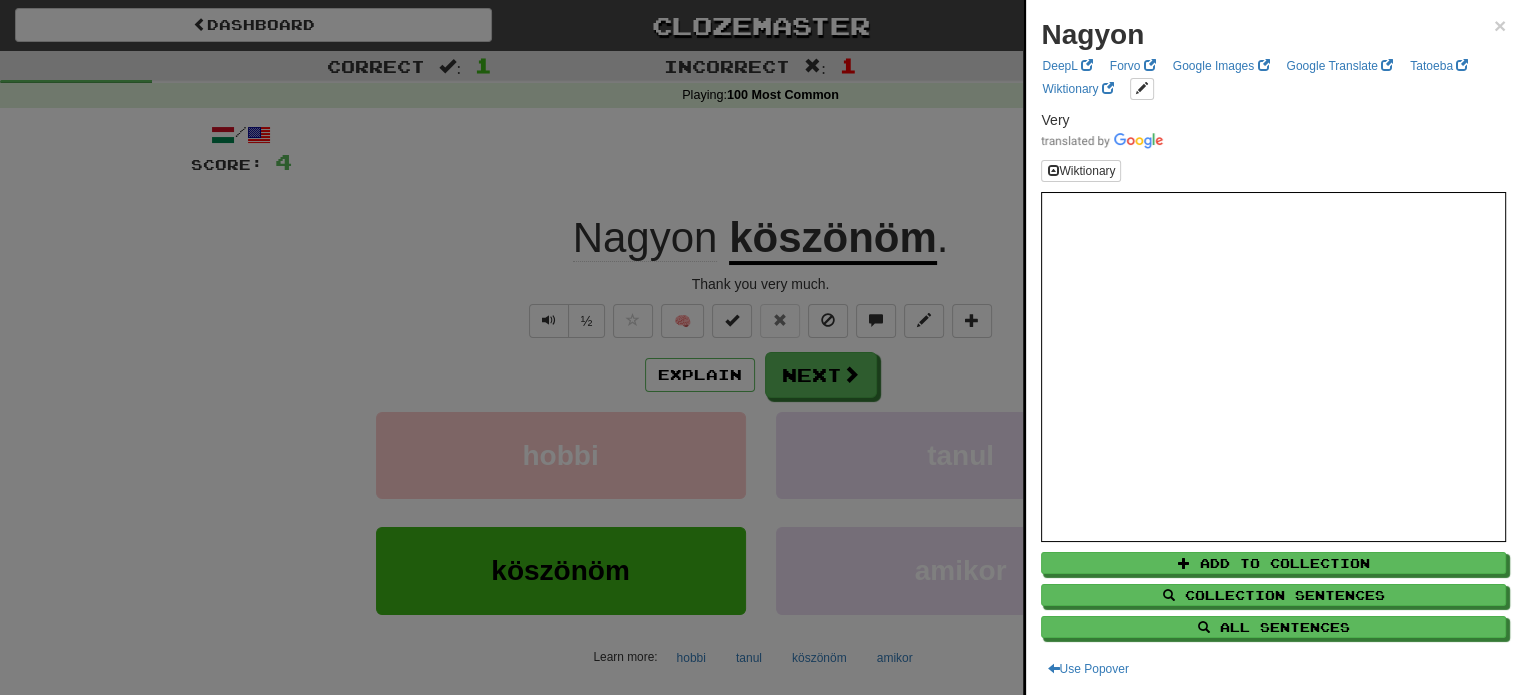 click at bounding box center [760, 347] 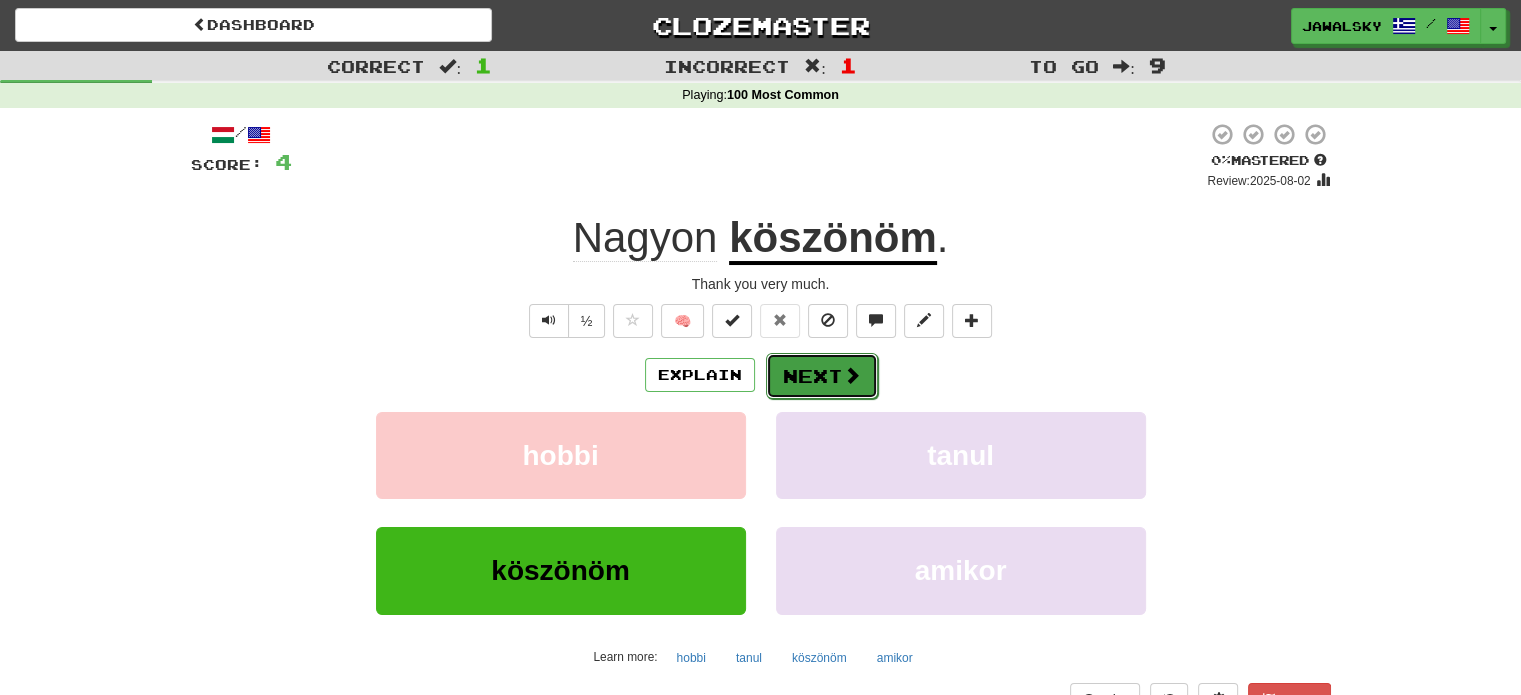 click on "Next" at bounding box center [822, 376] 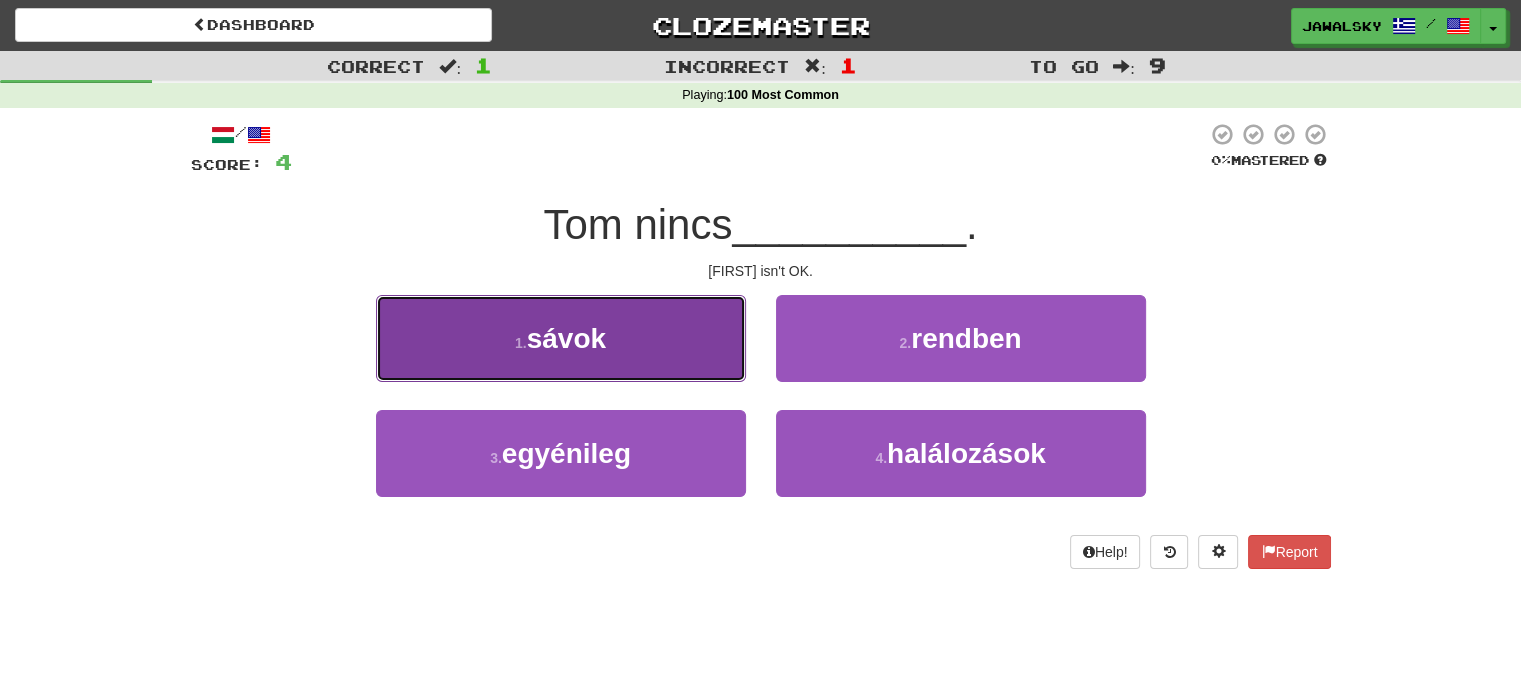 click on "1 .  sávok" at bounding box center (561, 338) 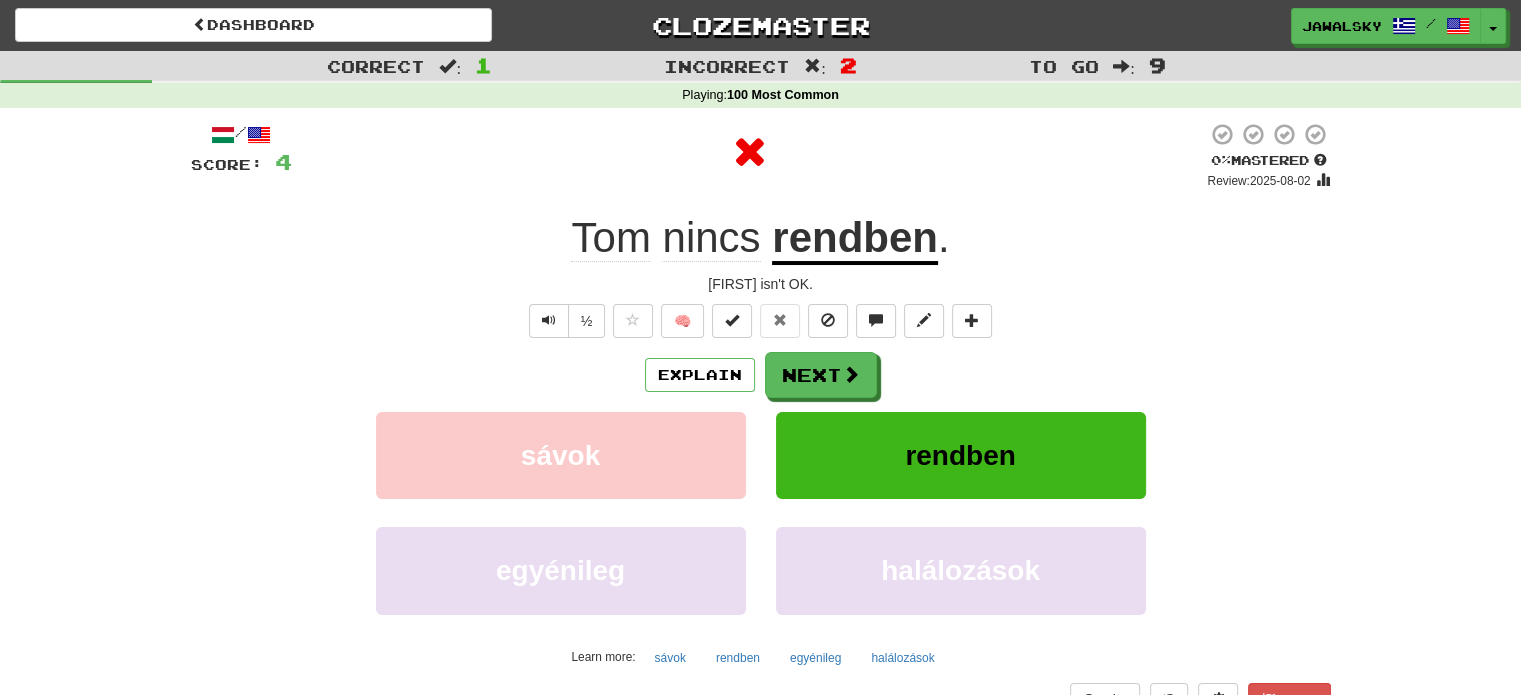 click on "nincs" 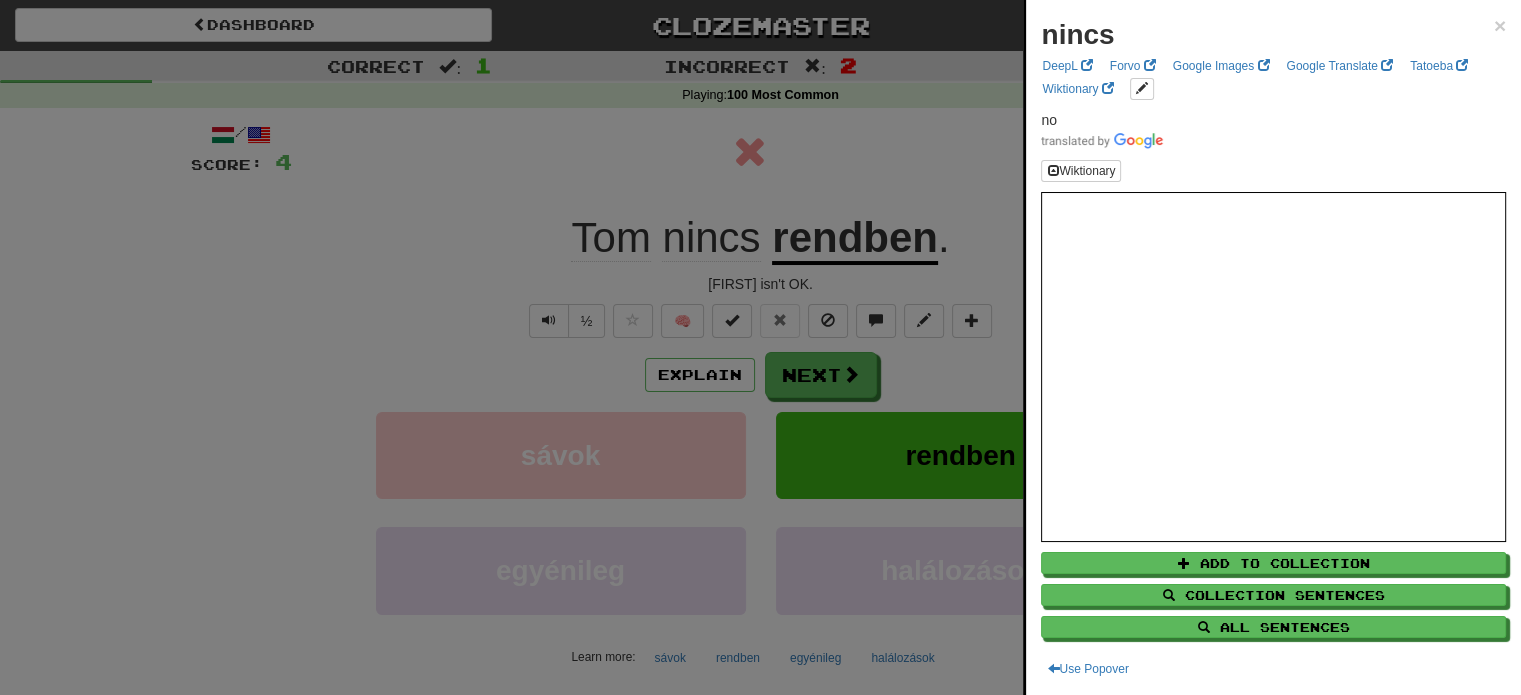 click at bounding box center [760, 347] 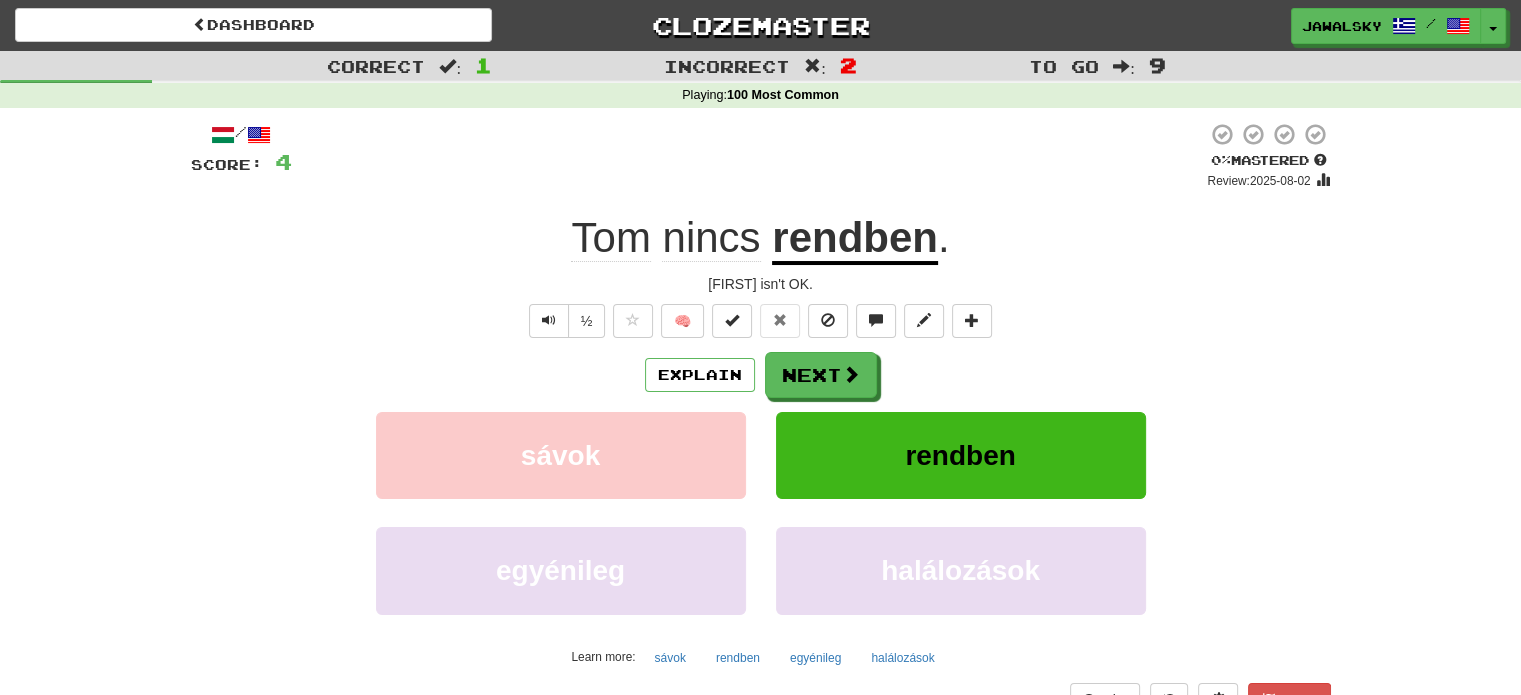 click on "rendben" at bounding box center (855, 239) 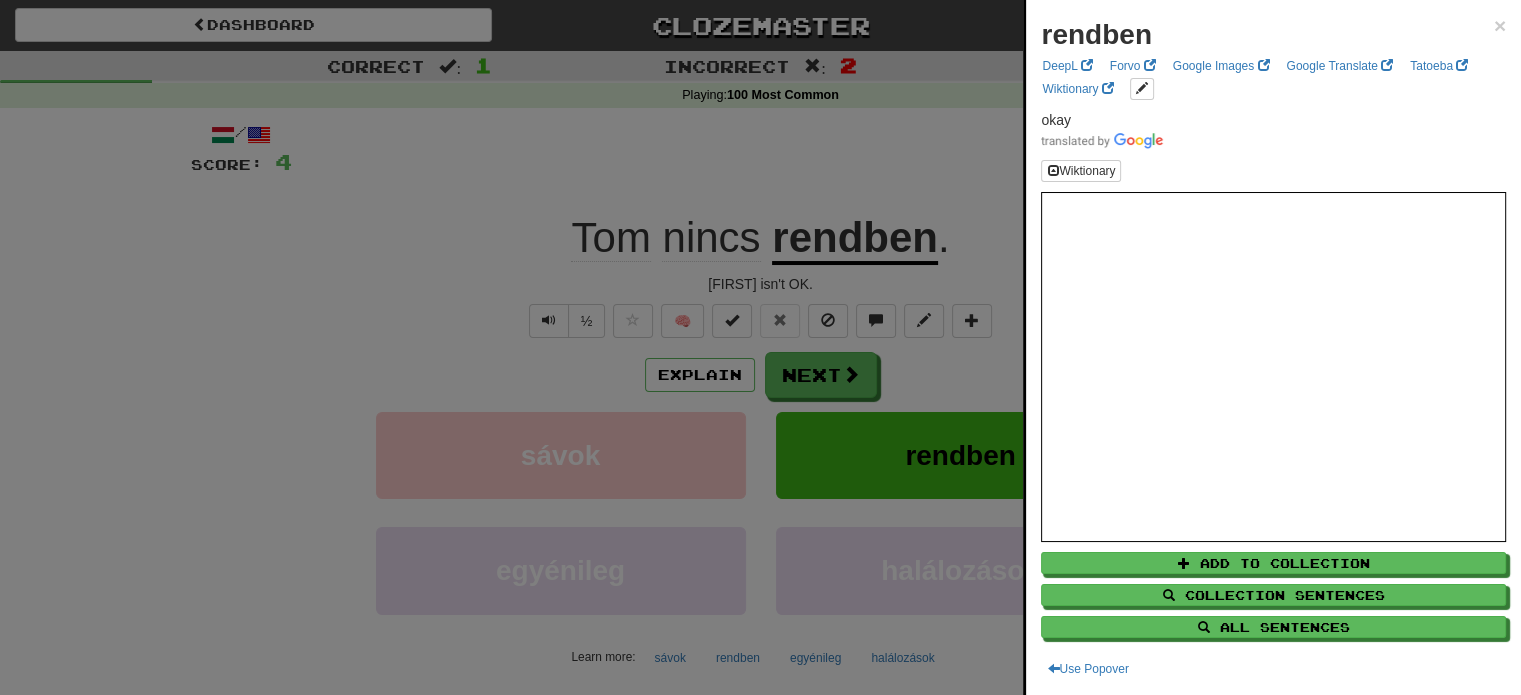 click at bounding box center [760, 347] 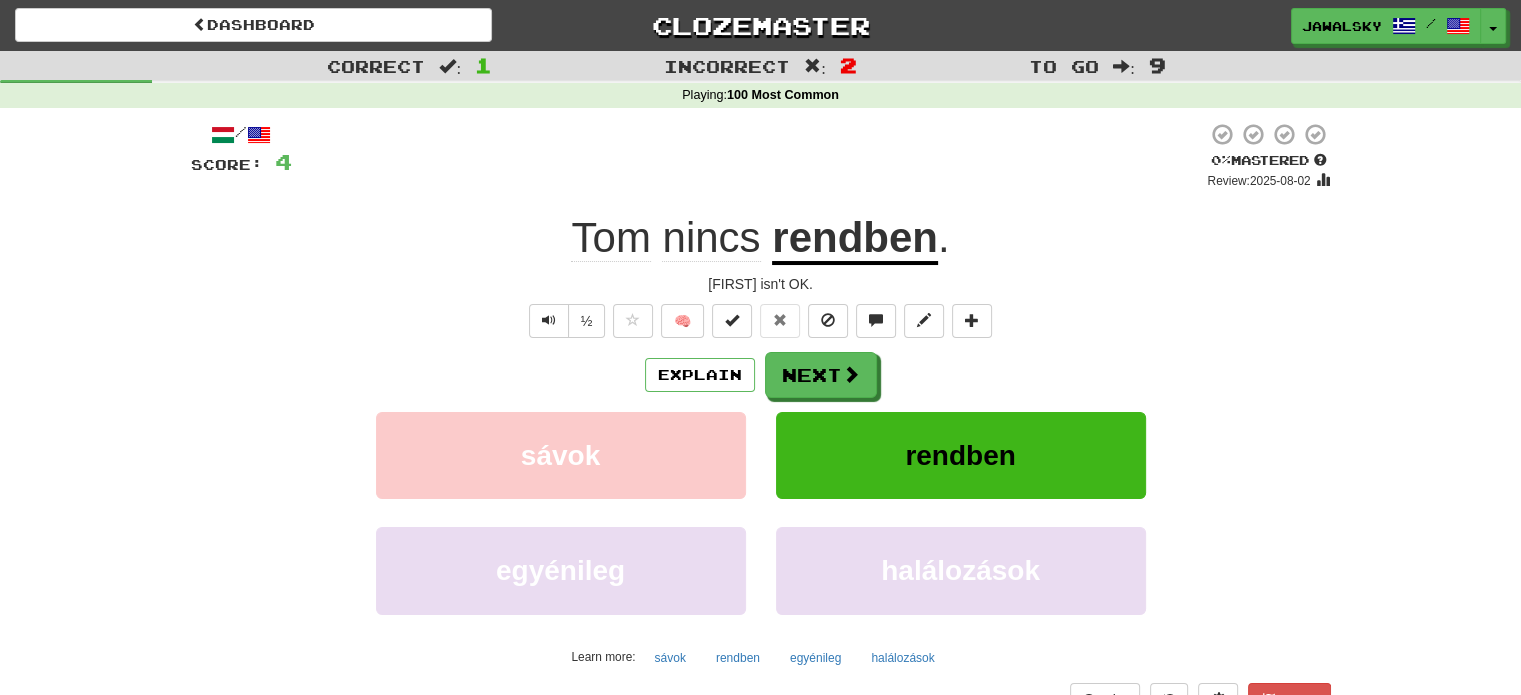 click on "/  Score:   4 0 %  Mastered Review:  2025-08-02 Tom   nincs   rendben . Tom isn't OK. ½ 🧠 Explain Next sávok rendben egyénileg halálozások Learn more: sávok rendben egyénileg halálozások  Help!  Report Sentence Source" at bounding box center (761, 435) 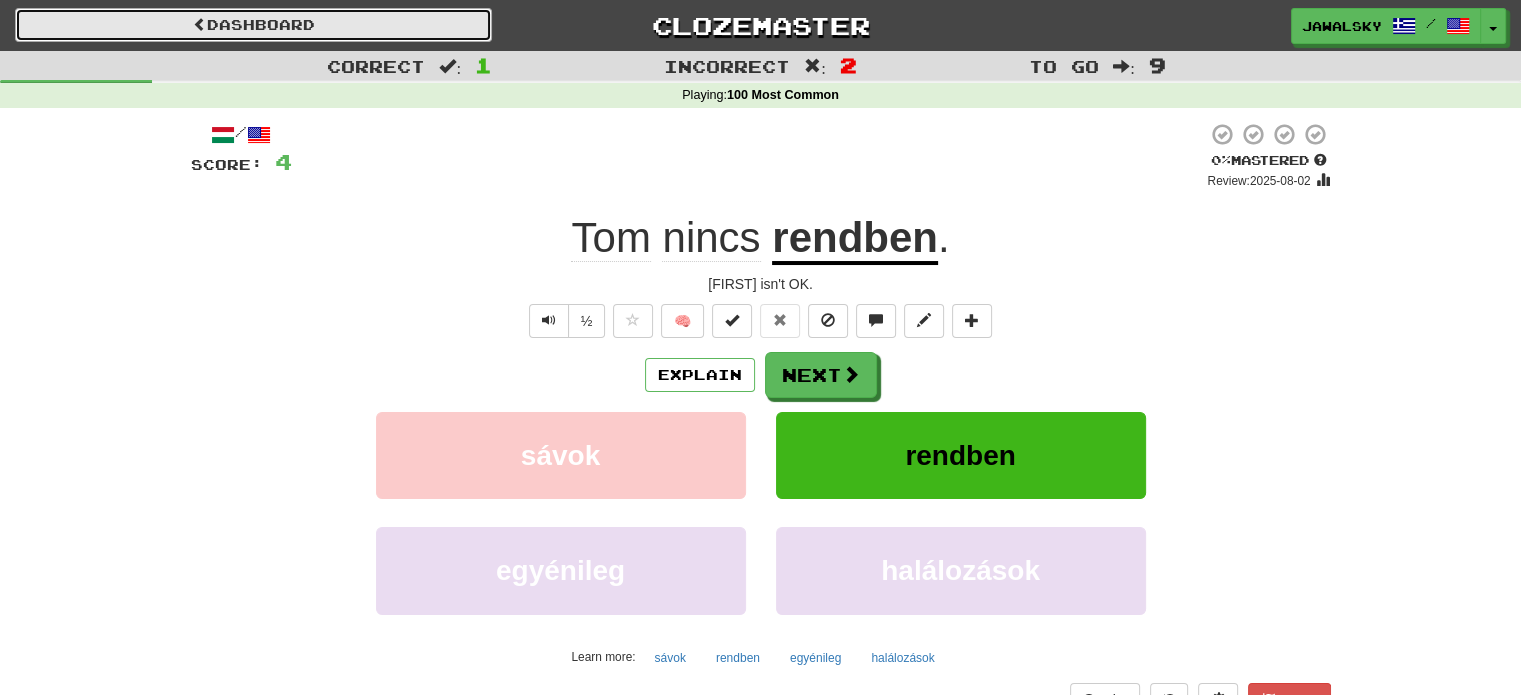 click on "Dashboard" at bounding box center [253, 25] 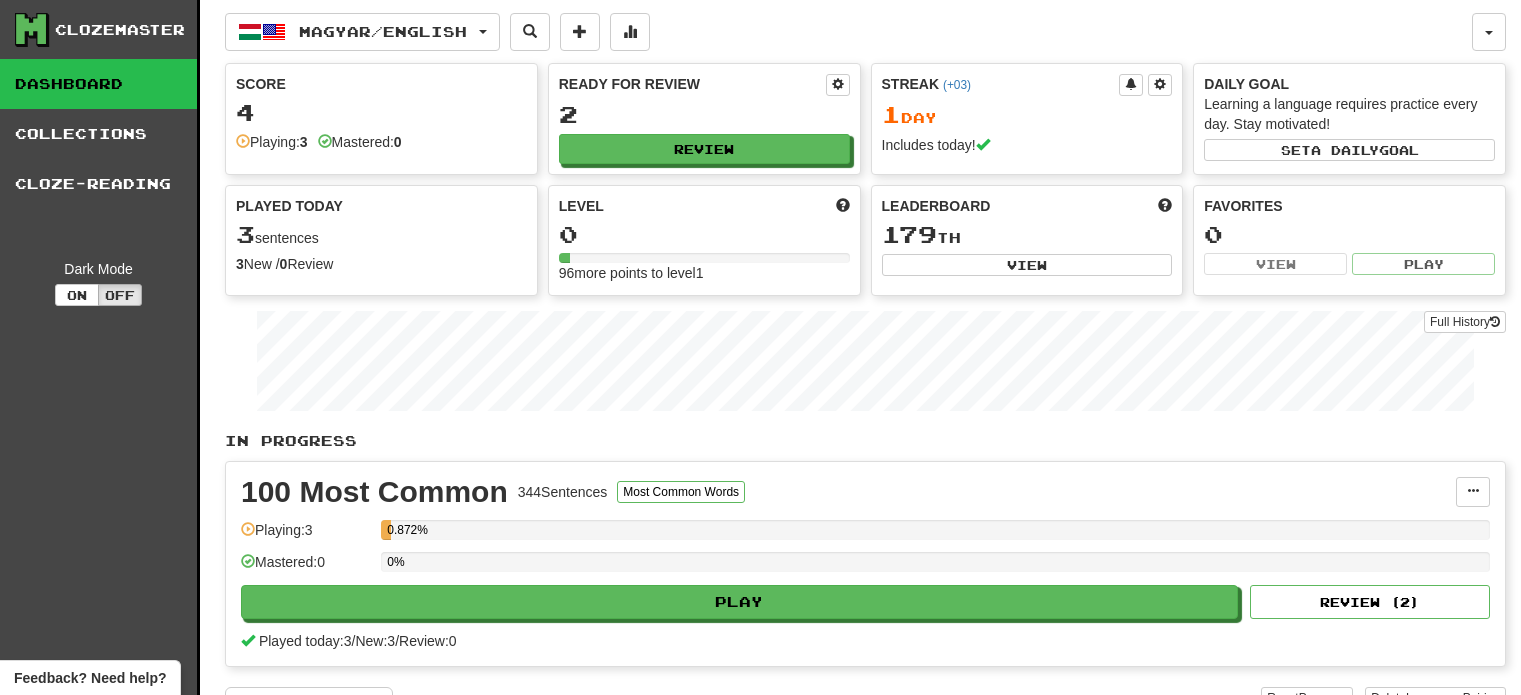scroll, scrollTop: 0, scrollLeft: 0, axis: both 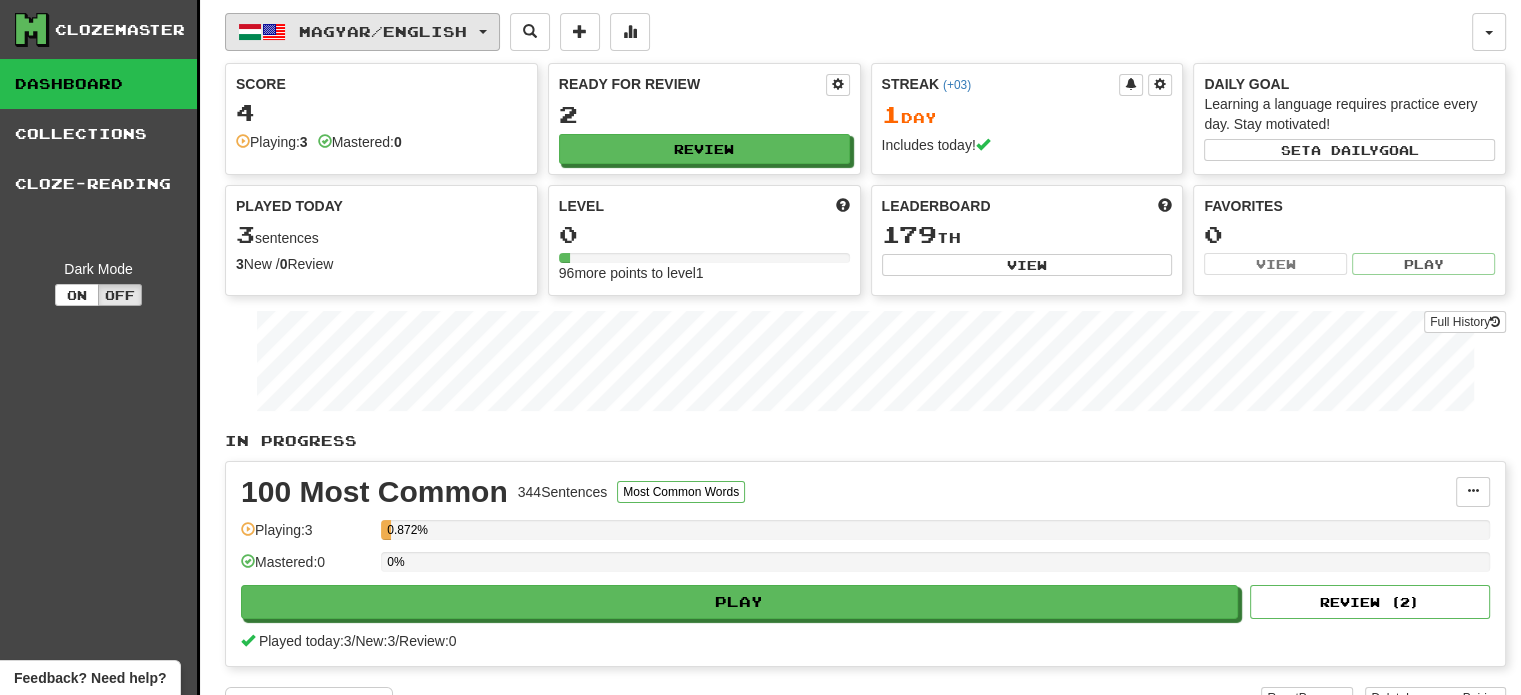 click on "Magyar  /  English" at bounding box center [362, 32] 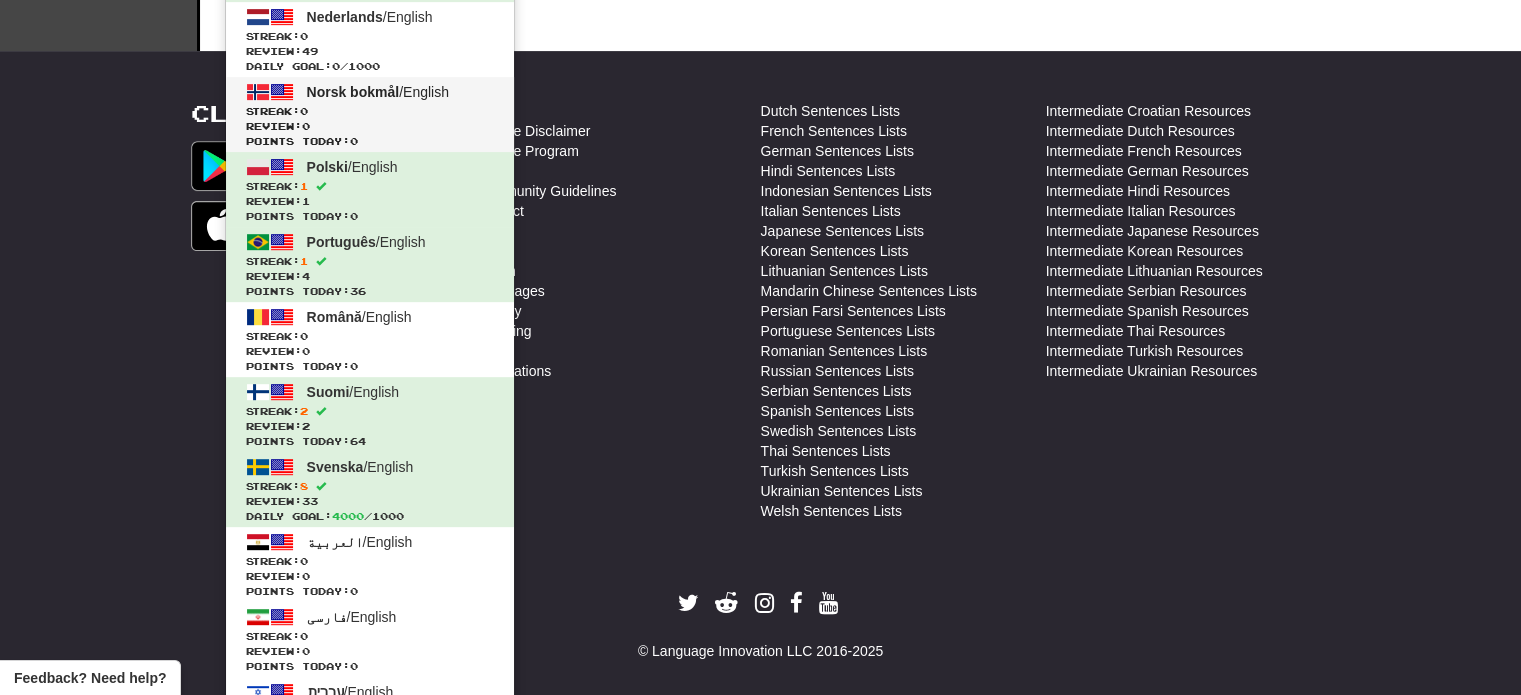 scroll, scrollTop: 700, scrollLeft: 0, axis: vertical 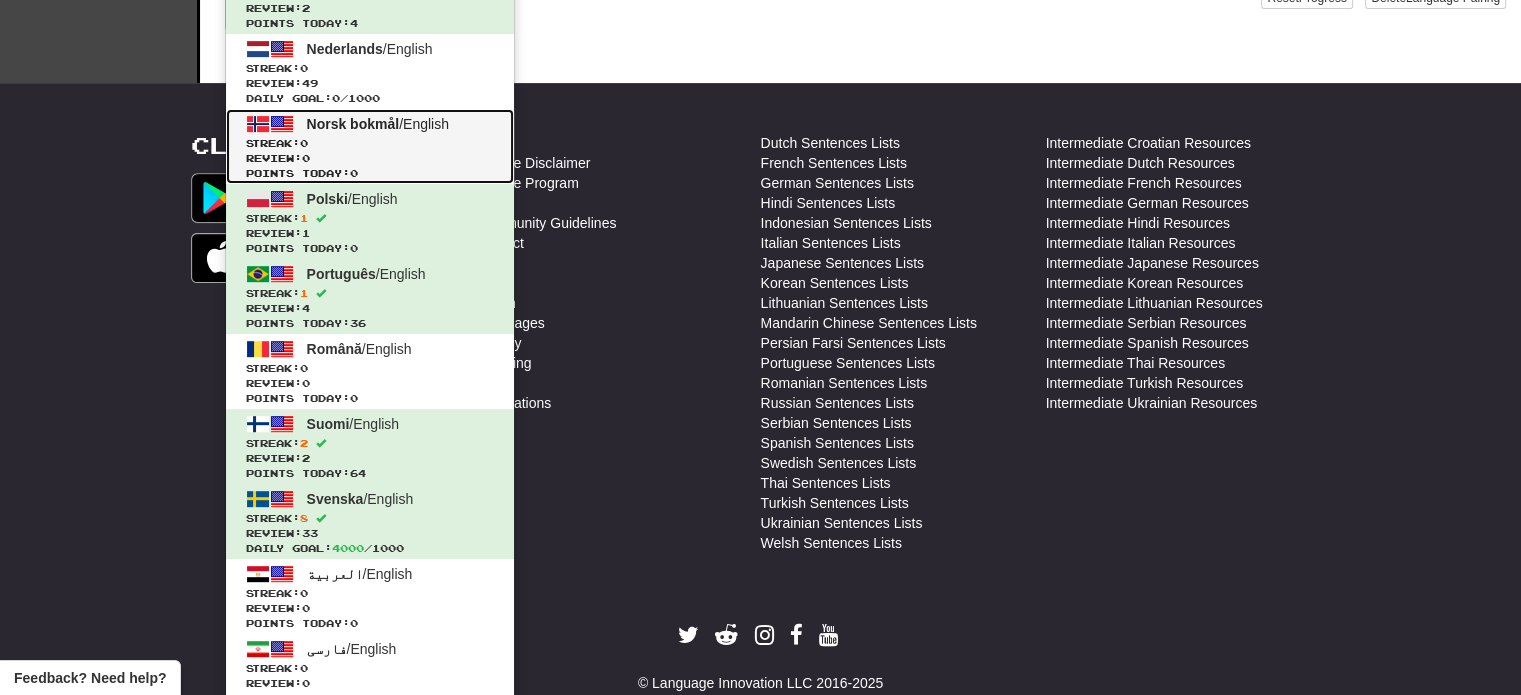 click on "Review:  0" at bounding box center (370, 158) 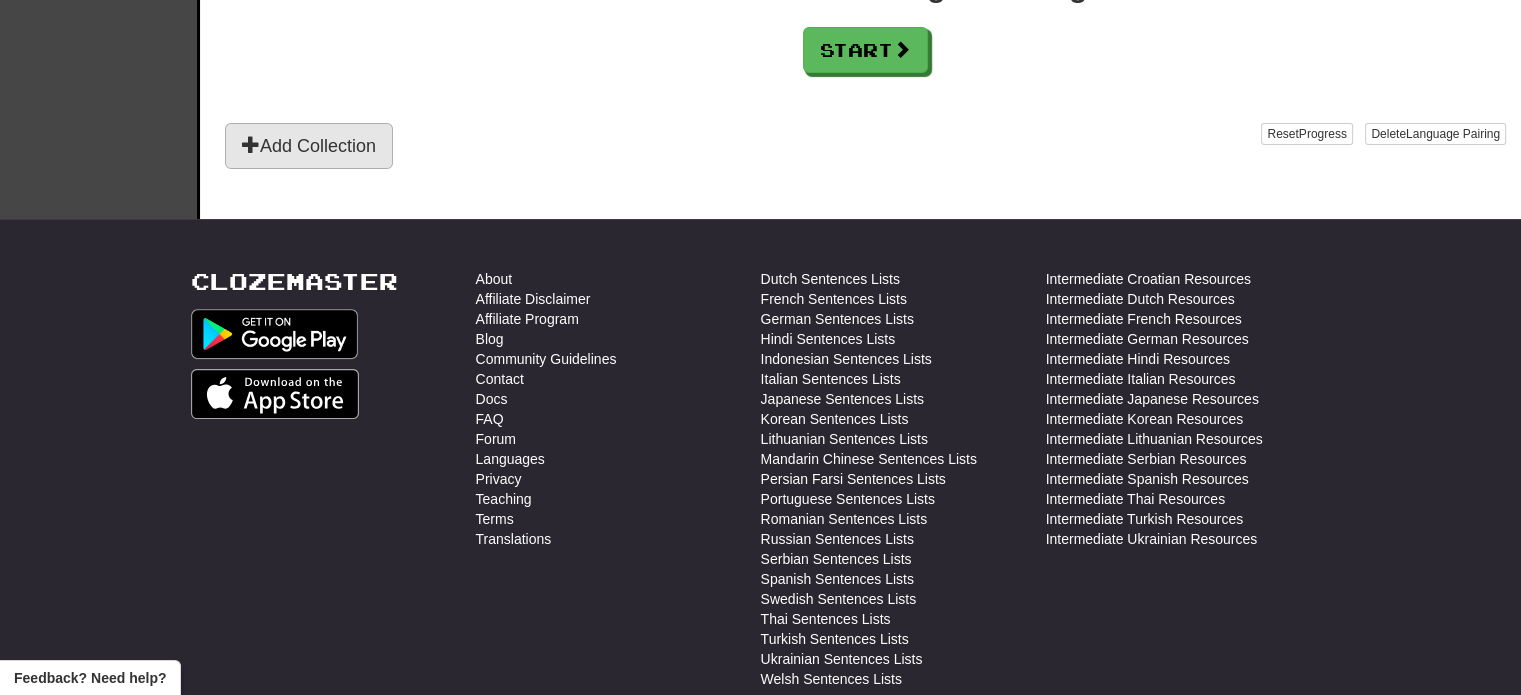 scroll, scrollTop: 400, scrollLeft: 0, axis: vertical 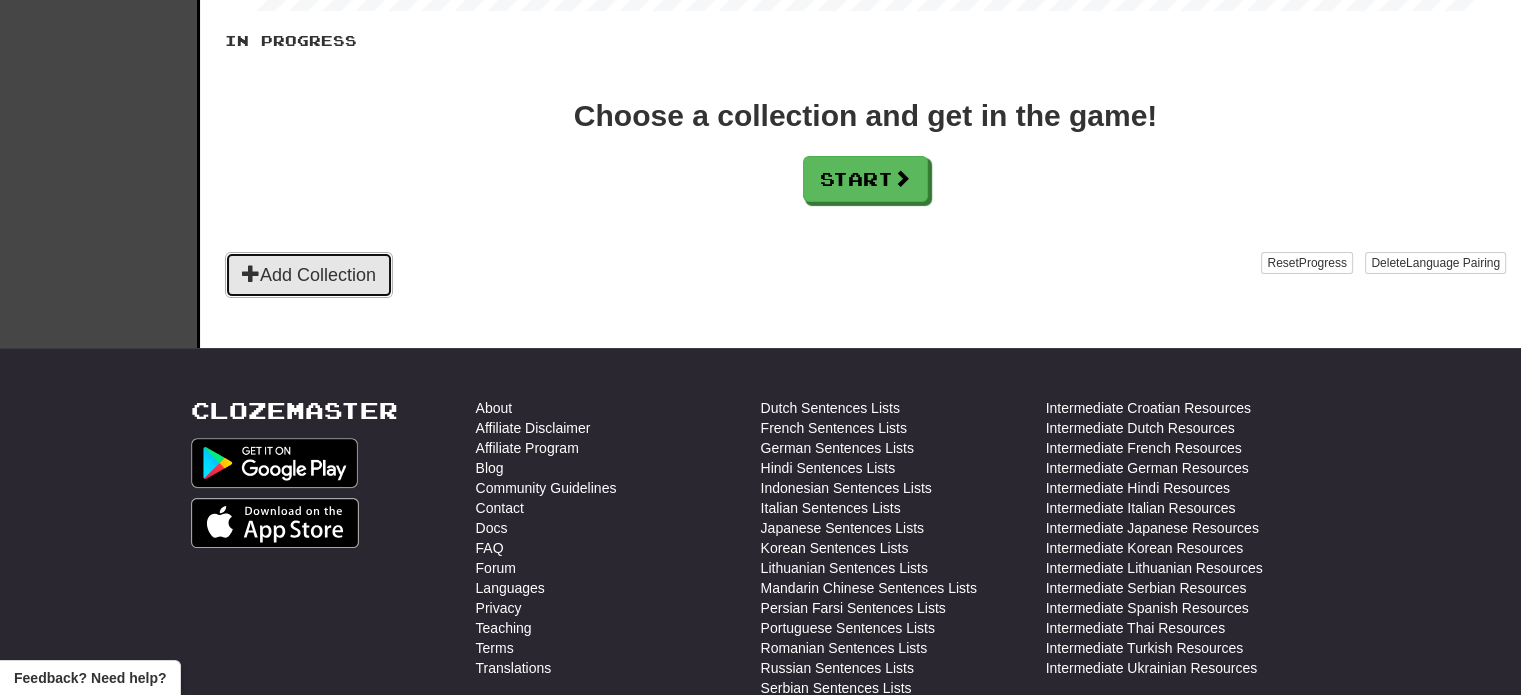 click on "Add Collection" at bounding box center [309, 275] 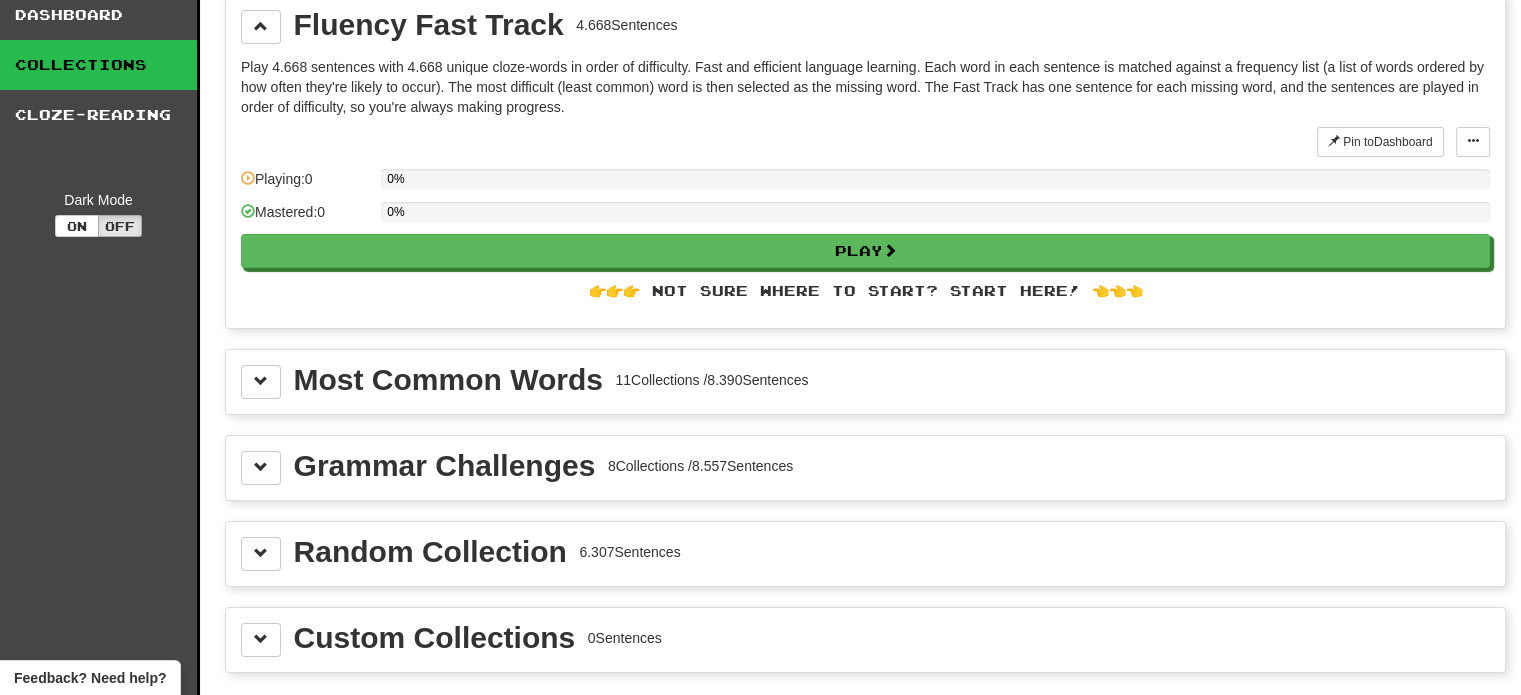 scroll, scrollTop: 0, scrollLeft: 0, axis: both 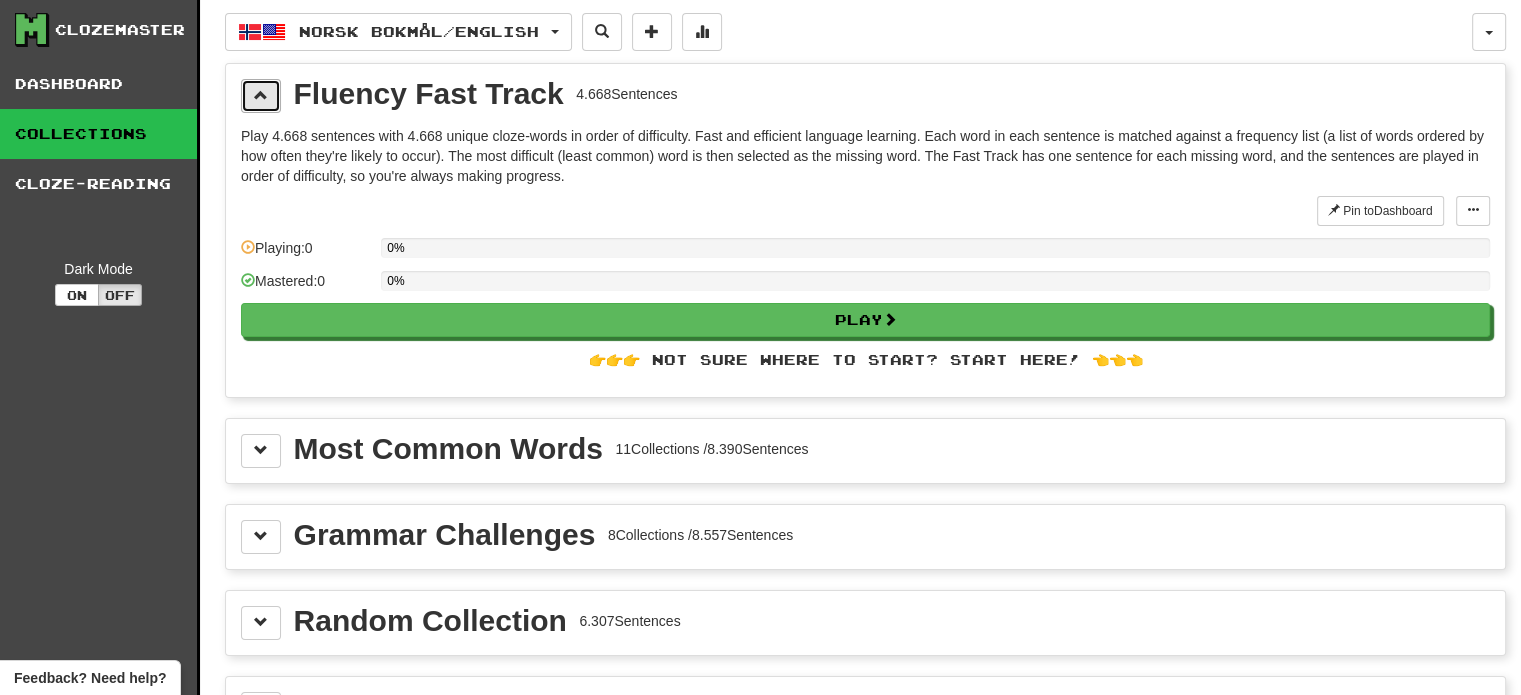 click at bounding box center (261, 95) 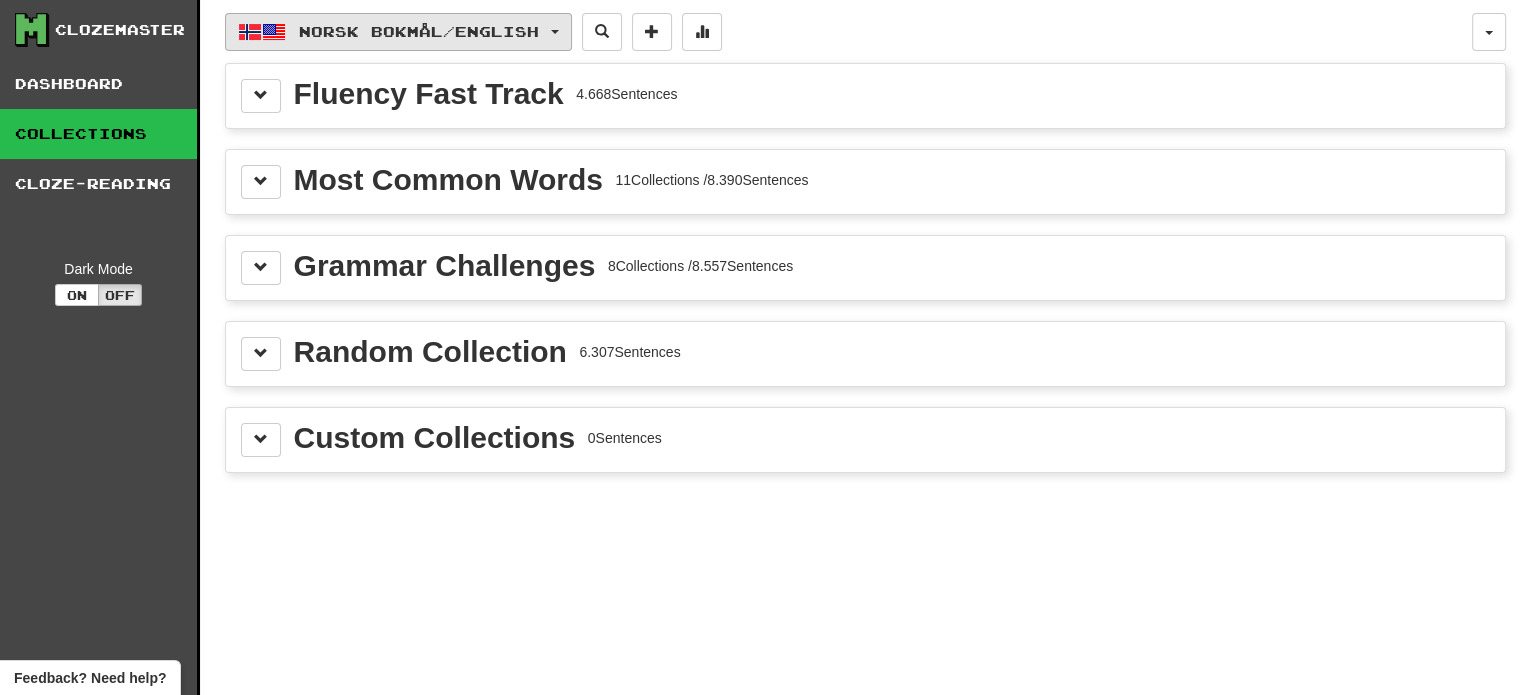 click on "Norsk bokmål  /  English" at bounding box center (419, 31) 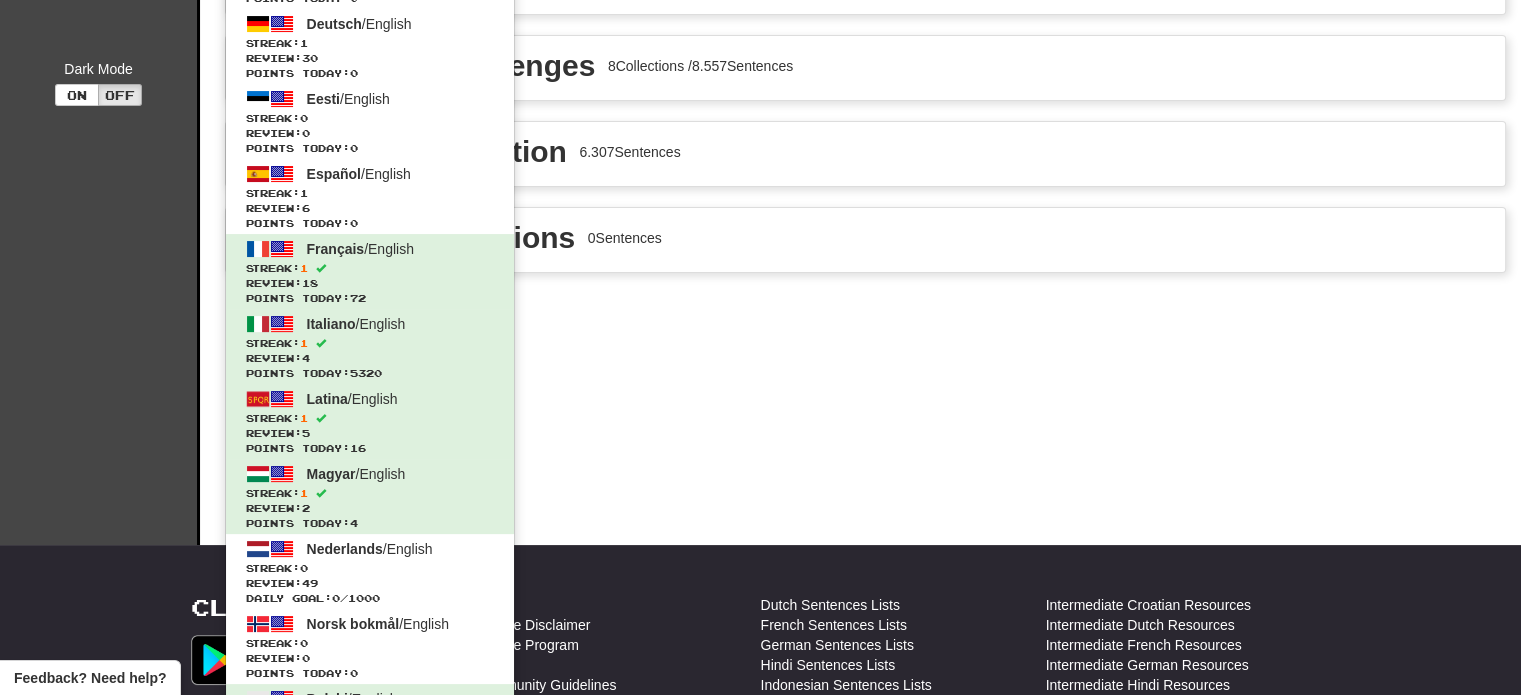 drag, startPoint x: 747, startPoint y: 271, endPoint x: 492, endPoint y: 282, distance: 255.23715 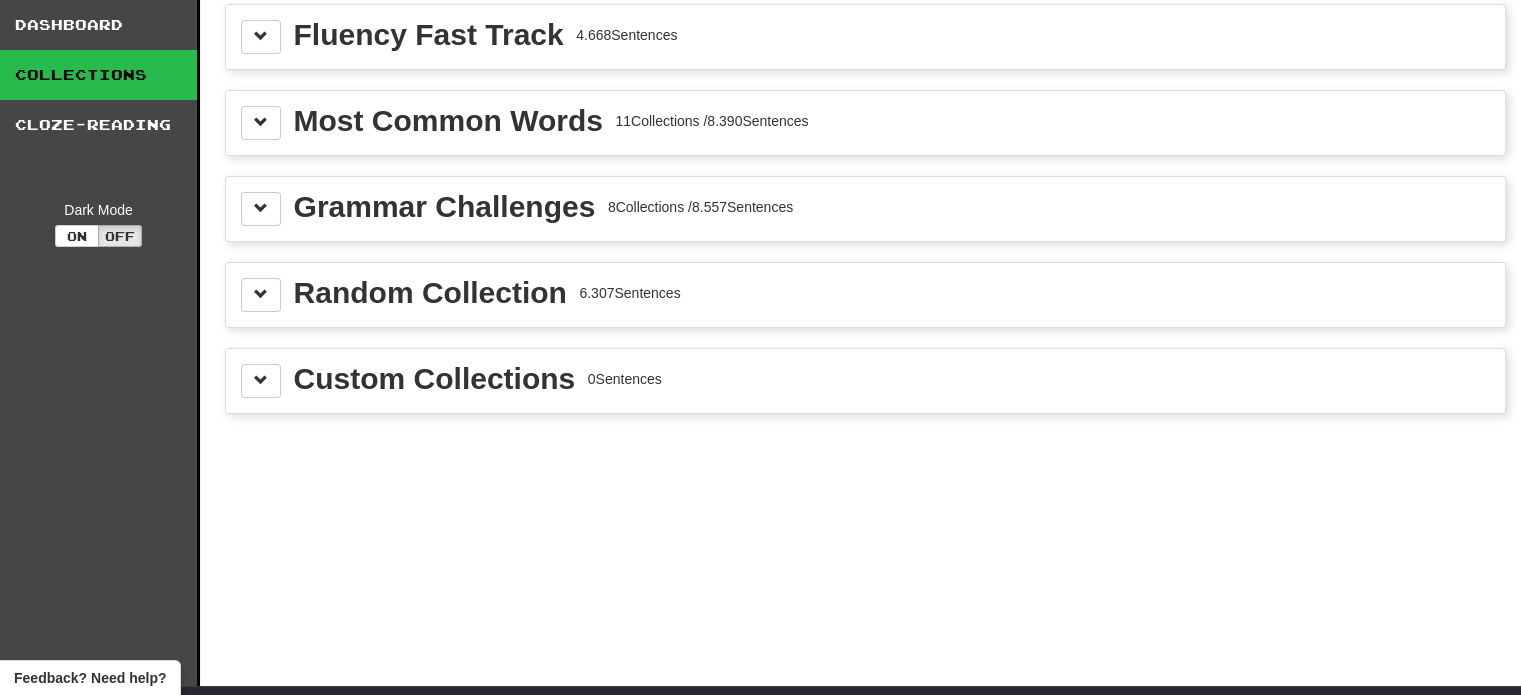 scroll, scrollTop: 0, scrollLeft: 0, axis: both 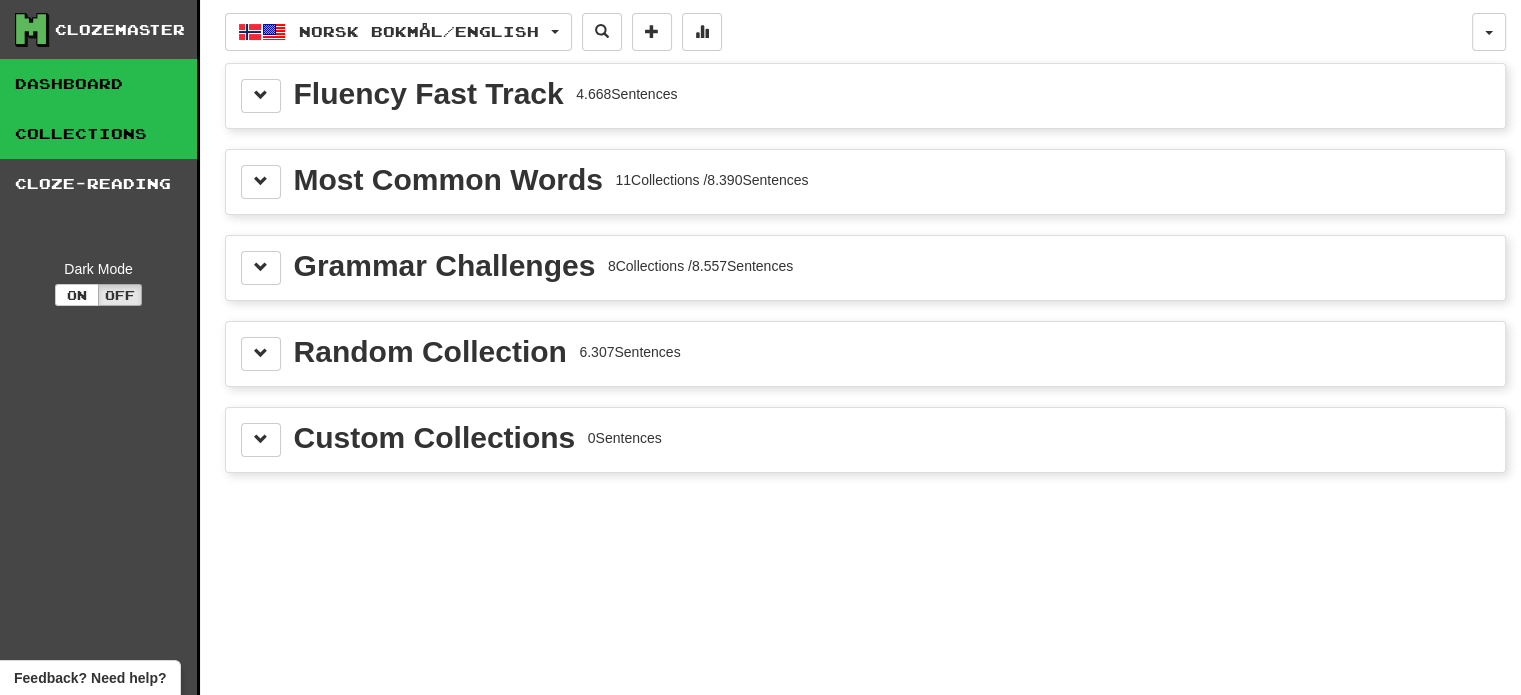 click on "Dashboard" at bounding box center [98, 84] 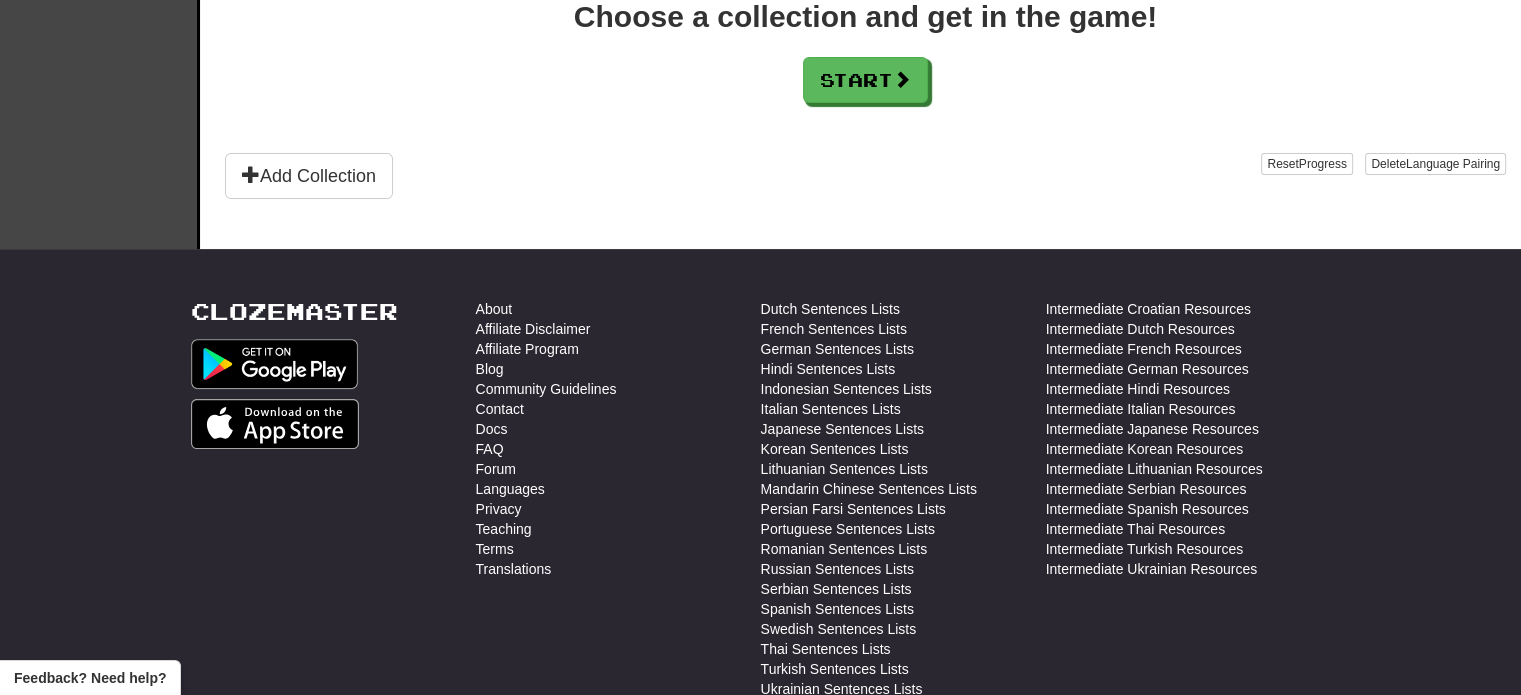 scroll, scrollTop: 310, scrollLeft: 0, axis: vertical 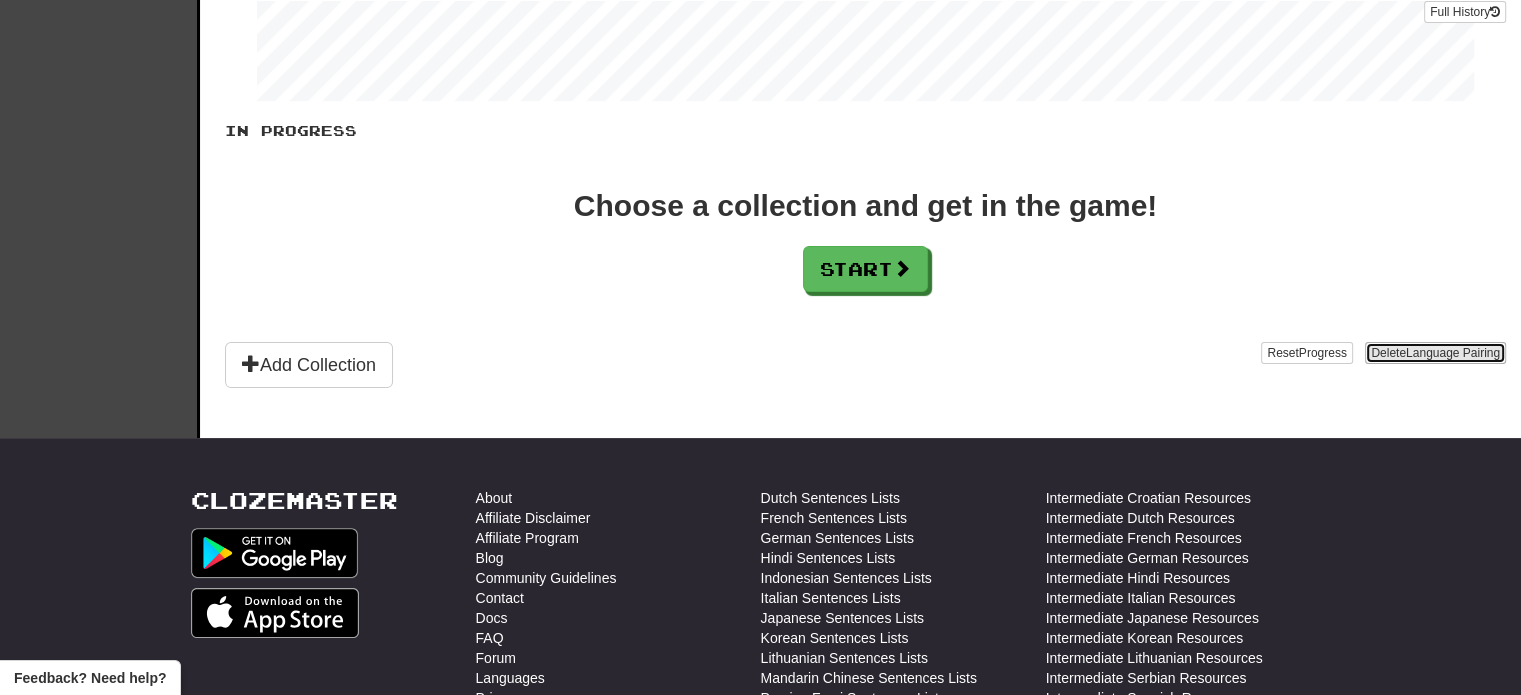 click on "Language Pairing" at bounding box center (1453, 353) 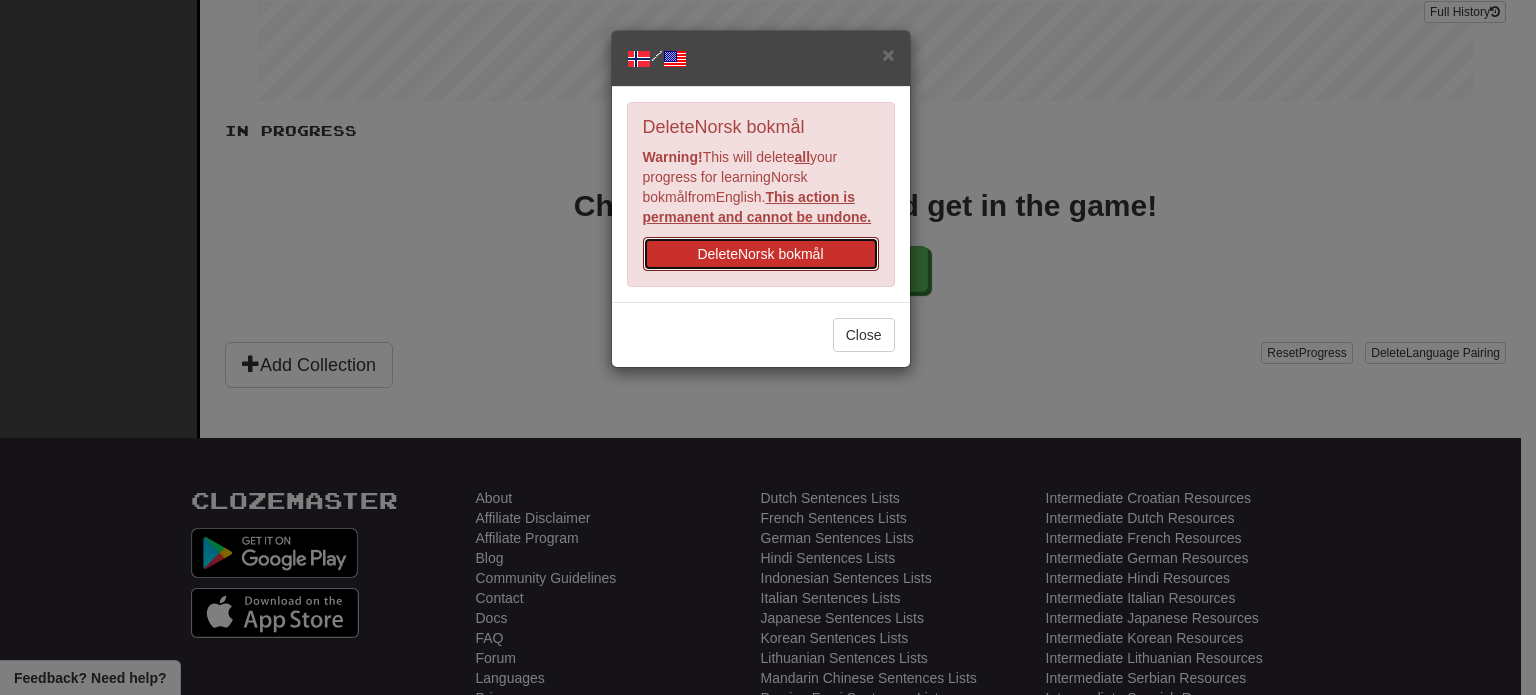drag, startPoint x: 848, startPoint y: 267, endPoint x: 832, endPoint y: 95, distance: 172.74258 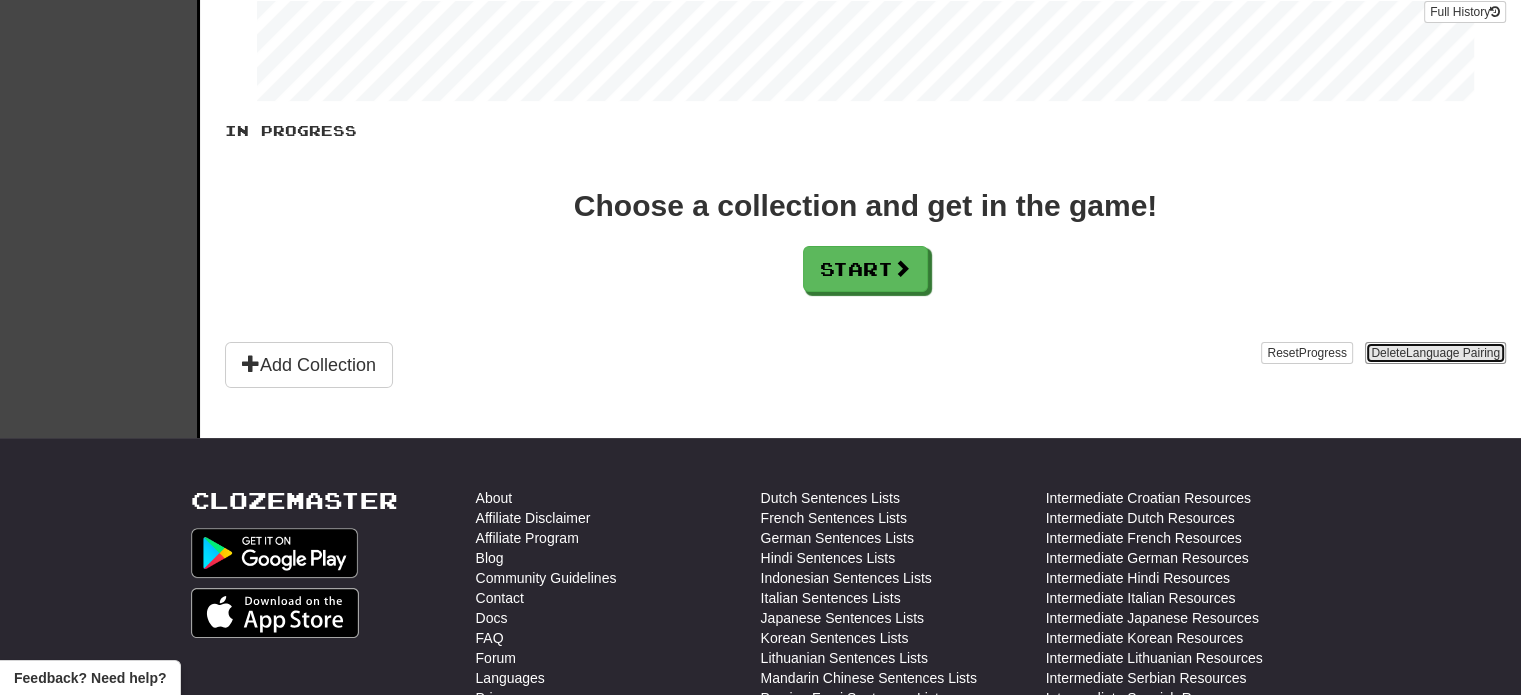 scroll, scrollTop: 189, scrollLeft: 0, axis: vertical 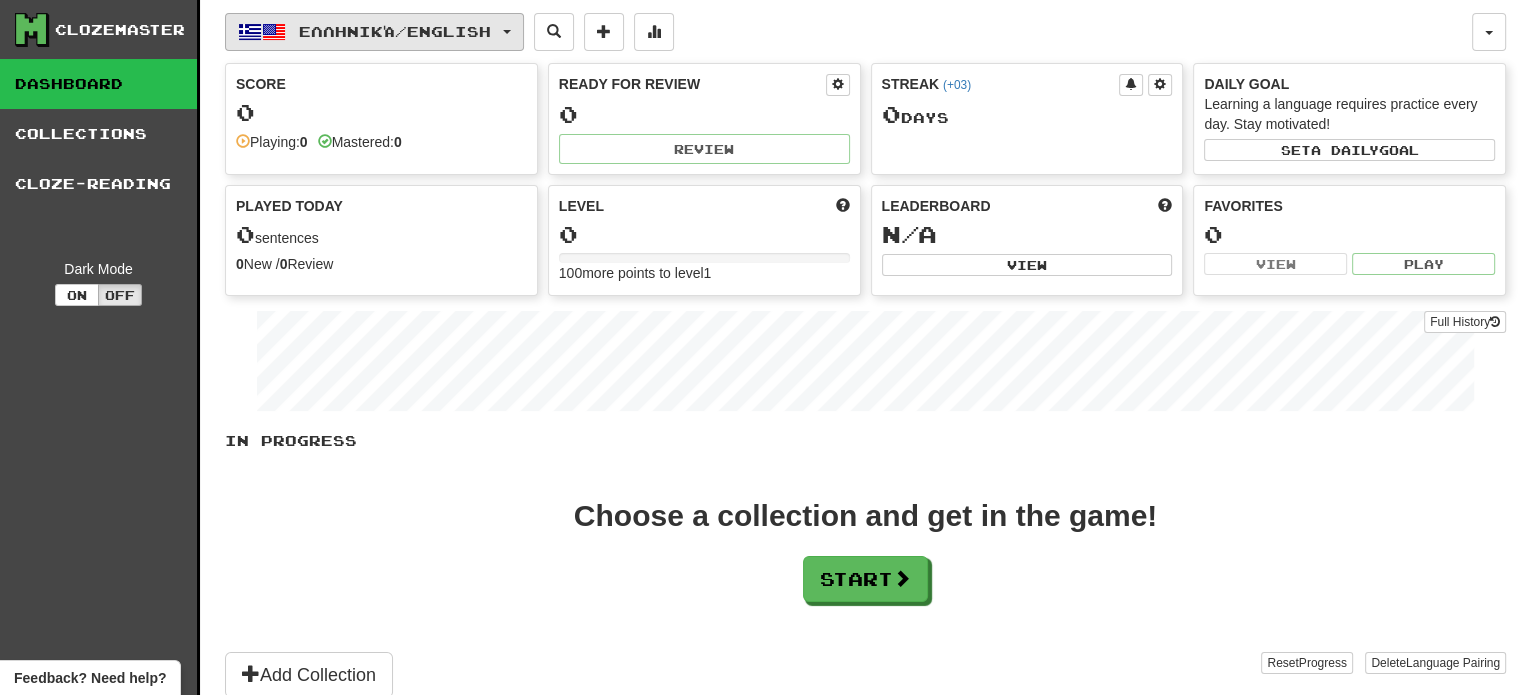 click on "Ελληνικά  /  English" at bounding box center (395, 31) 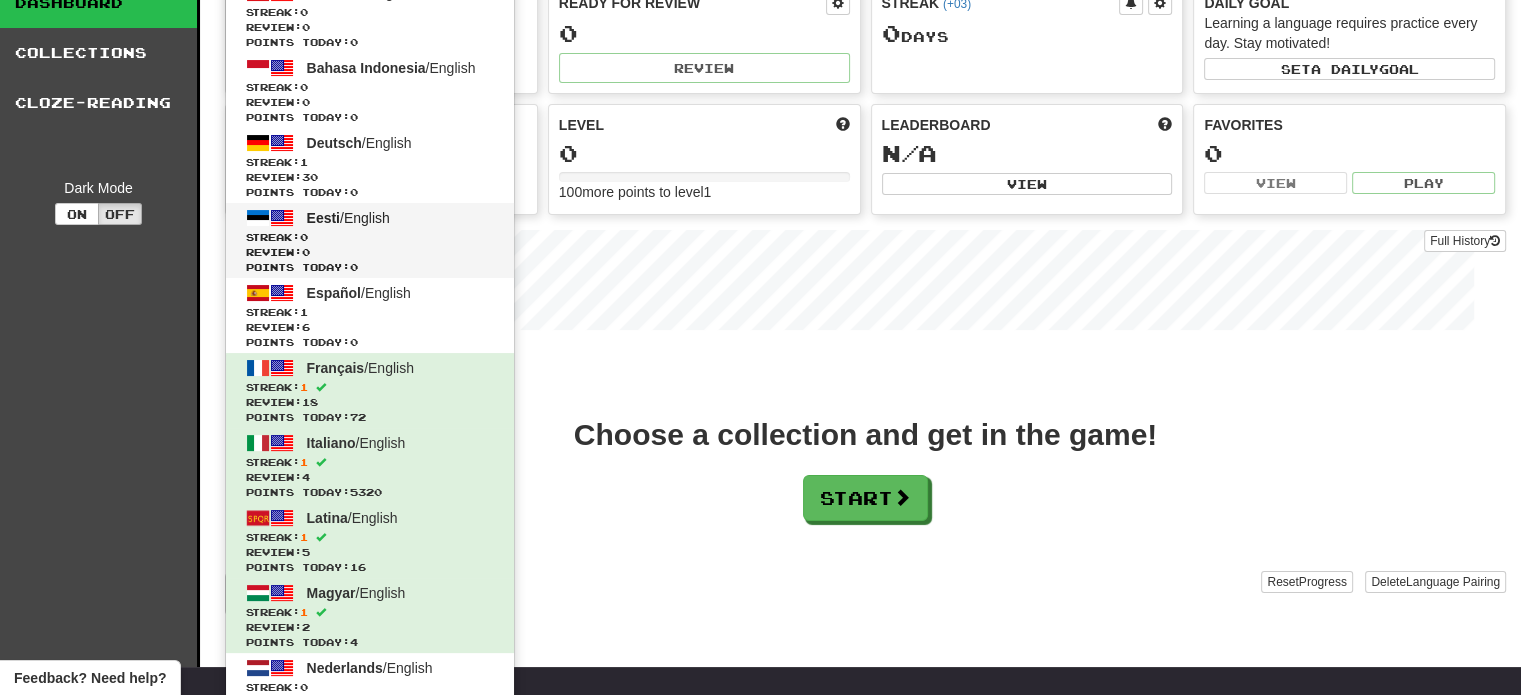 scroll, scrollTop: 200, scrollLeft: 0, axis: vertical 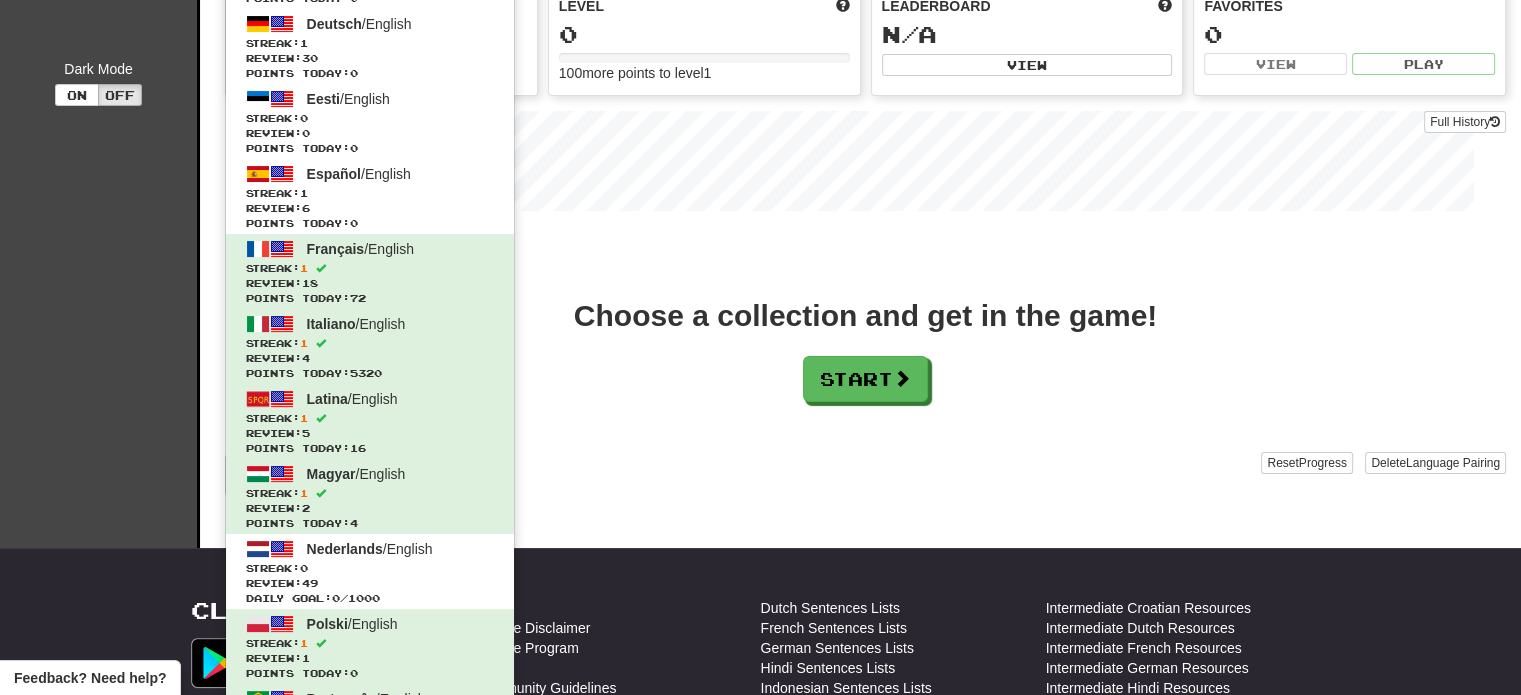 click on "In Progress Choose a collection and get in the game! Start   Add Collection Reset  Progress Delete  Language Pairing Dark Mode On Off" at bounding box center [865, 364] 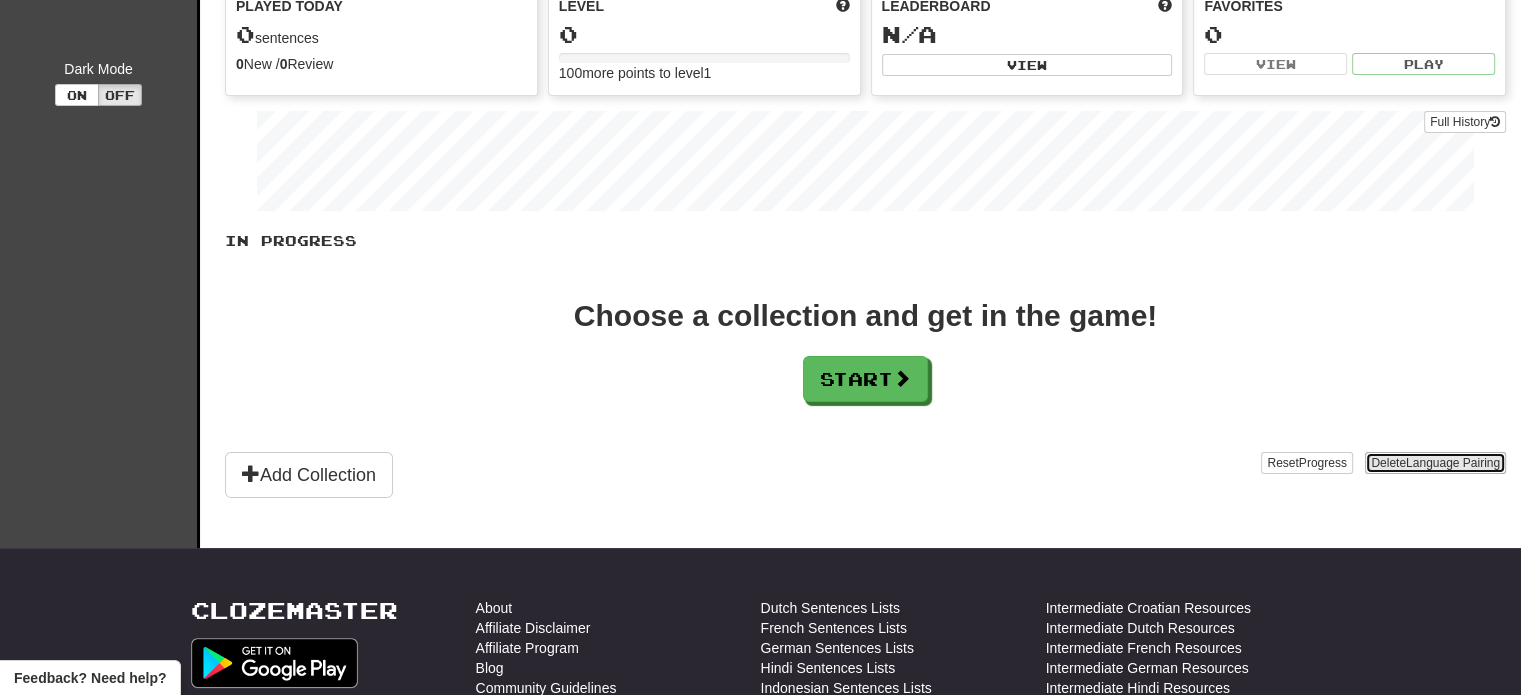 click on "Delete  Language Pairing" at bounding box center (1435, 463) 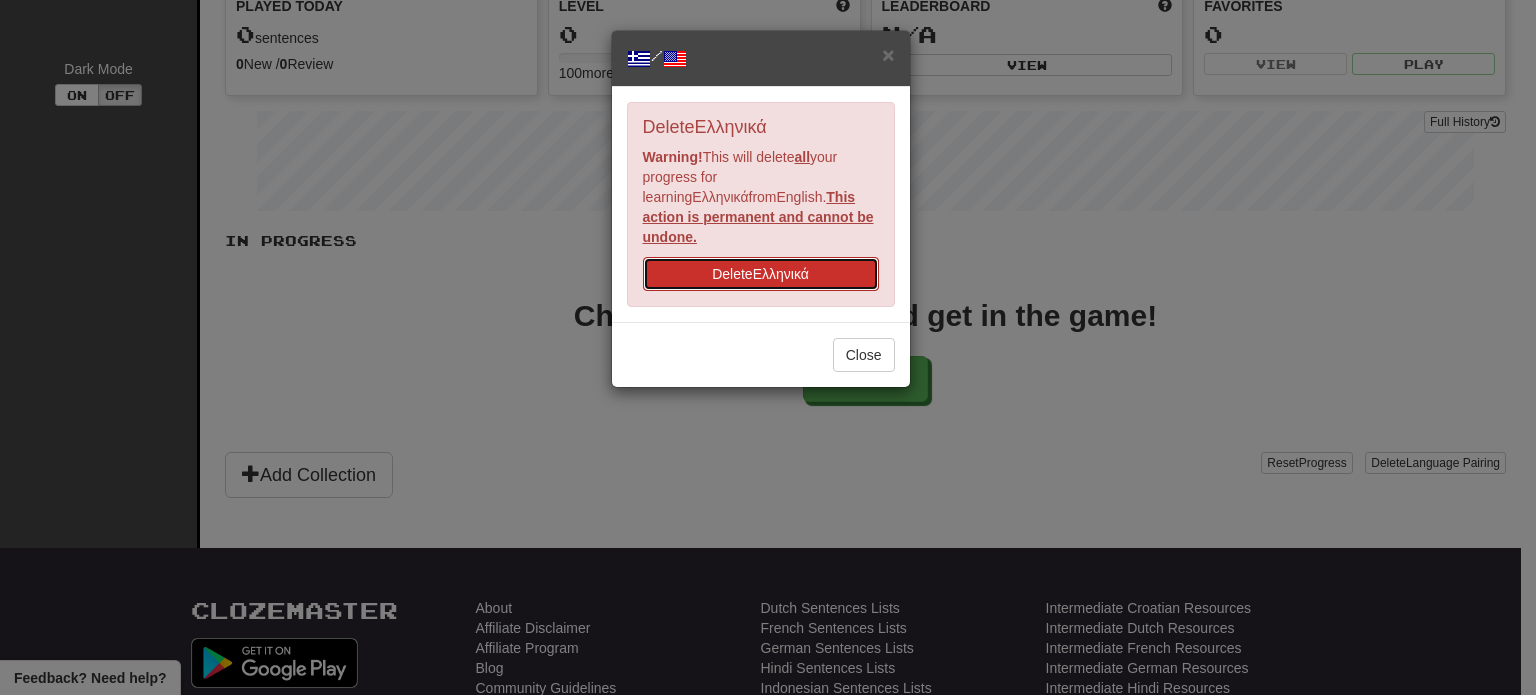 click on "Delete  Ελληνικά" at bounding box center (761, 274) 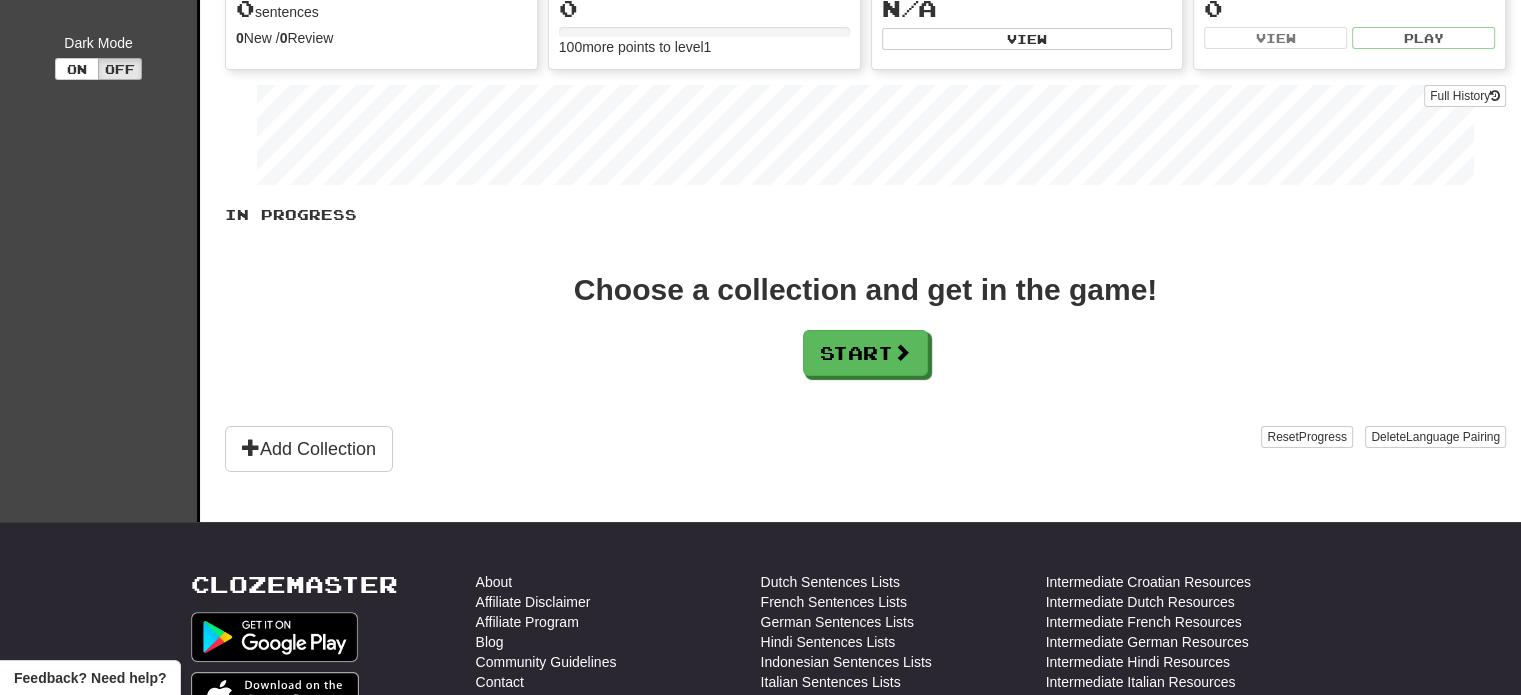 scroll, scrollTop: 100, scrollLeft: 0, axis: vertical 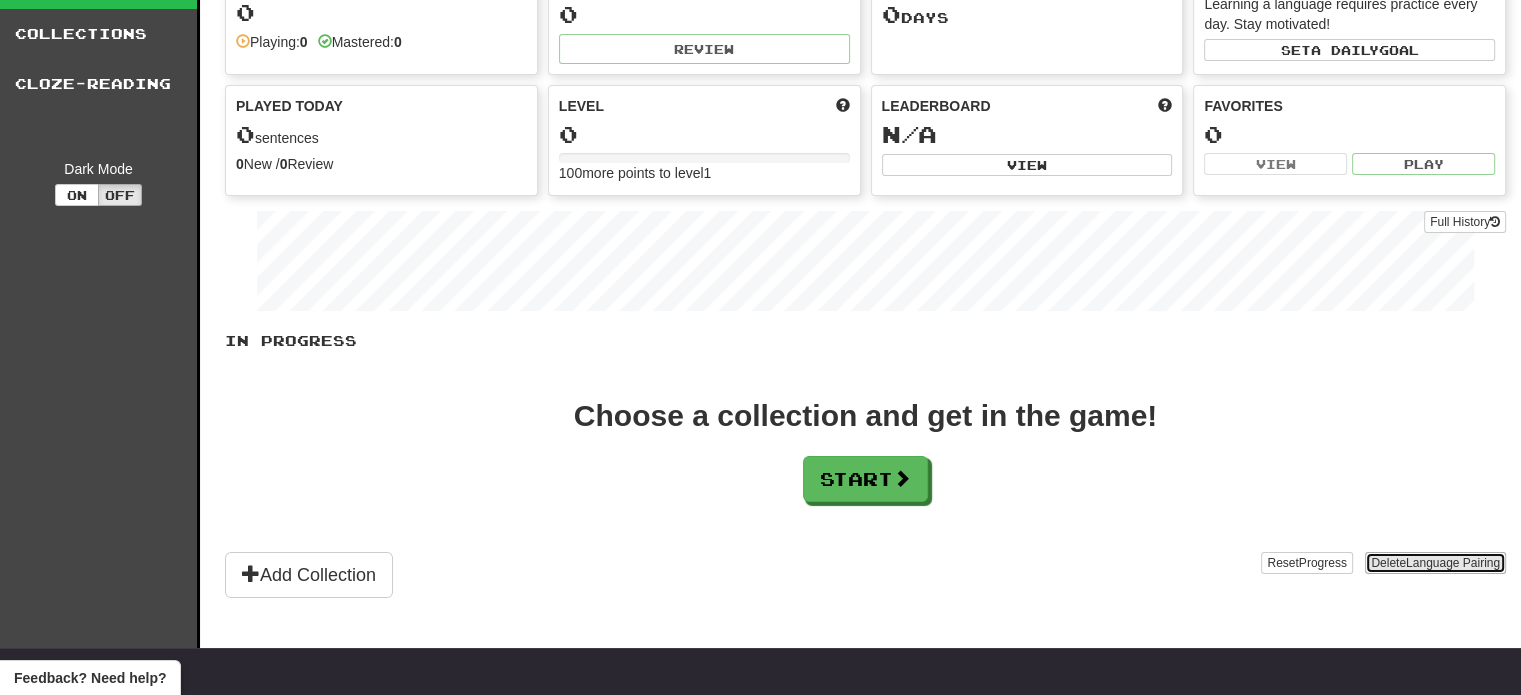 click on "Delete  Language Pairing" at bounding box center [1435, 563] 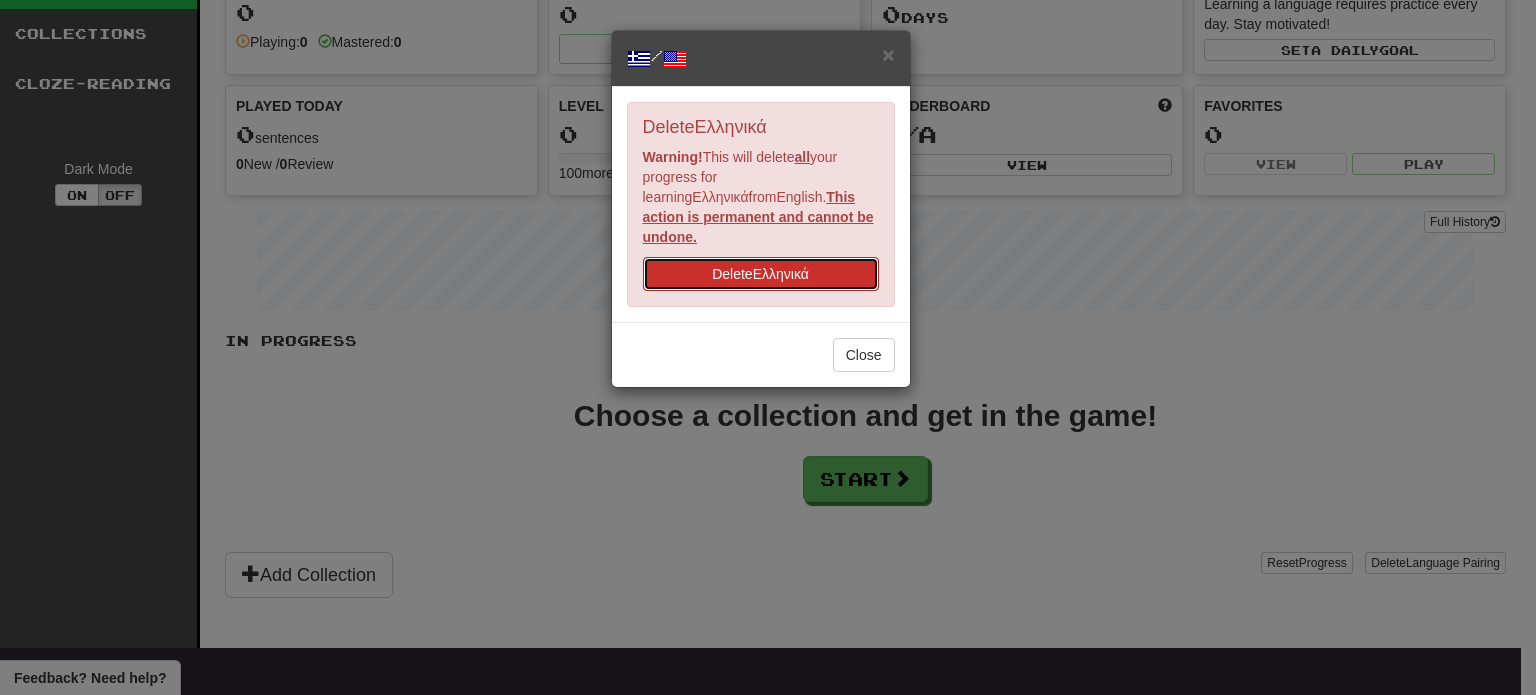 click on "Delete  Ελληνικά" at bounding box center (761, 274) 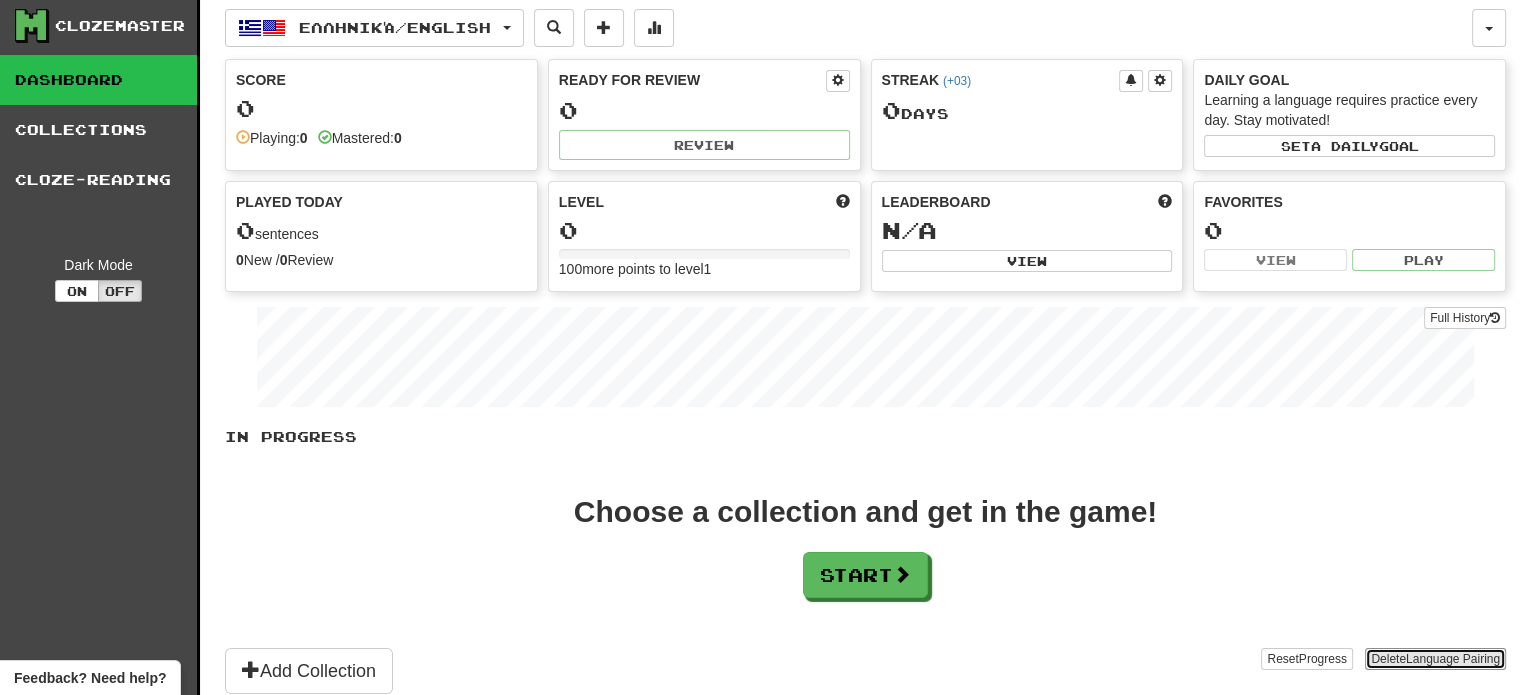 scroll, scrollTop: 0, scrollLeft: 0, axis: both 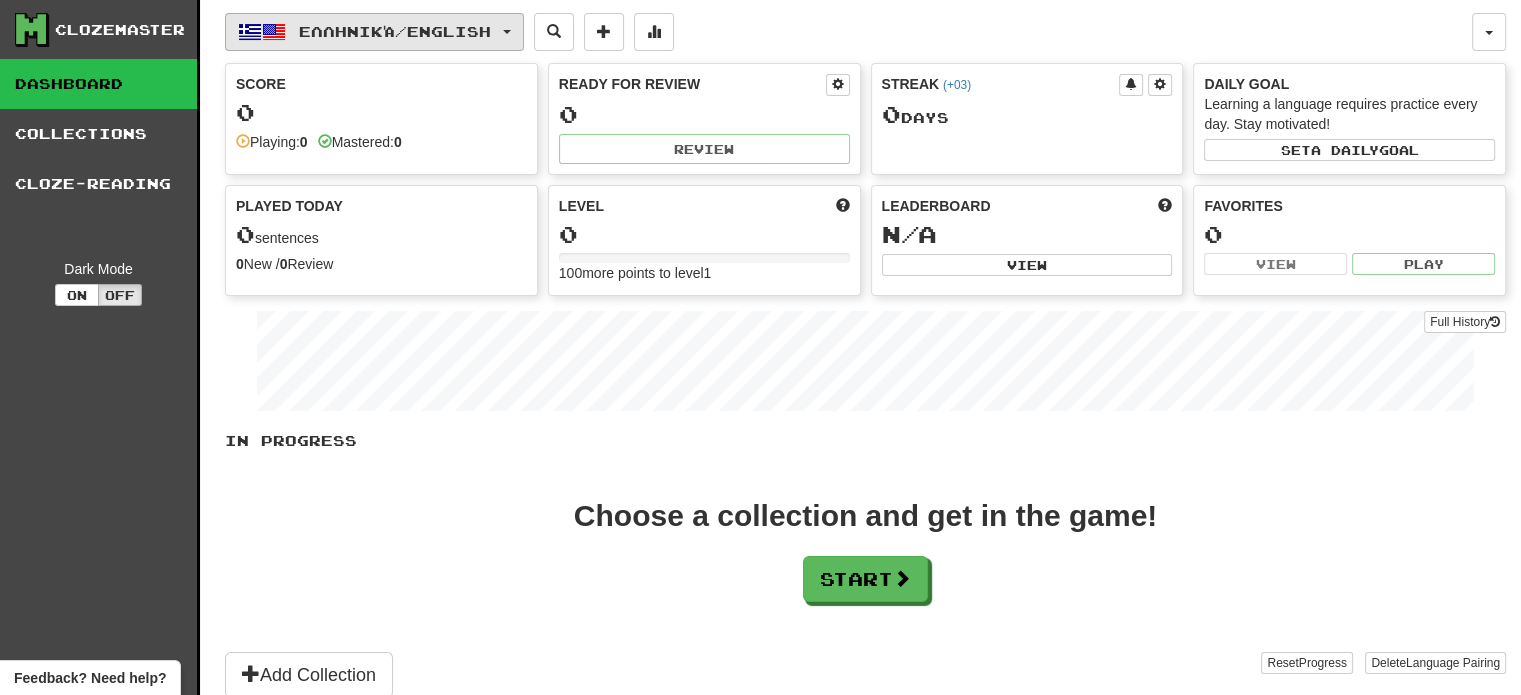 click on "Ελληνικά  /  English ภาษาไทย  /  English Streak:  0   Review:  0 Points today:  0 Bahasa Indonesia  /  English Streak:  0   Review:  0 Points today:  0 Deutsch  /  English Streak:  1   Review:  30 Points today:  0 Eesti  /  English Streak:  0   Review:  0 Points today:  0 Español  /  English Streak:  1   Review:  6 Points today:  0 Français  /  English Streak:  1   Review:  18 Points today:  72 Italiano  /  English Streak:  1   Review:  4 Points today:  5320 Latina  /  English Streak:  1   Review:  5 Points today:  16 Magyar  /  English Streak:  1   Review:  2 Points today:  4 Nederlands  /  English Streak:  0   Review:  49 Daily Goal:  0  /  1000 Polski  /  English Streak:  1   Review:  1 Points today:  0 Português  /  English Streak:  1   Review:  4 Points today:  36 Română  /  English Streak:  0   Review:  0 Points today:  0 Suomi  /  English Streak:  2   Review:  2 Points today:  64 Svenska  /  English Streak:  8   Review:  33 Daily Goal:  4000  /  1000 العربية  /  0   0" at bounding box center (865, 374) 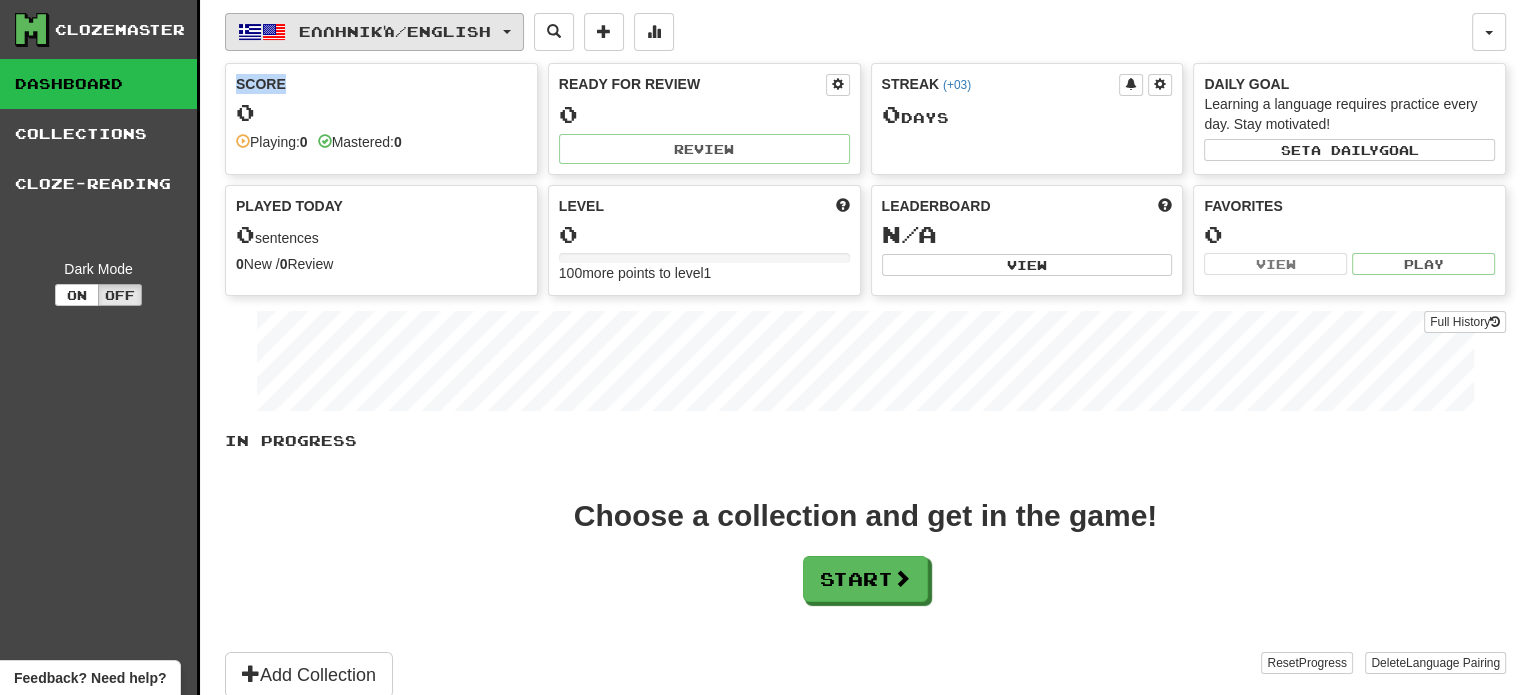 click on "Ελληνικά  /  English" at bounding box center [395, 31] 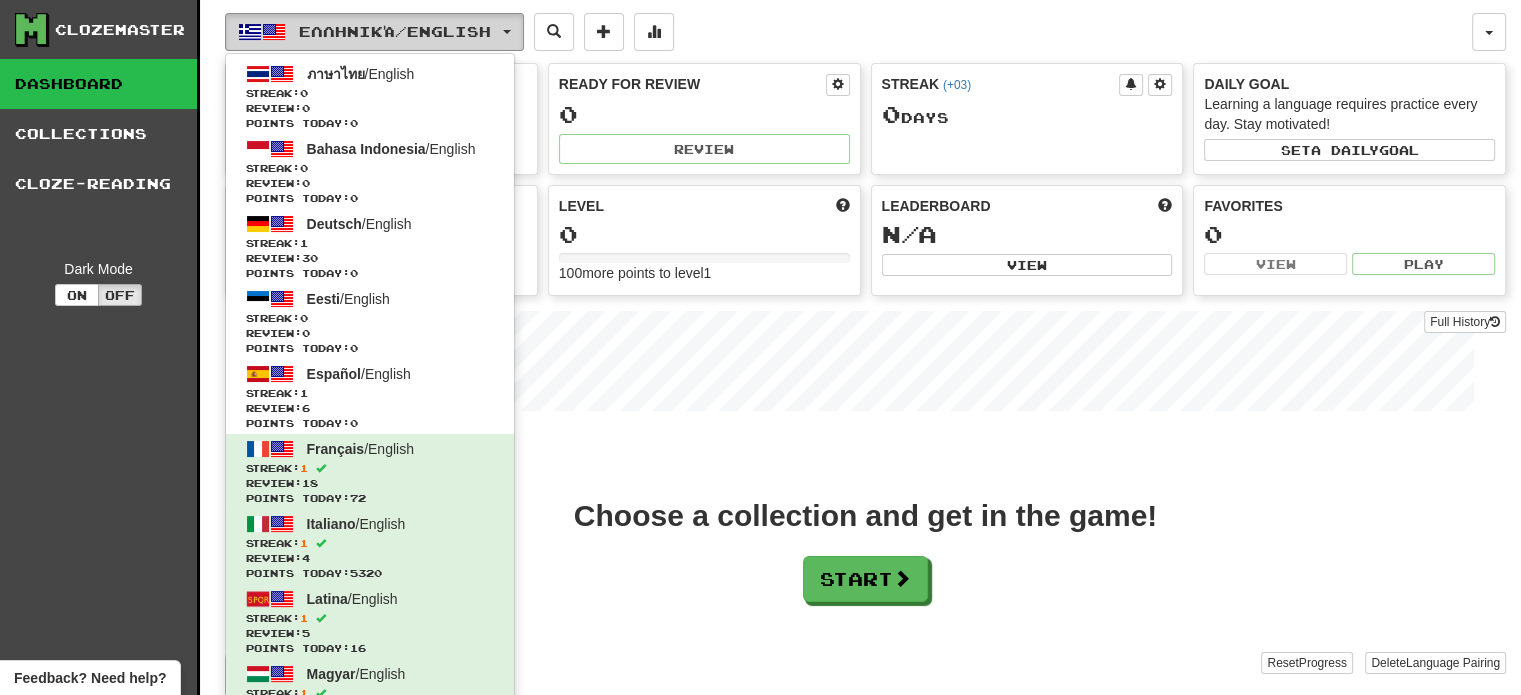 scroll, scrollTop: 400, scrollLeft: 0, axis: vertical 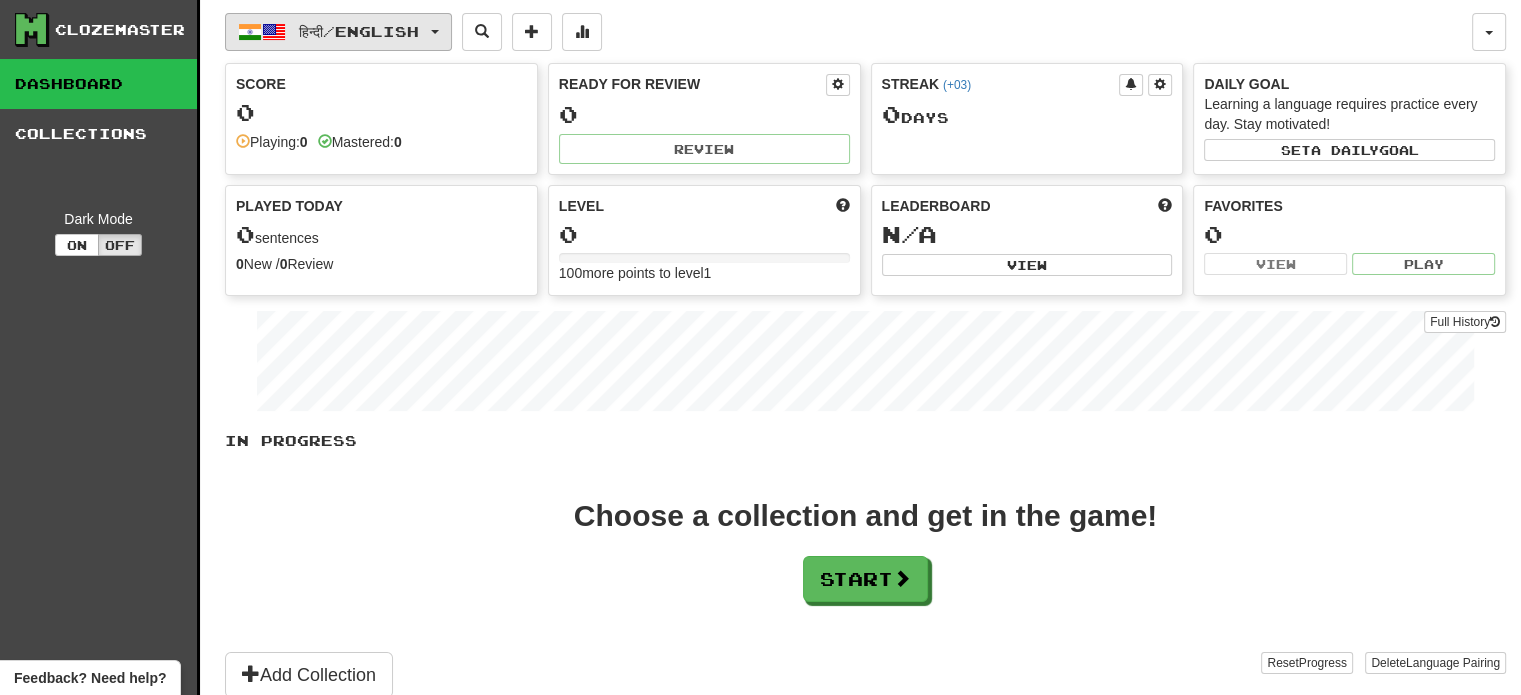 click on "हिन्दी  /  English" at bounding box center [359, 31] 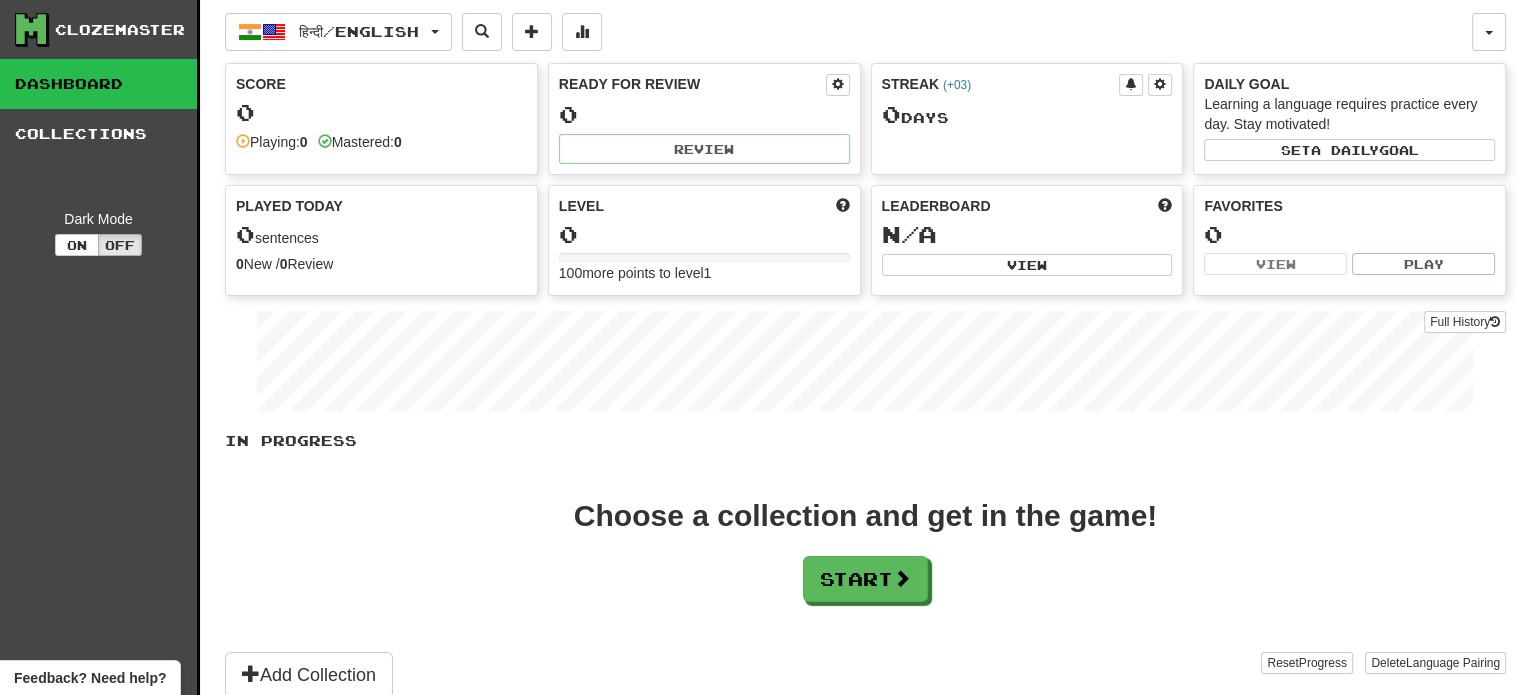 click on "Full History" at bounding box center [865, 363] 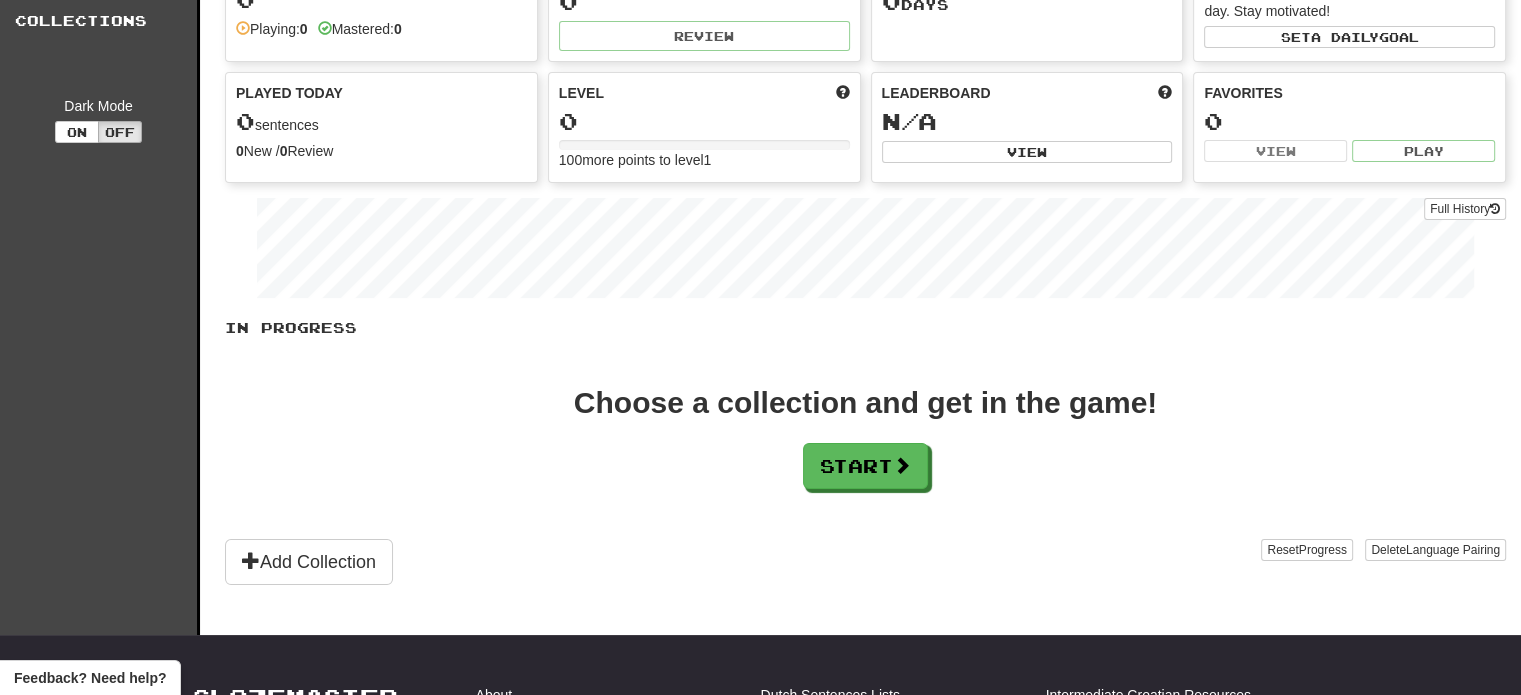 scroll, scrollTop: 200, scrollLeft: 0, axis: vertical 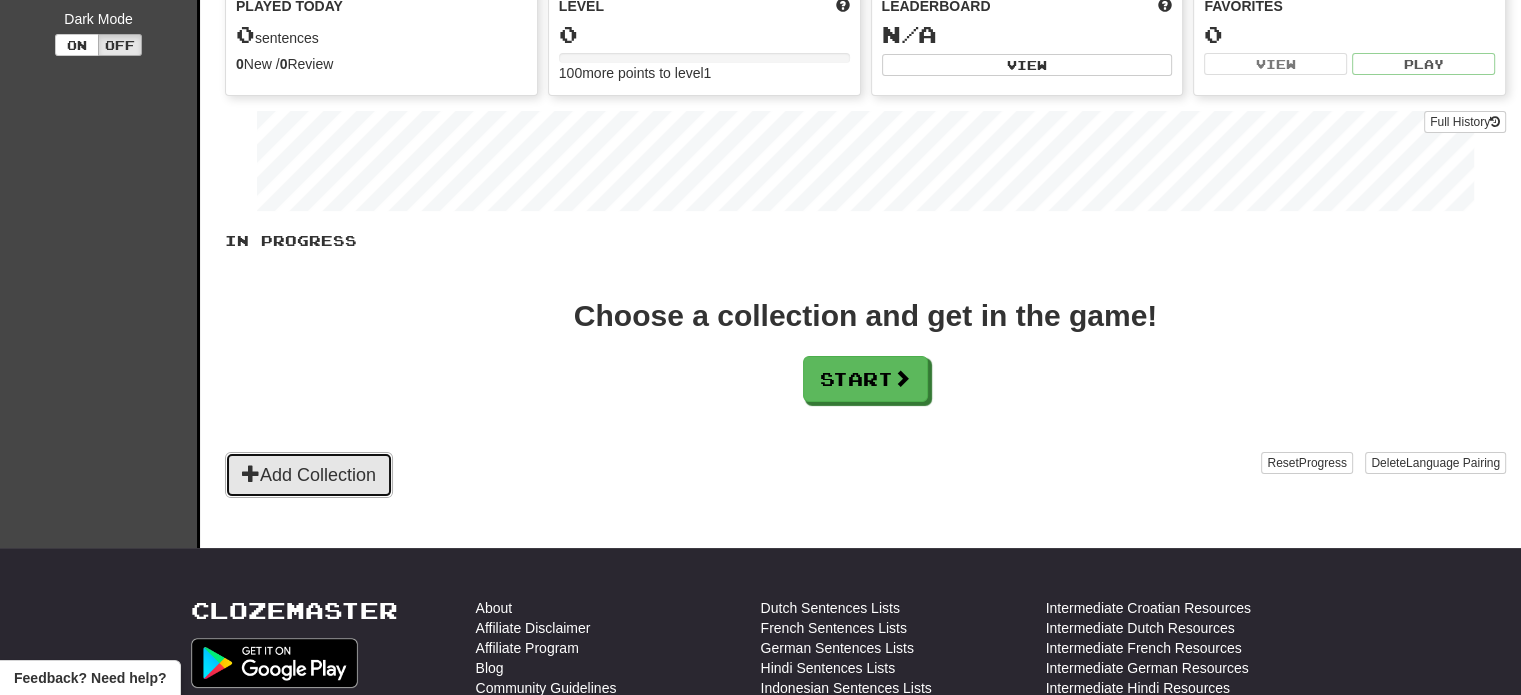 click on "Add Collection" at bounding box center (309, 475) 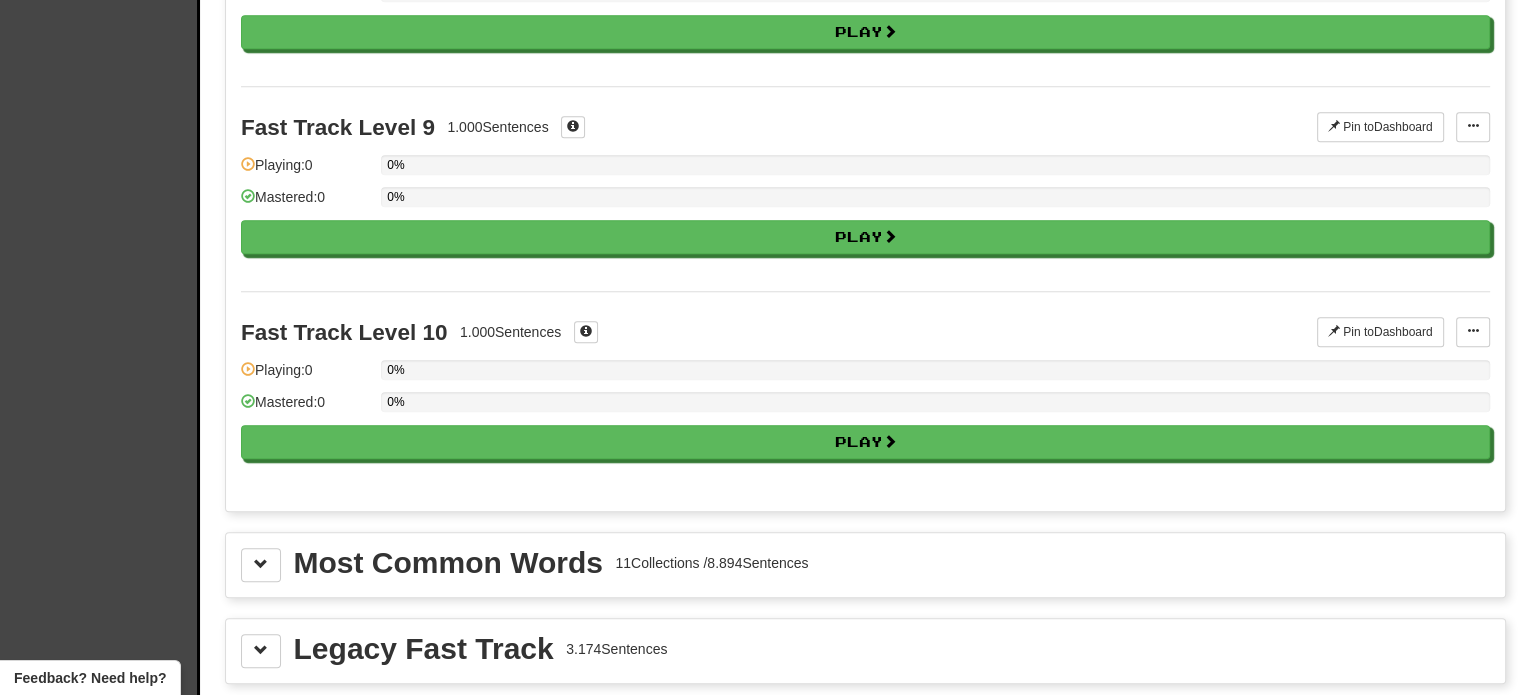 scroll, scrollTop: 1600, scrollLeft: 0, axis: vertical 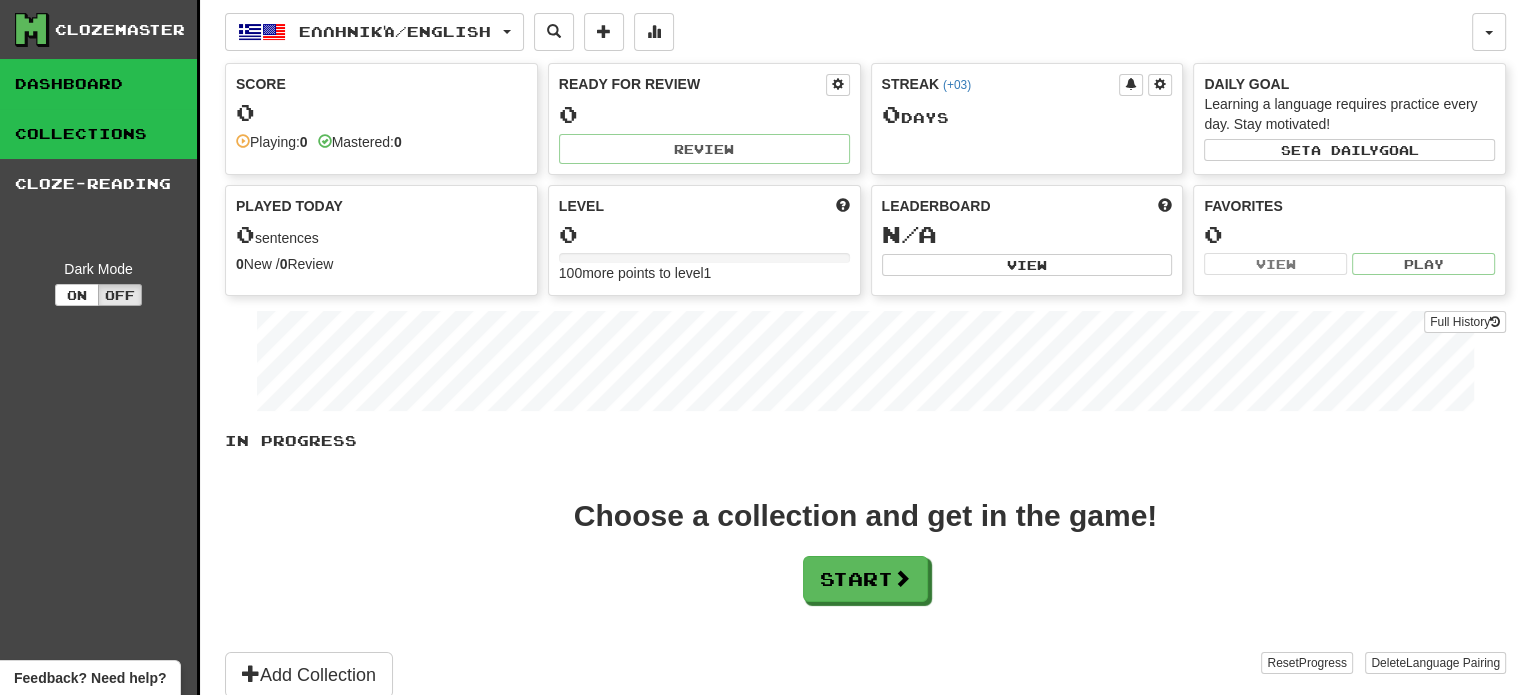 click on "Collections" at bounding box center (98, 134) 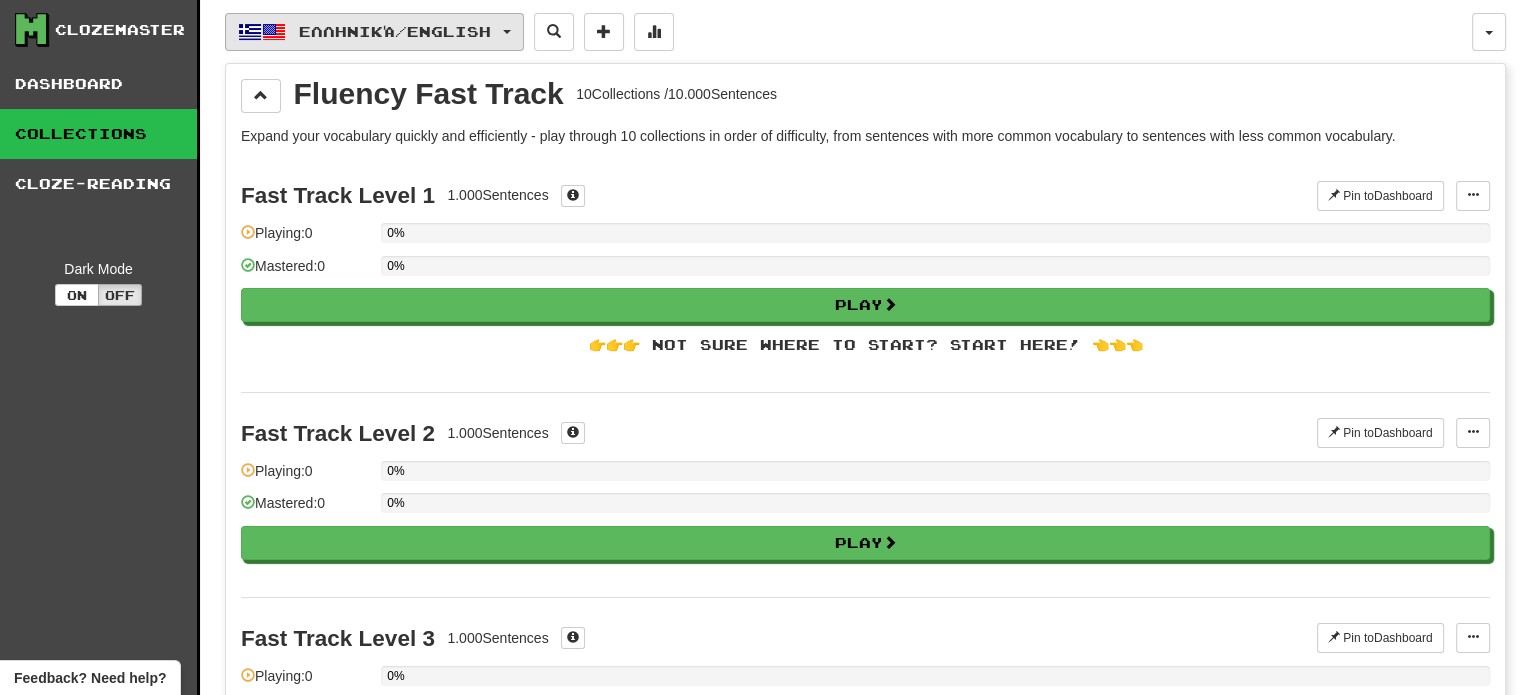 click on "Ελληνικά  /  English" at bounding box center [374, 32] 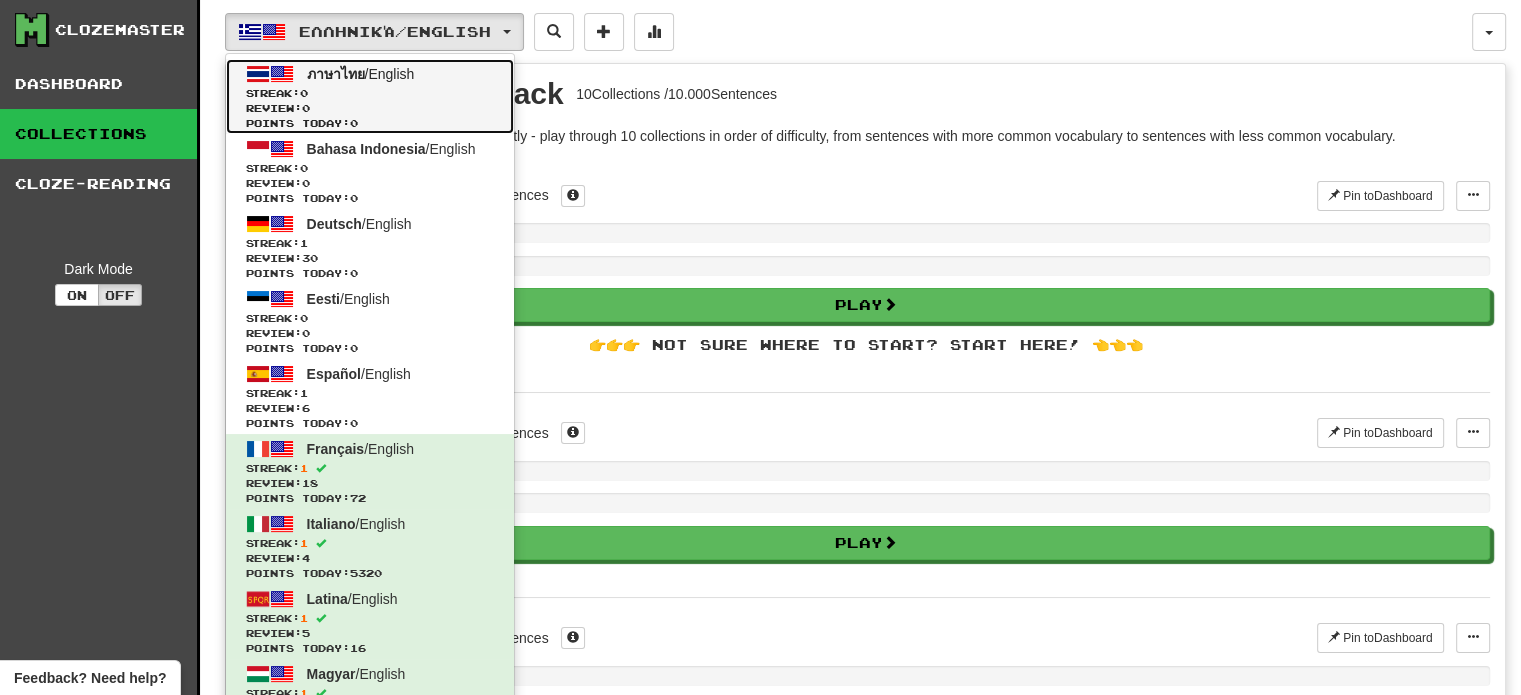 click on "Streak:  0" at bounding box center (370, 93) 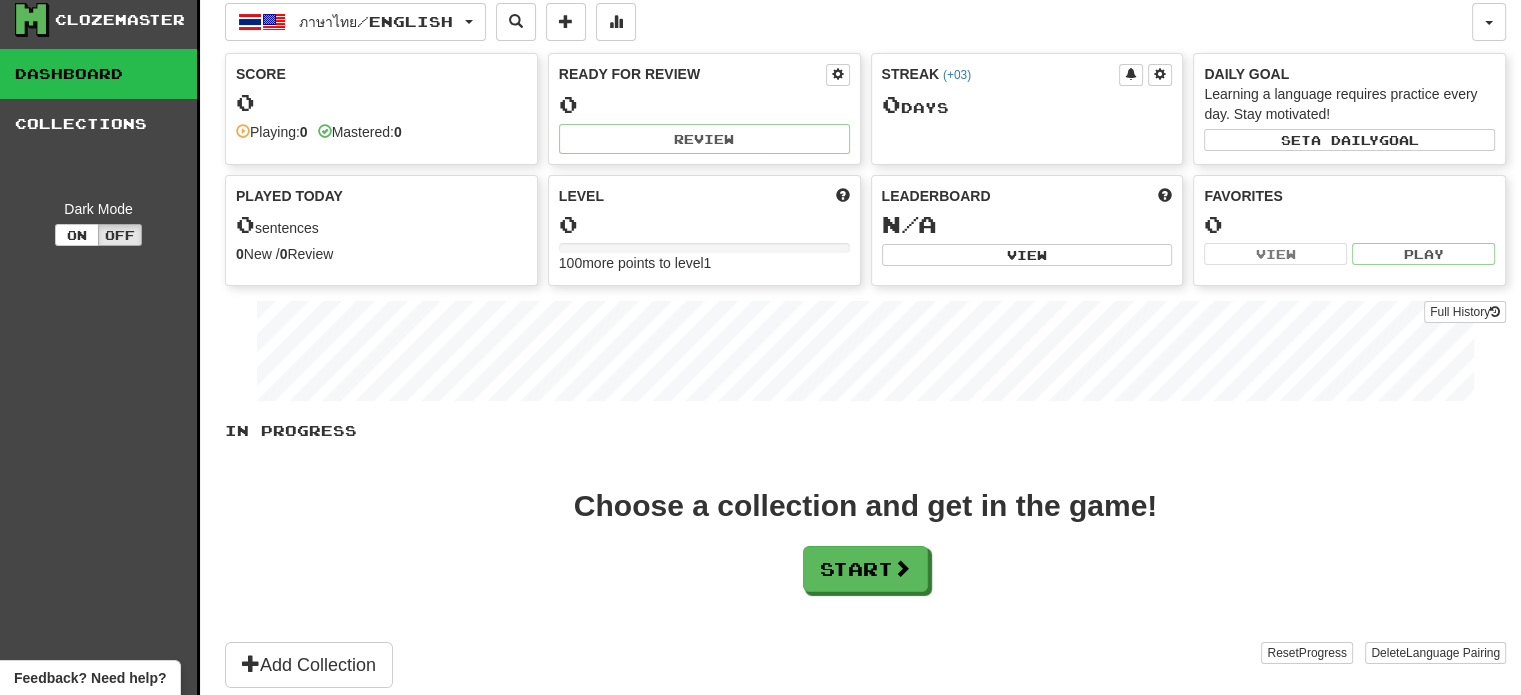 scroll, scrollTop: 0, scrollLeft: 0, axis: both 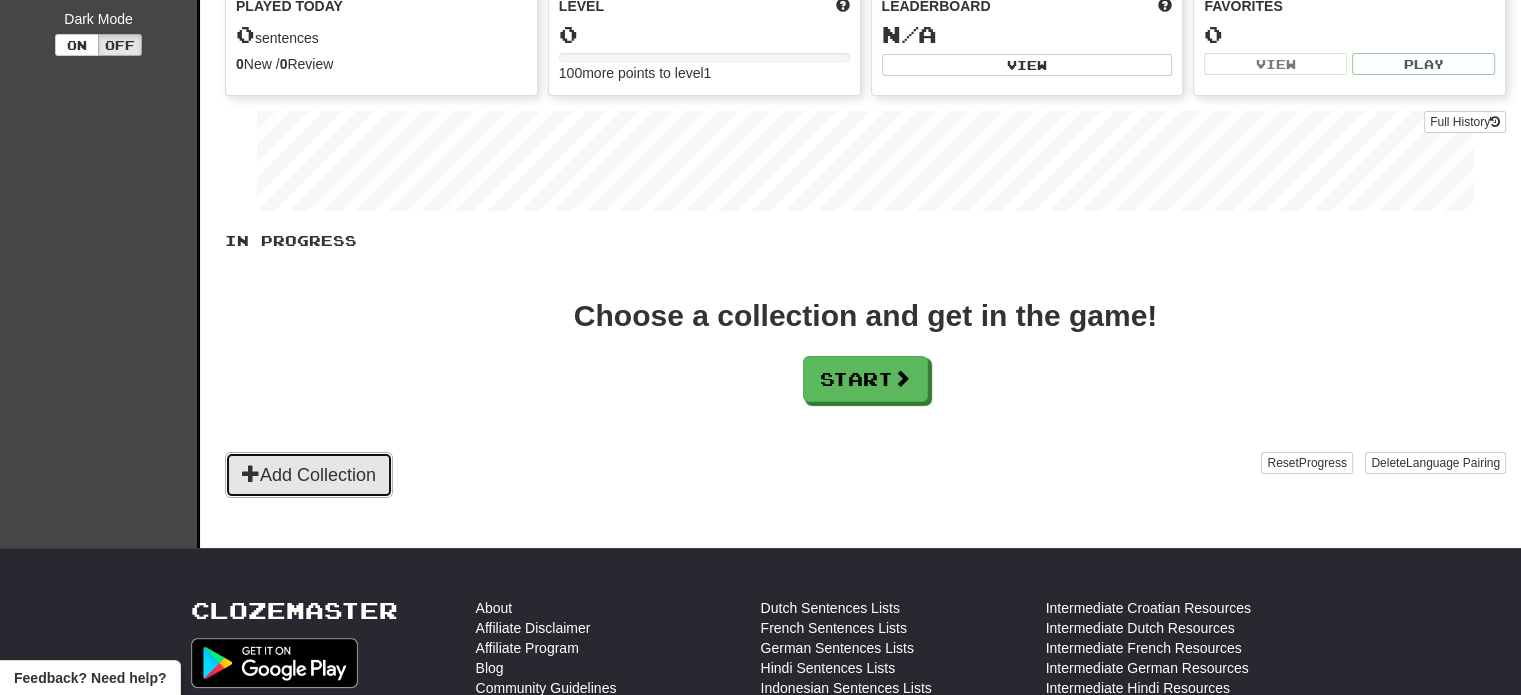 click on "Add Collection" at bounding box center [309, 475] 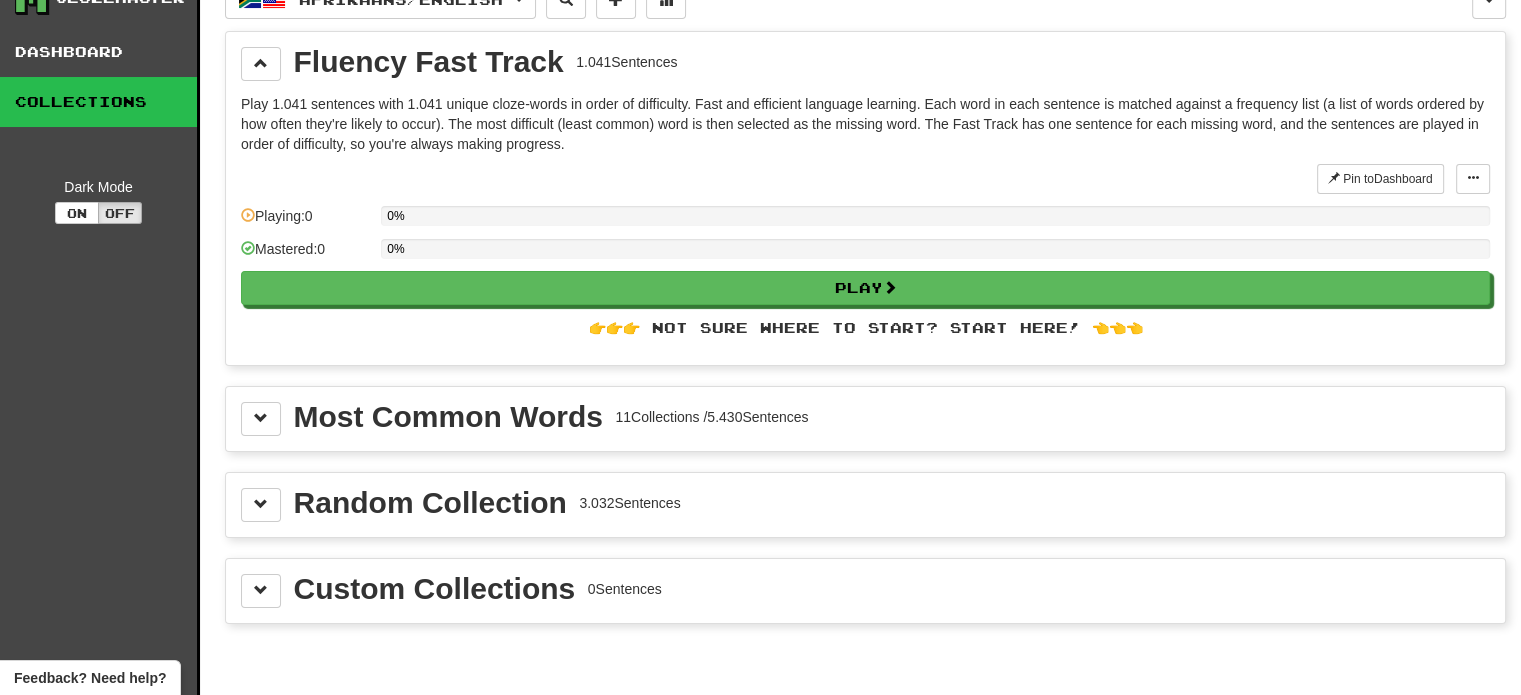 scroll, scrollTop: 0, scrollLeft: 0, axis: both 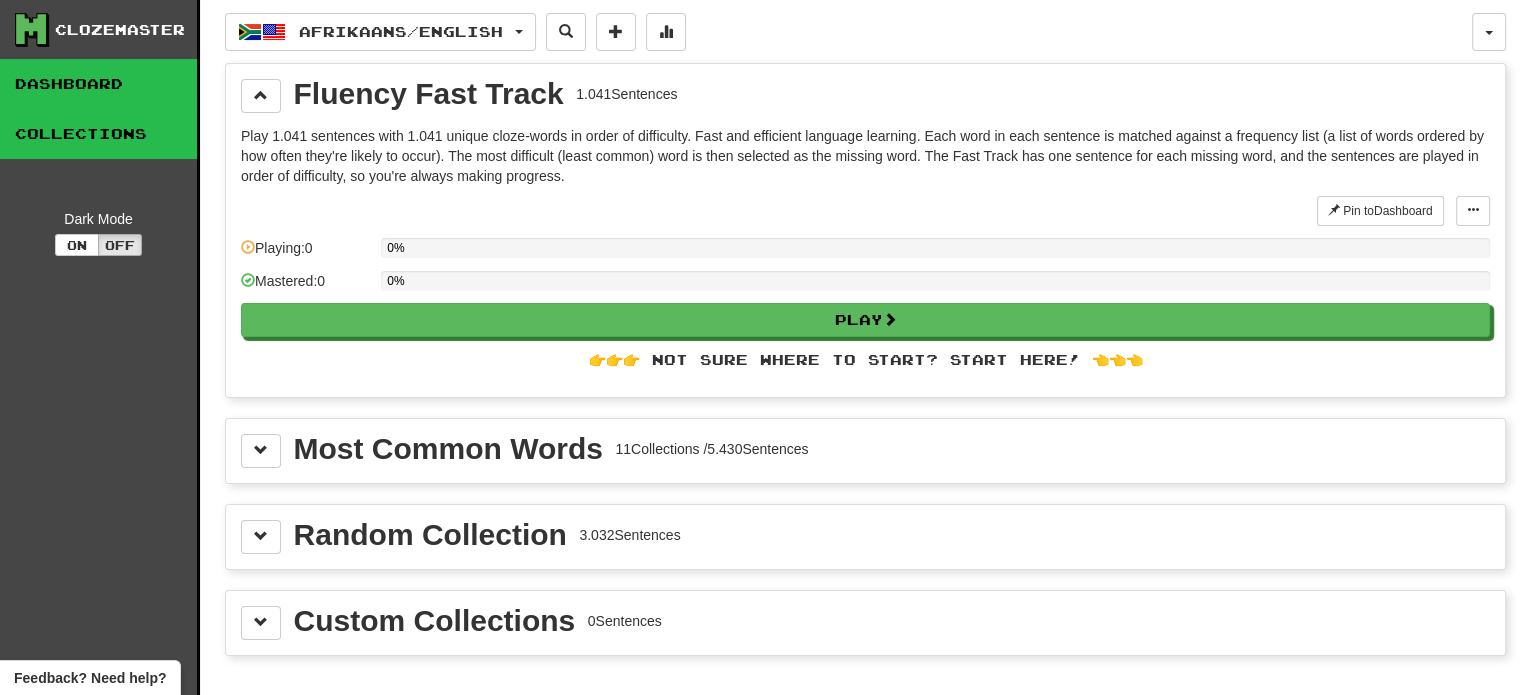 click on "Dashboard" at bounding box center (98, 84) 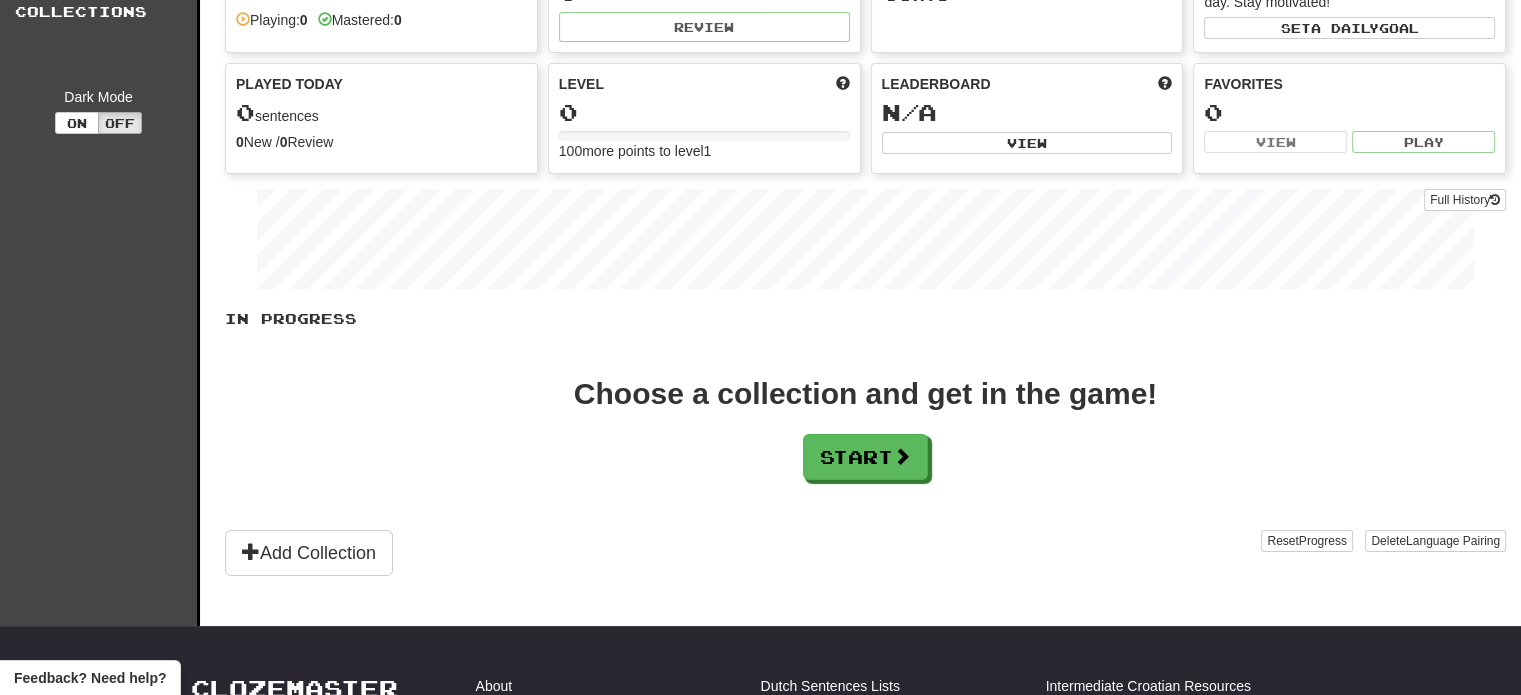 scroll, scrollTop: 0, scrollLeft: 0, axis: both 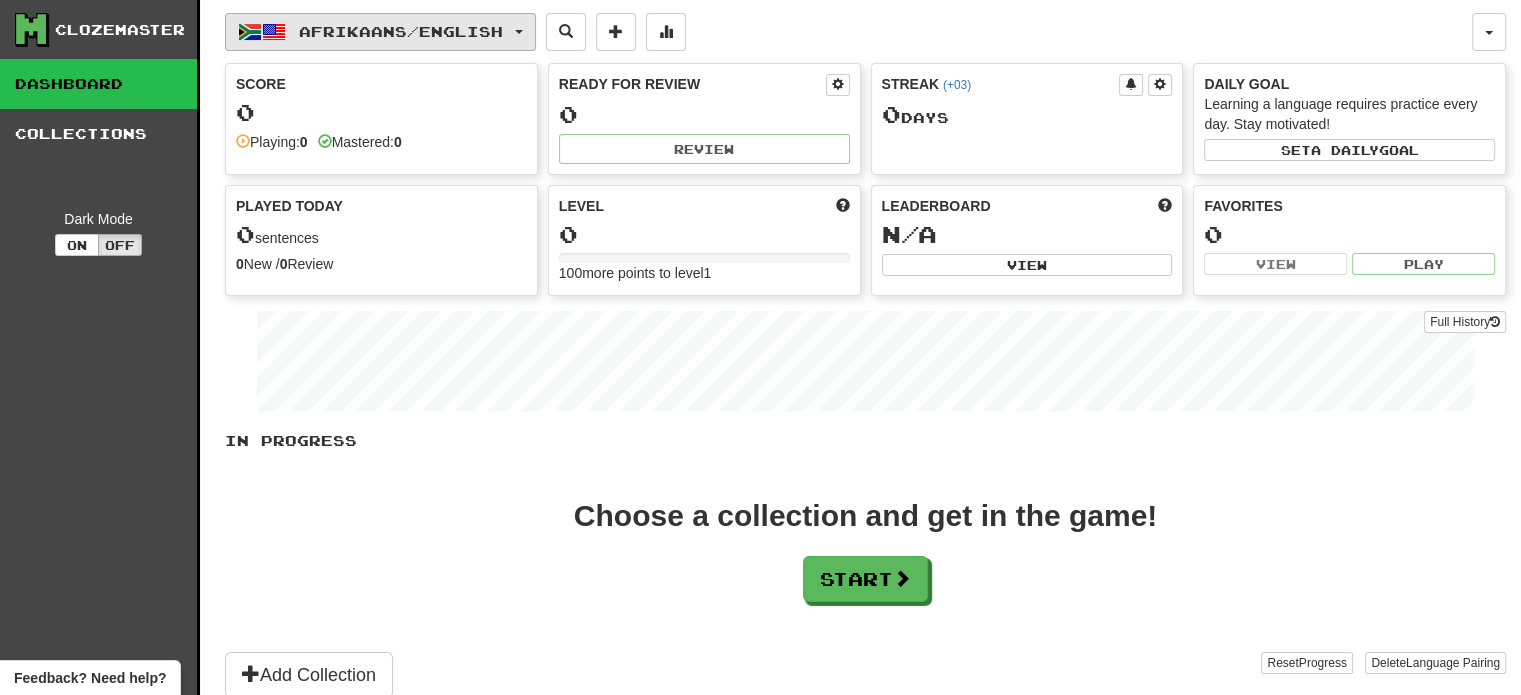 click at bounding box center (274, 32) 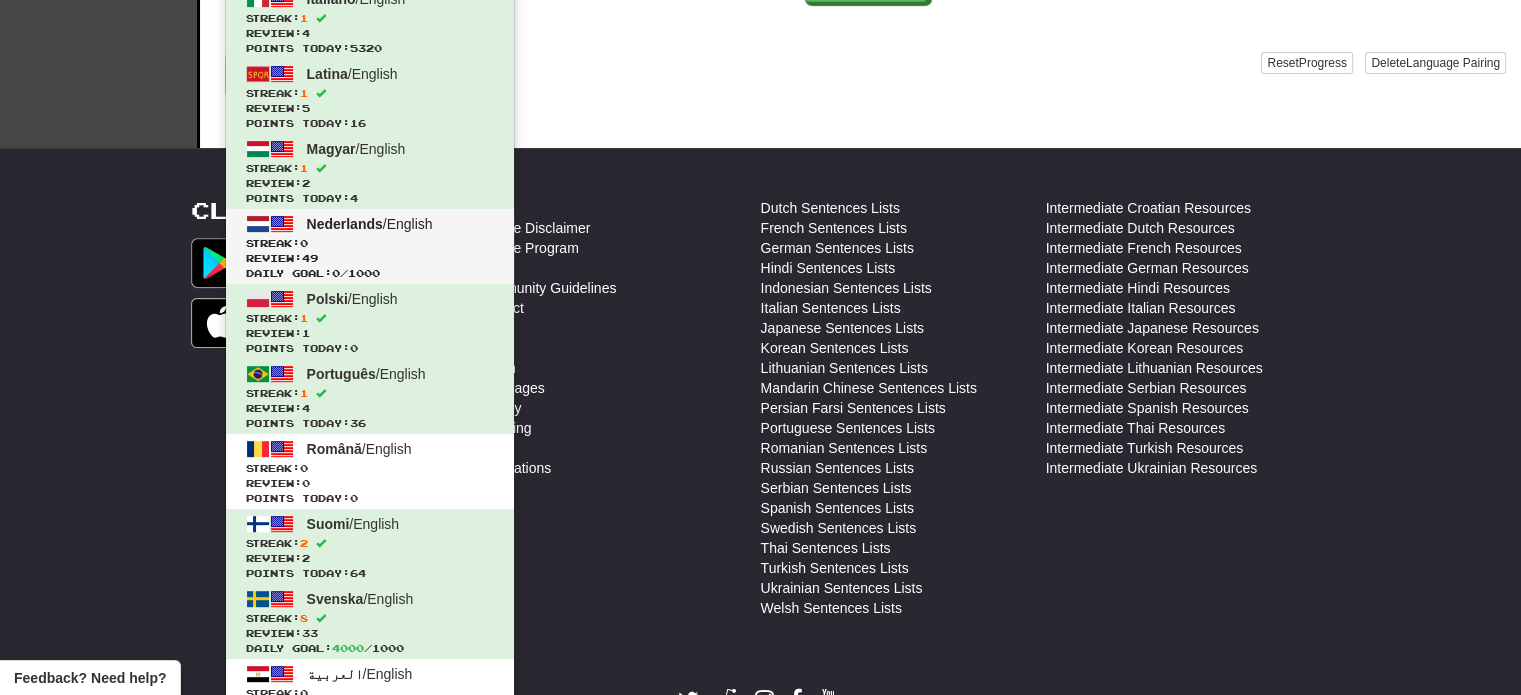 scroll, scrollTop: 700, scrollLeft: 0, axis: vertical 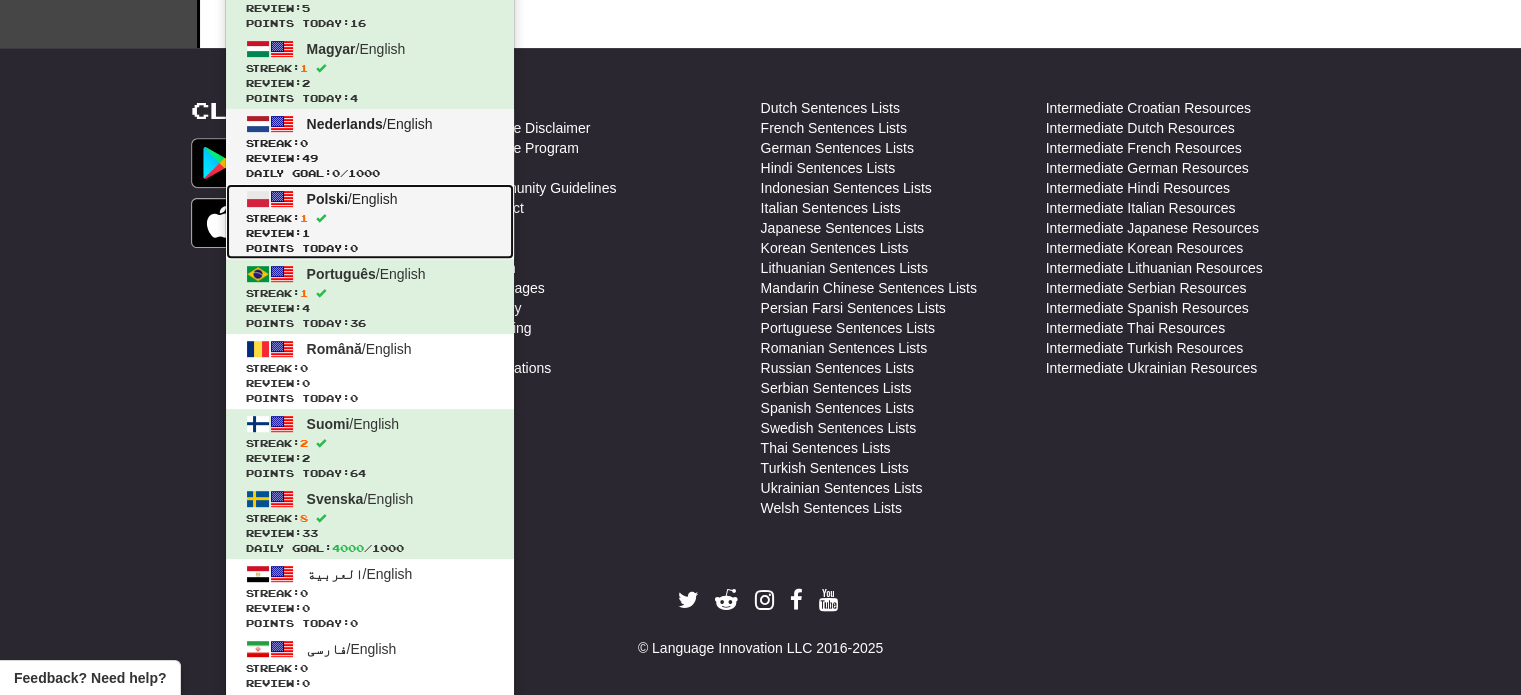 click on "Polski  /  English Streak:  1   Review:  1 Points today:  0" at bounding box center [370, 221] 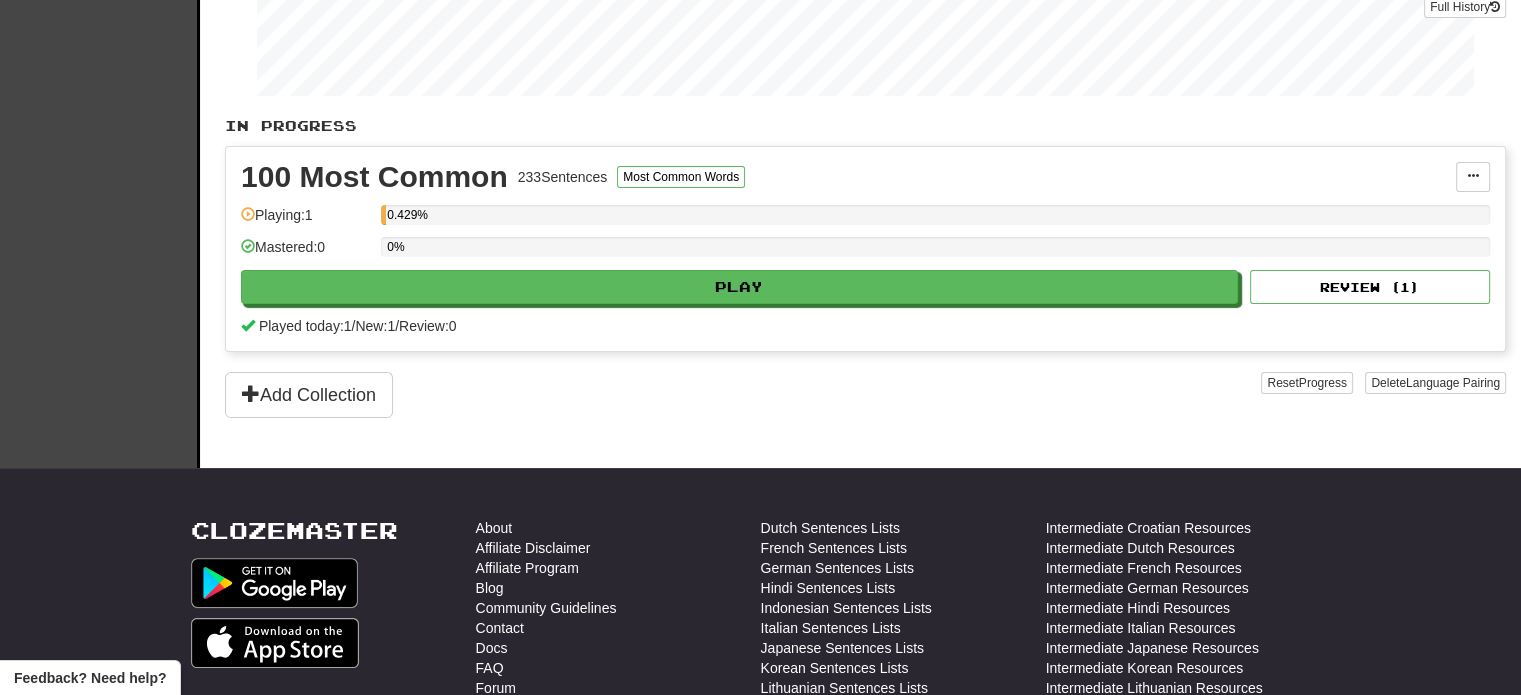 scroll, scrollTop: 400, scrollLeft: 0, axis: vertical 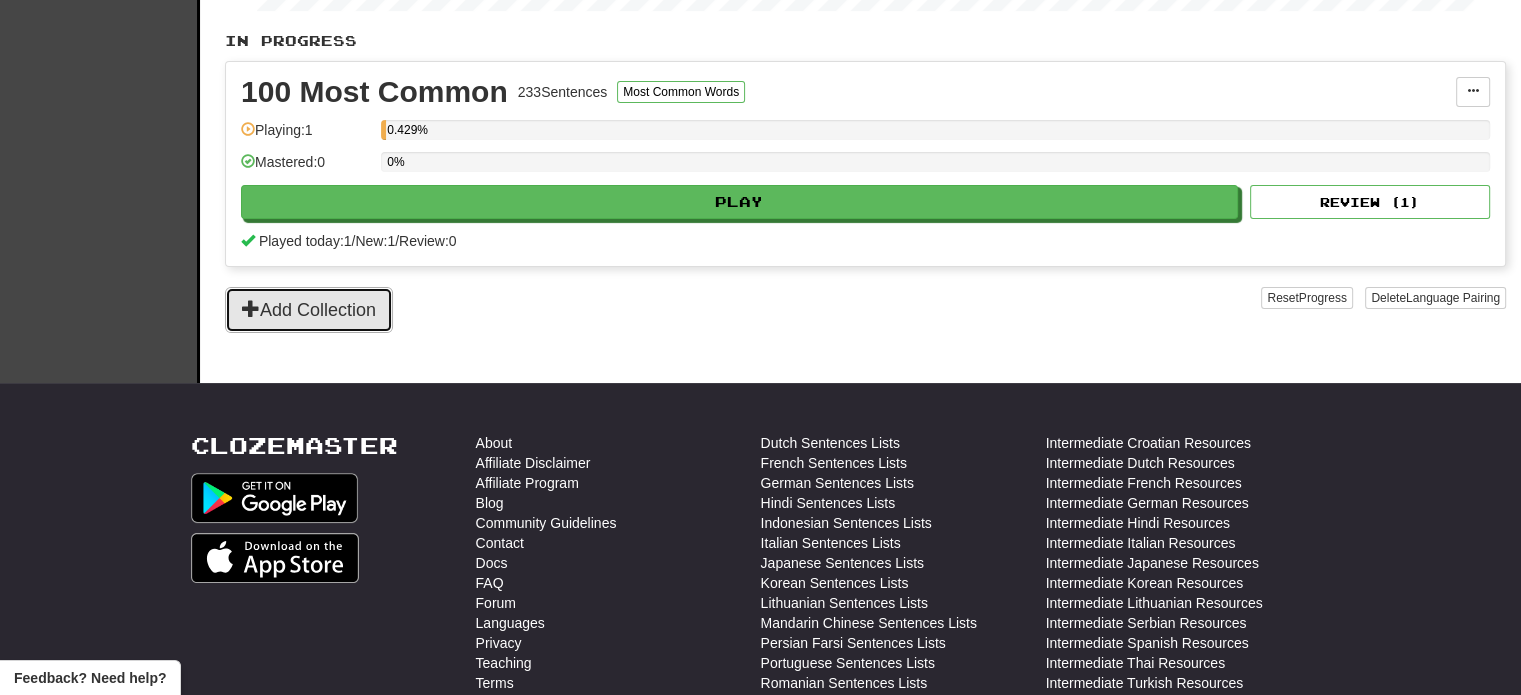 click on "Add Collection" at bounding box center (309, 310) 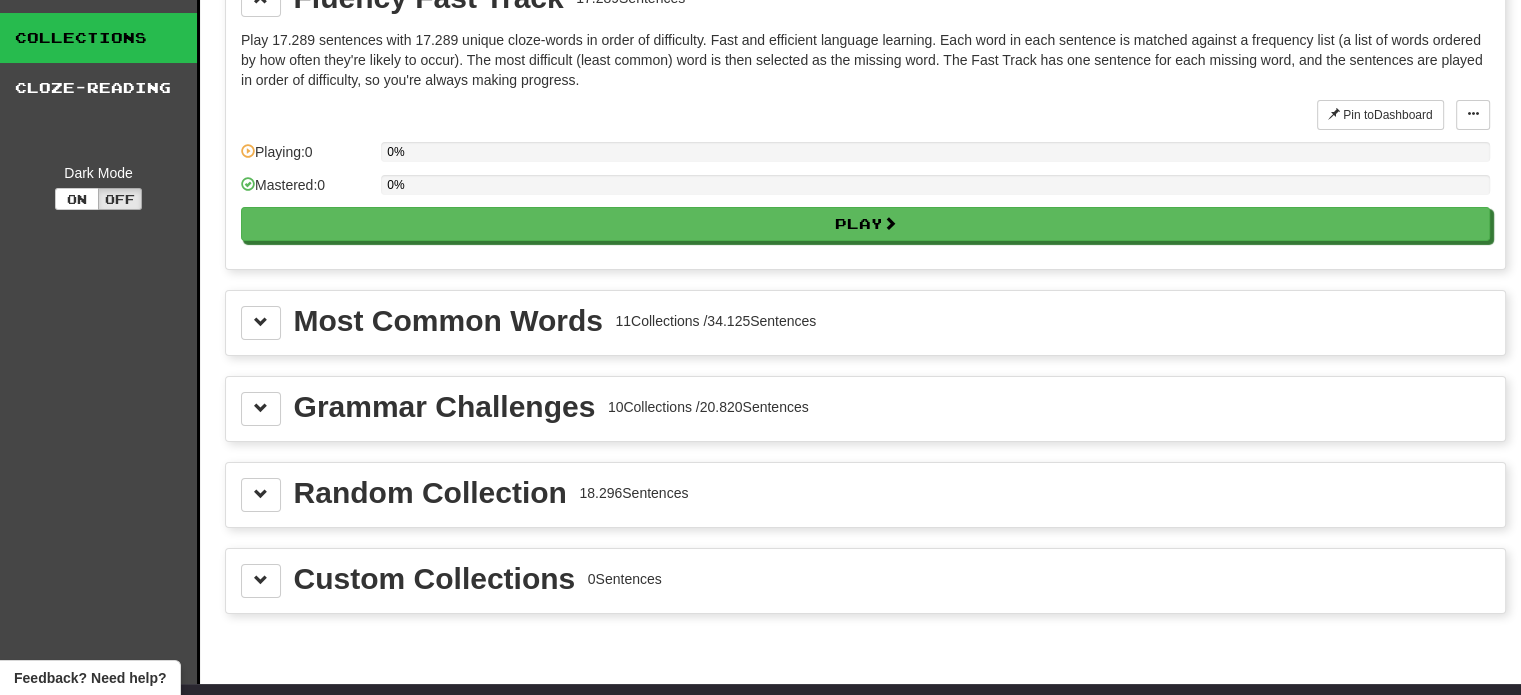 scroll, scrollTop: 100, scrollLeft: 0, axis: vertical 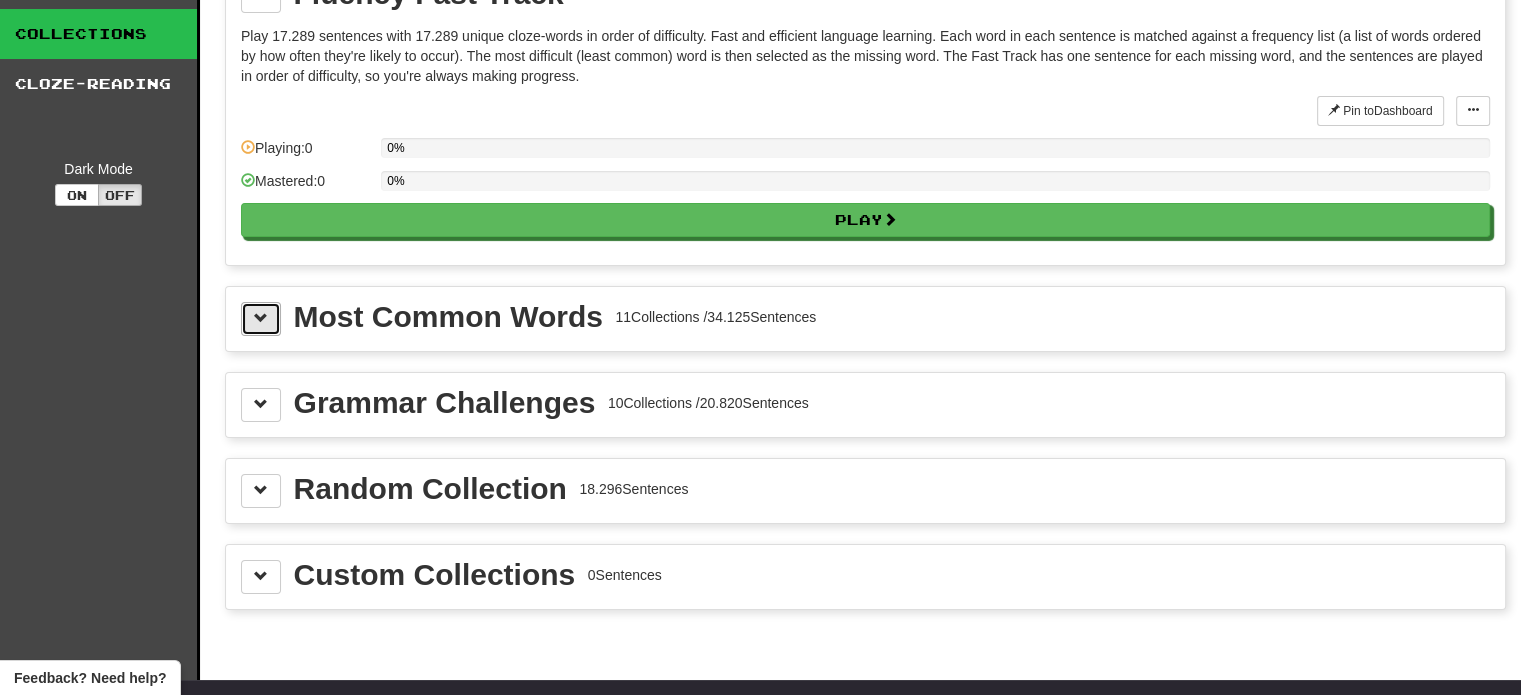click at bounding box center [261, 319] 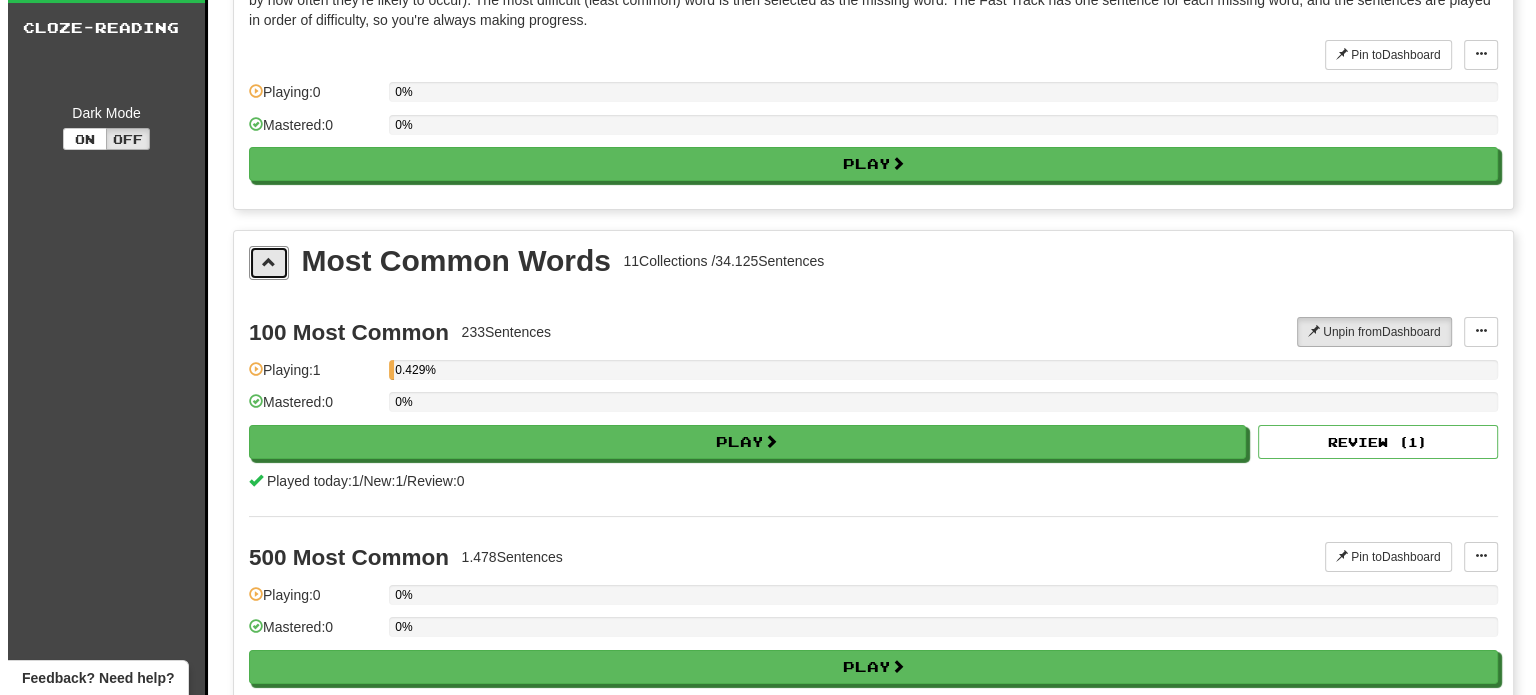 scroll, scrollTop: 200, scrollLeft: 0, axis: vertical 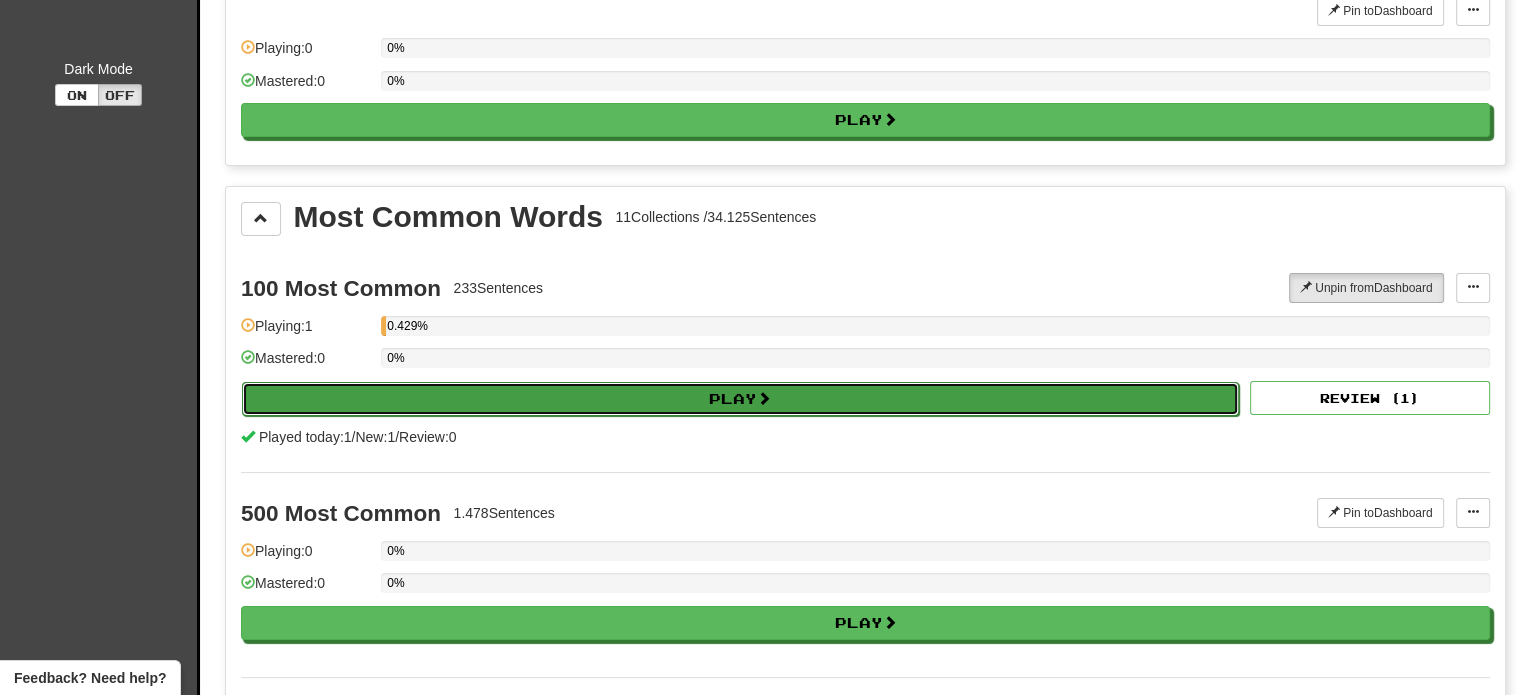 click on "Play" at bounding box center [740, 399] 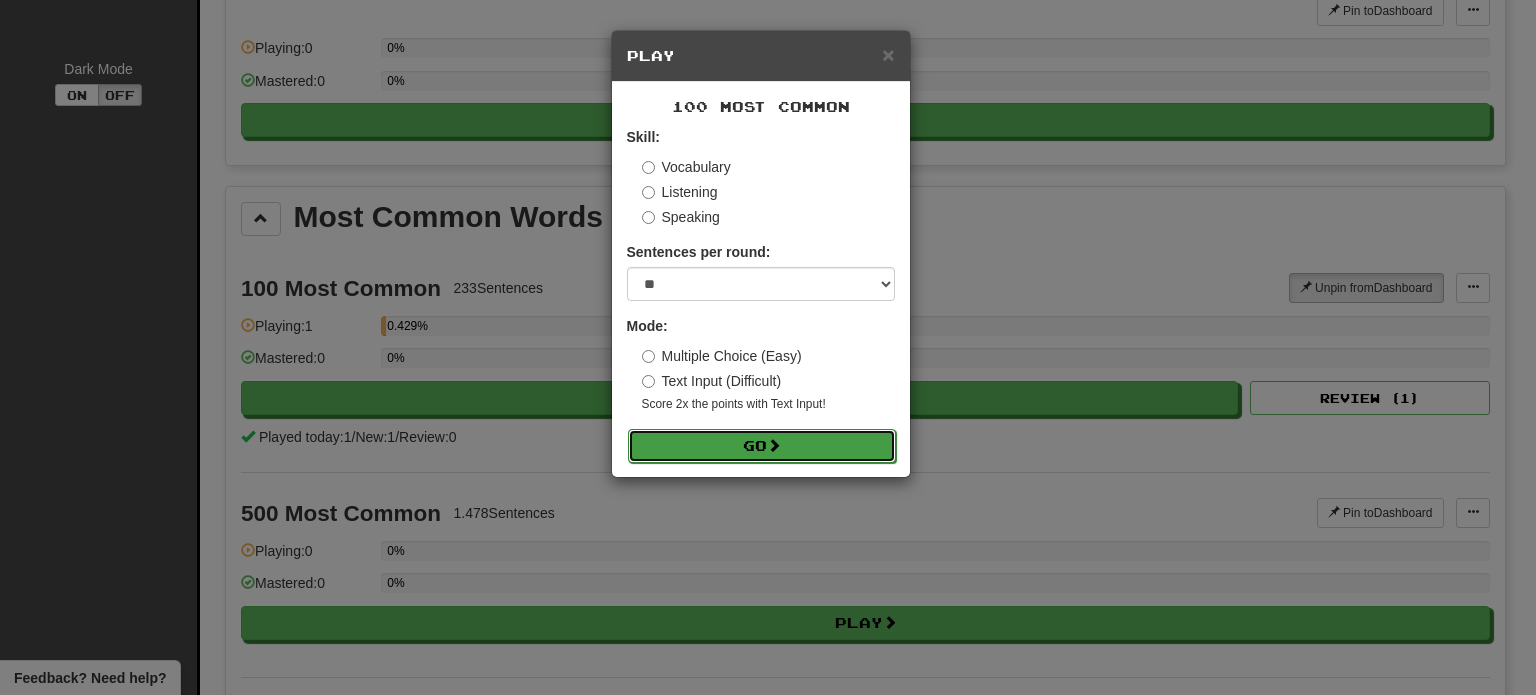 click on "Go" at bounding box center (762, 446) 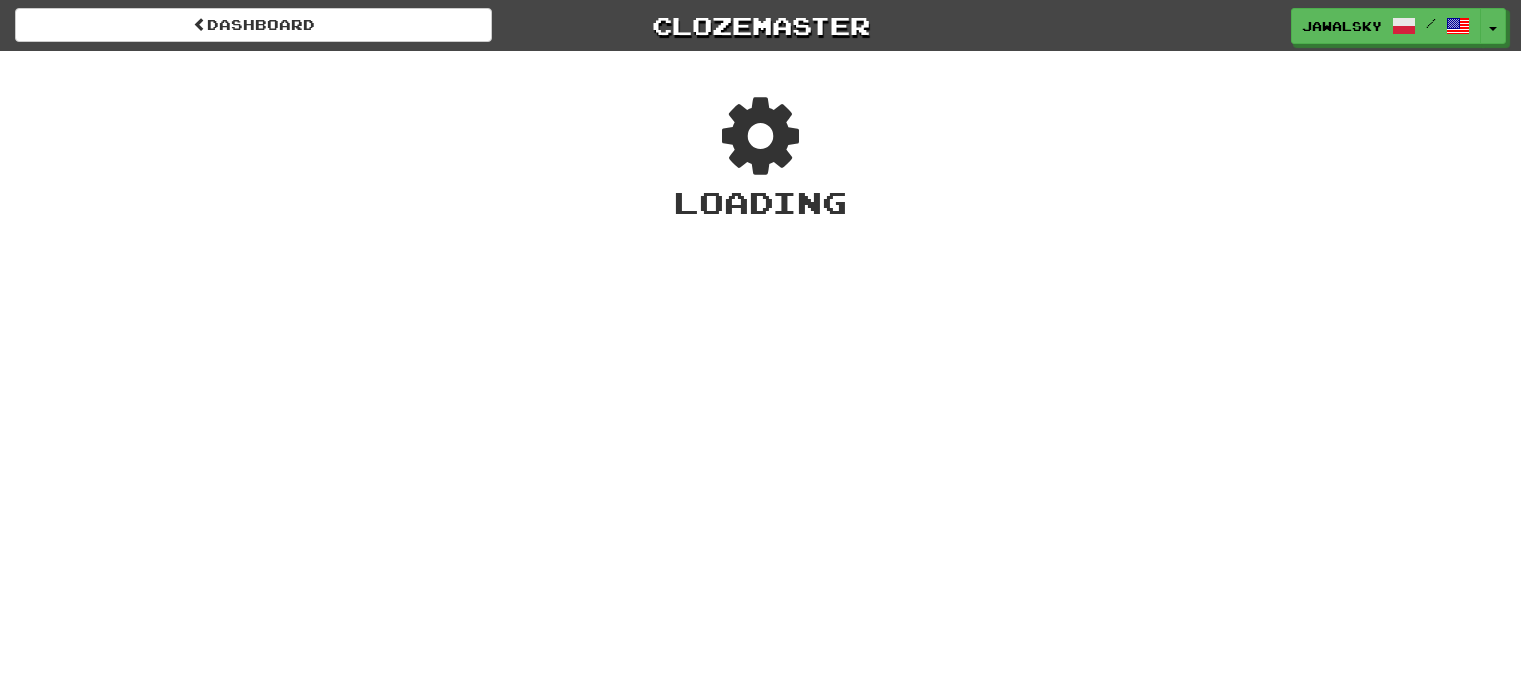scroll, scrollTop: 0, scrollLeft: 0, axis: both 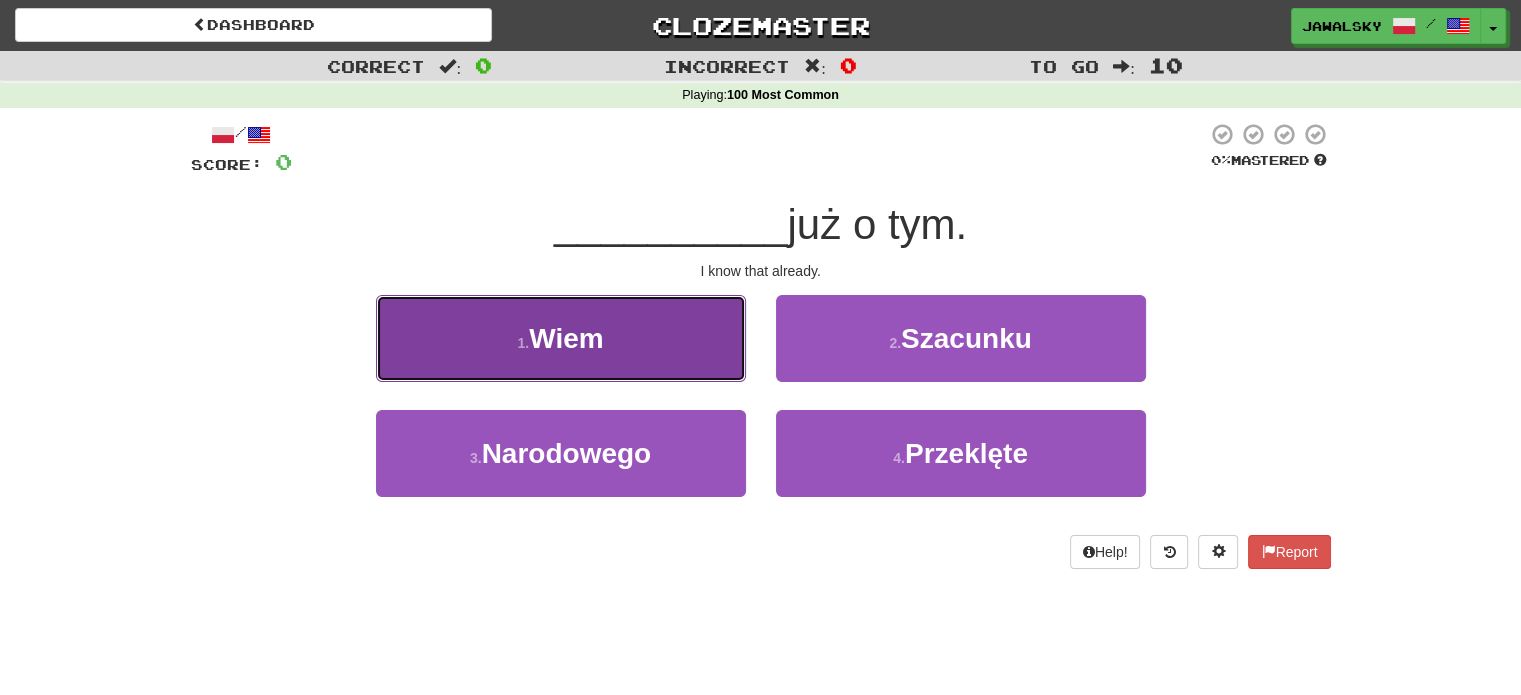 click on "1 .  Wiem" at bounding box center (561, 338) 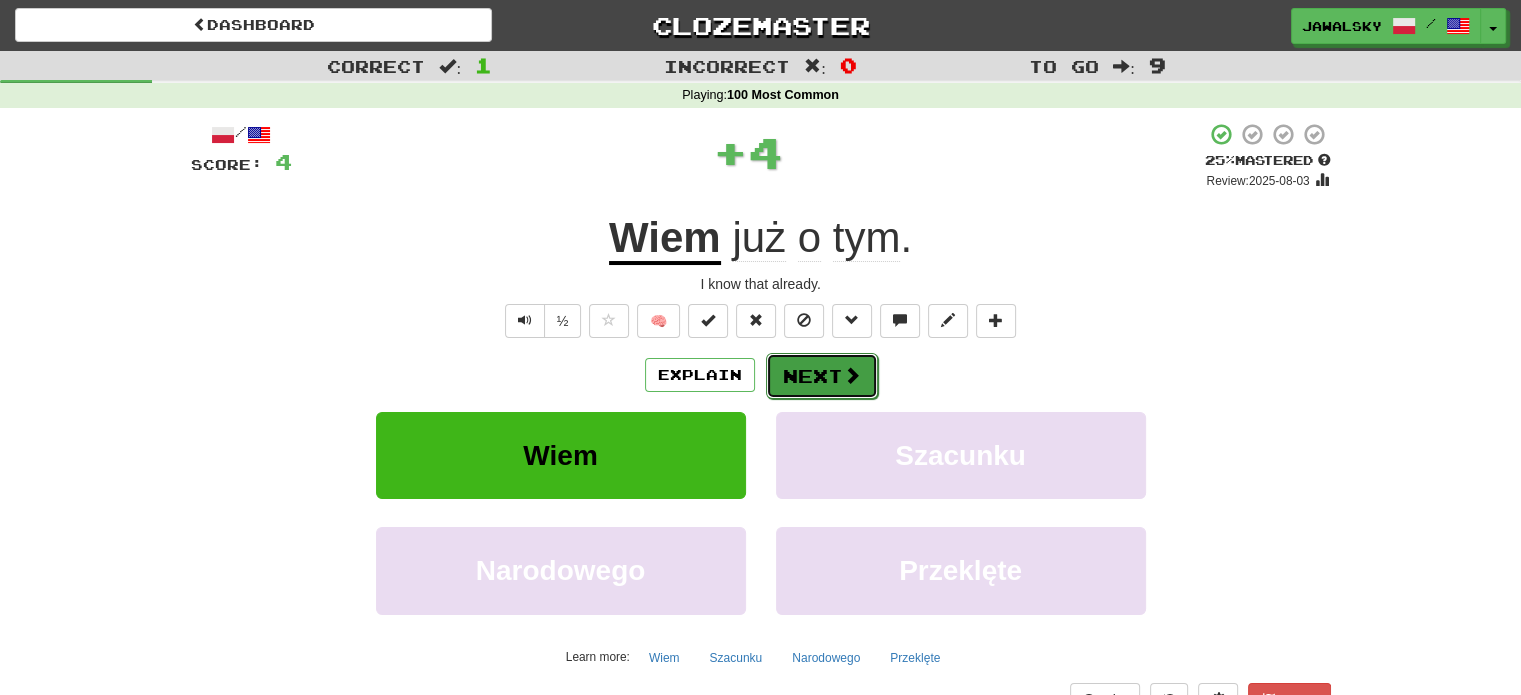 click on "Next" at bounding box center [822, 376] 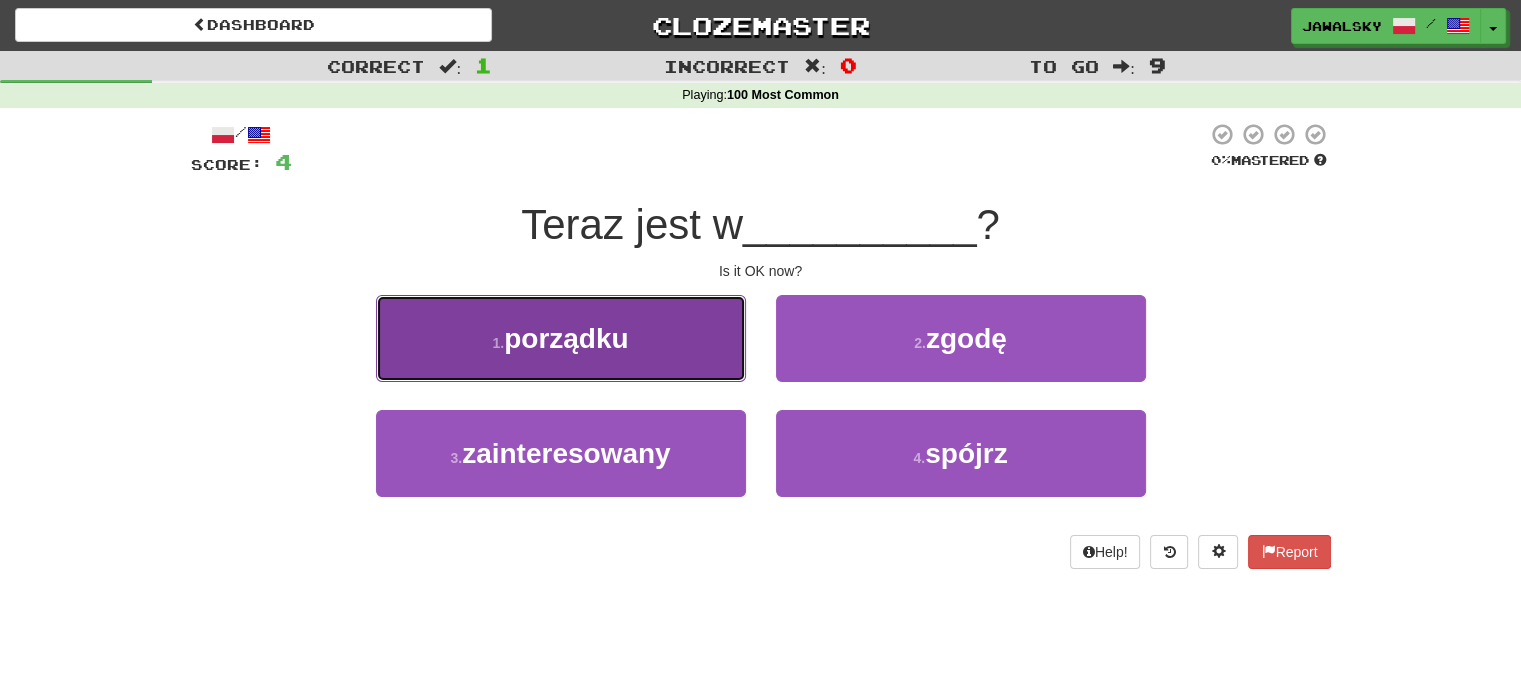 drag, startPoint x: 777, startPoint y: 365, endPoint x: 704, endPoint y: 354, distance: 73.82411 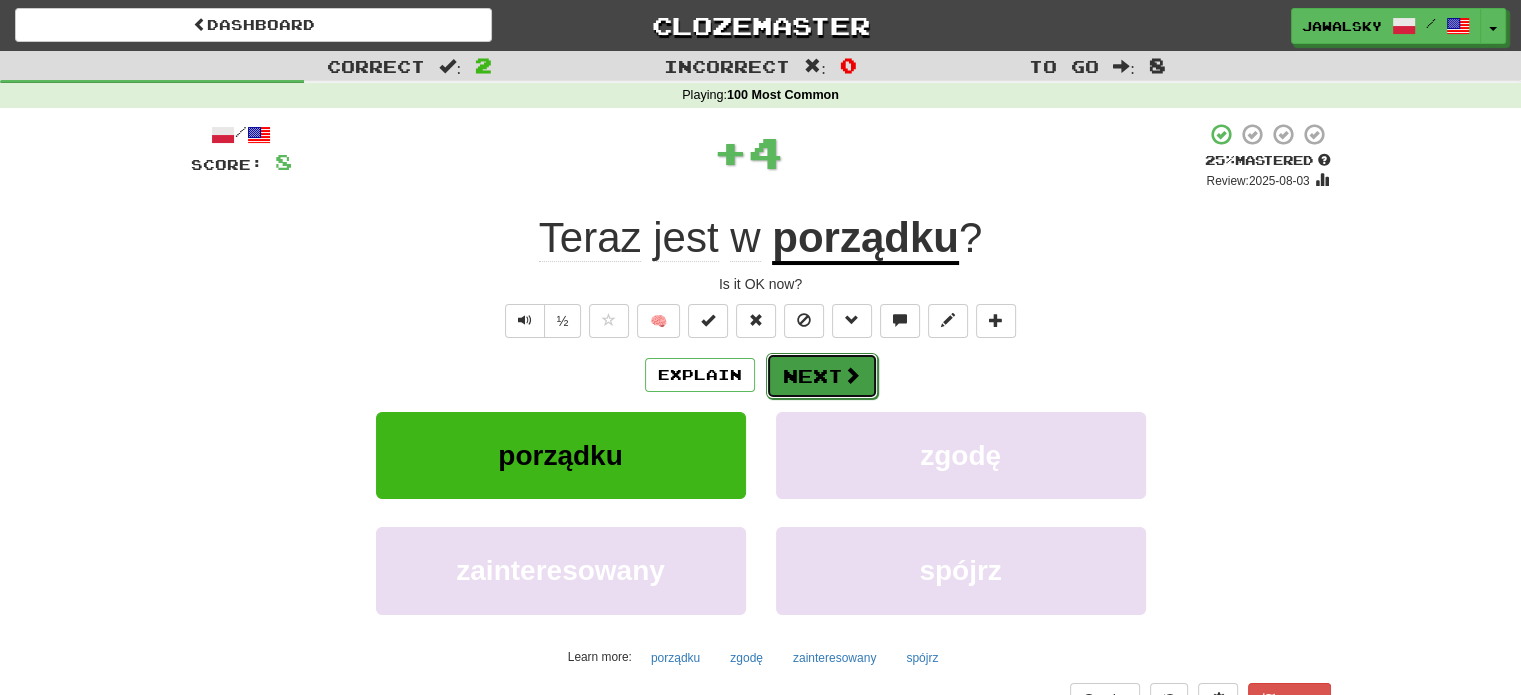 click on "Next" at bounding box center (822, 376) 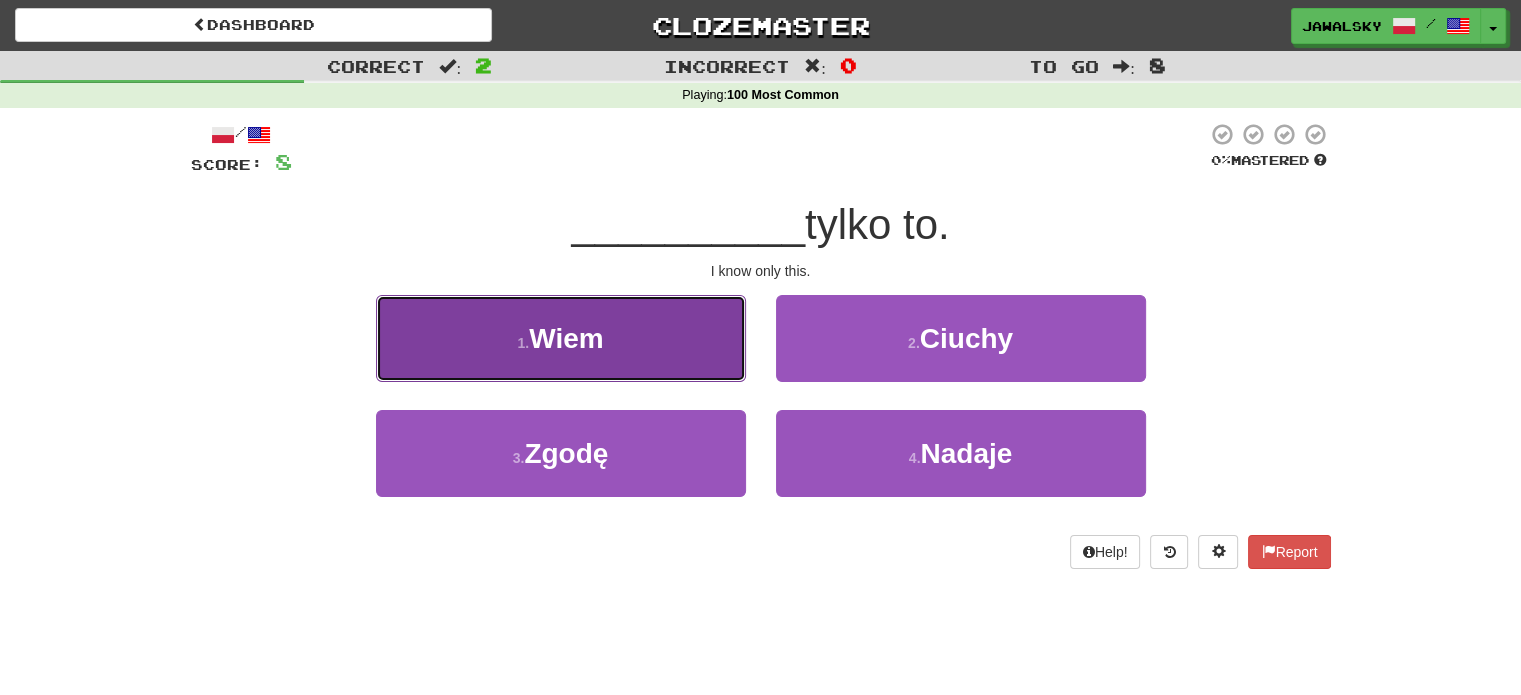 click on "1 .  Wiem" at bounding box center [561, 338] 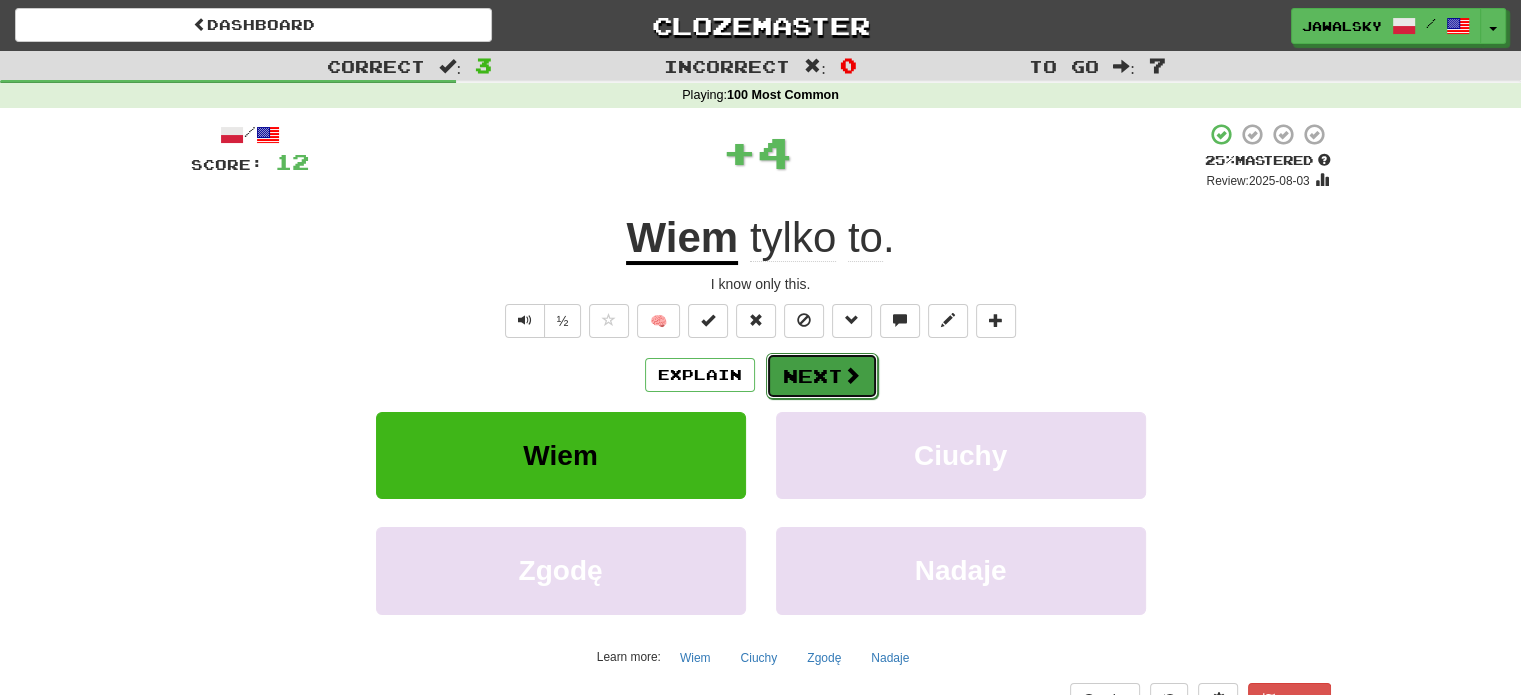 click on "Next" at bounding box center [822, 376] 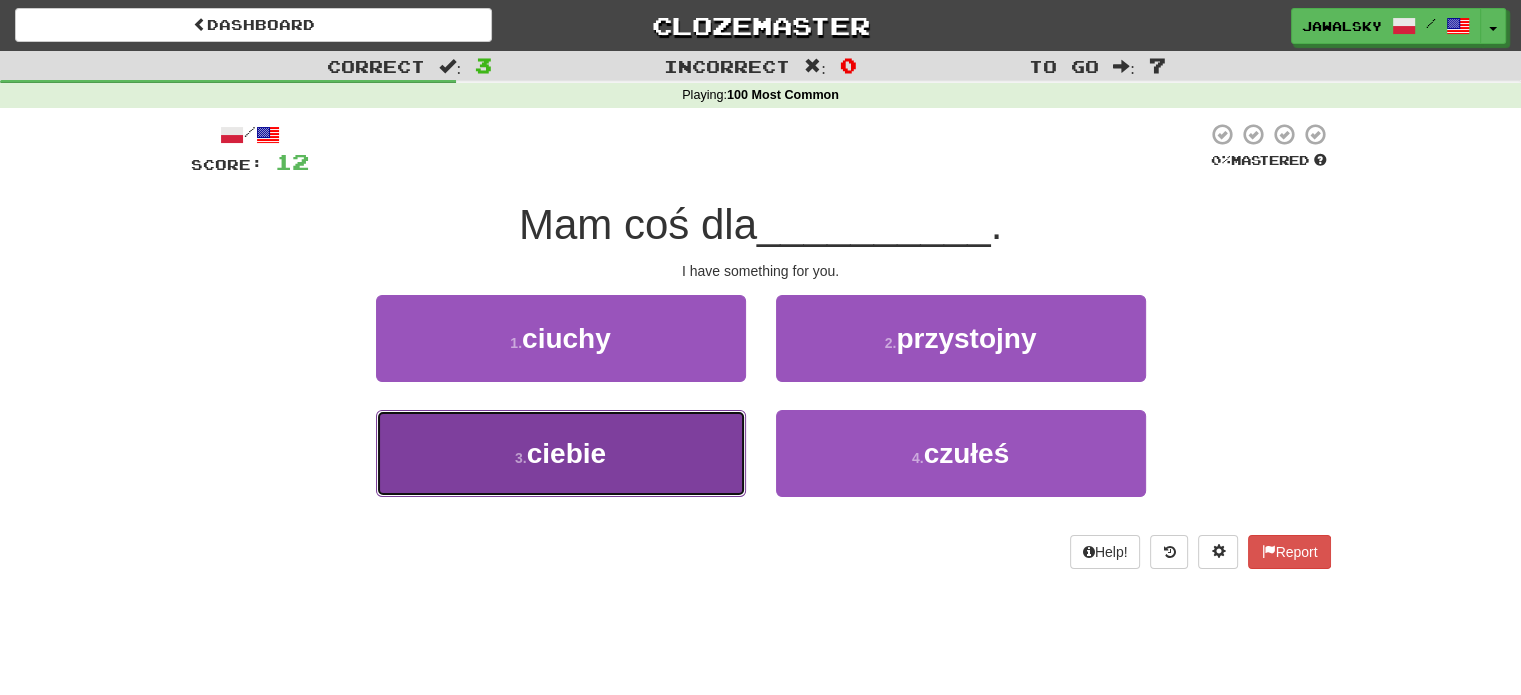 click on "3 .  ciebie" at bounding box center [561, 453] 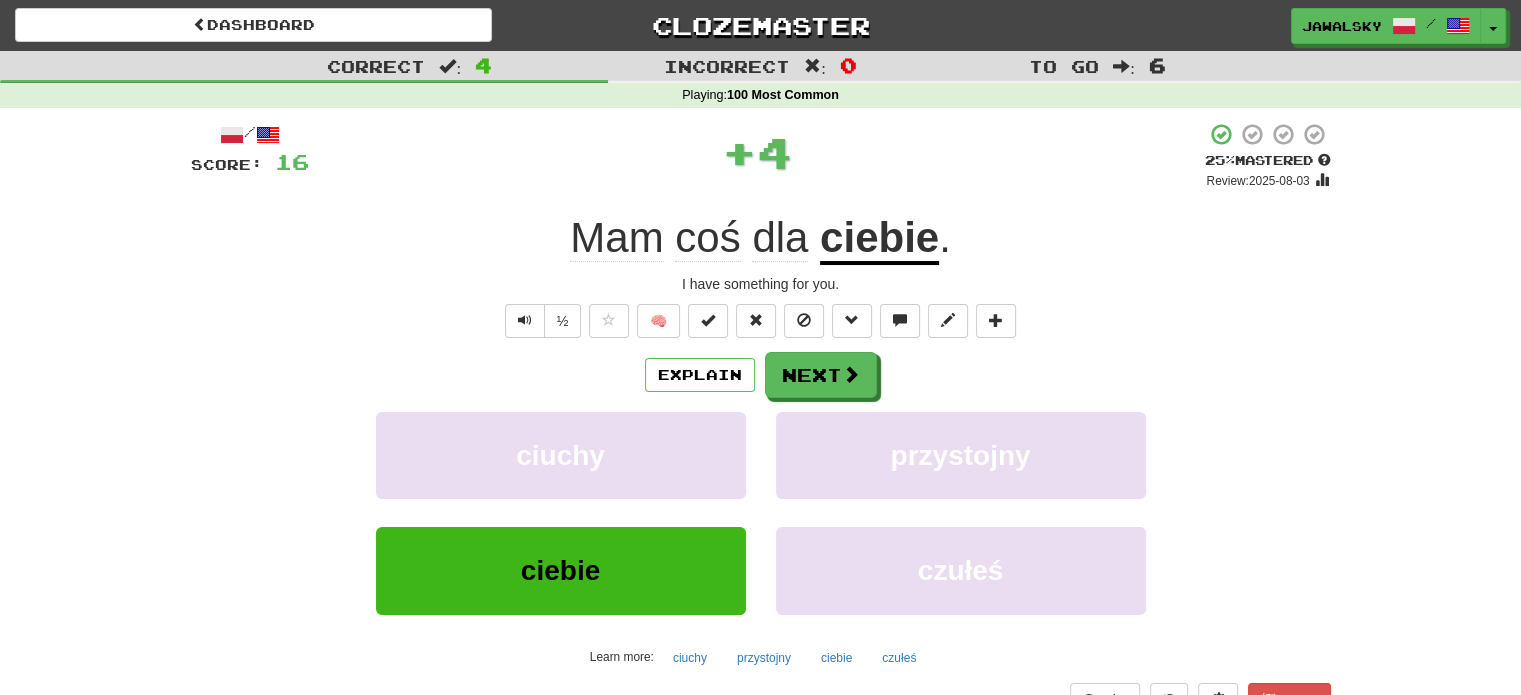 click on "Mam" 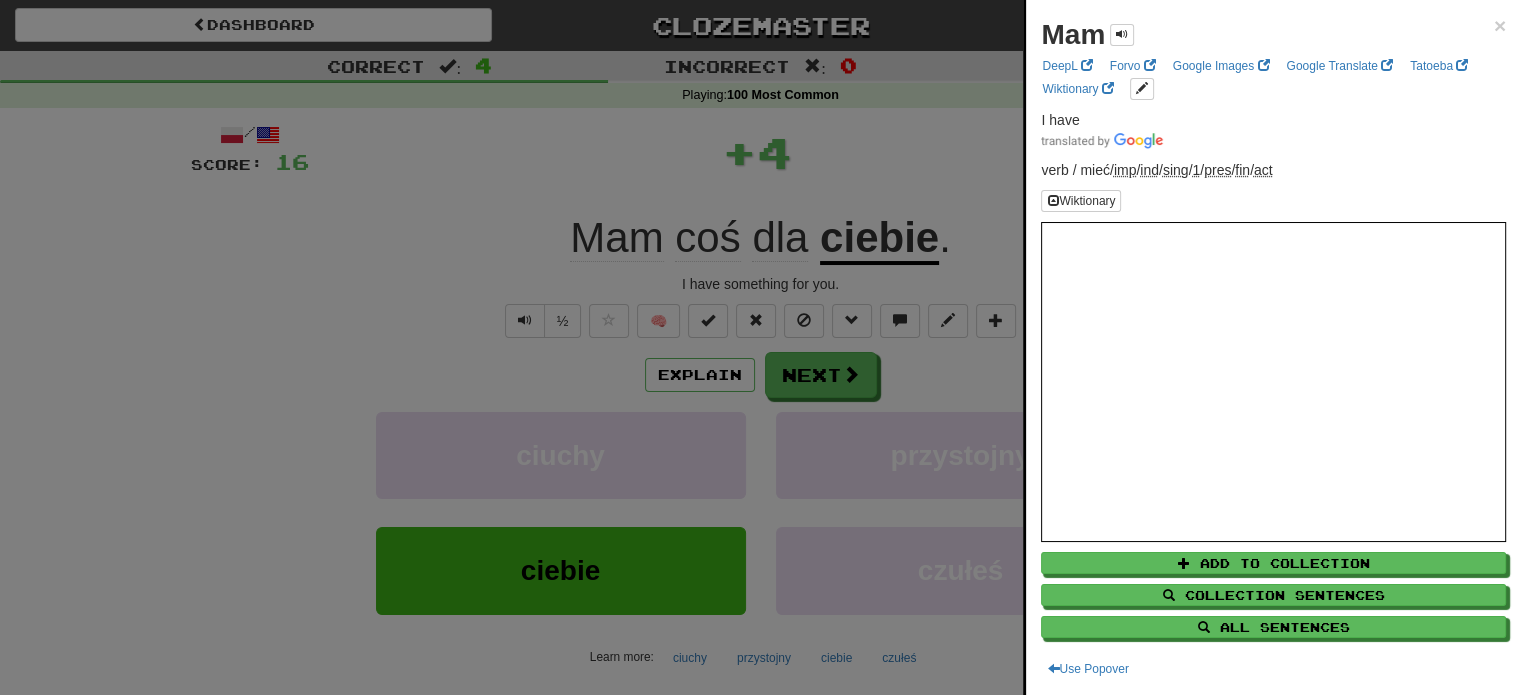 click at bounding box center (760, 347) 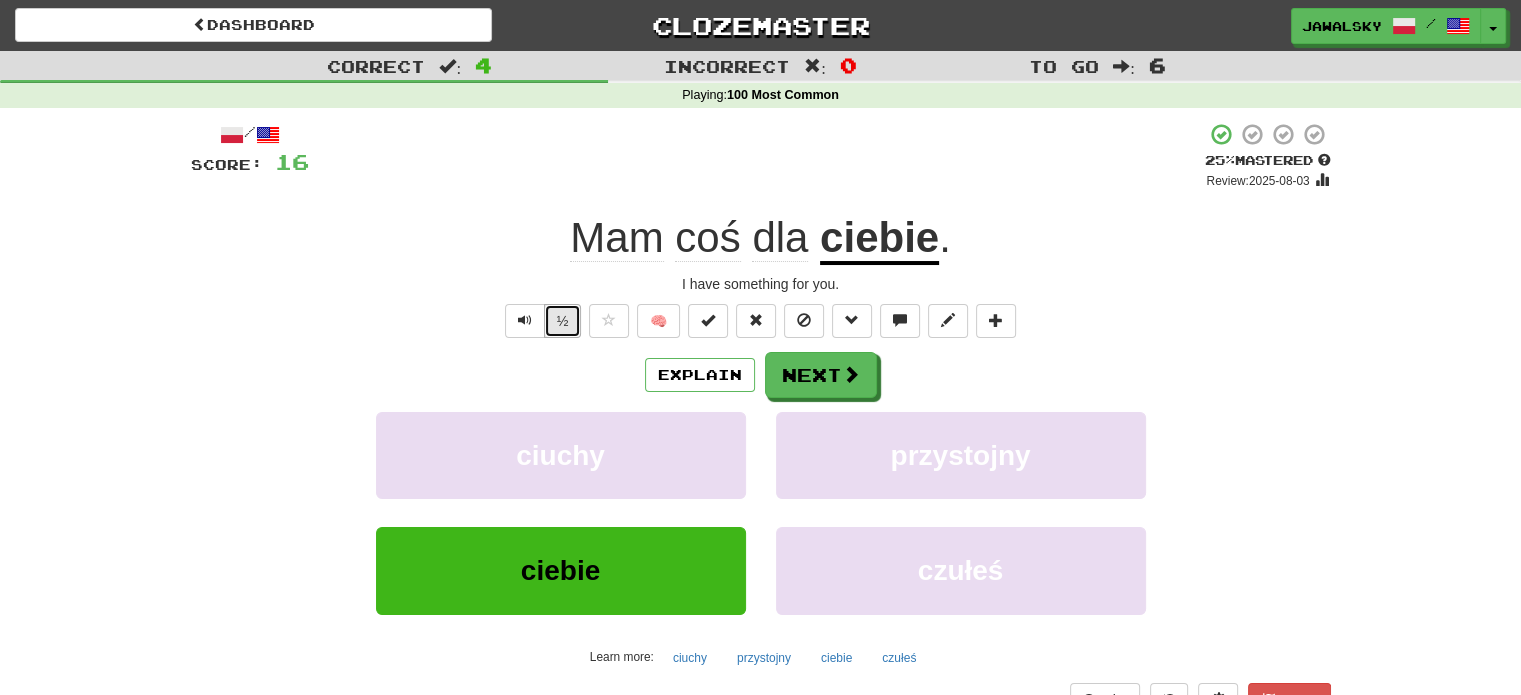 click on "½" at bounding box center [563, 321] 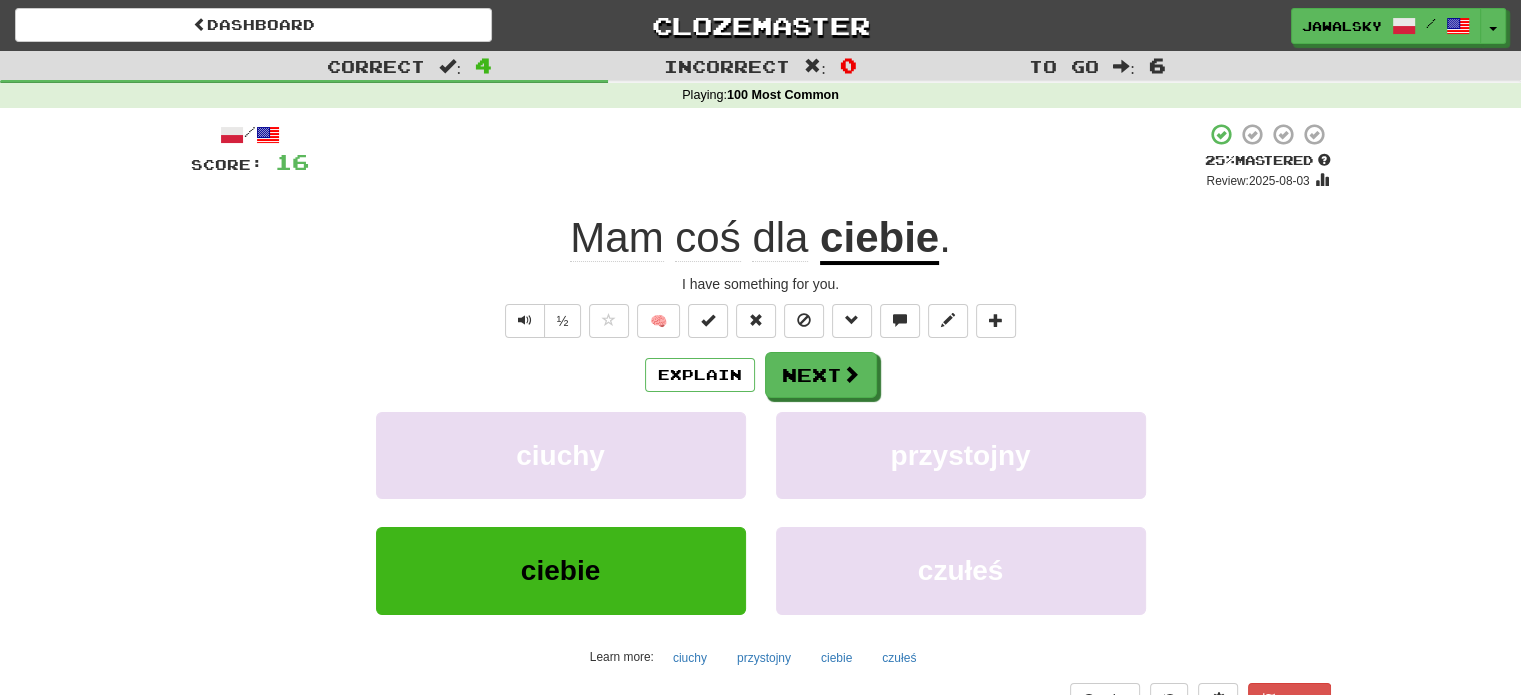 click on "coś" 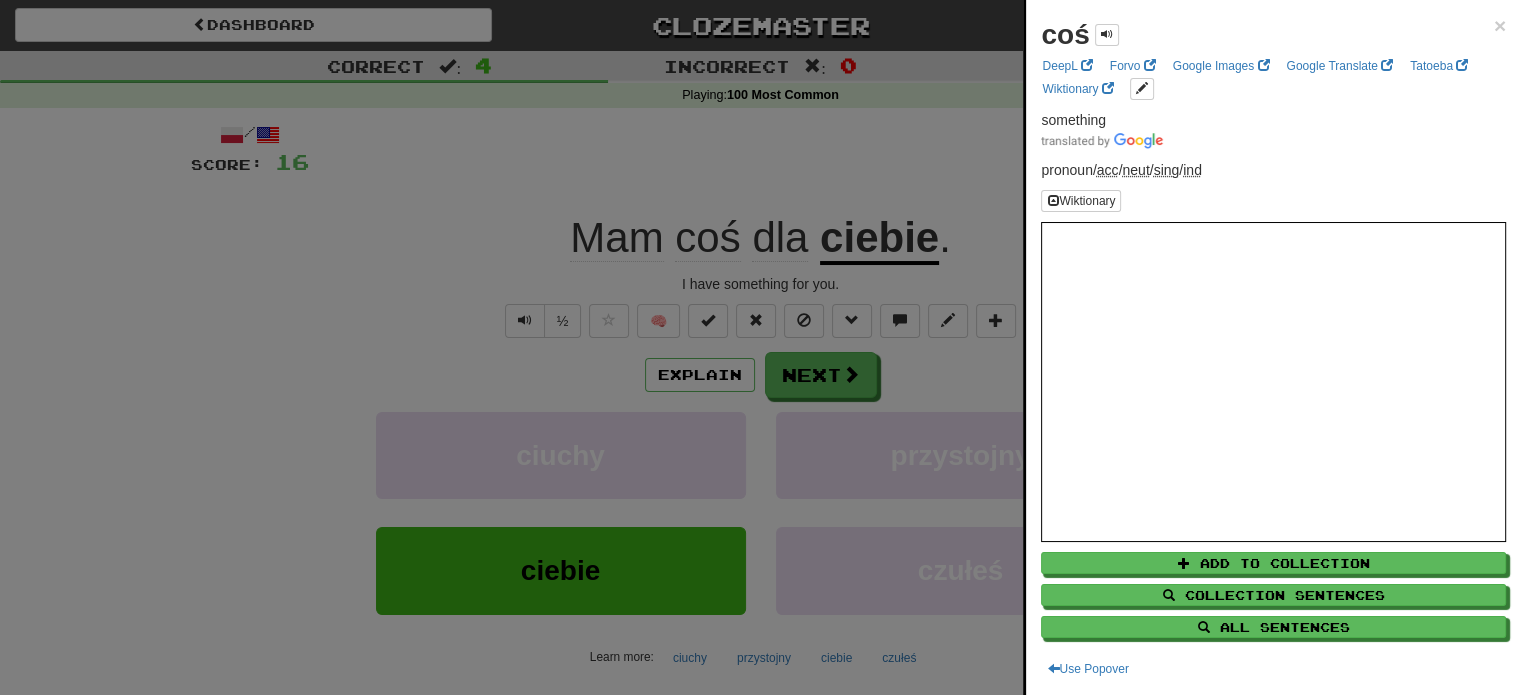 click at bounding box center [760, 347] 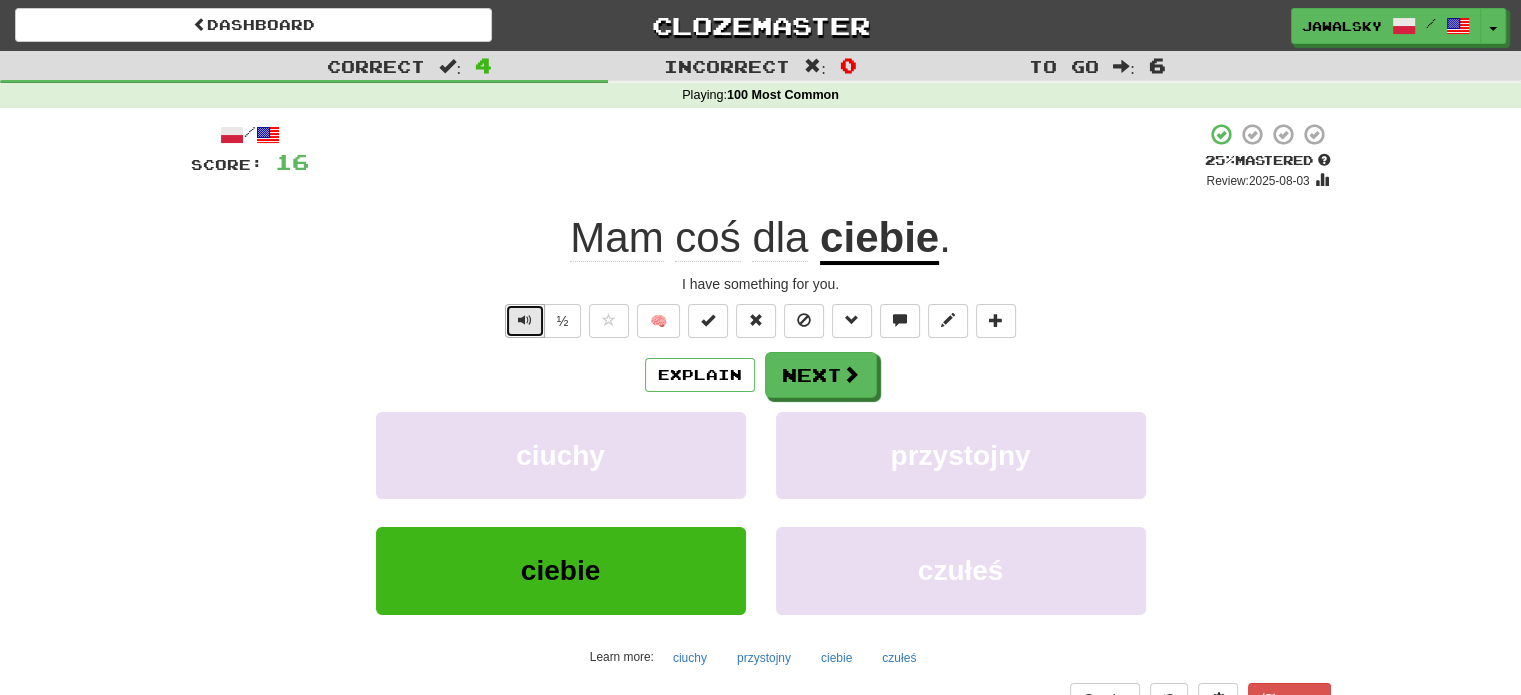 click at bounding box center [525, 321] 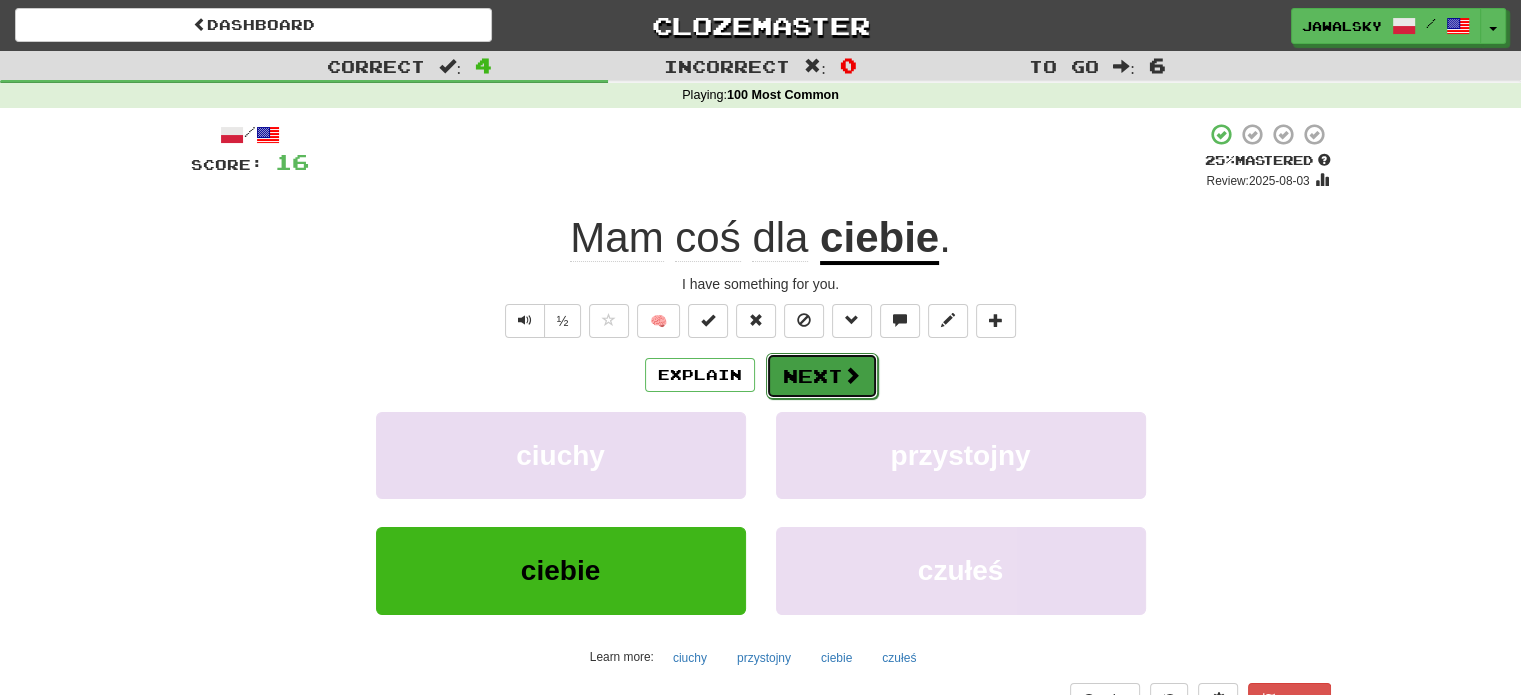 click on "Next" at bounding box center [822, 376] 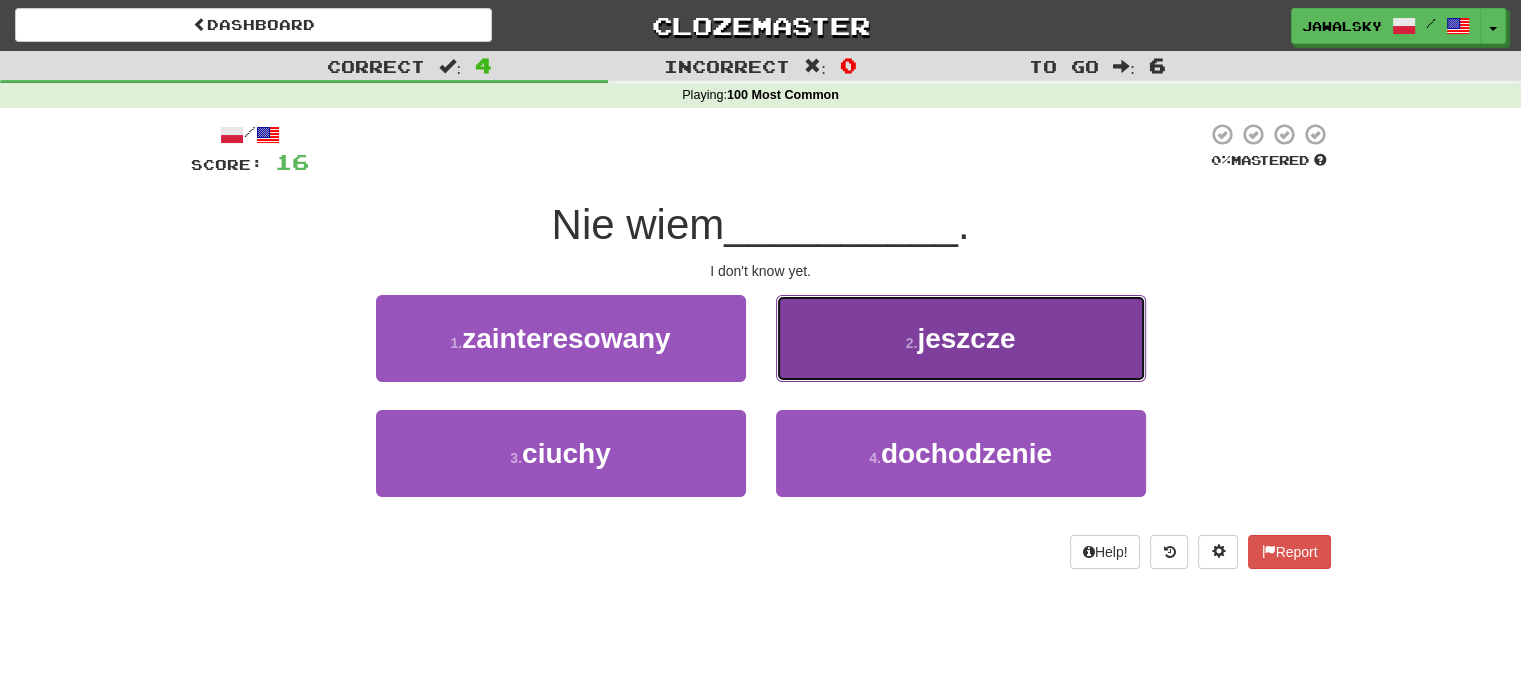 click on "2 .  jeszcze" at bounding box center [961, 338] 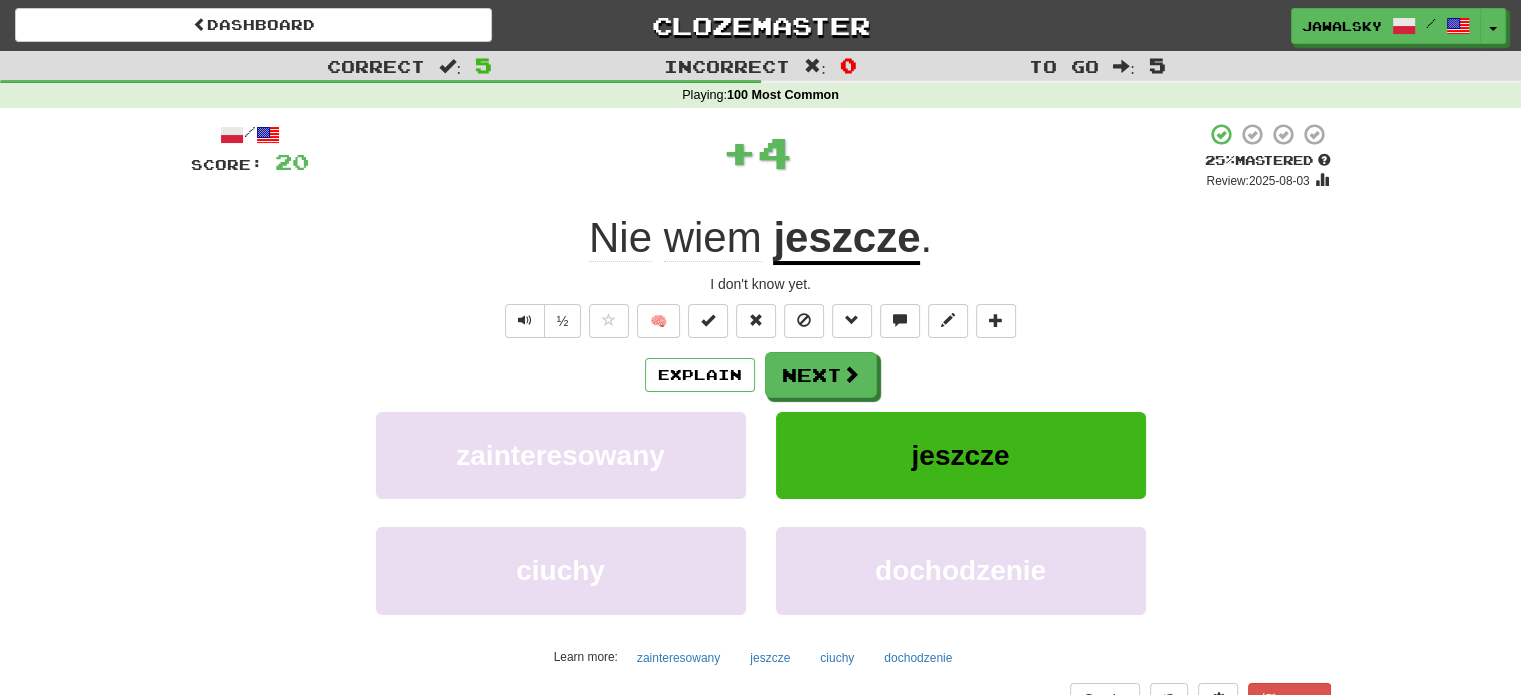 click on "jeszcze" at bounding box center [846, 239] 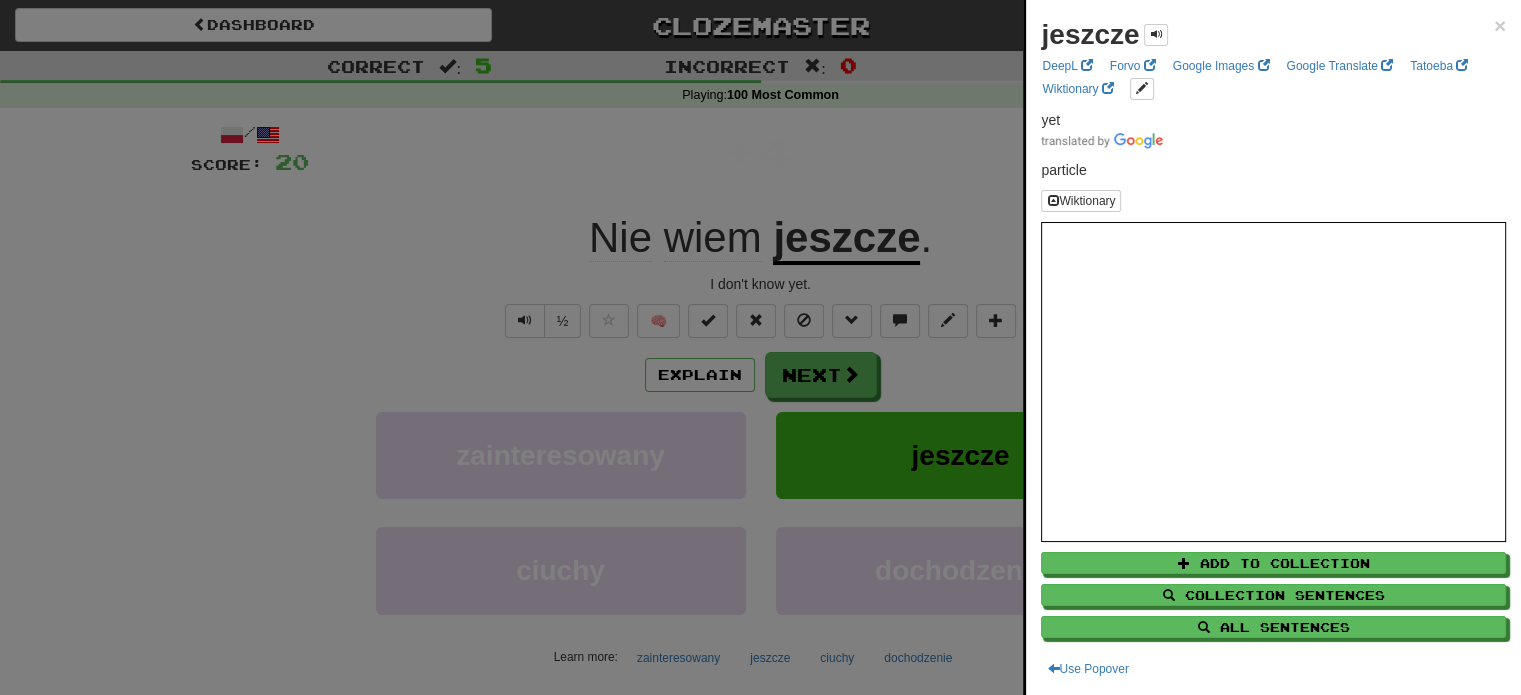 click at bounding box center [760, 347] 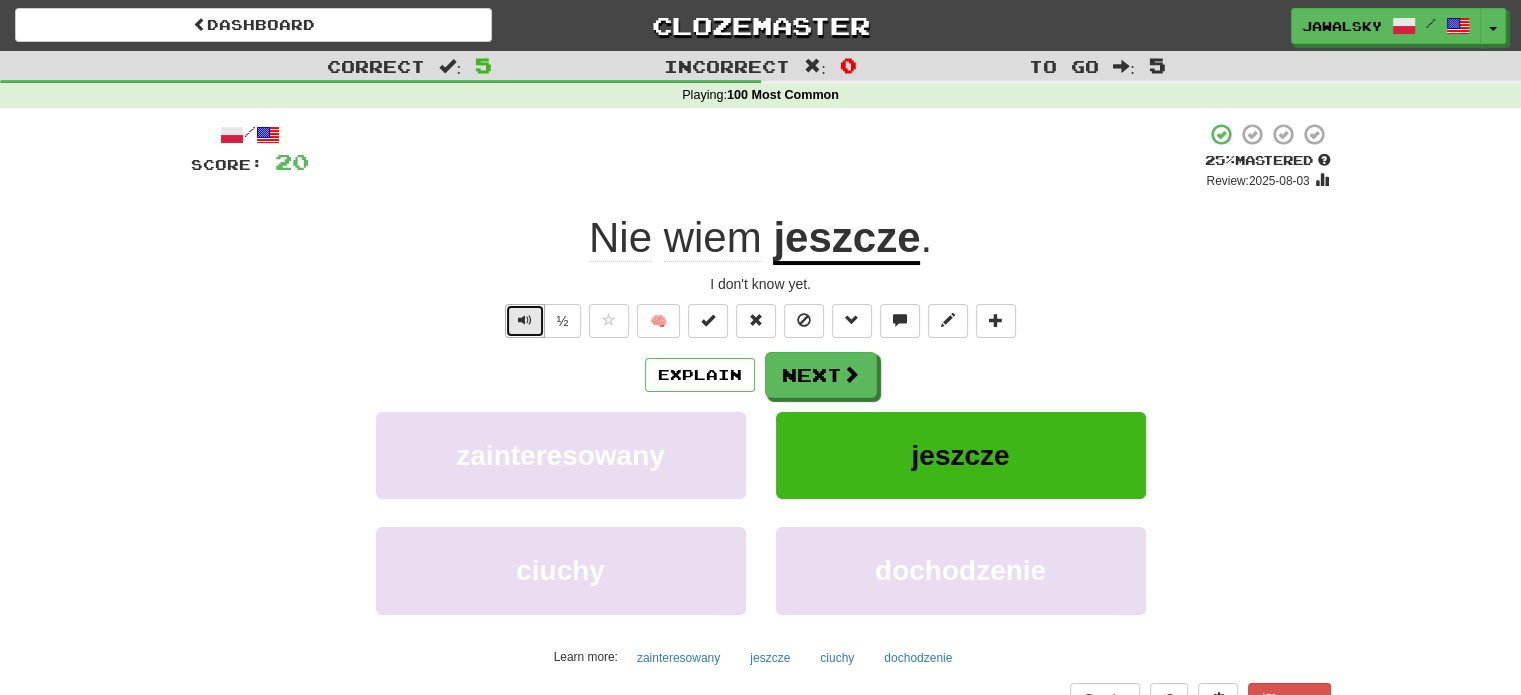click at bounding box center [525, 321] 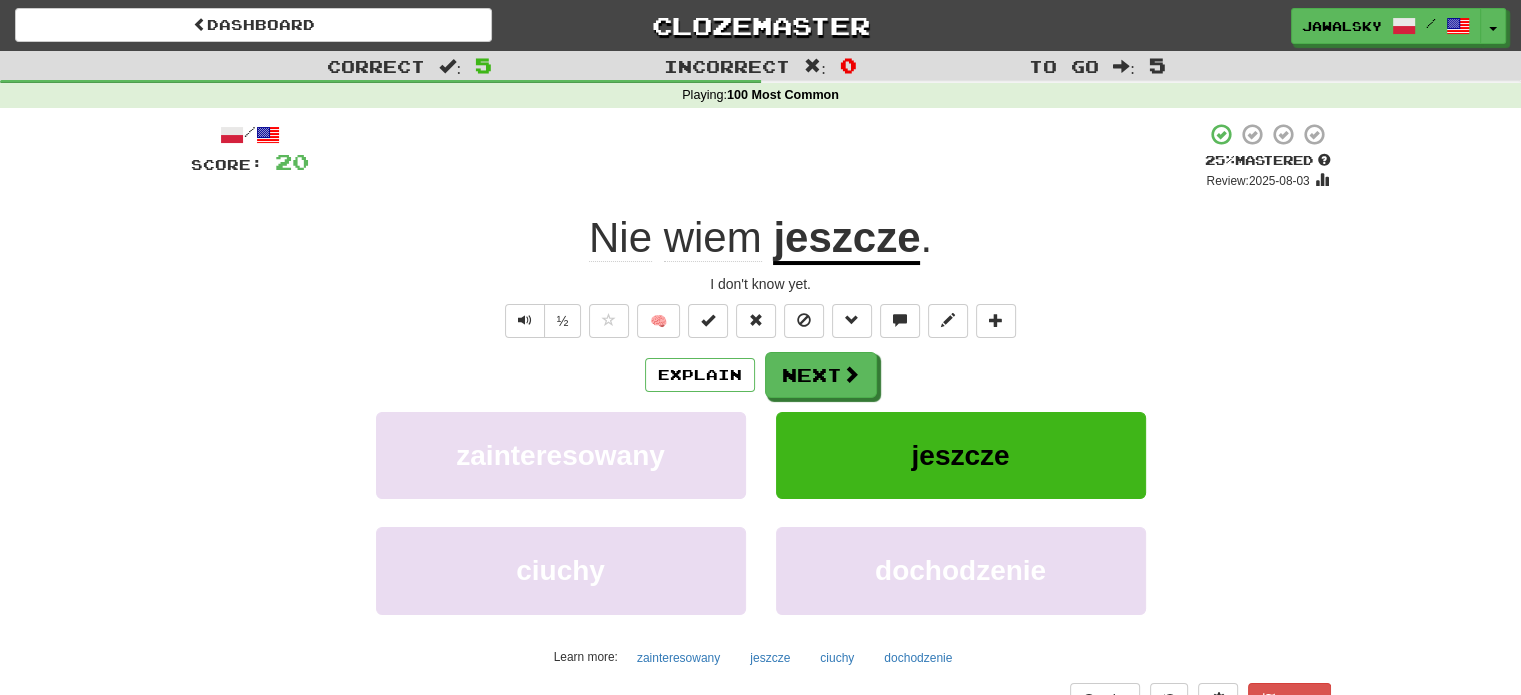 click on "jeszcze" at bounding box center (846, 239) 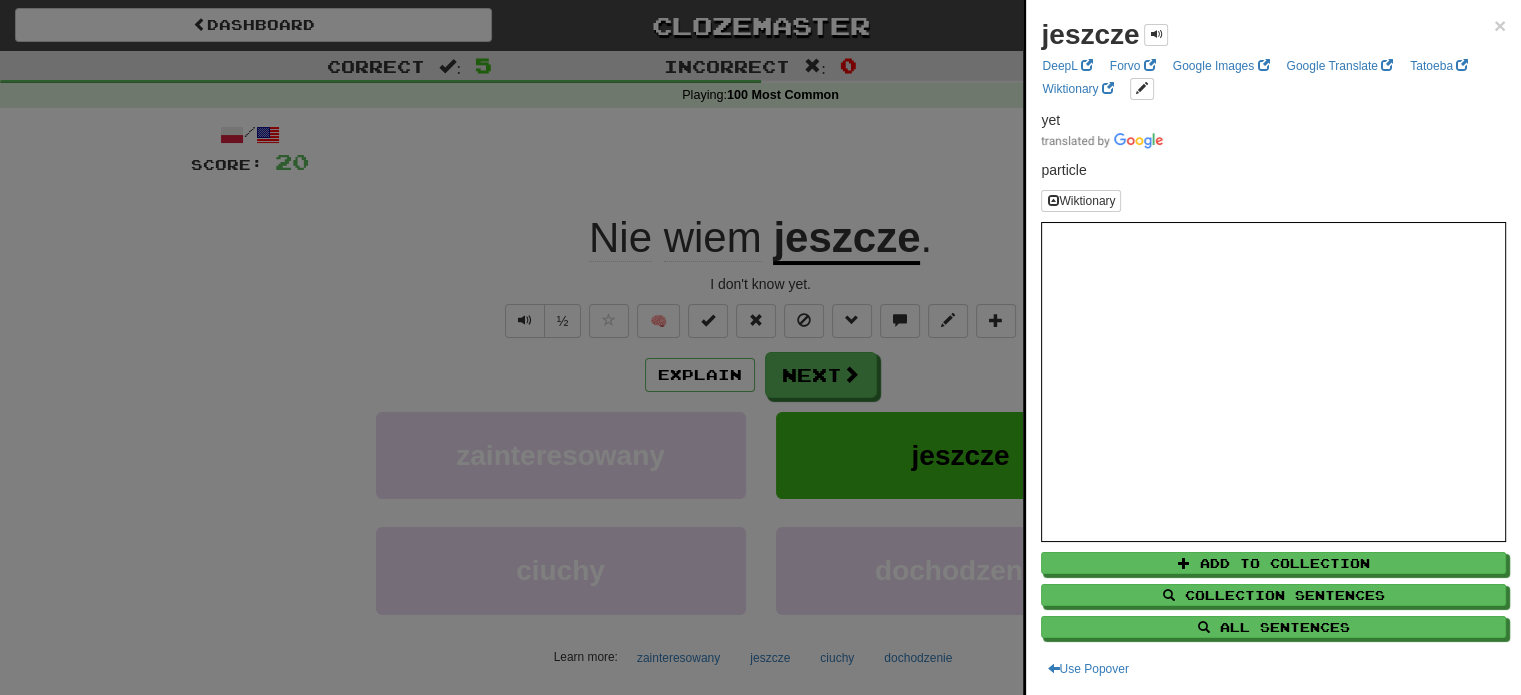 click at bounding box center (760, 347) 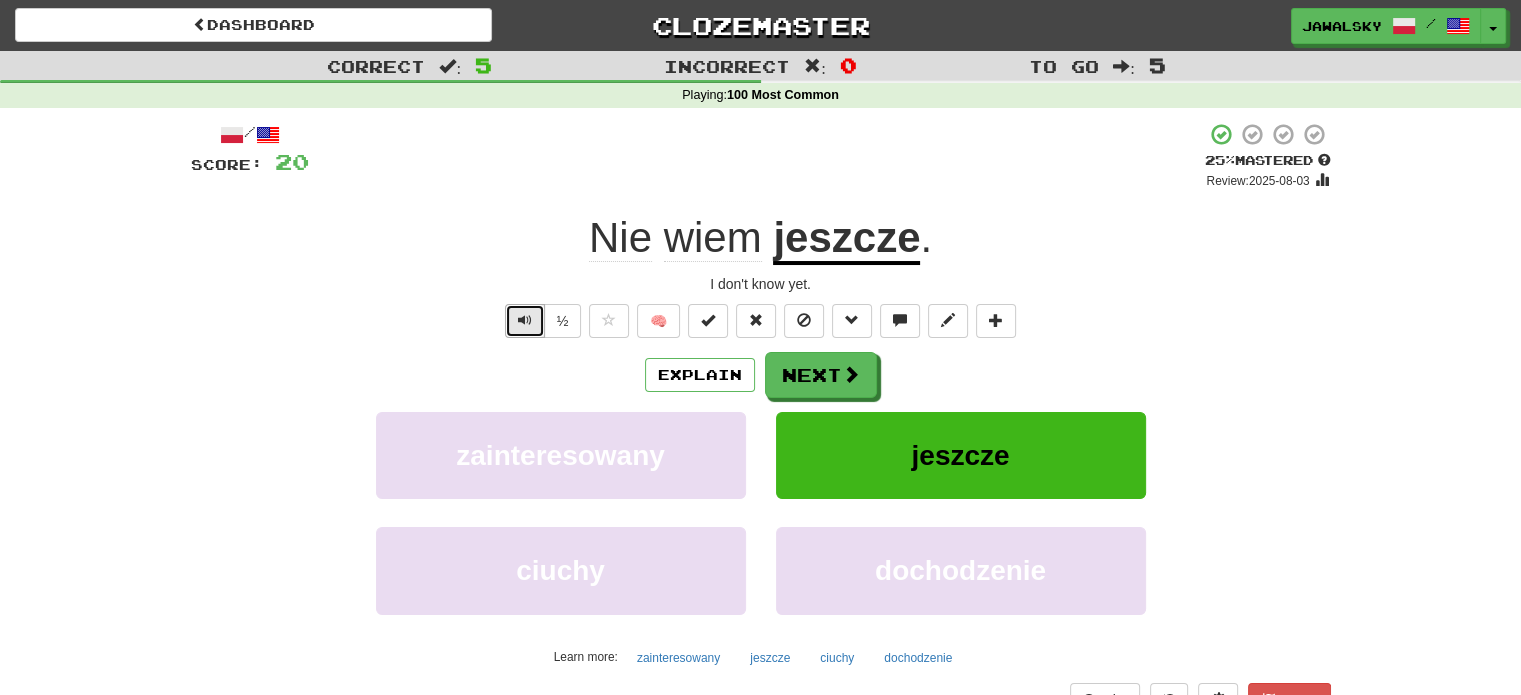 click at bounding box center (525, 321) 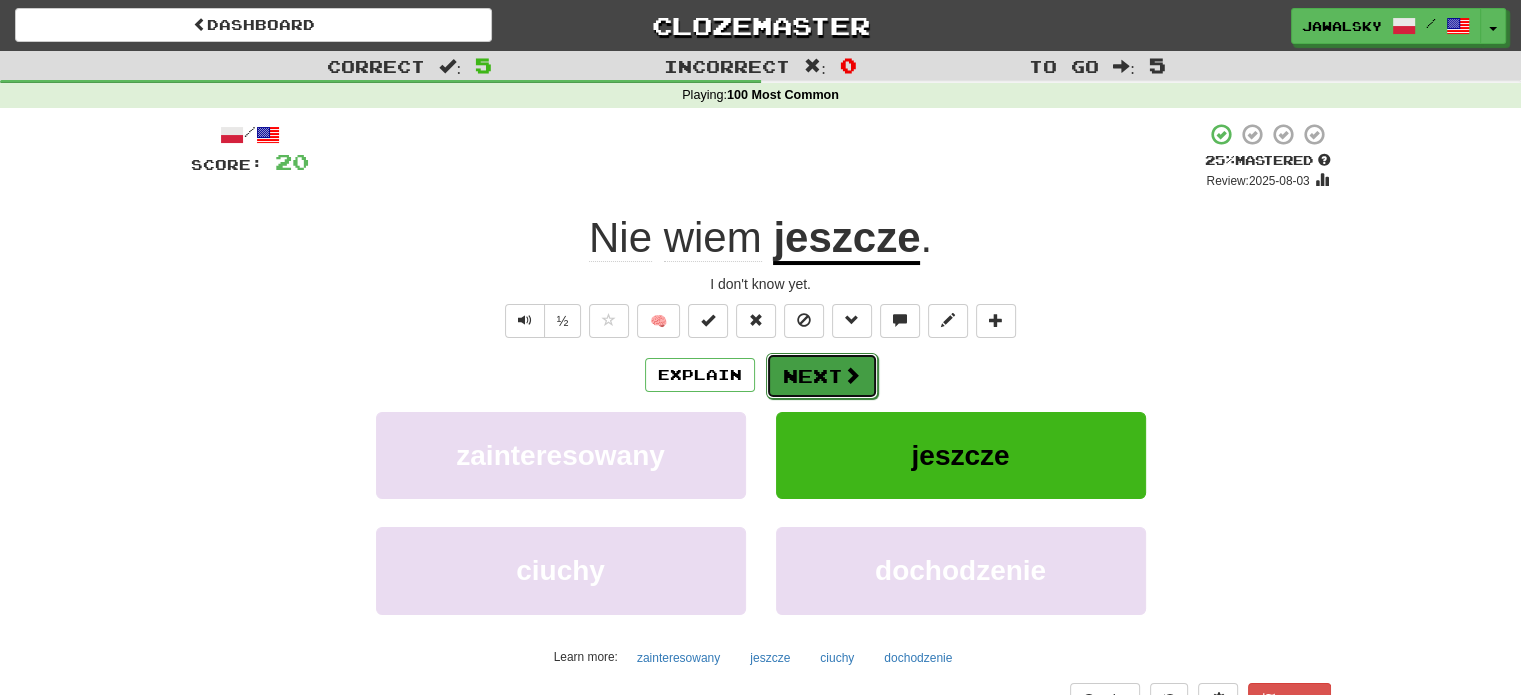 click on "Next" at bounding box center [822, 376] 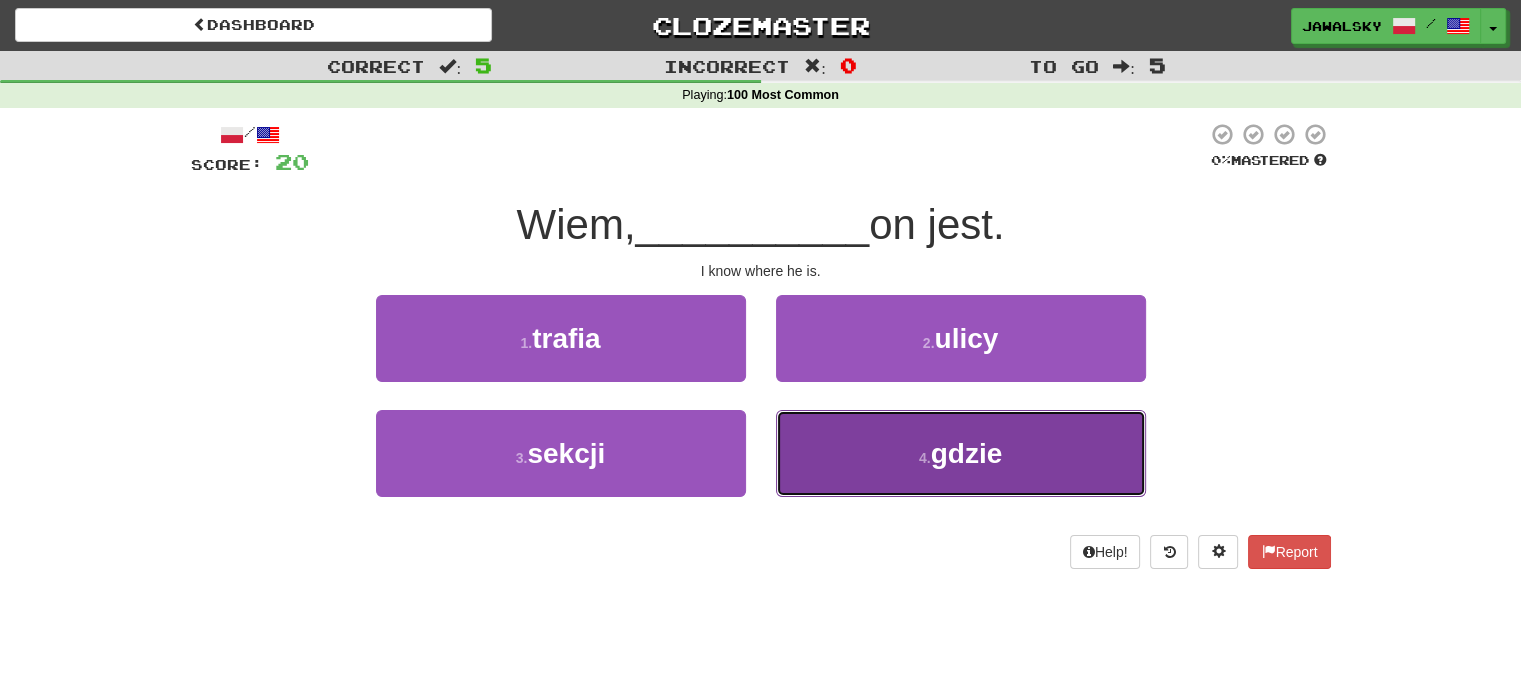 click on "4 .  gdzie" at bounding box center [961, 453] 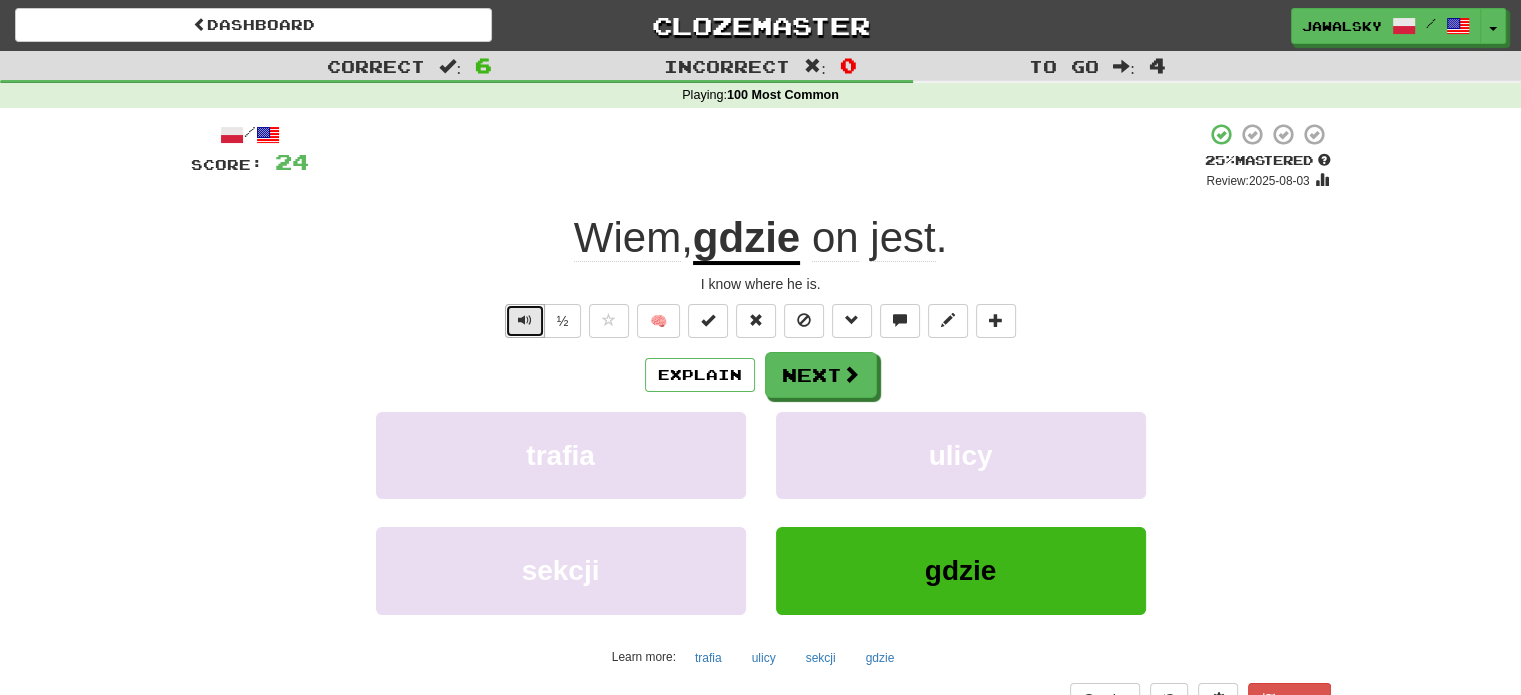 click at bounding box center [525, 321] 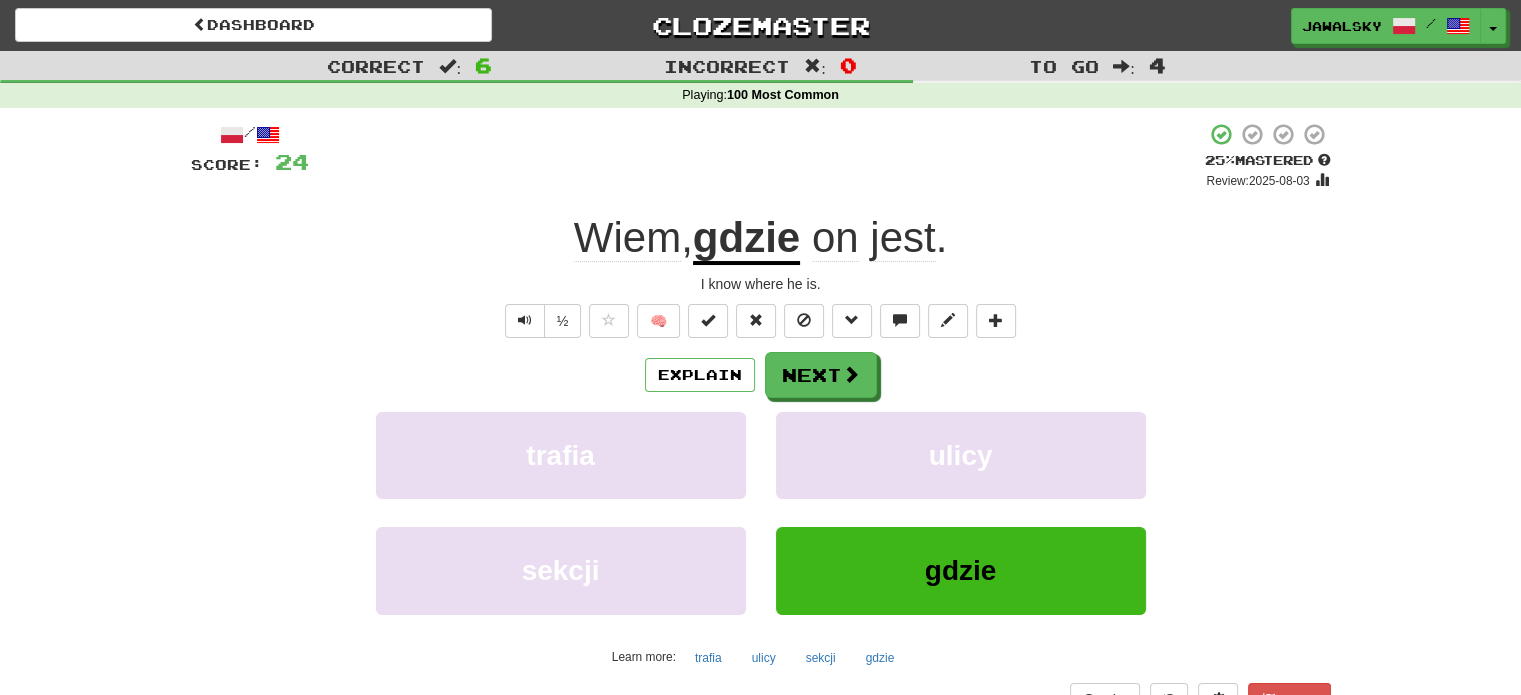 click on "Explain Next" at bounding box center (761, 375) 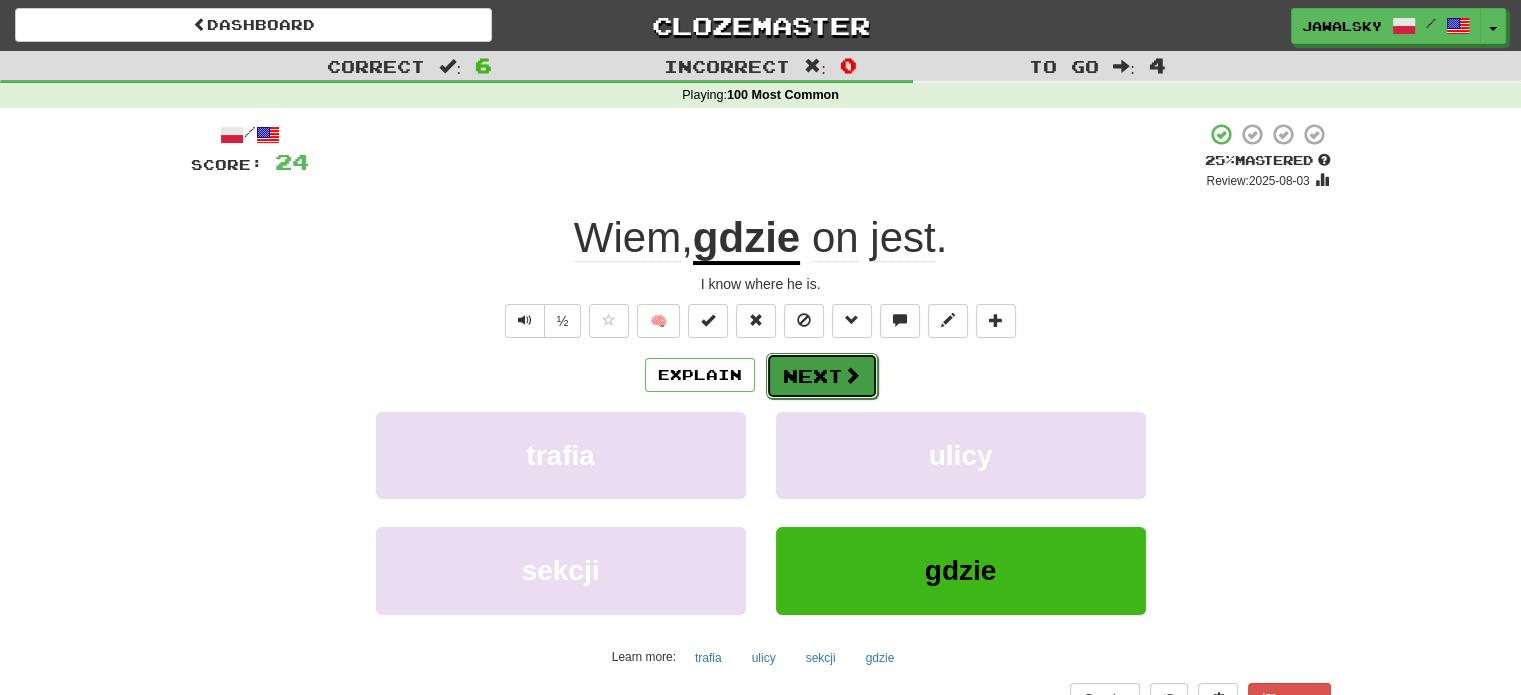 click on "Next" at bounding box center [822, 376] 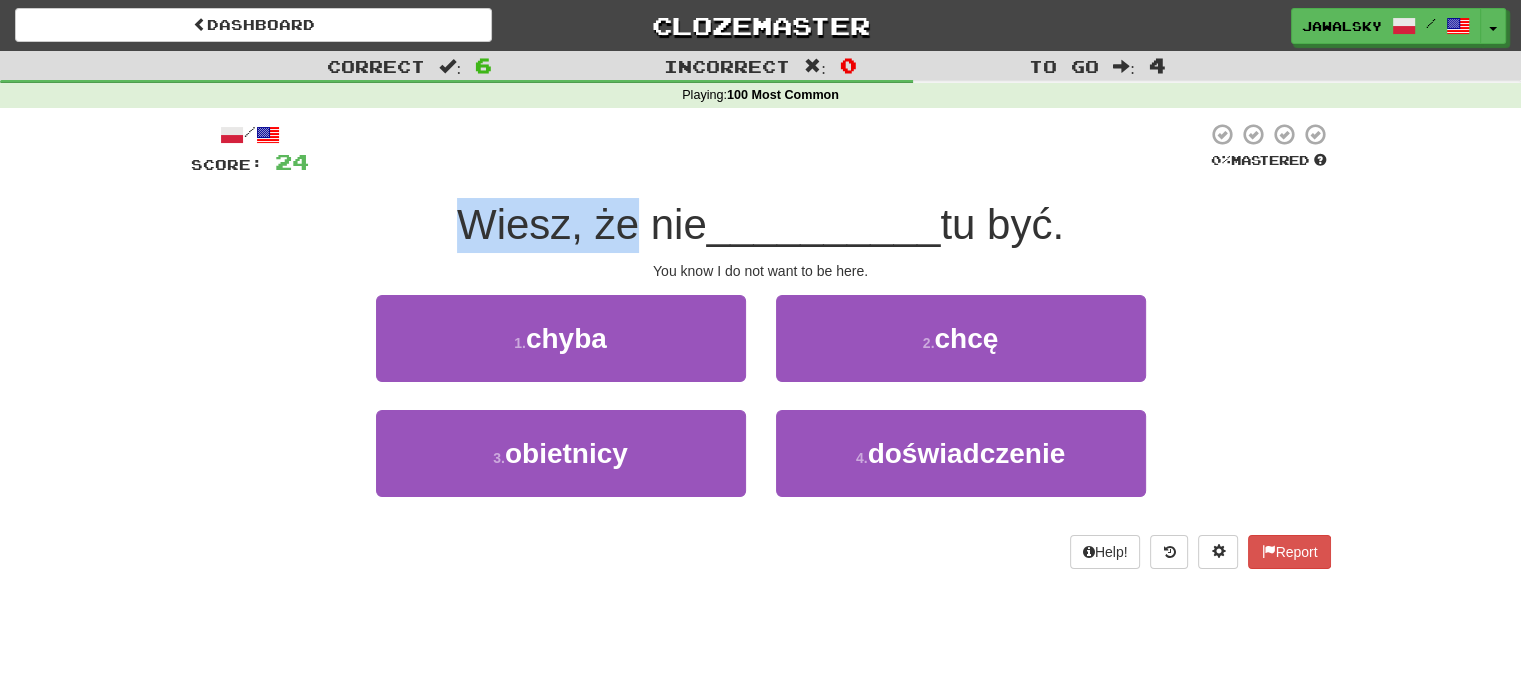 drag, startPoint x: 447, startPoint y: 227, endPoint x: 621, endPoint y: 185, distance: 178.99721 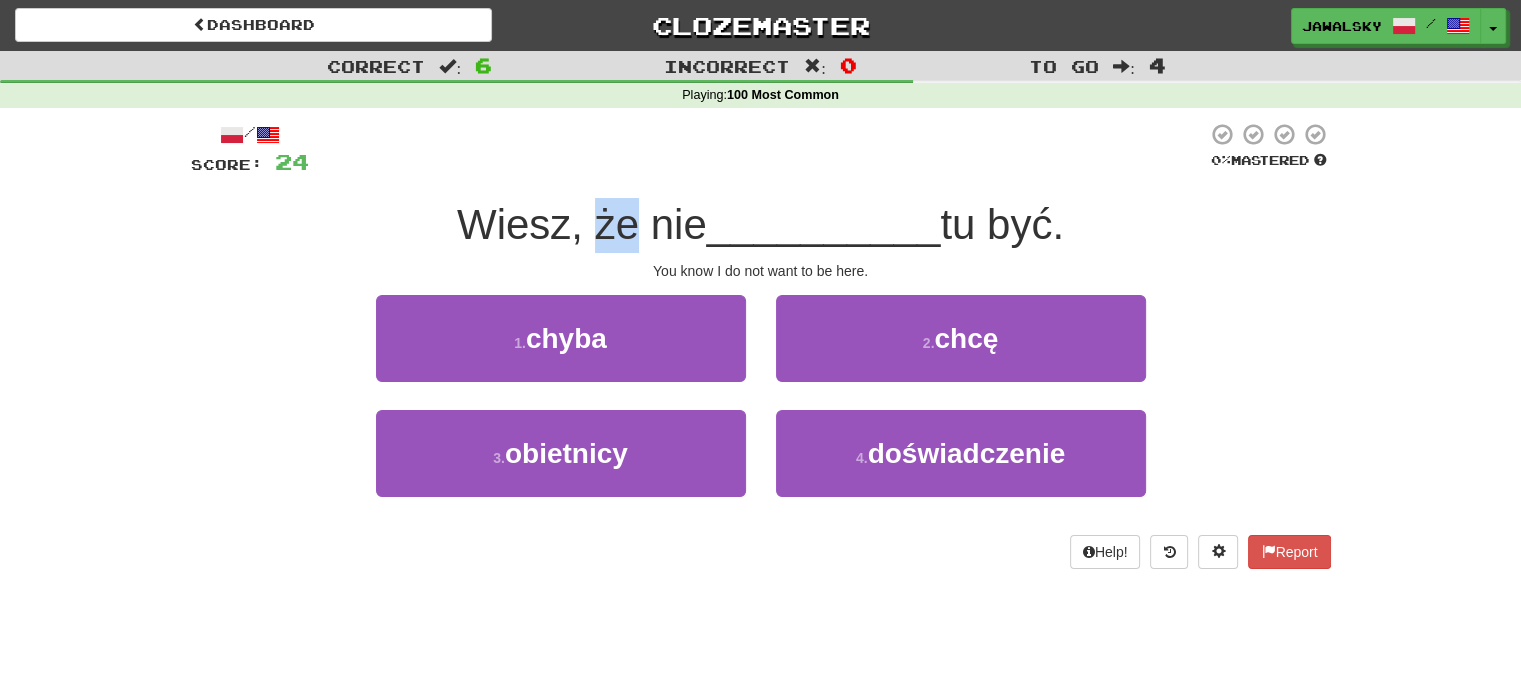 drag, startPoint x: 586, startPoint y: 219, endPoint x: 626, endPoint y: 211, distance: 40.792156 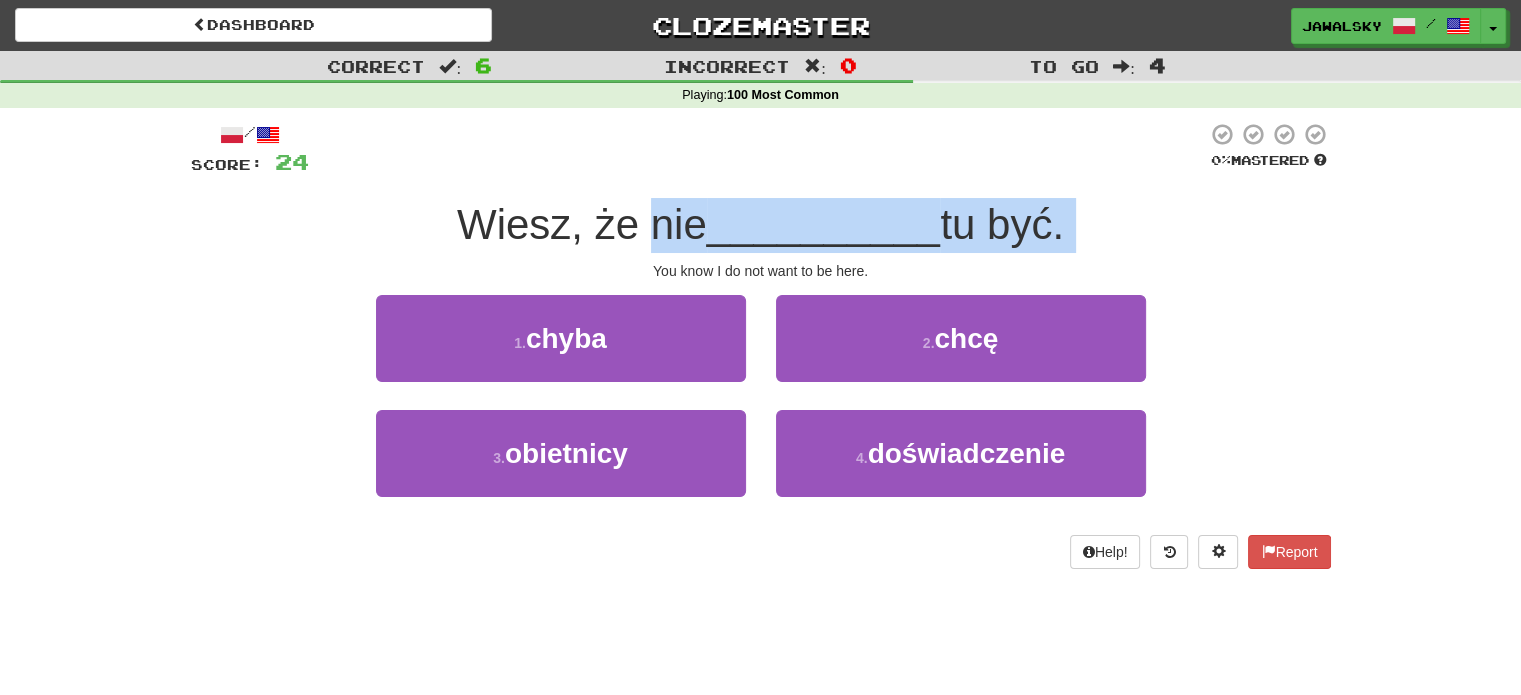 drag, startPoint x: 646, startPoint y: 273, endPoint x: 598, endPoint y: 187, distance: 98.48858 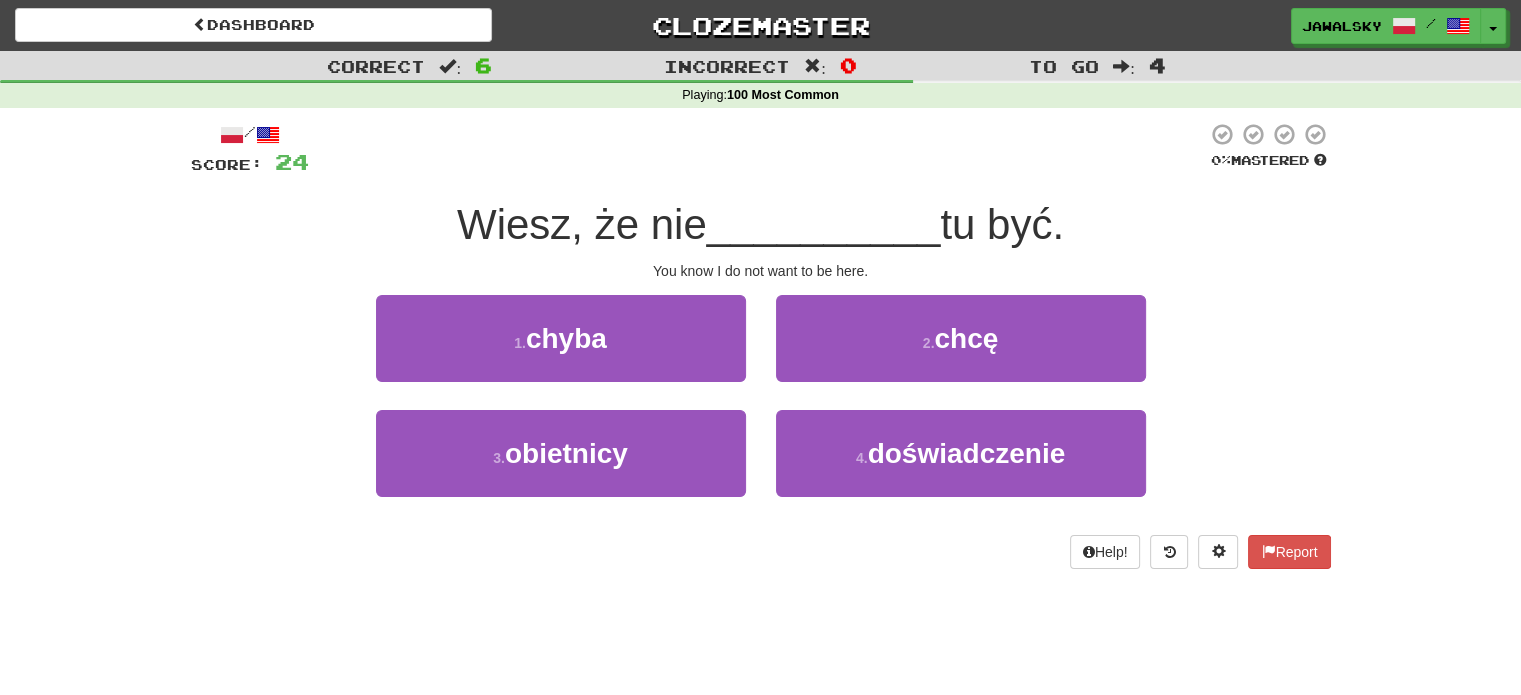 click on "Wiesz, że nie" at bounding box center [582, 224] 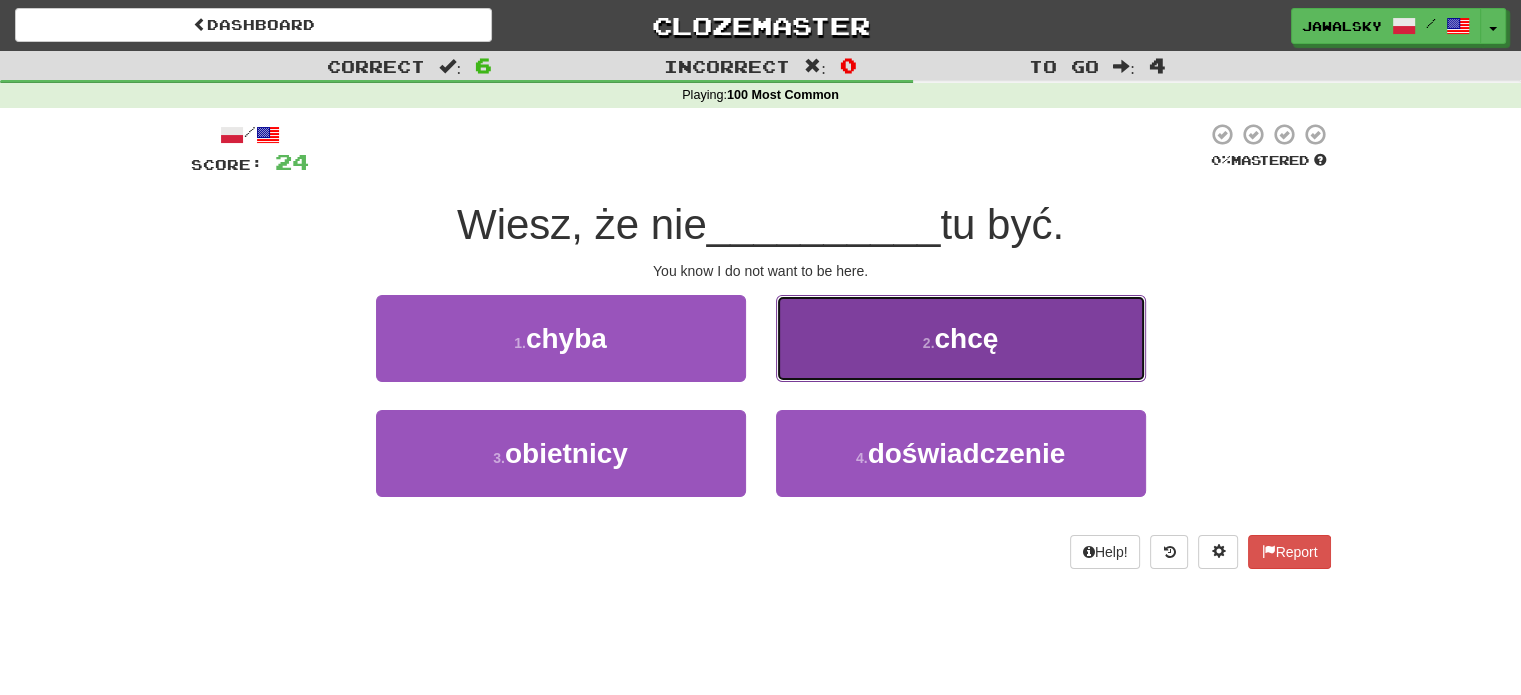 click on "2 .  chcę" at bounding box center [961, 338] 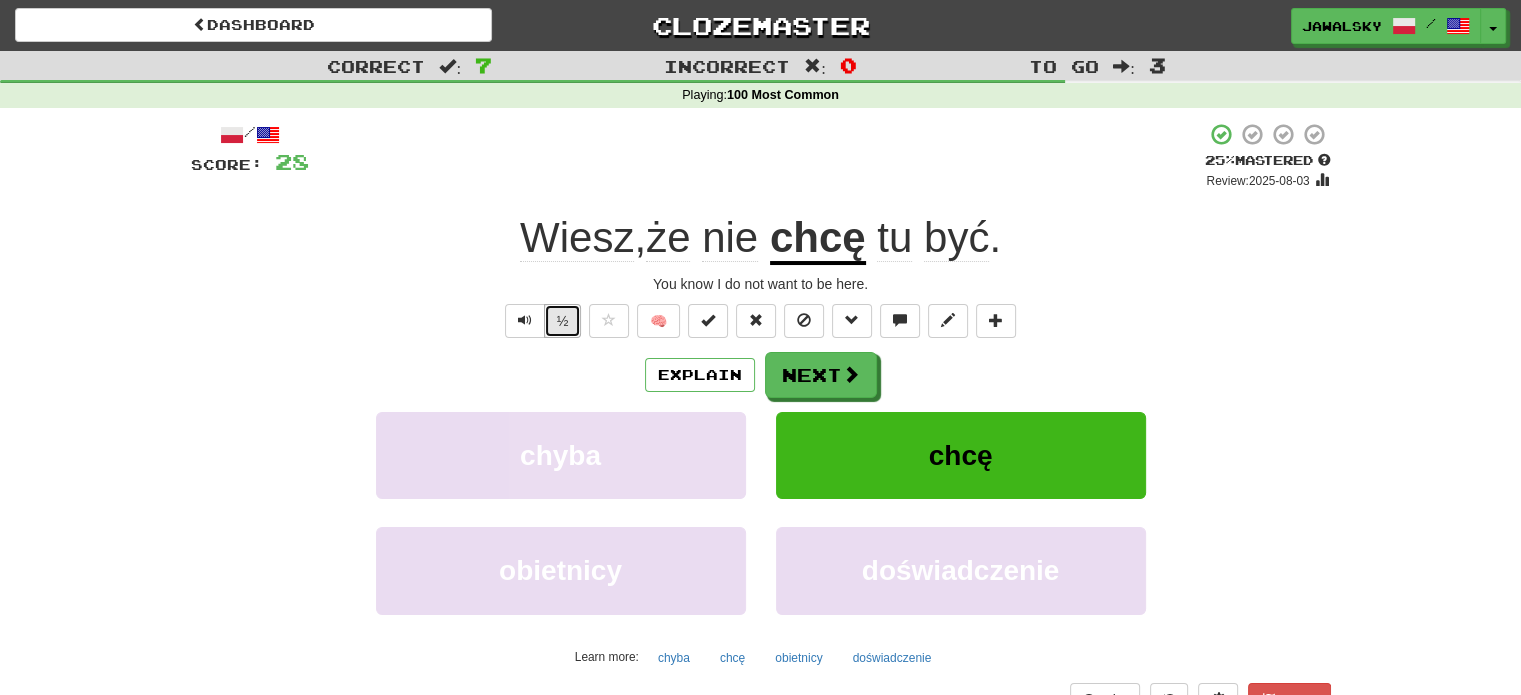 click on "½" at bounding box center (563, 321) 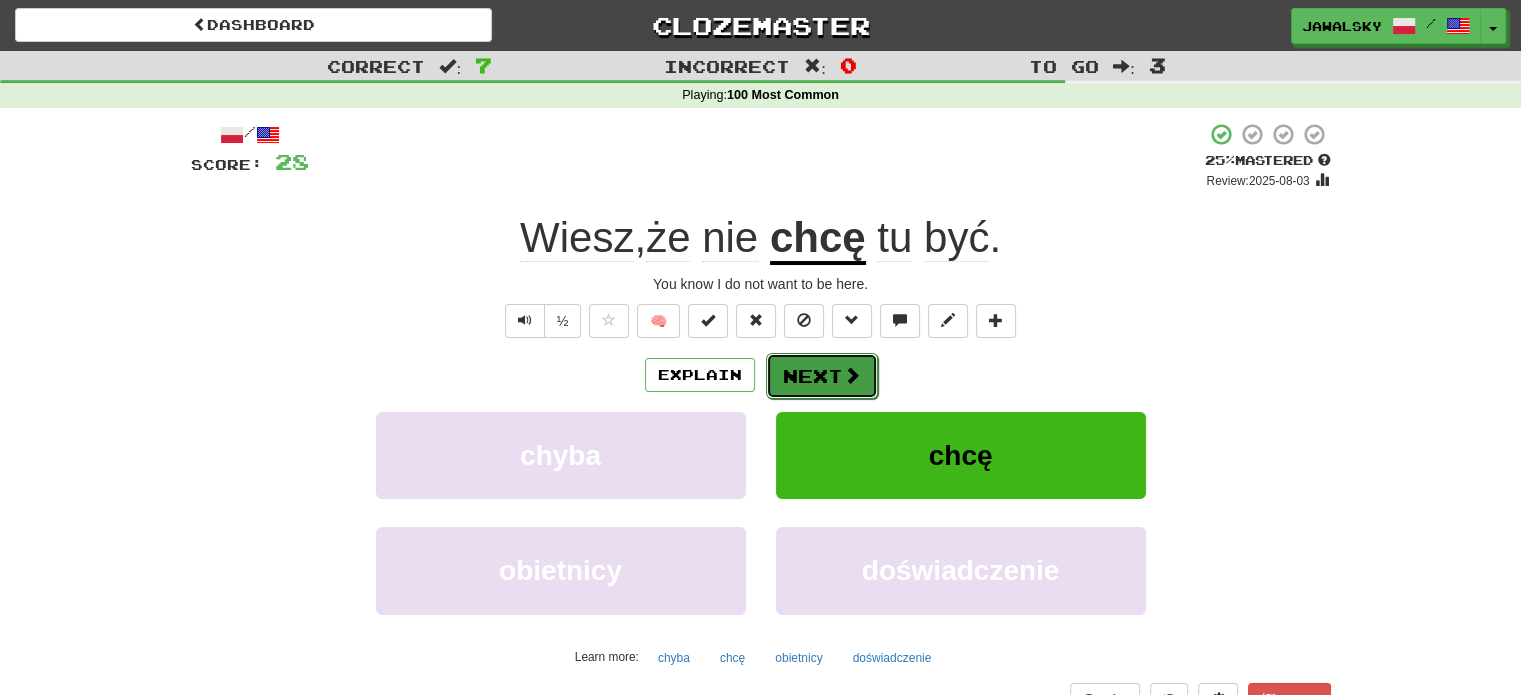 click on "Next" at bounding box center (822, 376) 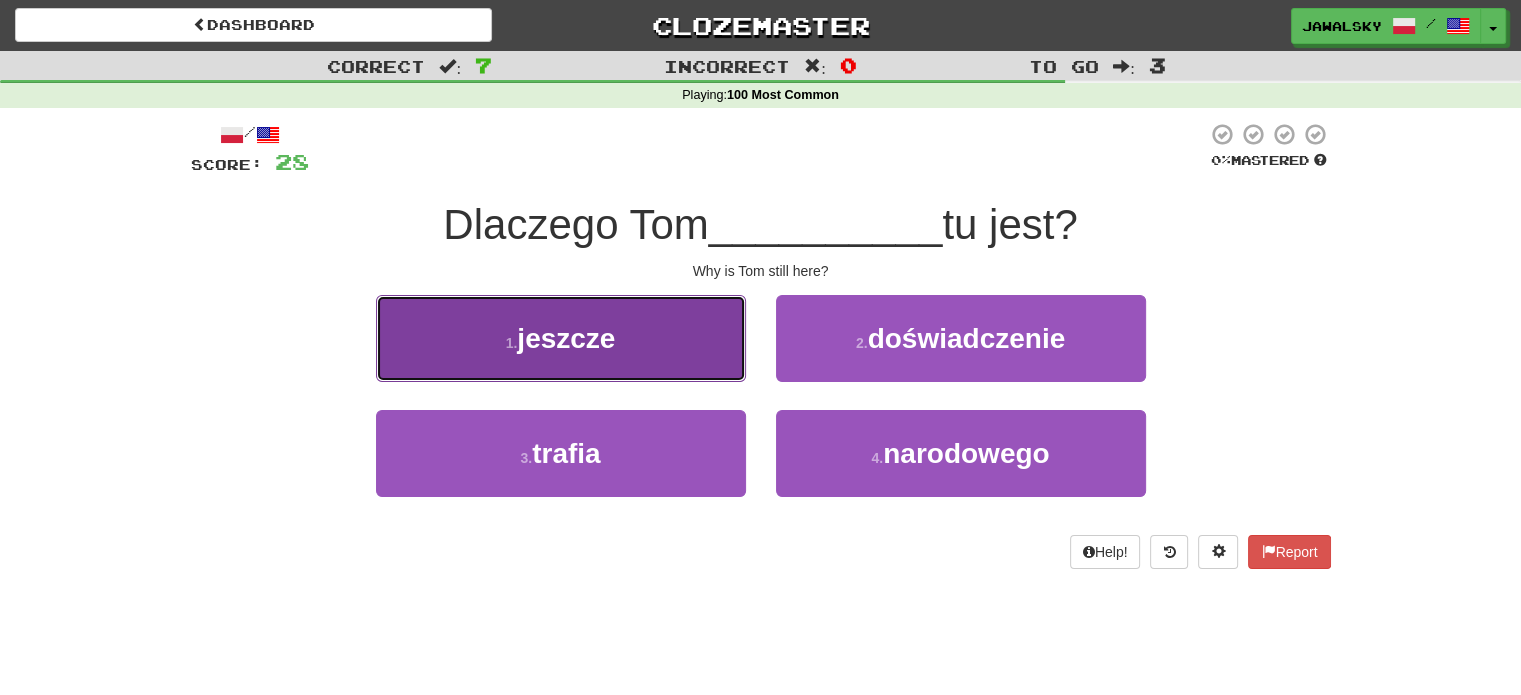 click on "1 .  jeszcze" at bounding box center (561, 338) 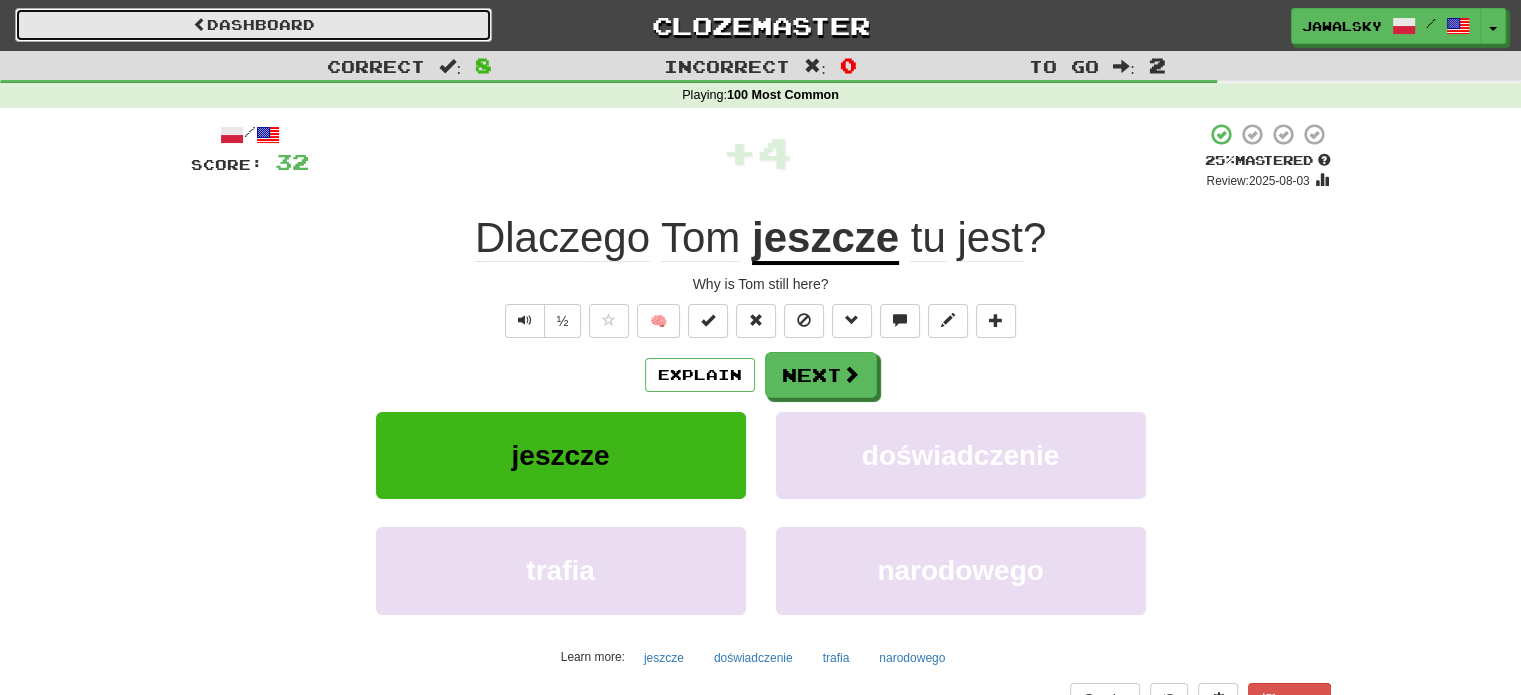 click on "Dashboard" at bounding box center (253, 25) 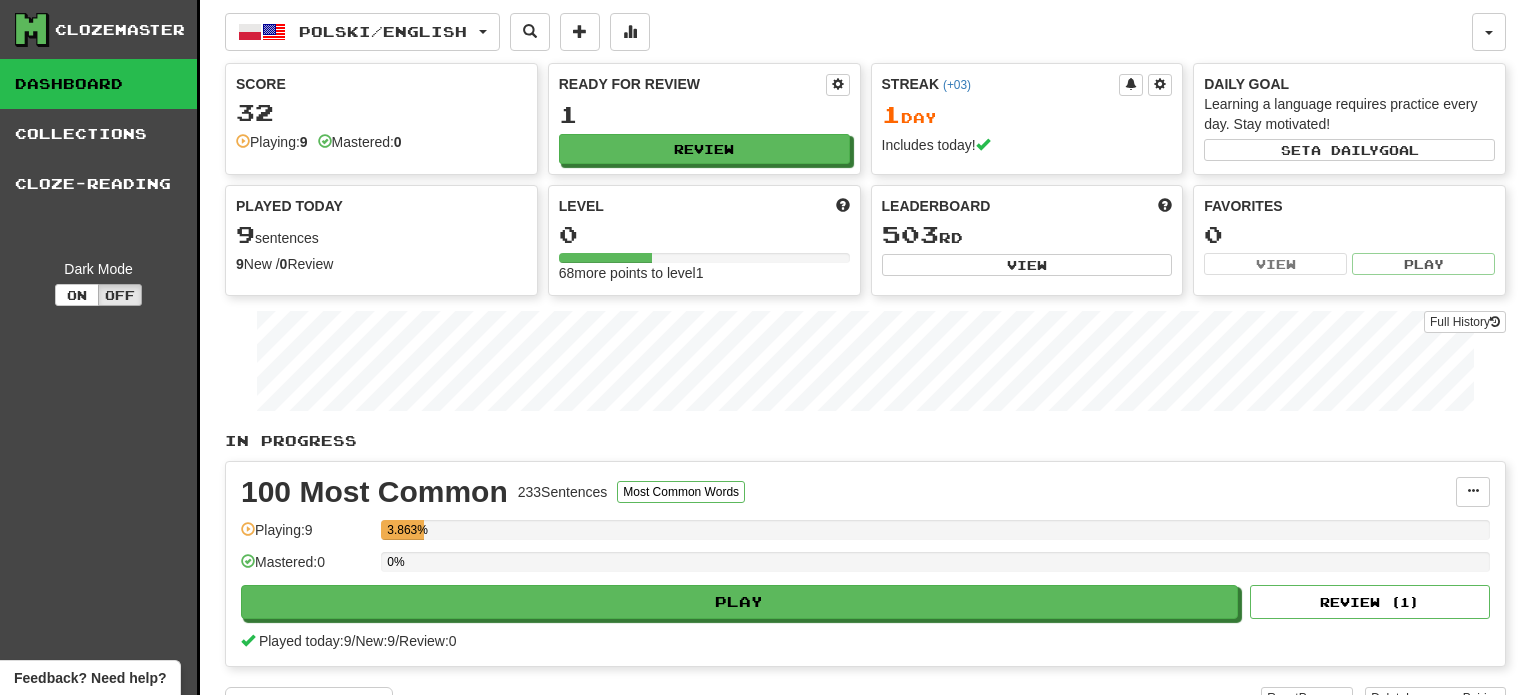 scroll, scrollTop: 0, scrollLeft: 0, axis: both 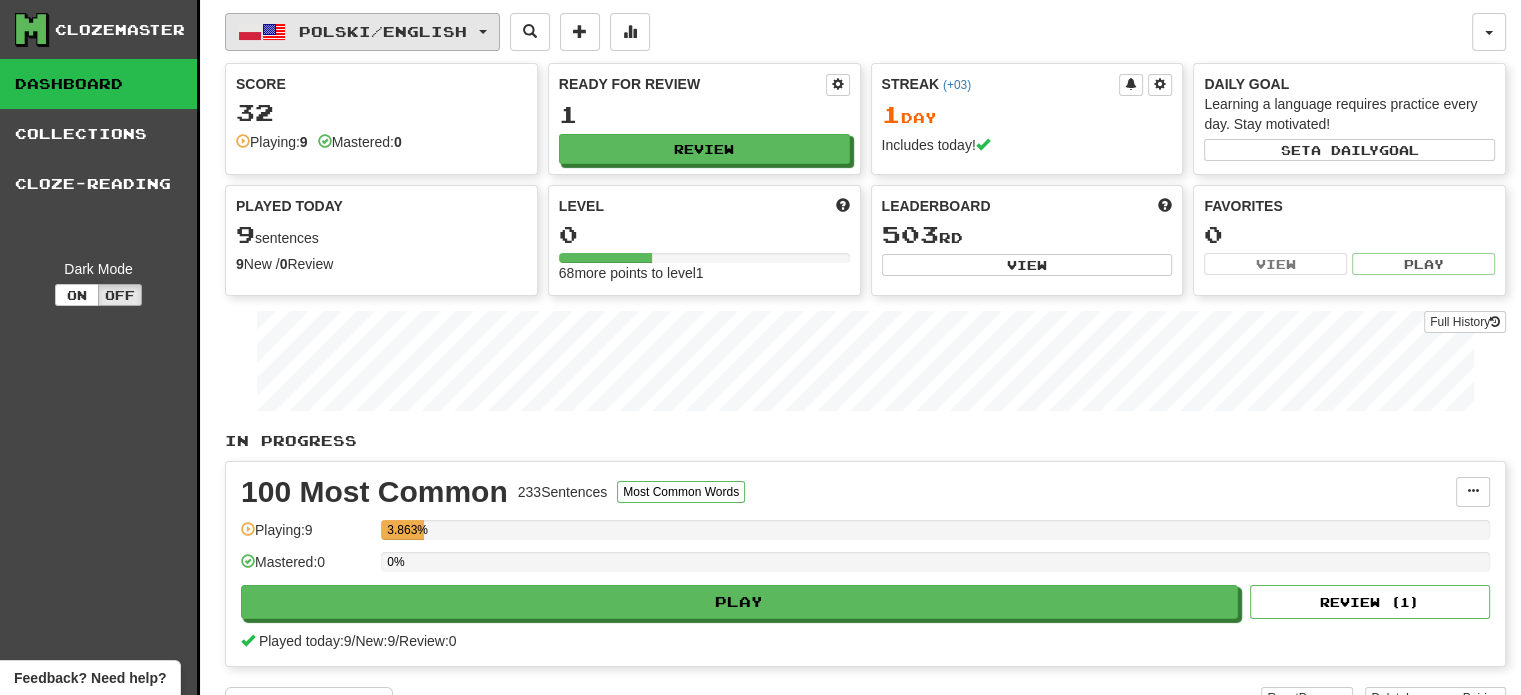 click on "Polski  /  English" at bounding box center (362, 32) 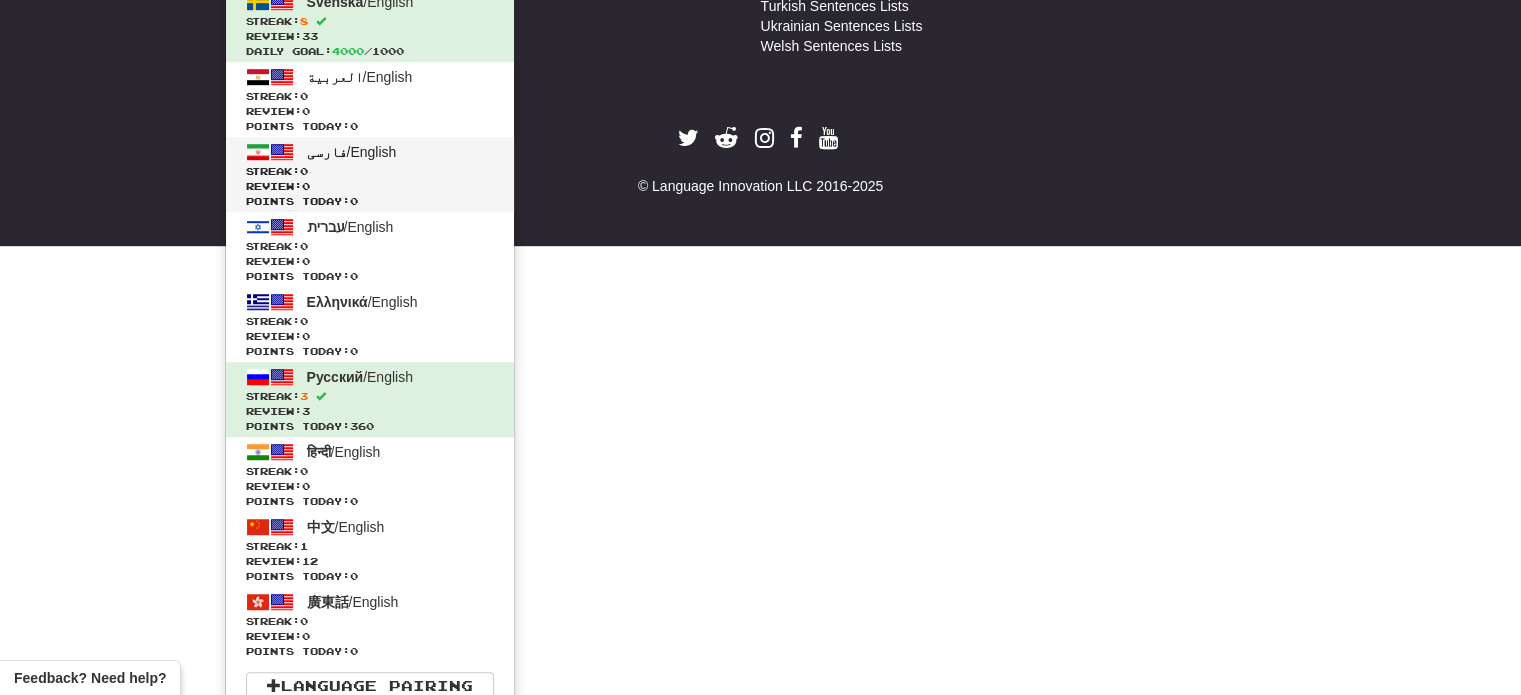 scroll, scrollTop: 1216, scrollLeft: 0, axis: vertical 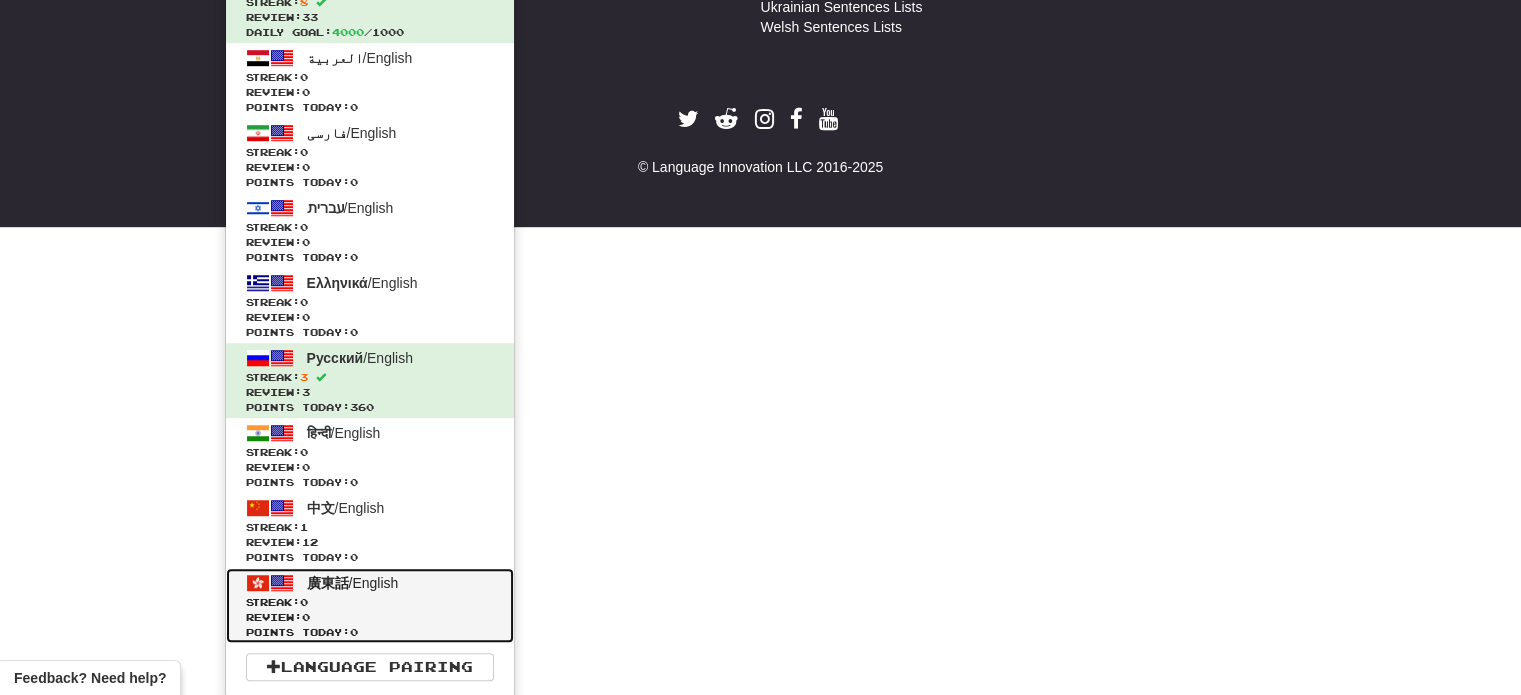 drag, startPoint x: 359, startPoint y: 620, endPoint x: 309, endPoint y: 612, distance: 50.635956 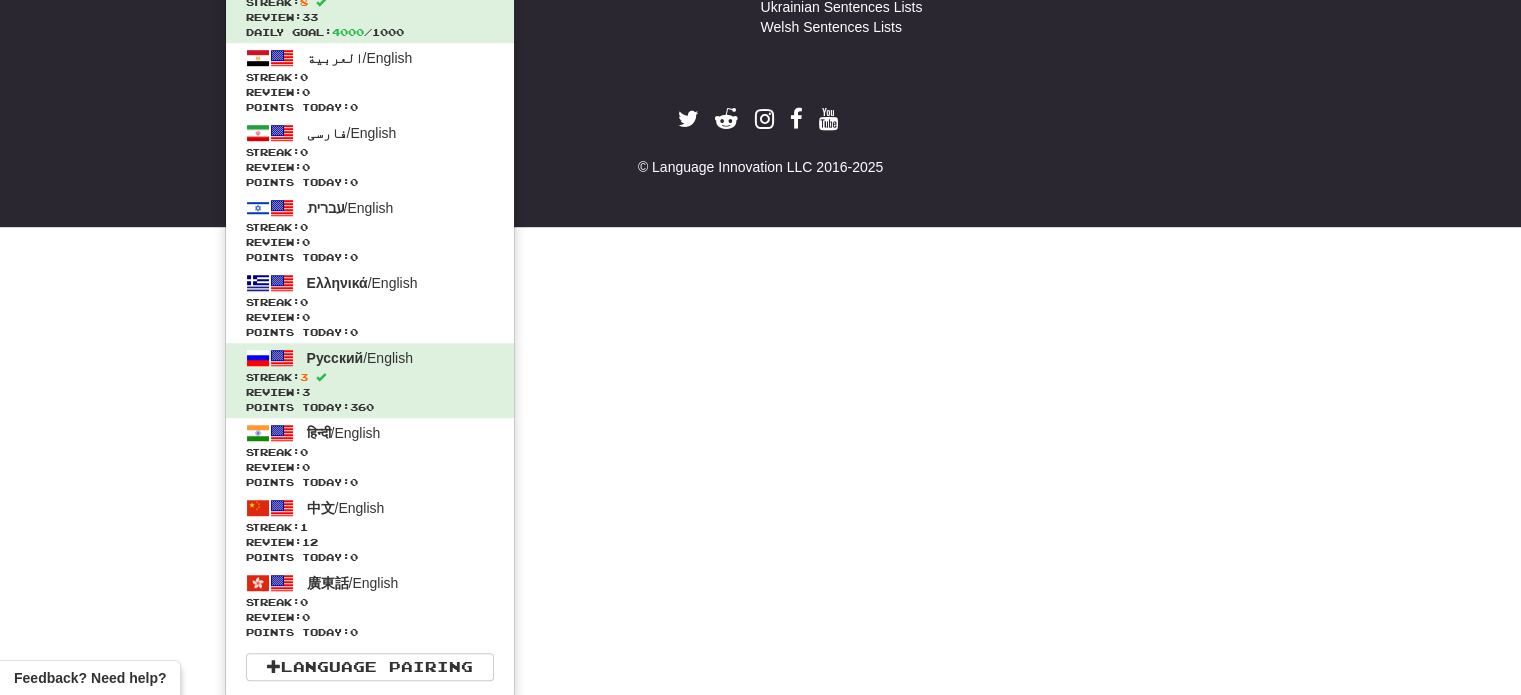 scroll, scrollTop: 744, scrollLeft: 0, axis: vertical 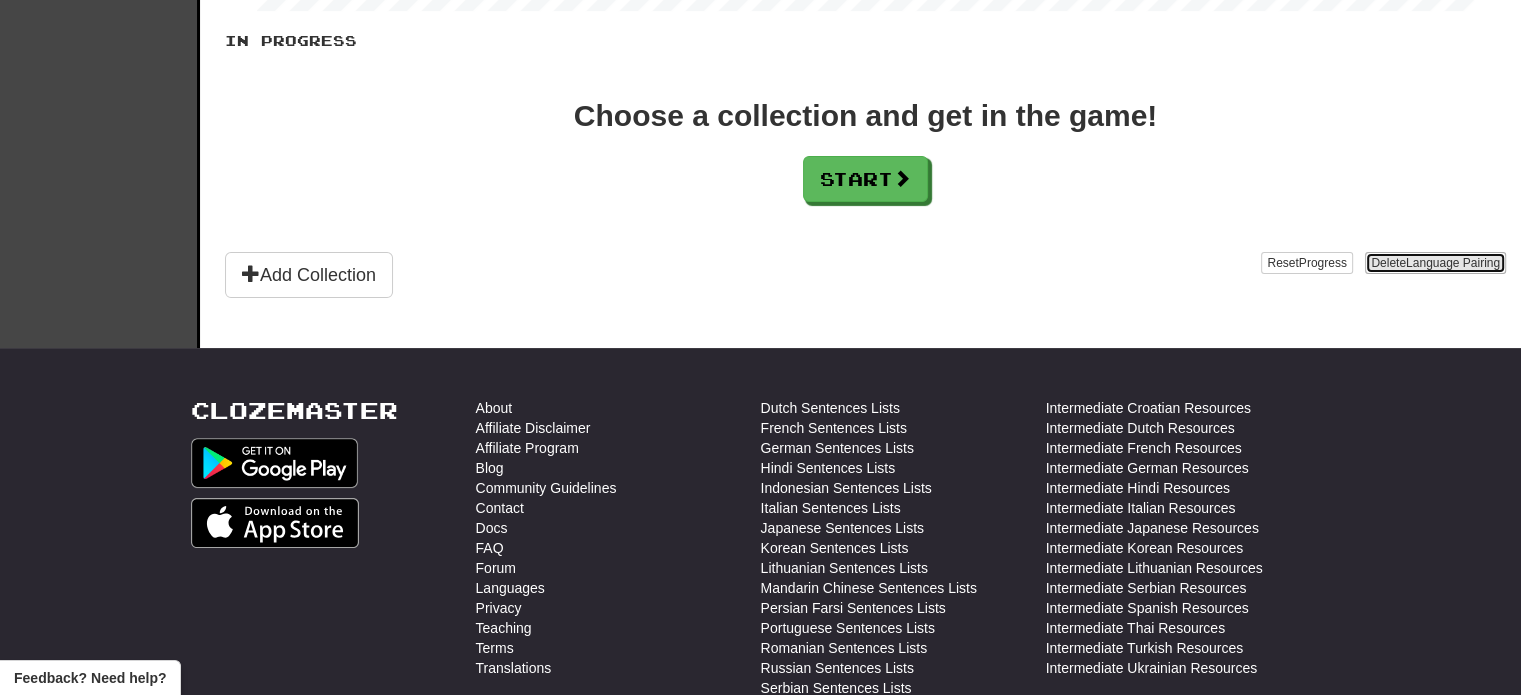 click on "Language Pairing" at bounding box center [1453, 263] 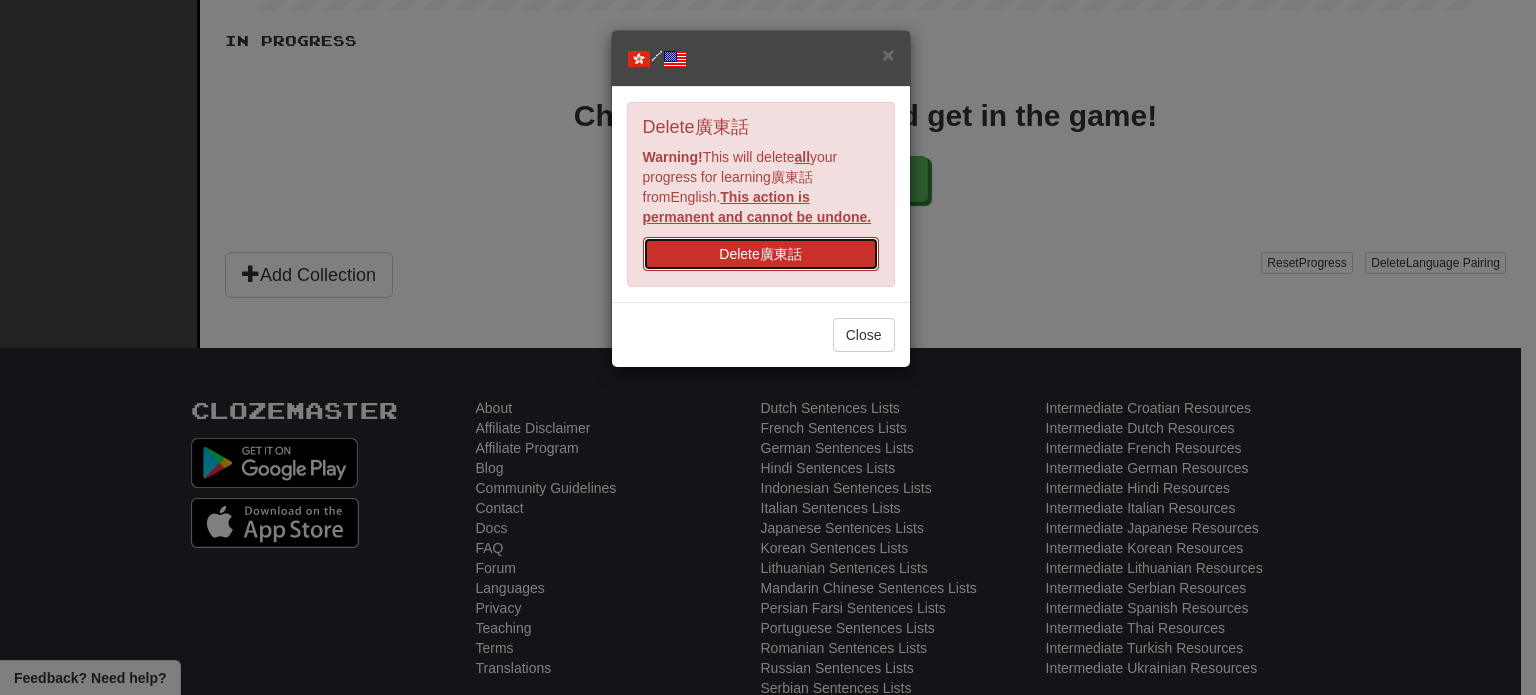 click on "Delete  廣東話" at bounding box center (761, 254) 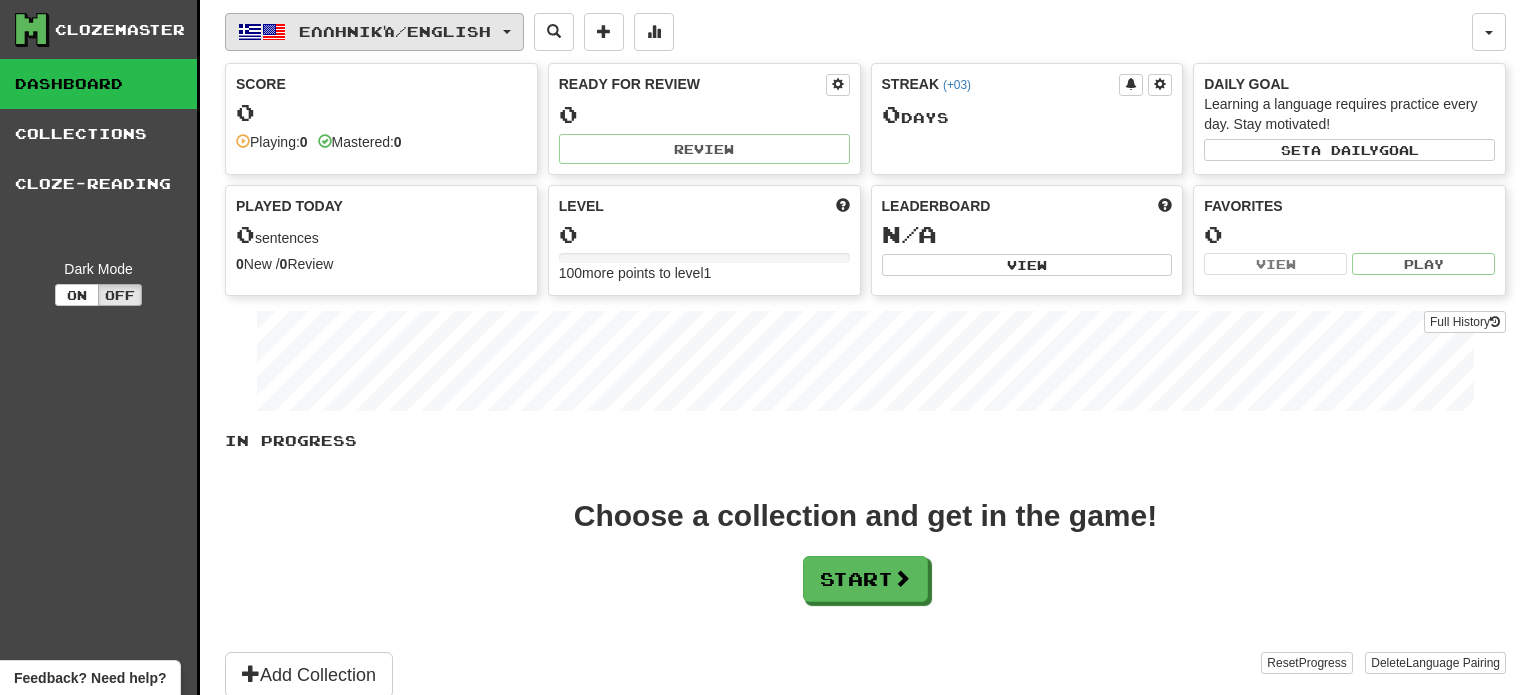 scroll, scrollTop: 0, scrollLeft: 0, axis: both 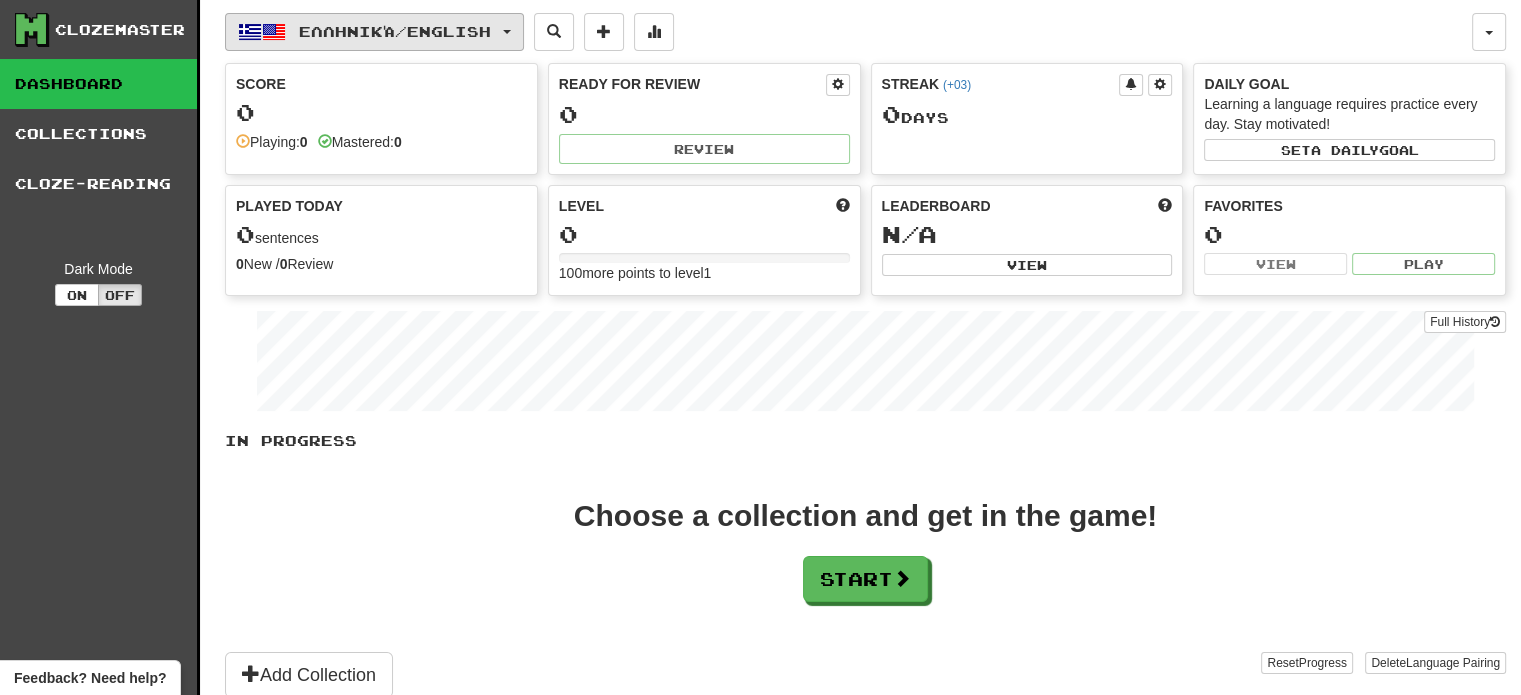click on "Ελληνικά  /  English" at bounding box center (395, 31) 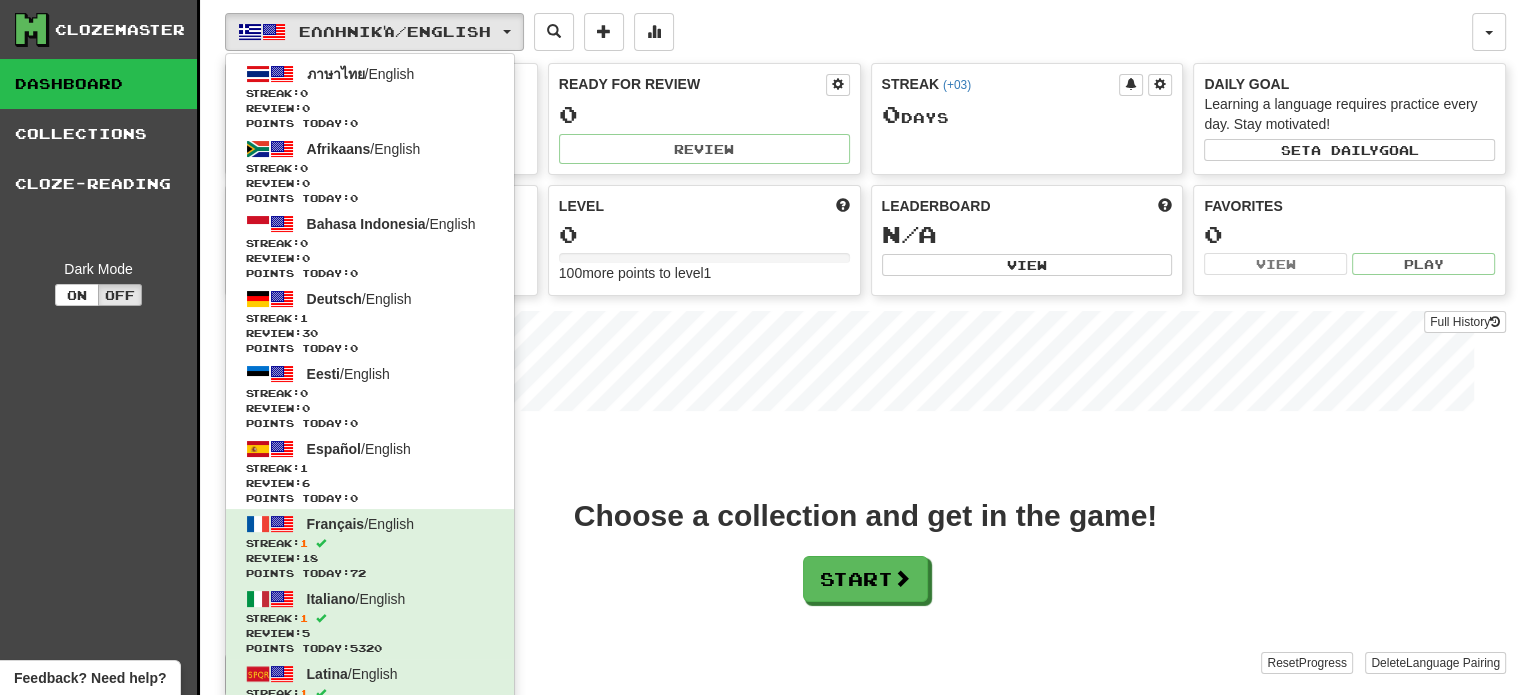 click on "Ελληνικά  /  English ภาษาไทย  /  English Streak:  0   Review:  0 Points today:  0 Afrikaans  /  English Streak:  0   Review:  0 Points today:  0 Bahasa Indonesia  /  English Streak:  0   Review:  0 Points today:  0 Deutsch  /  English Streak:  1   Review:  30 Points today:  0 Eesti  /  English Streak:  0   Review:  0 Points today:  0 Español  /  English Streak:  1   Review:  6 Points today:  0 Français  /  English Streak:  1   Review:  18 Points today:  72 Italiano  /  English Streak:  1   Review:  5 Points today:  5320 Latina  /  English Streak:  1   Review:  5 Points today:  16 Magyar  /  English Streak:  1   Review:  2 Points today:  4 Nederlands  /  English Streak:  0   Review:  49 Daily Goal:  0  /  1000 Polski  /  English Streak:  1   Review:  1 Points today:  32 Português  /  English Streak:  1   Review:  4 Points today:  36 Română  /  English Streak:  0   Review:  0 Points today:  0 Suomi  /  English Streak:  2   Review:  2 Points today:  64 Svenska  /  English Streak:  8" at bounding box center (865, 374) 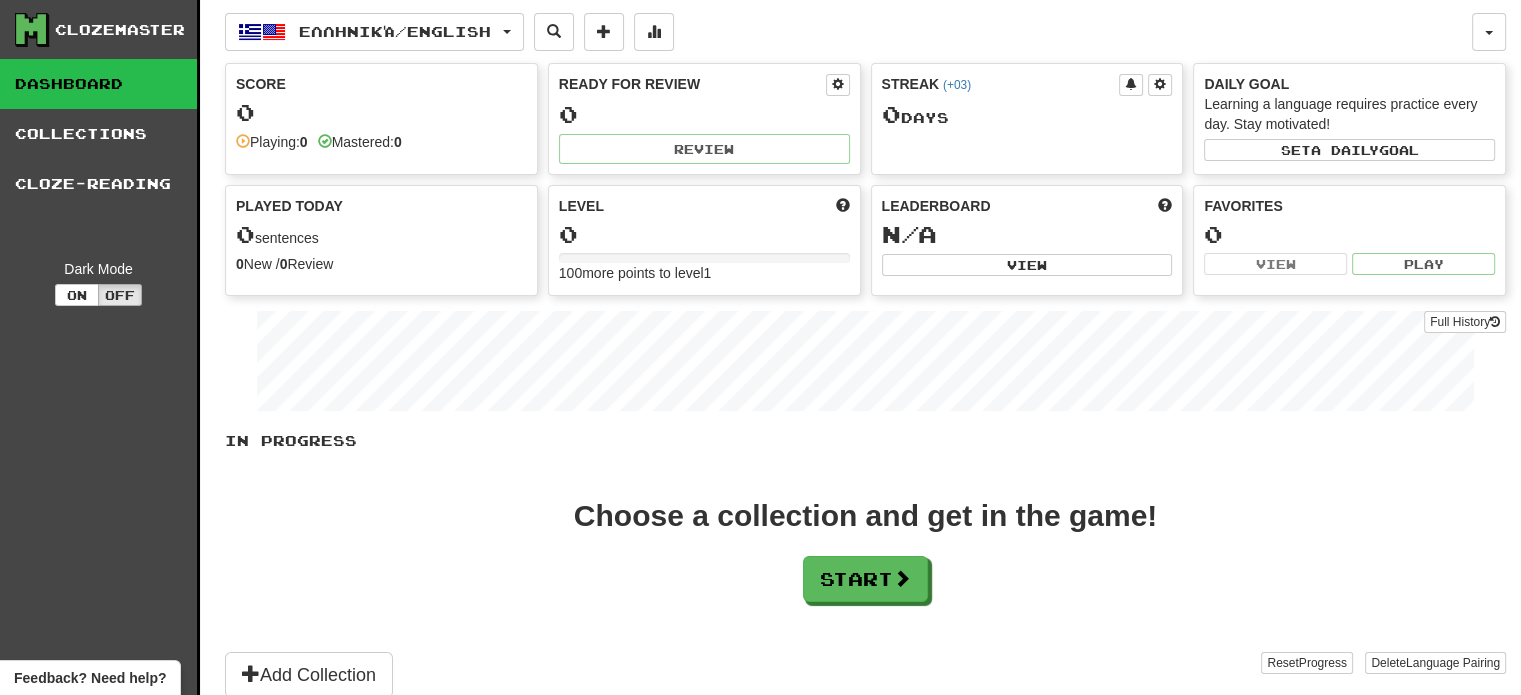 scroll, scrollTop: 300, scrollLeft: 0, axis: vertical 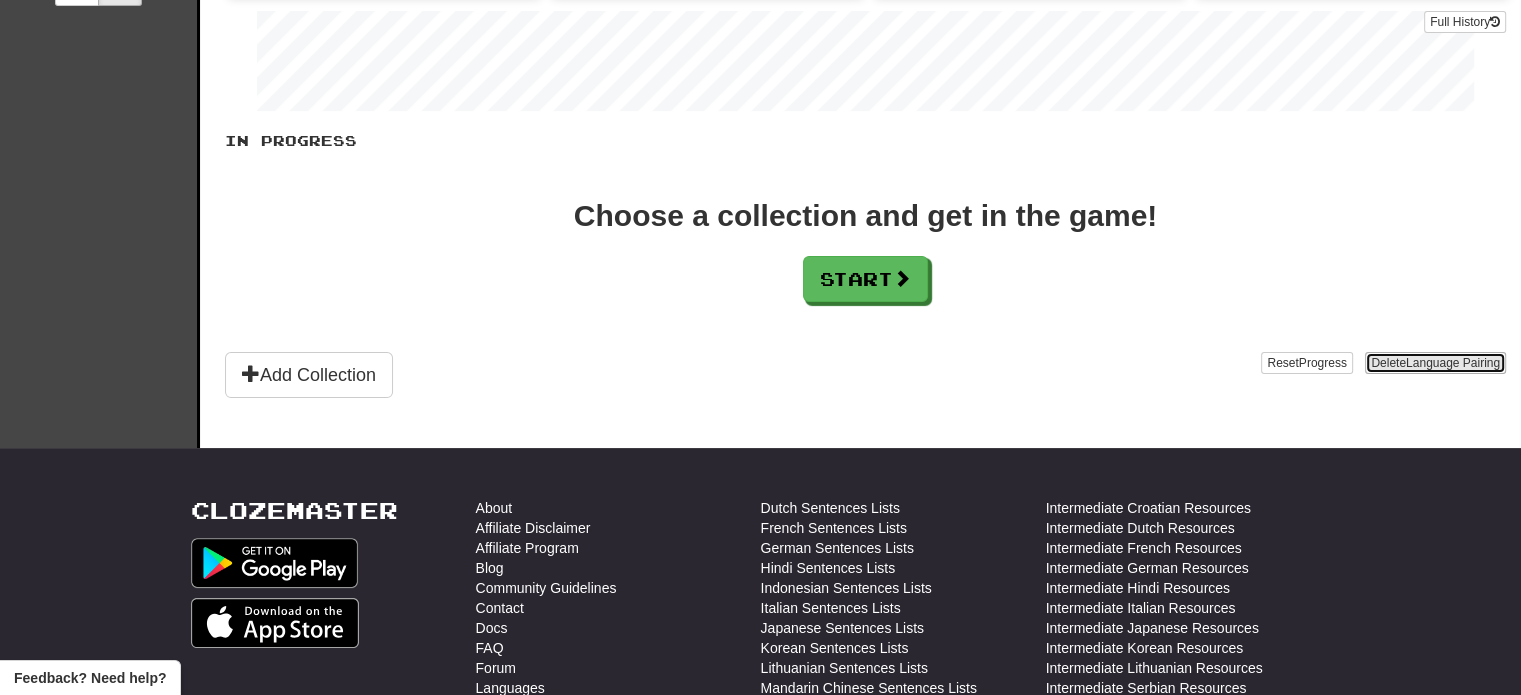 click on "Delete  Language Pairing" at bounding box center (1435, 363) 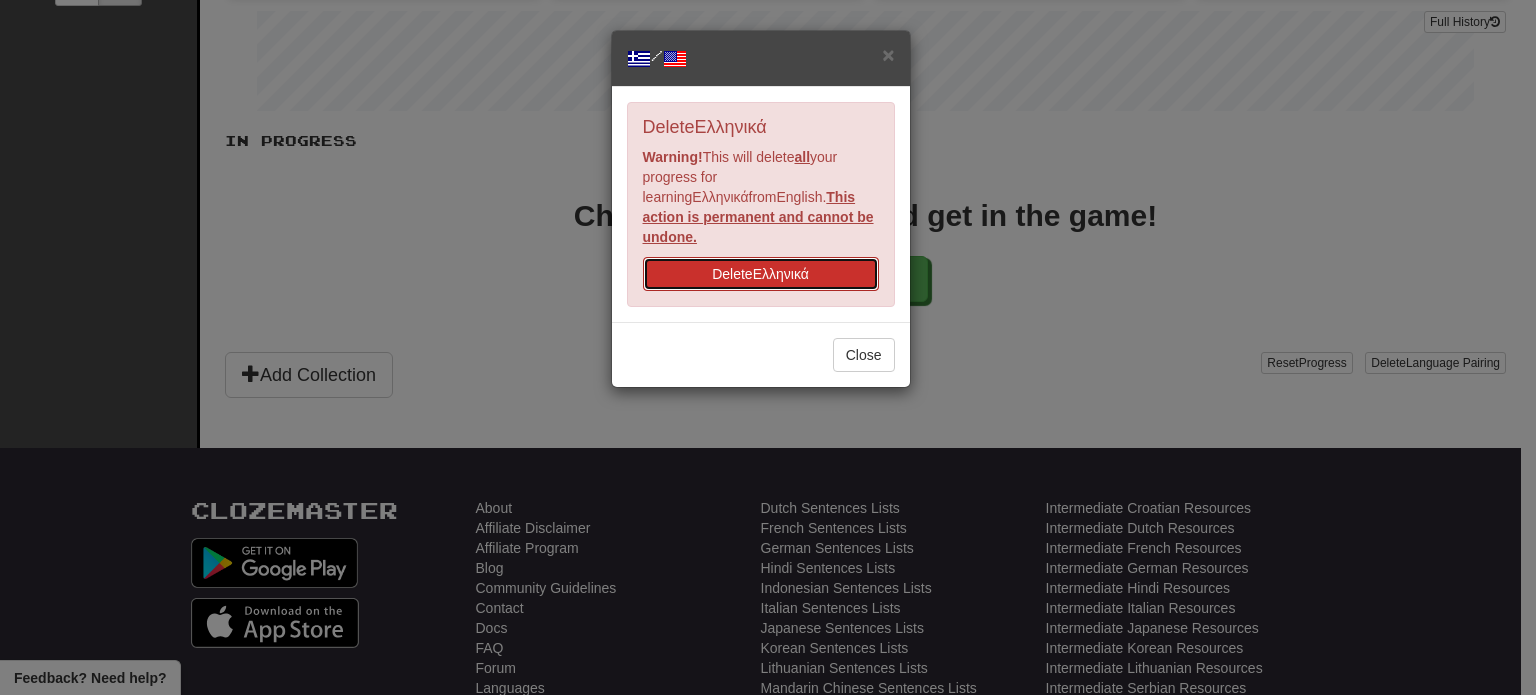click on "Delete  Ελληνικά" at bounding box center [761, 274] 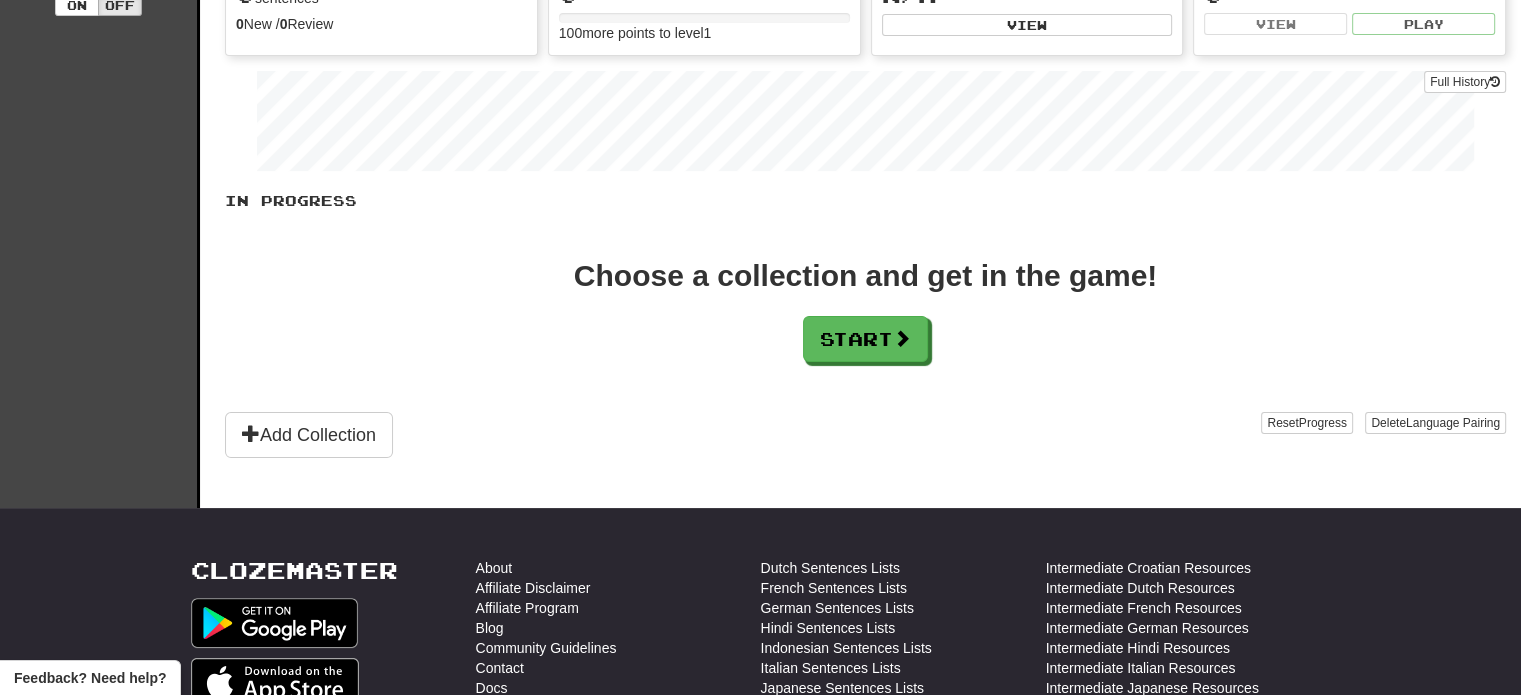 scroll, scrollTop: 400, scrollLeft: 0, axis: vertical 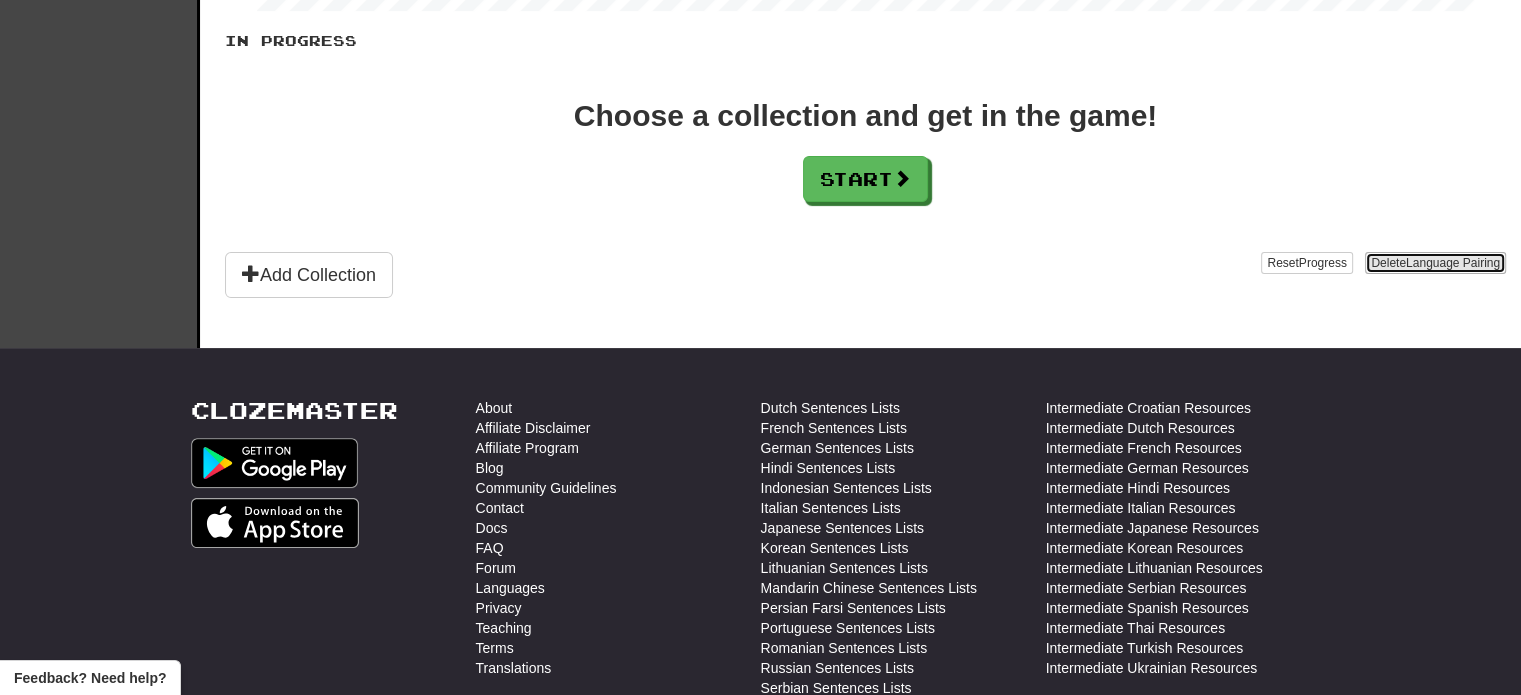 click on "Delete  Language Pairing" at bounding box center [1435, 263] 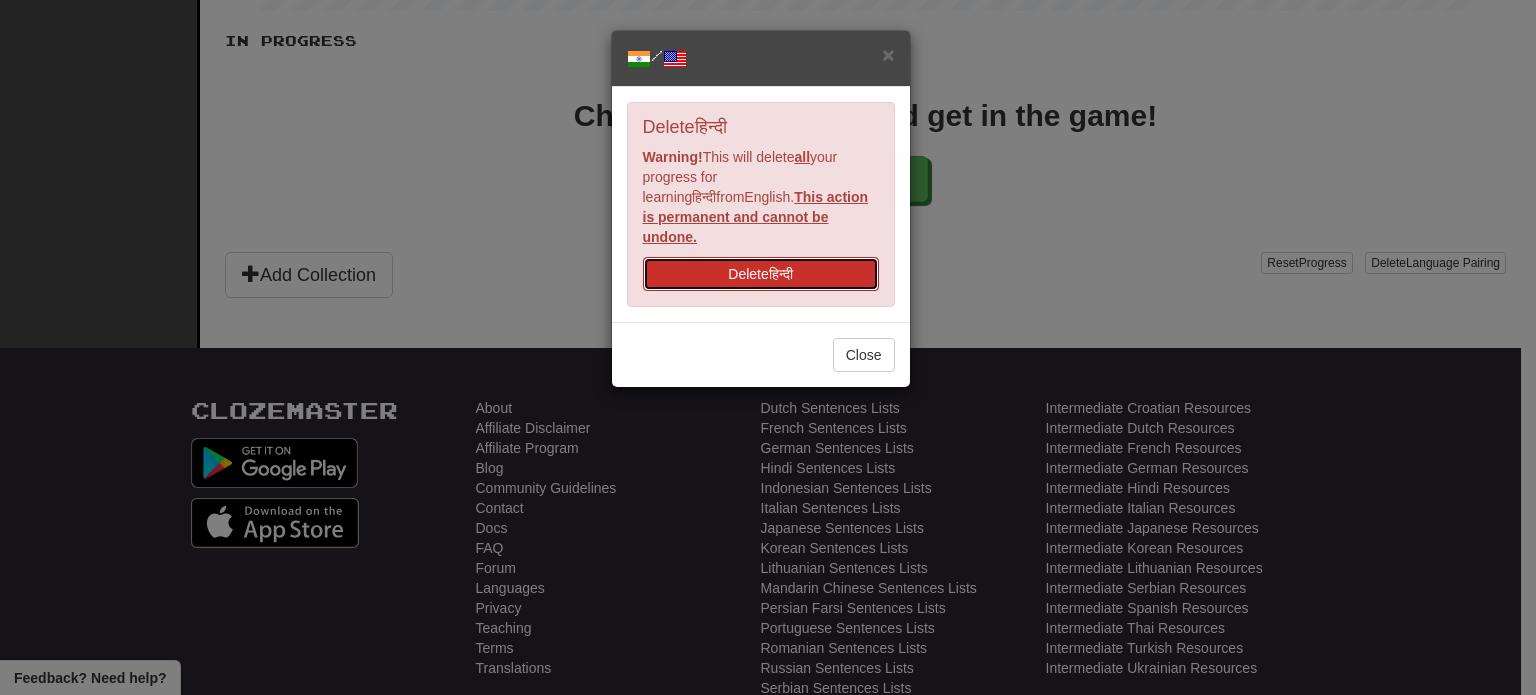 click on "Delete  हिन्दी" at bounding box center (761, 274) 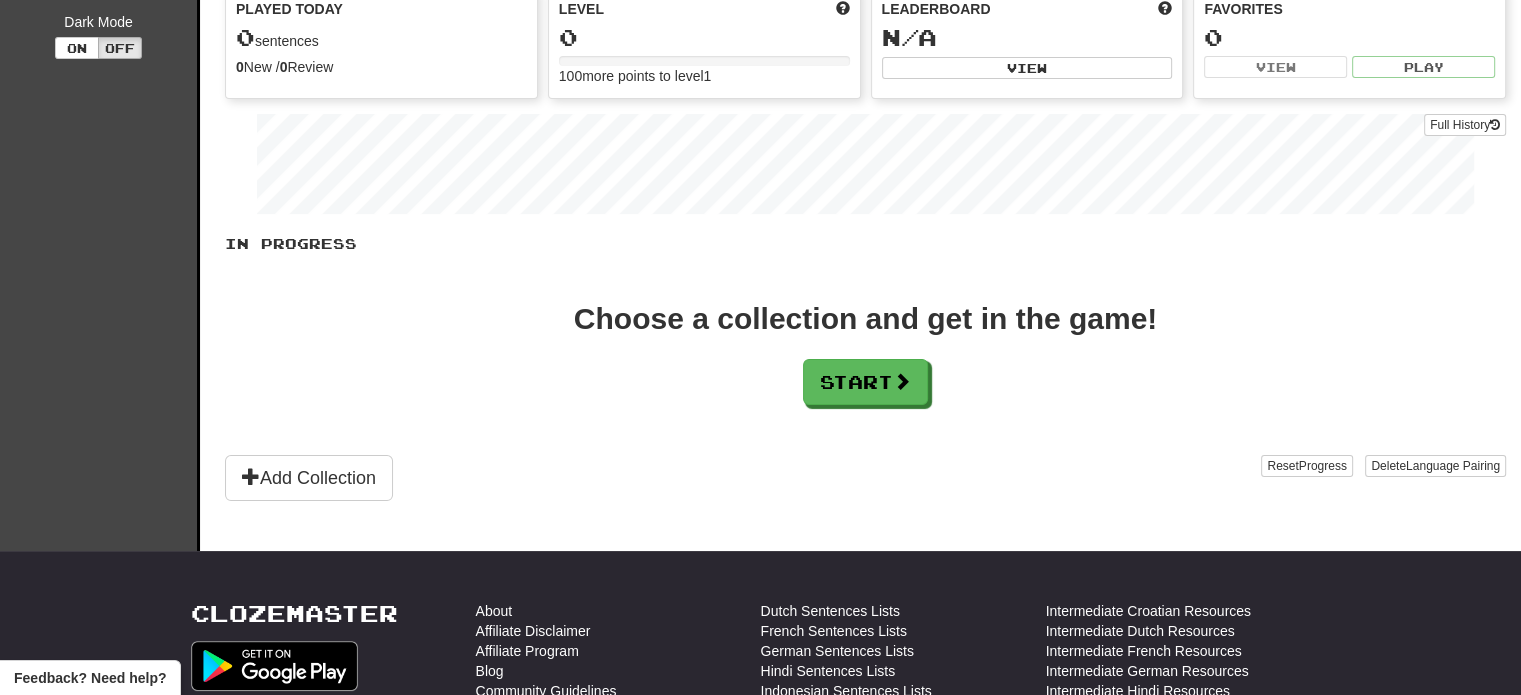 scroll, scrollTop: 200, scrollLeft: 0, axis: vertical 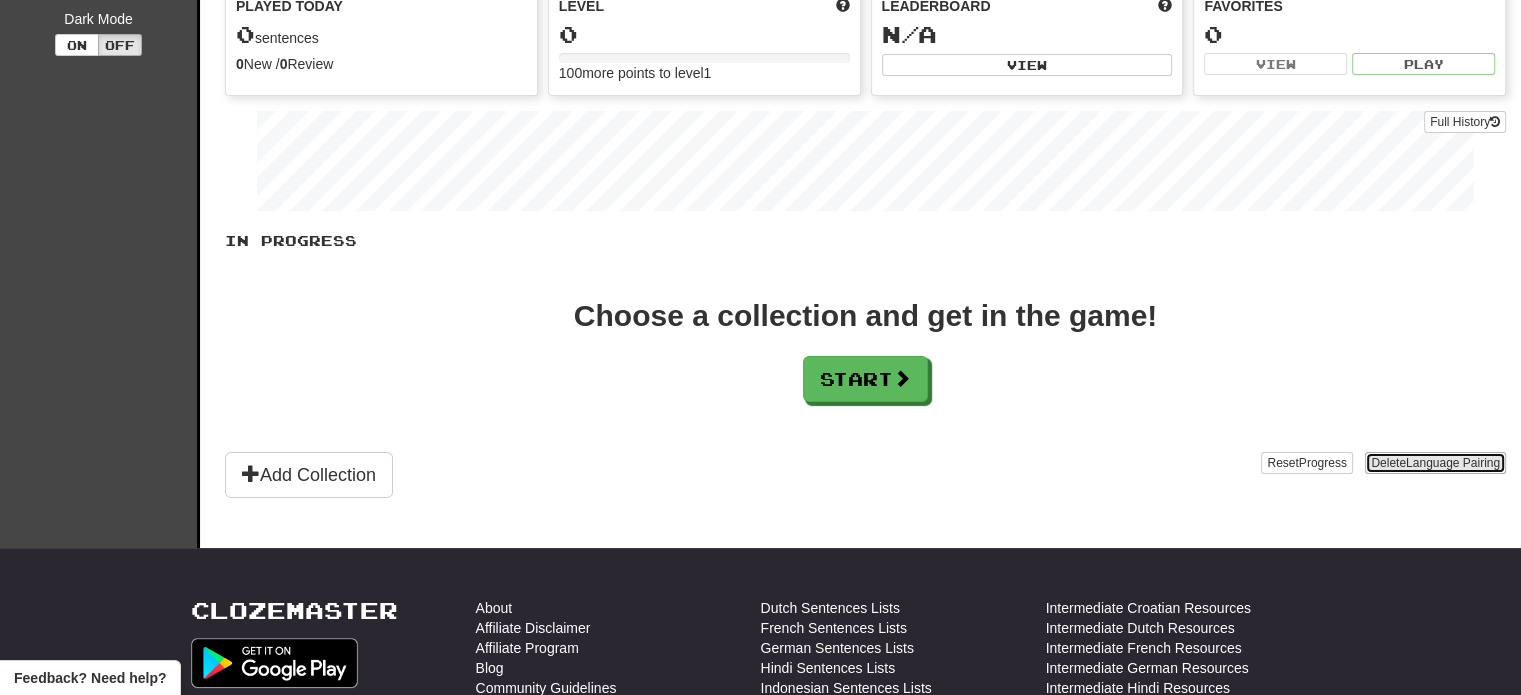 click on "Language Pairing" at bounding box center [1453, 463] 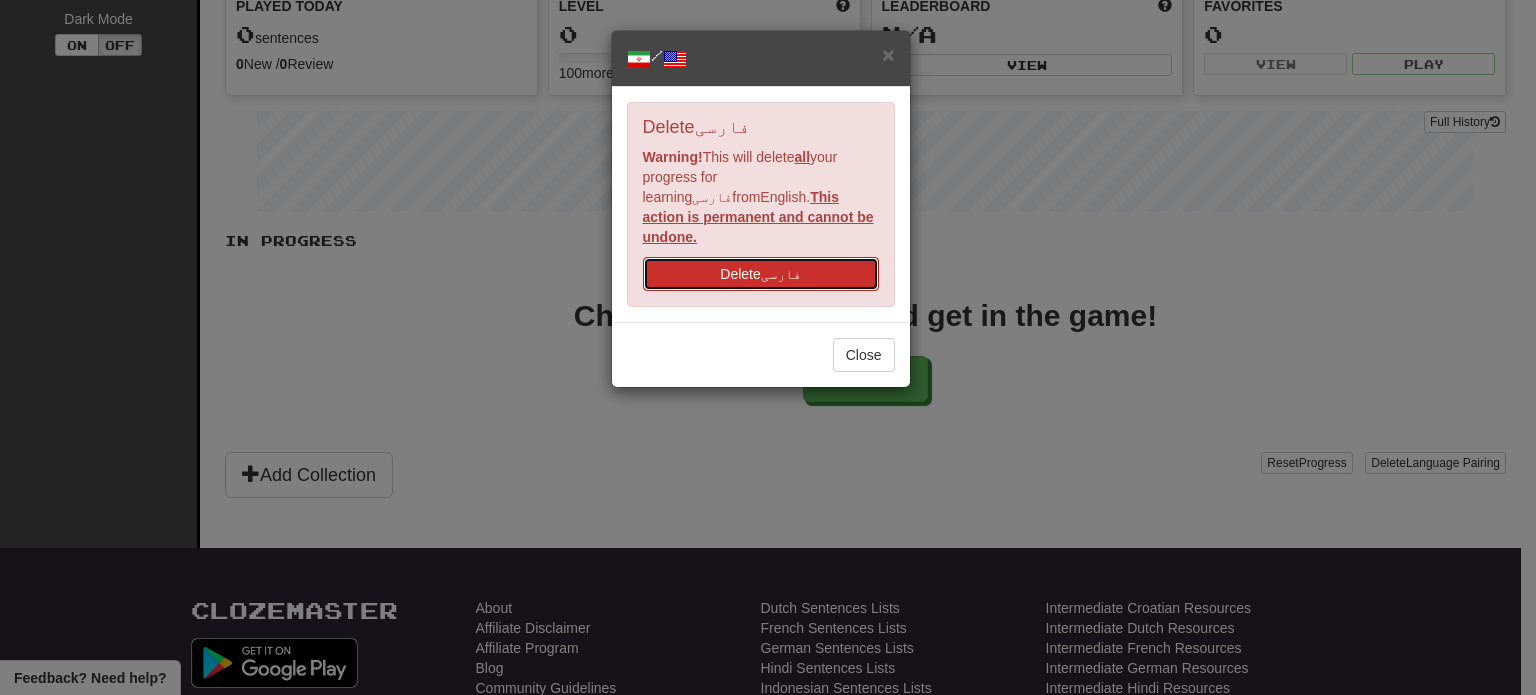 click on "Delete  فارسی" at bounding box center (761, 274) 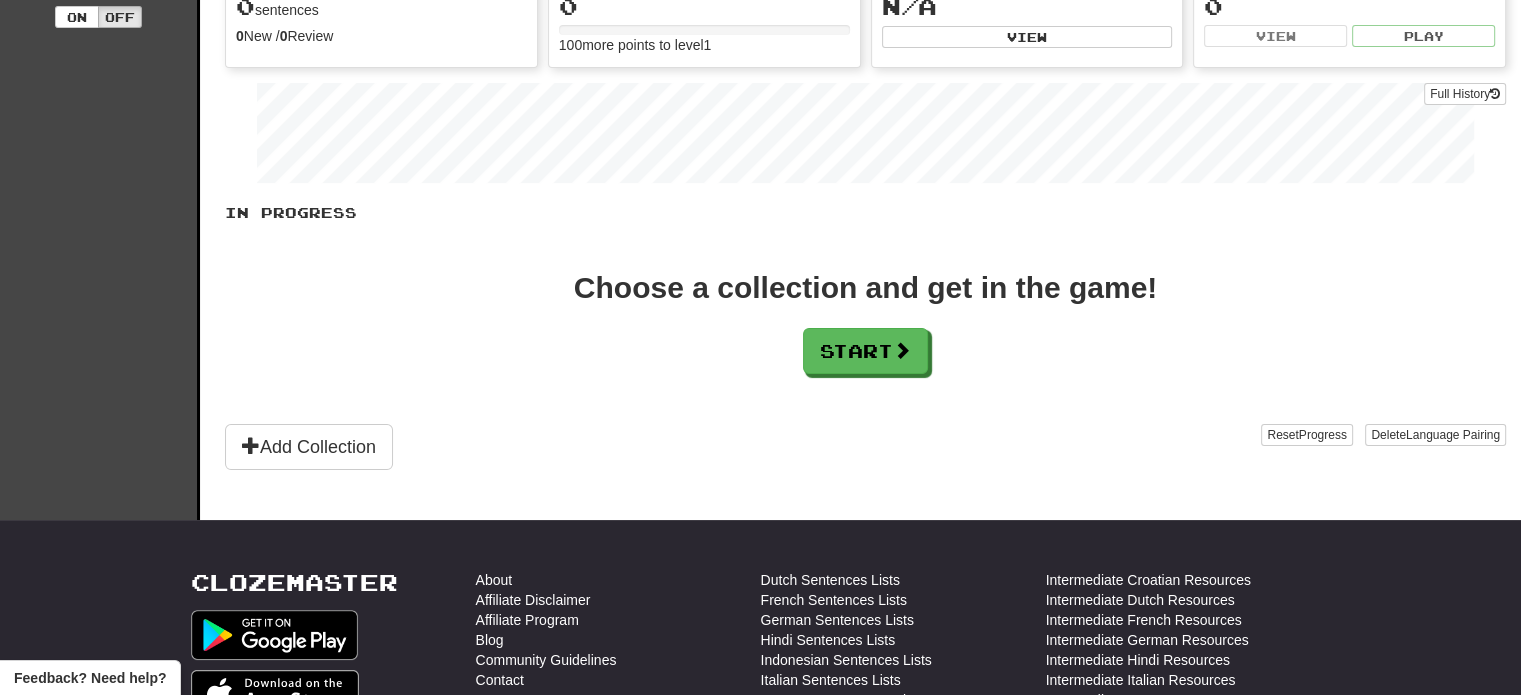 scroll, scrollTop: 300, scrollLeft: 0, axis: vertical 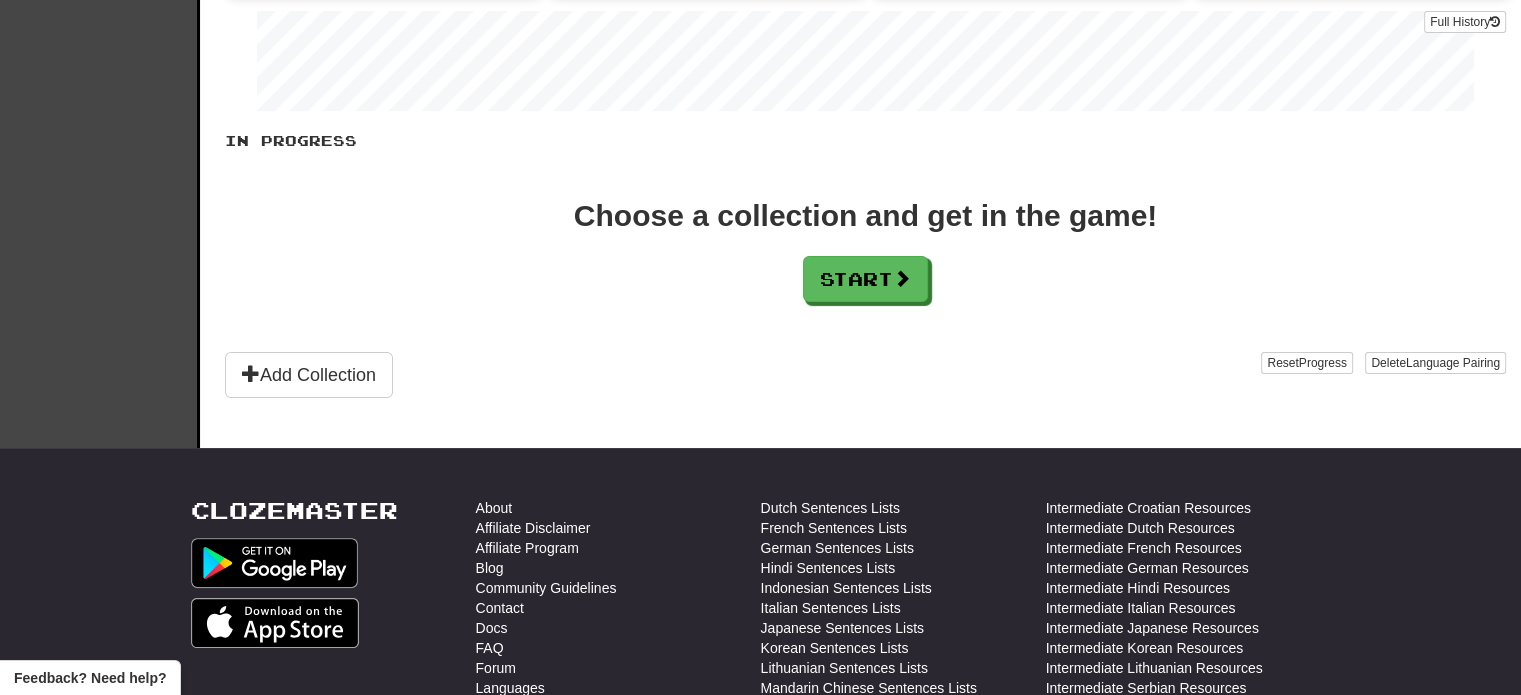 drag, startPoint x: 1375, startPoint y: 335, endPoint x: 1375, endPoint y: 347, distance: 12 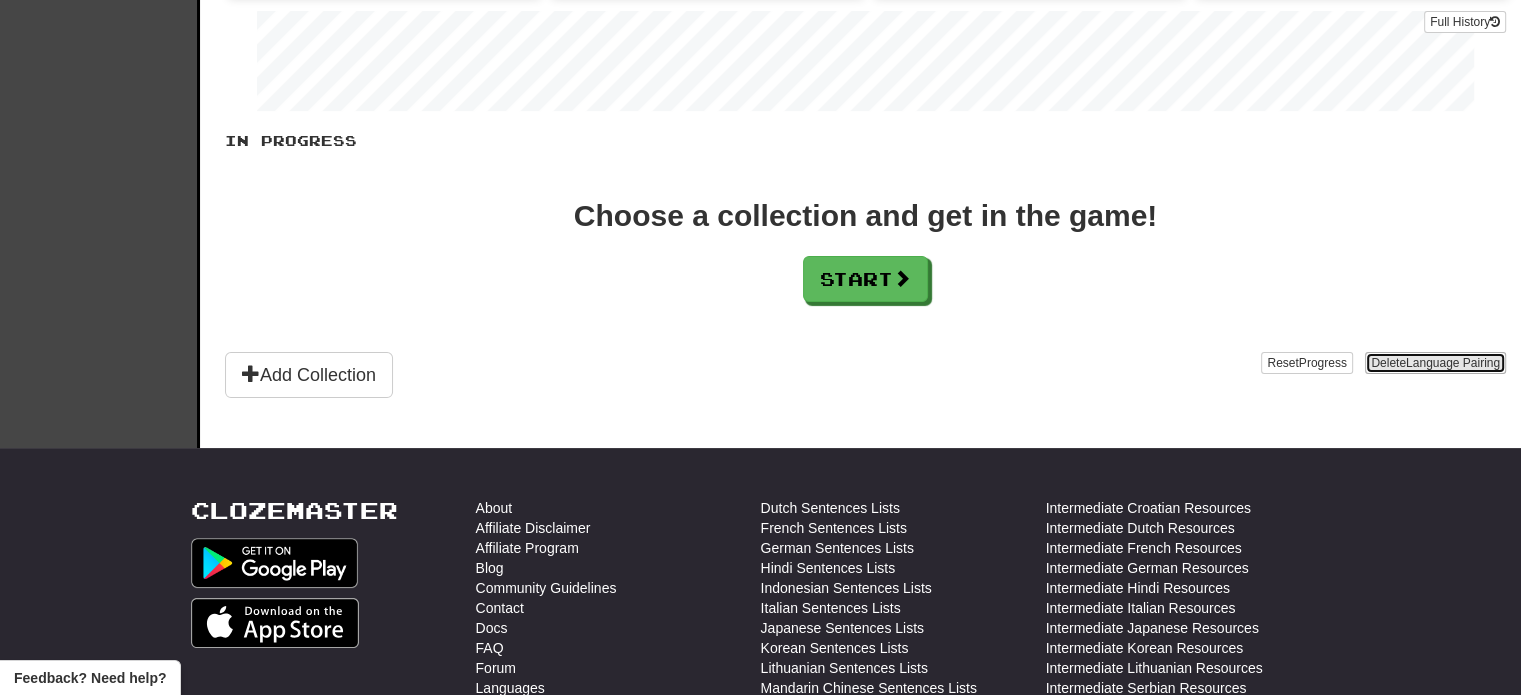 click on "Delete  Language Pairing" at bounding box center (1435, 363) 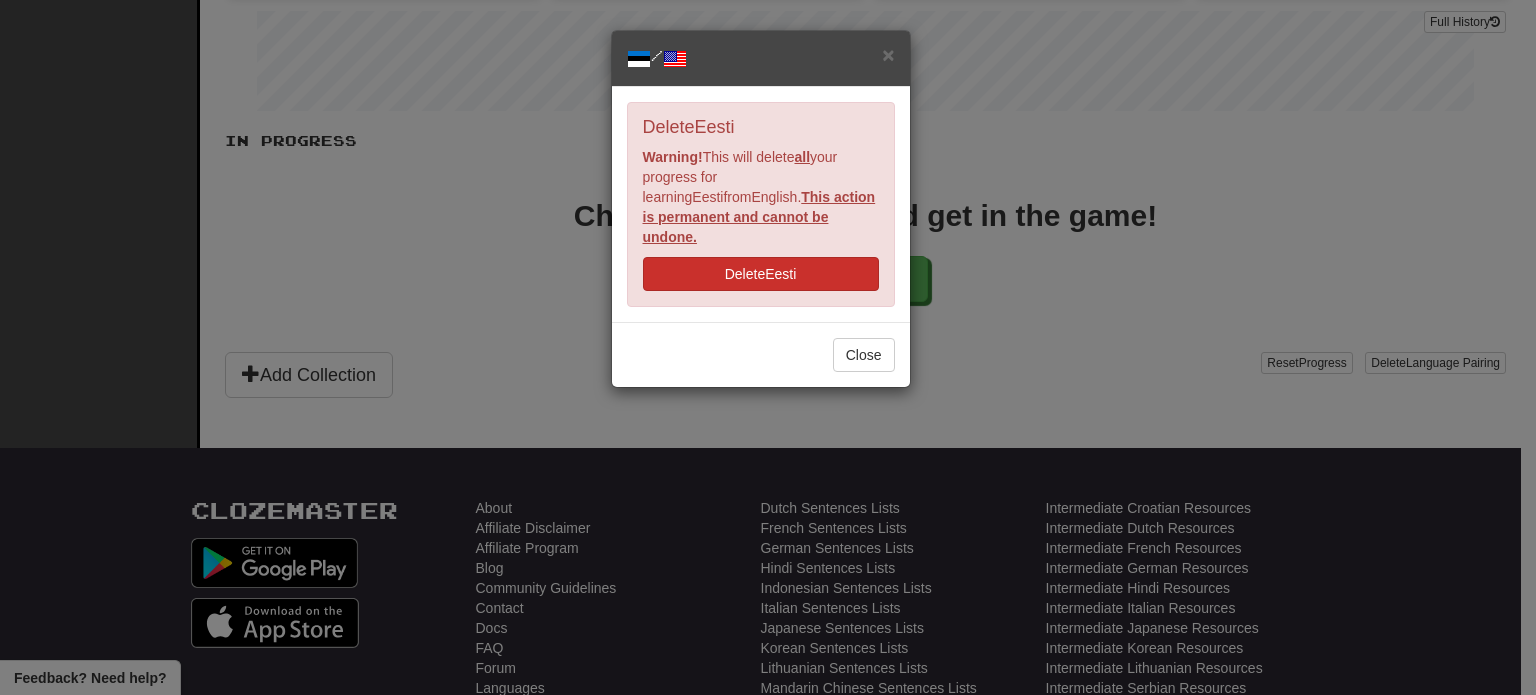 click on "Delete  Eesti Warning!  This will delete  all  your progress for learning  Eesti  from  English .  This action is permanent and cannot be undone. Delete  Eesti" at bounding box center (761, 205) 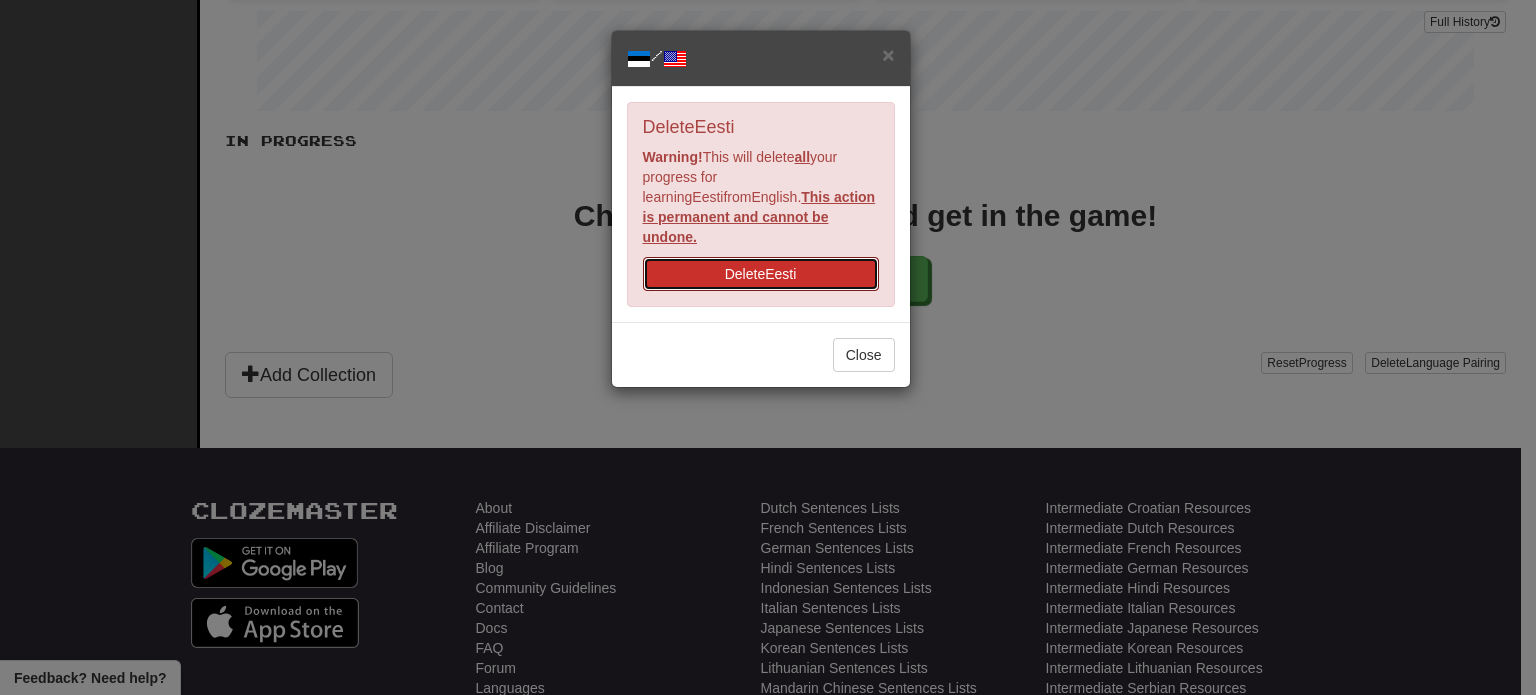 click on "Delete  Eesti" at bounding box center [761, 274] 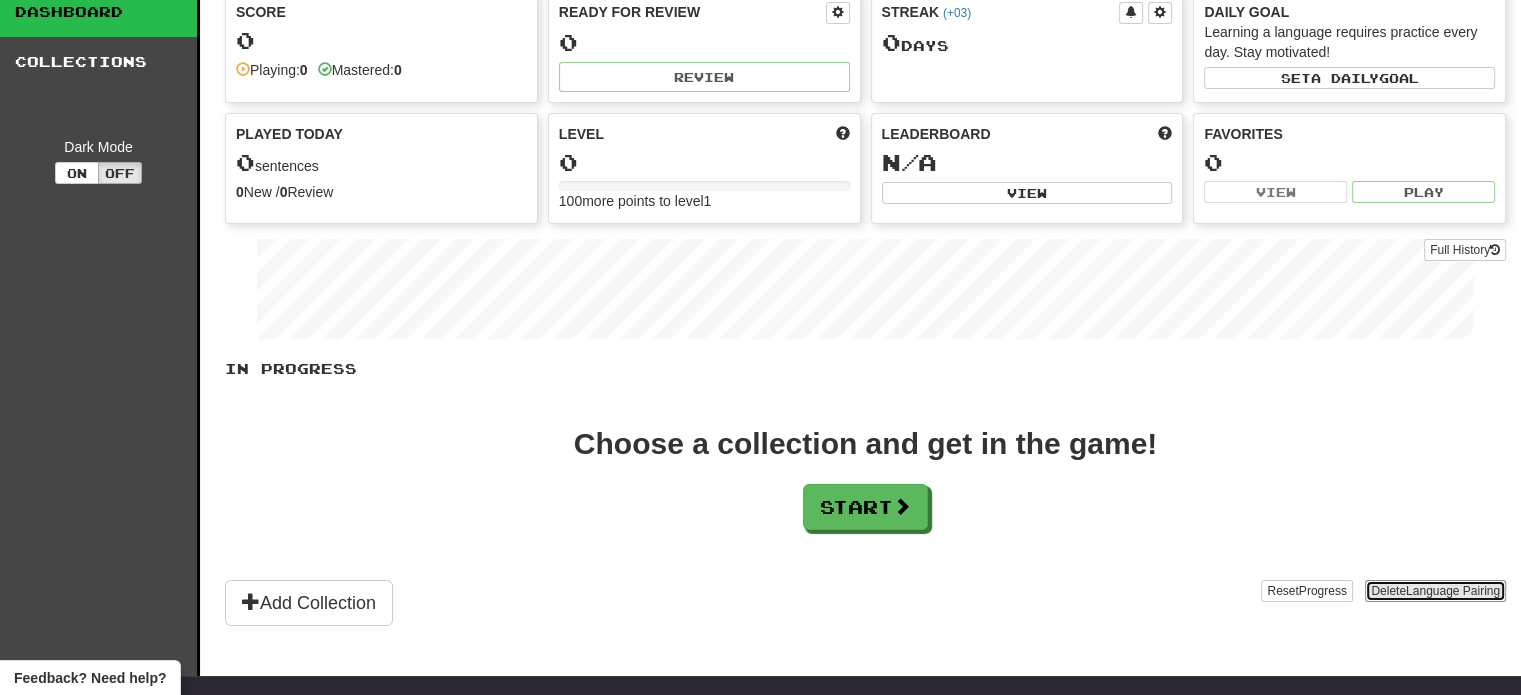 scroll, scrollTop: 0, scrollLeft: 0, axis: both 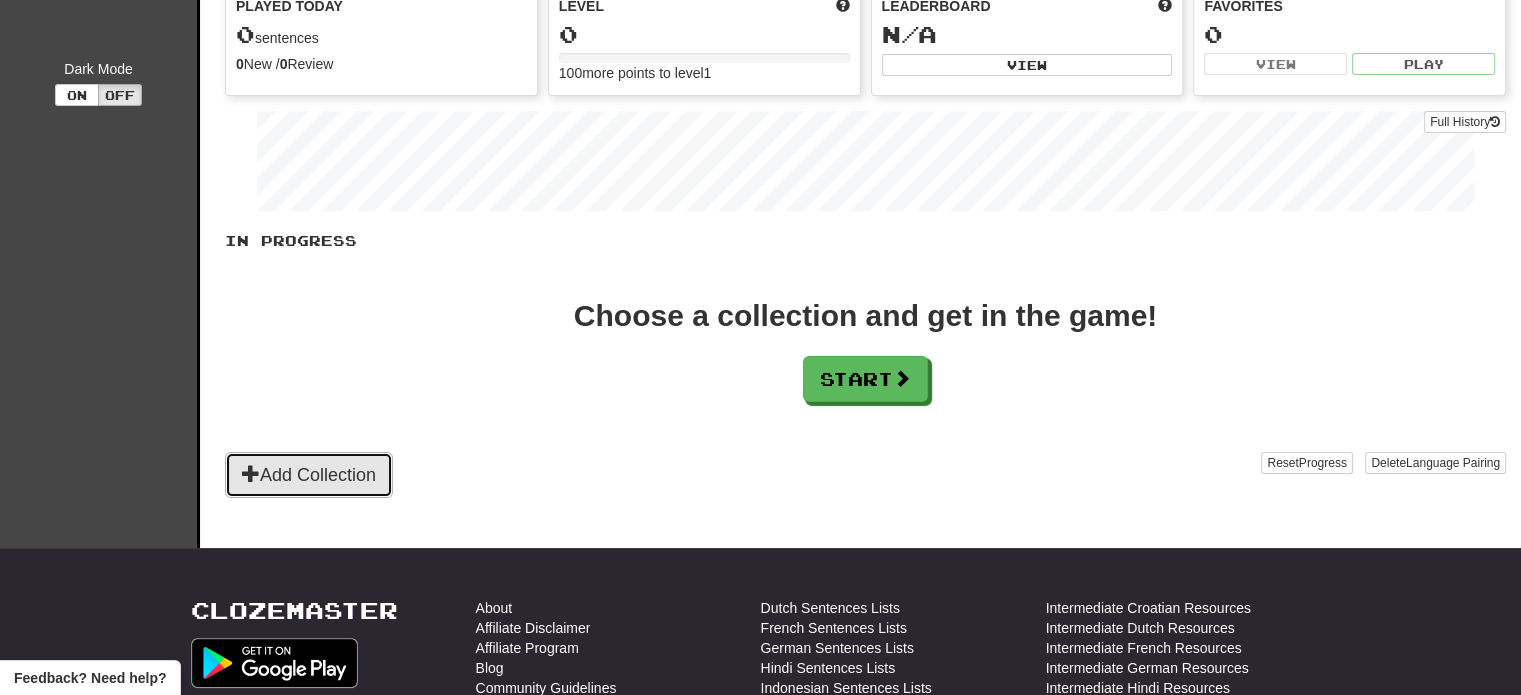 click on "Add Collection" at bounding box center (309, 475) 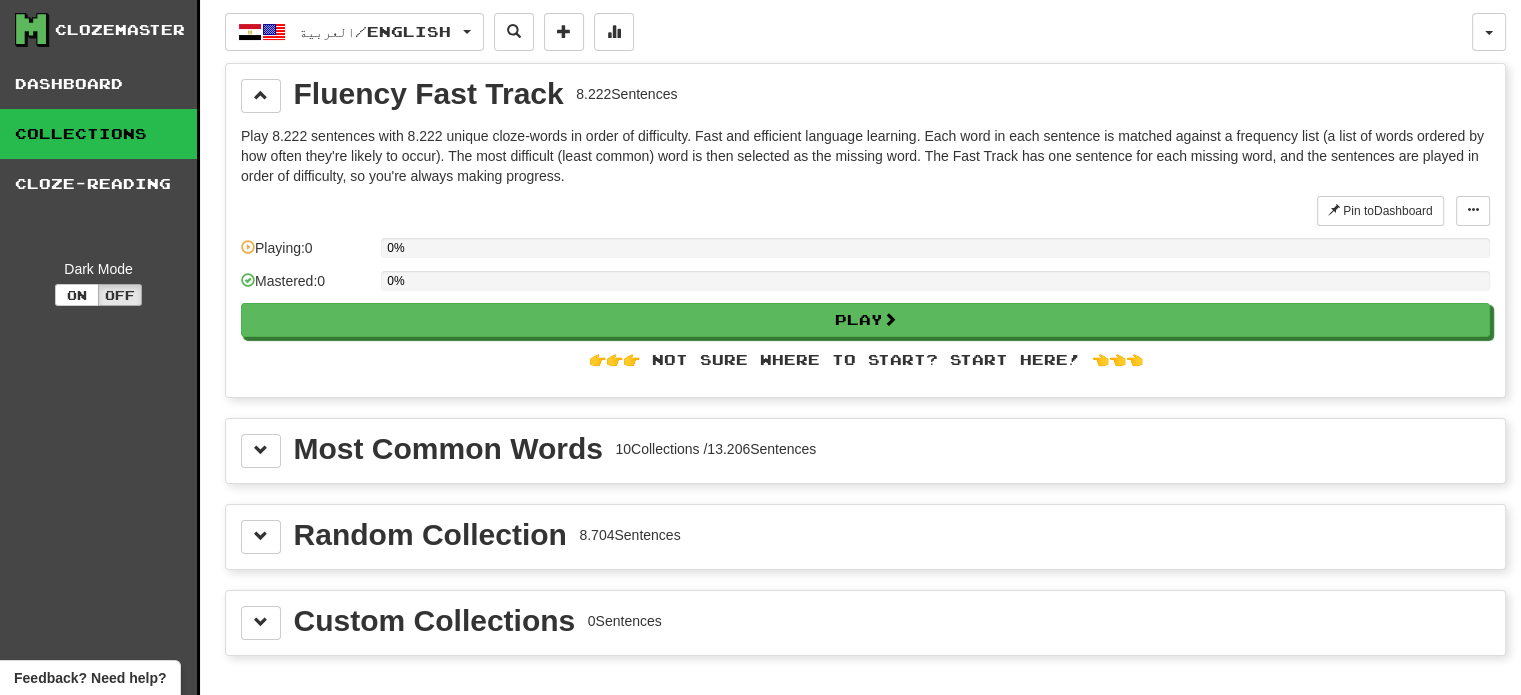 scroll, scrollTop: 0, scrollLeft: 0, axis: both 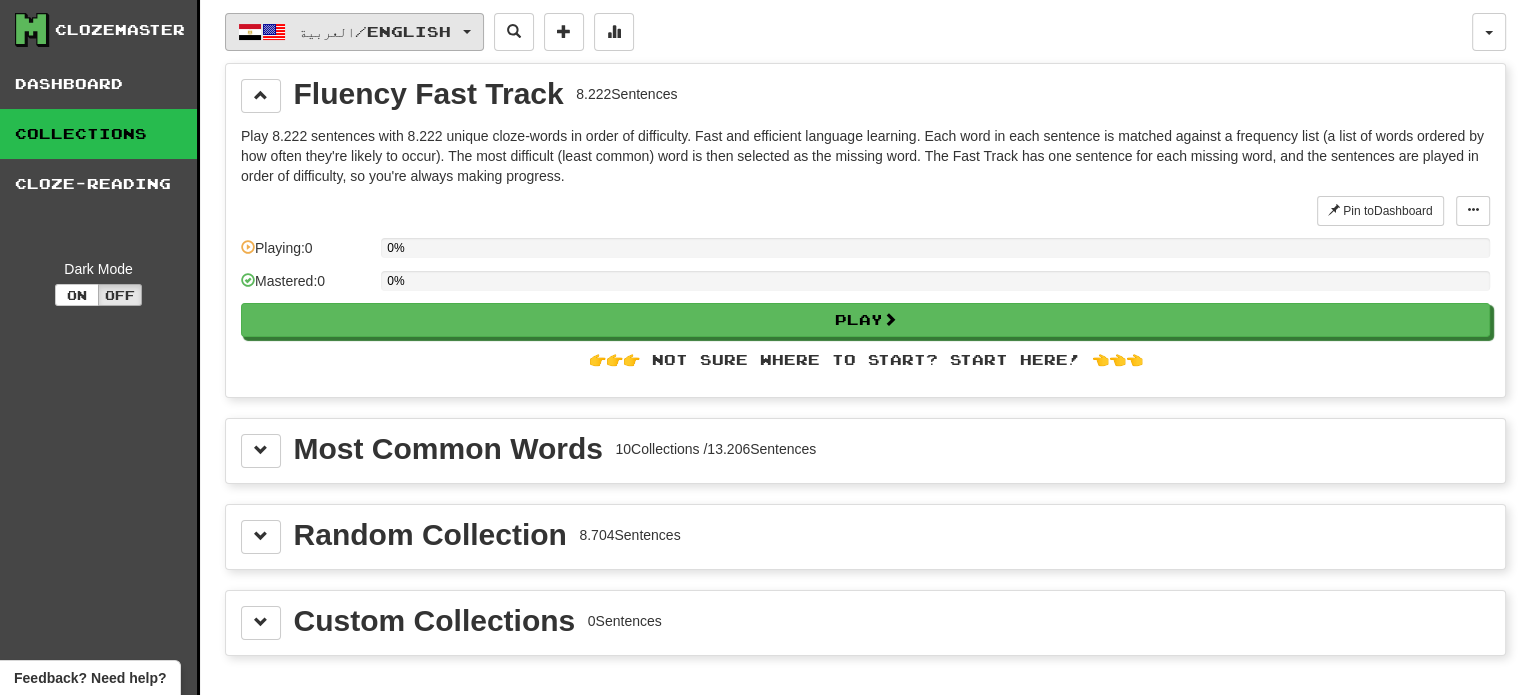 click at bounding box center (250, 32) 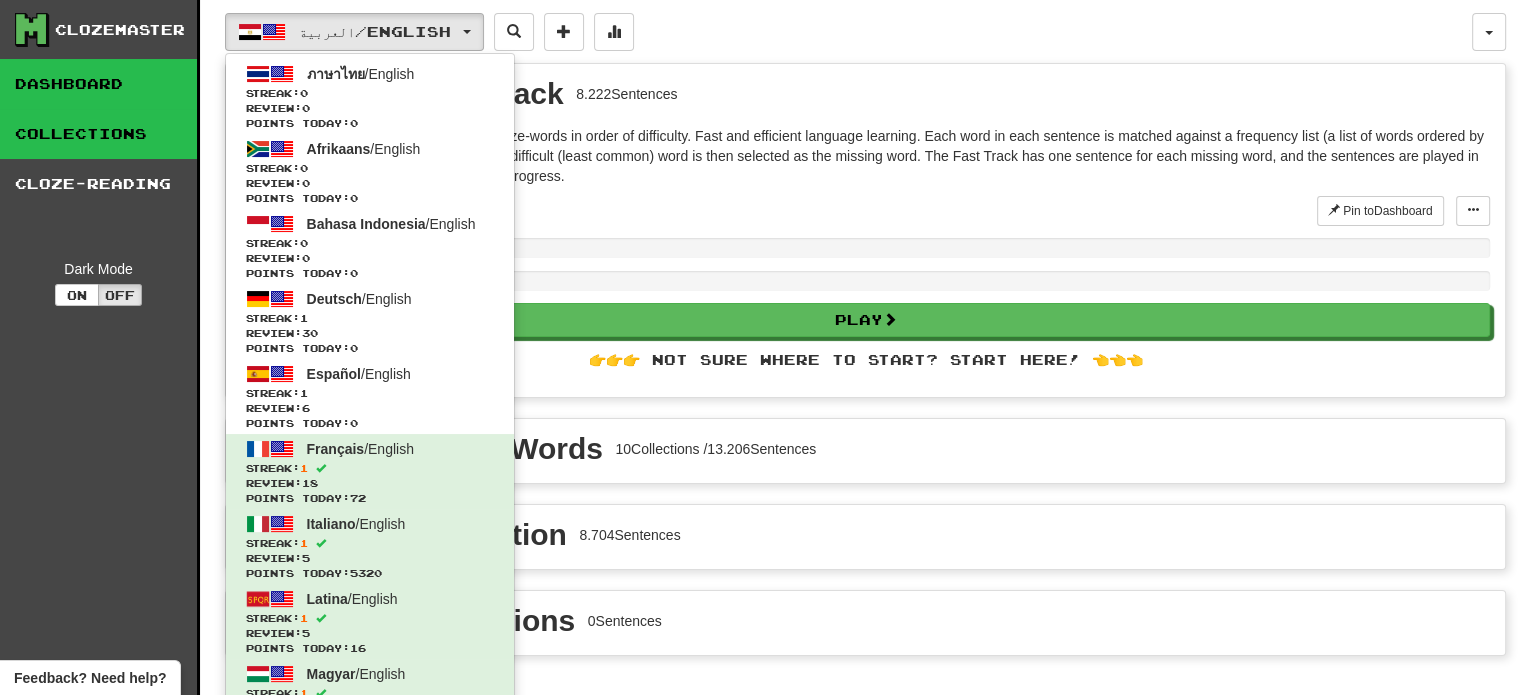 click on "Dashboard" at bounding box center [98, 84] 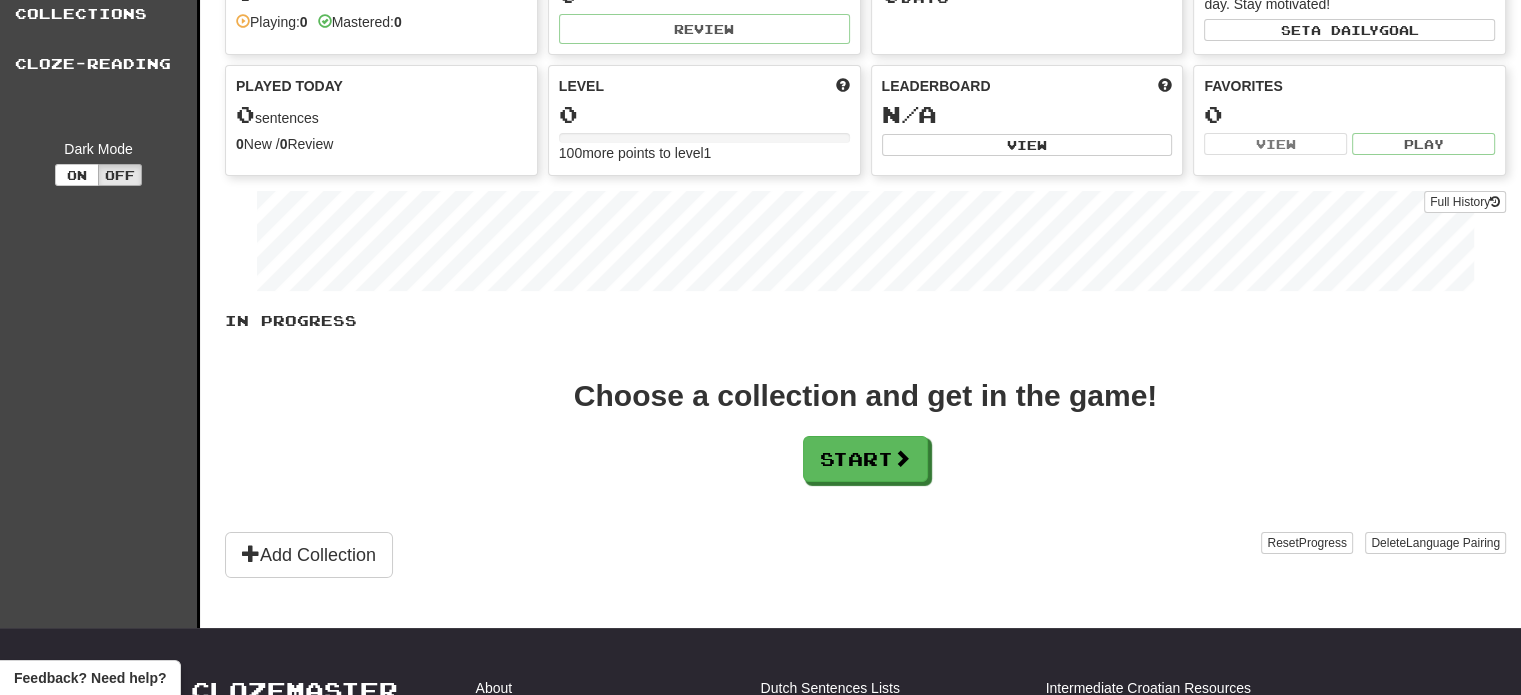 scroll, scrollTop: 200, scrollLeft: 0, axis: vertical 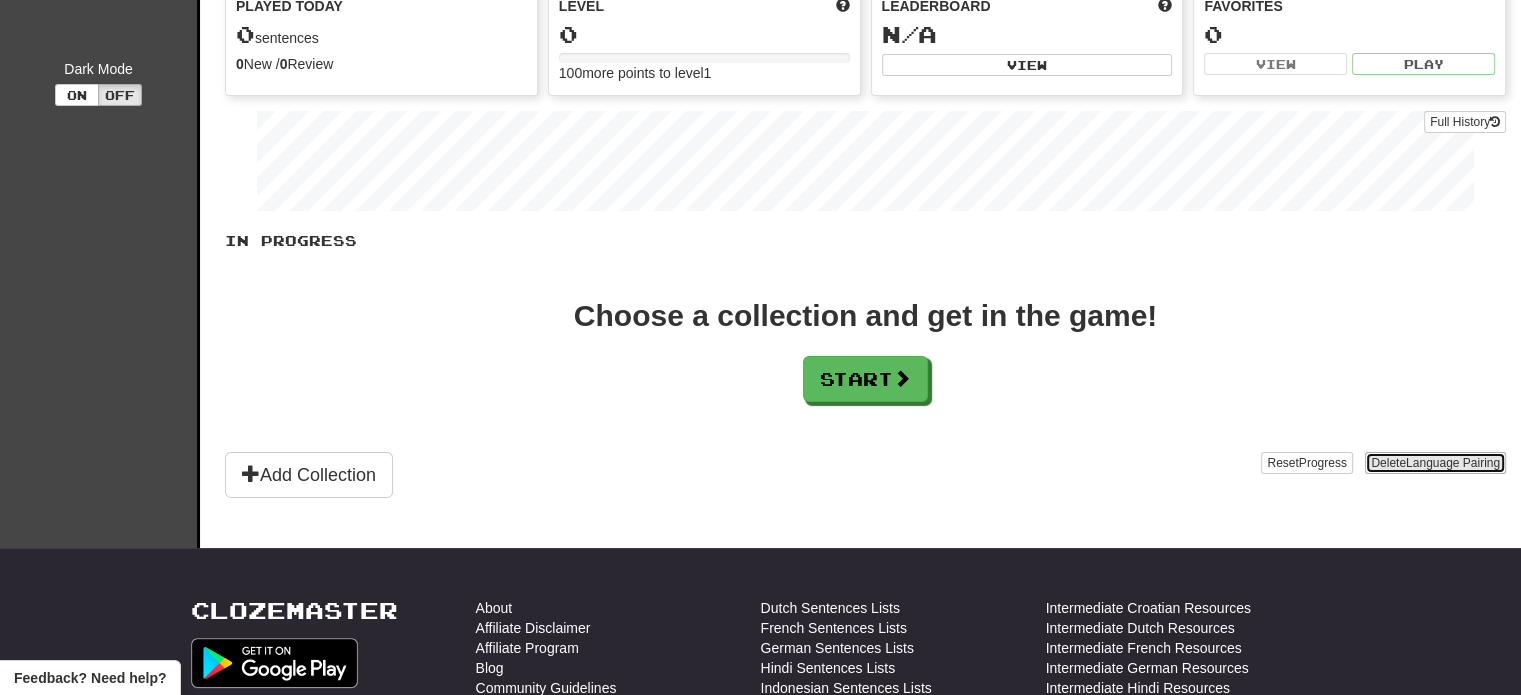 click on "Language Pairing" at bounding box center (1453, 463) 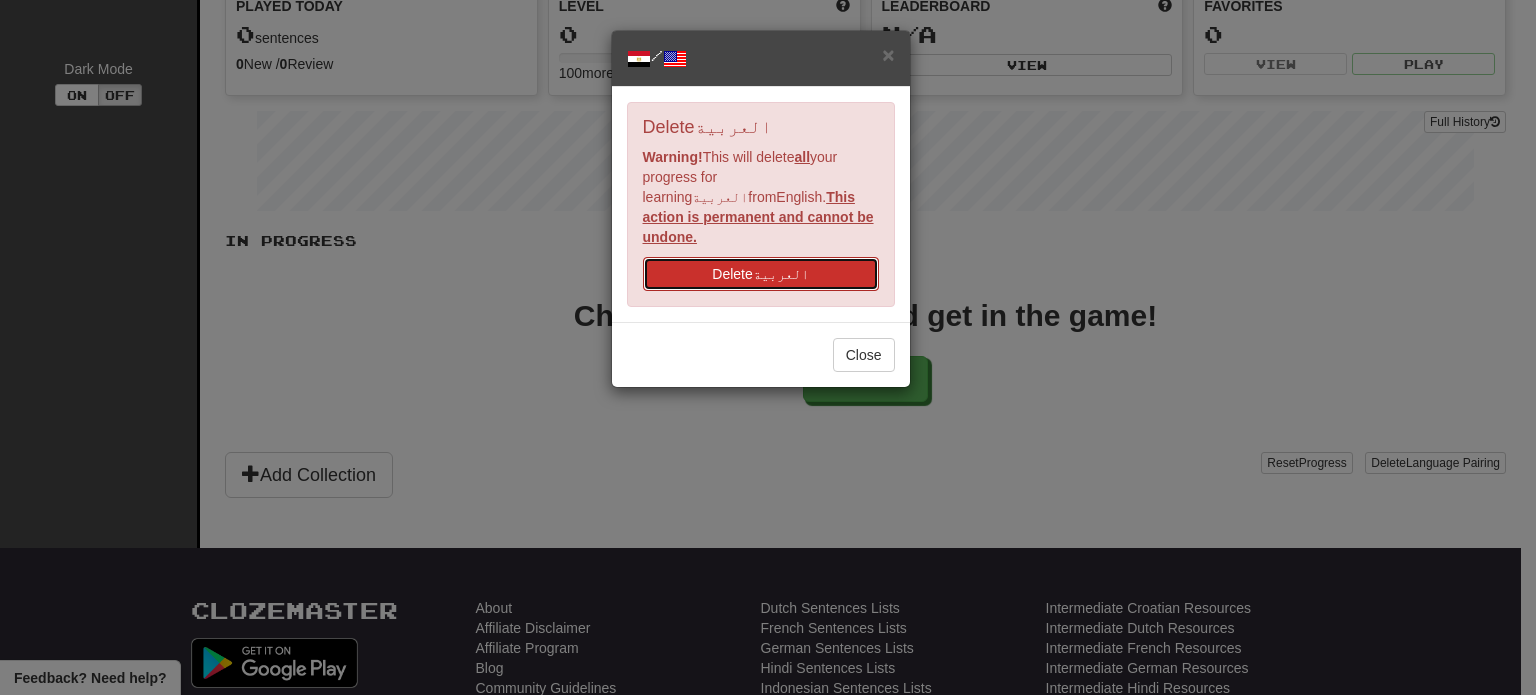 click on "Delete  العربية" at bounding box center (761, 274) 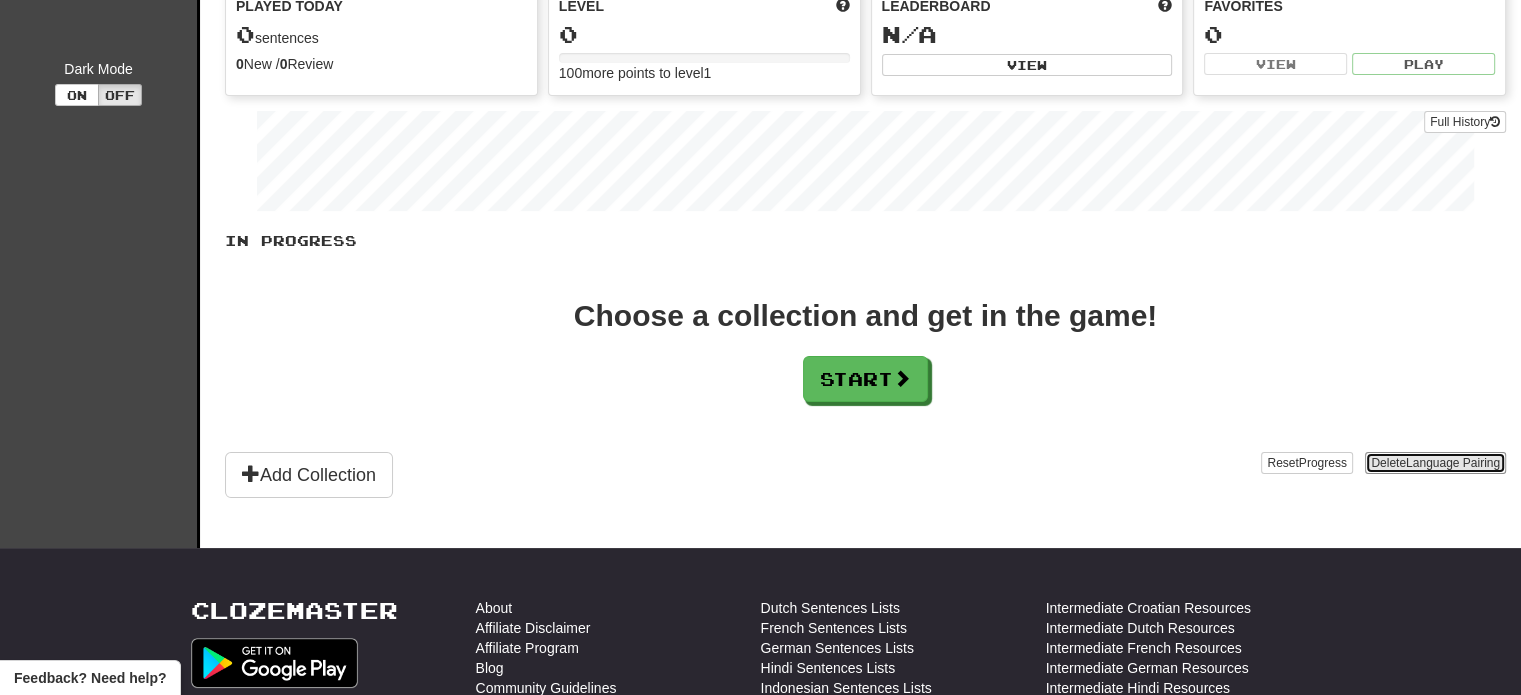 scroll, scrollTop: 125, scrollLeft: 0, axis: vertical 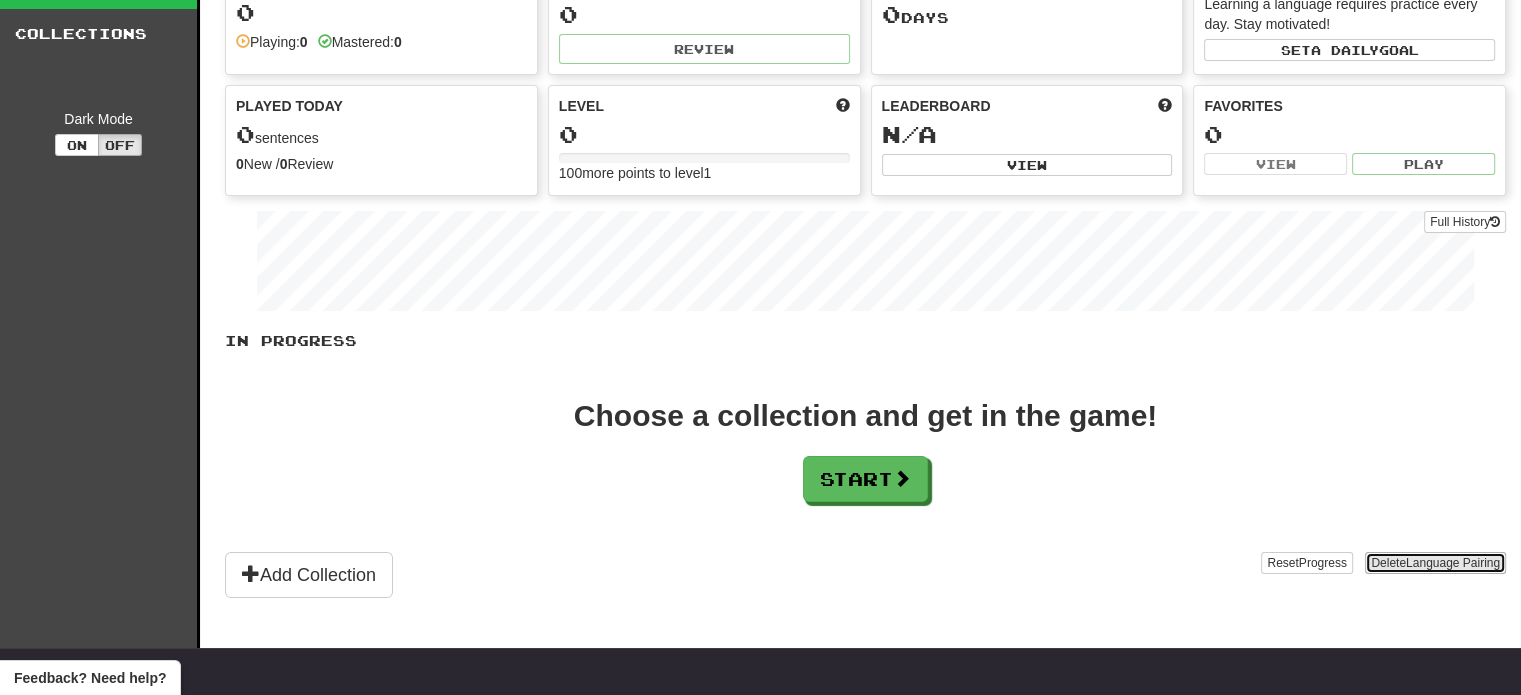 click on "Delete  Language Pairing" at bounding box center (1435, 563) 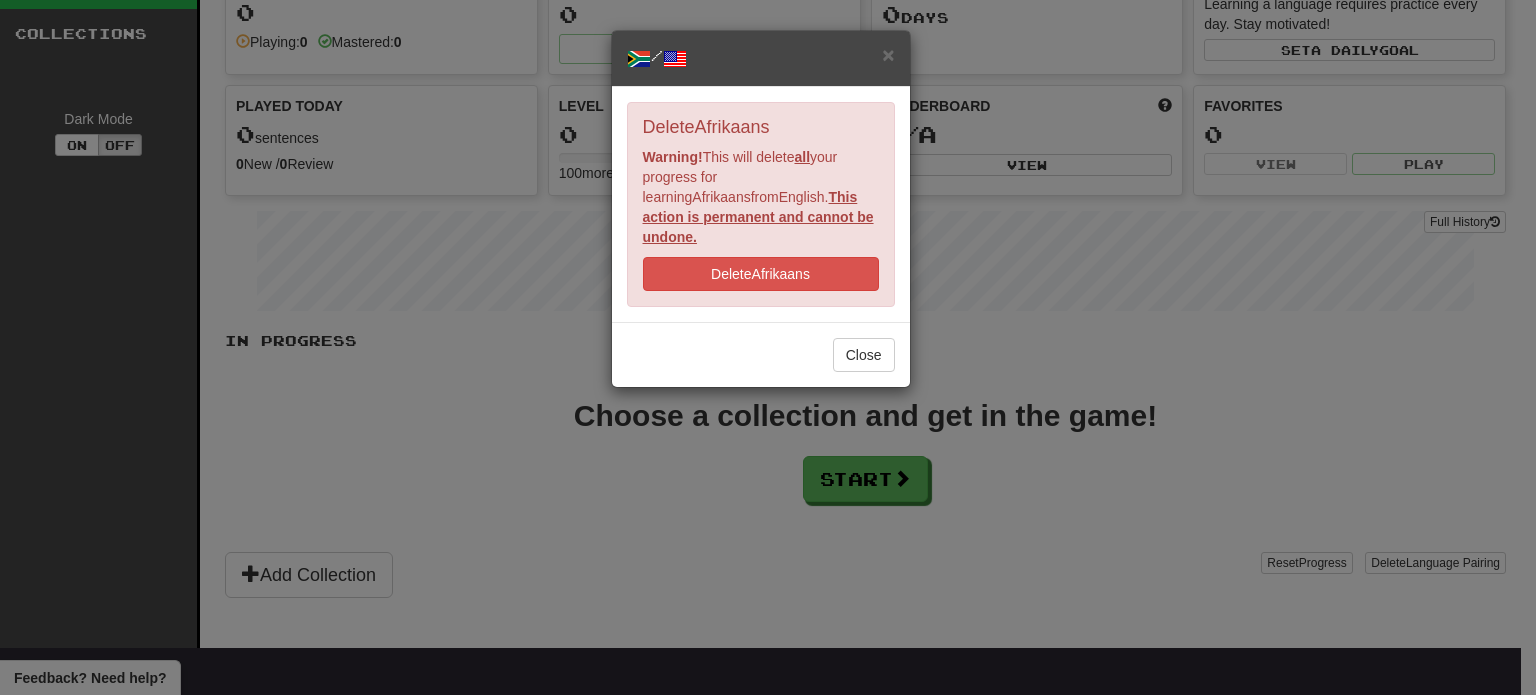 drag, startPoint x: 823, startPoint y: 218, endPoint x: 816, endPoint y: 230, distance: 13.892444 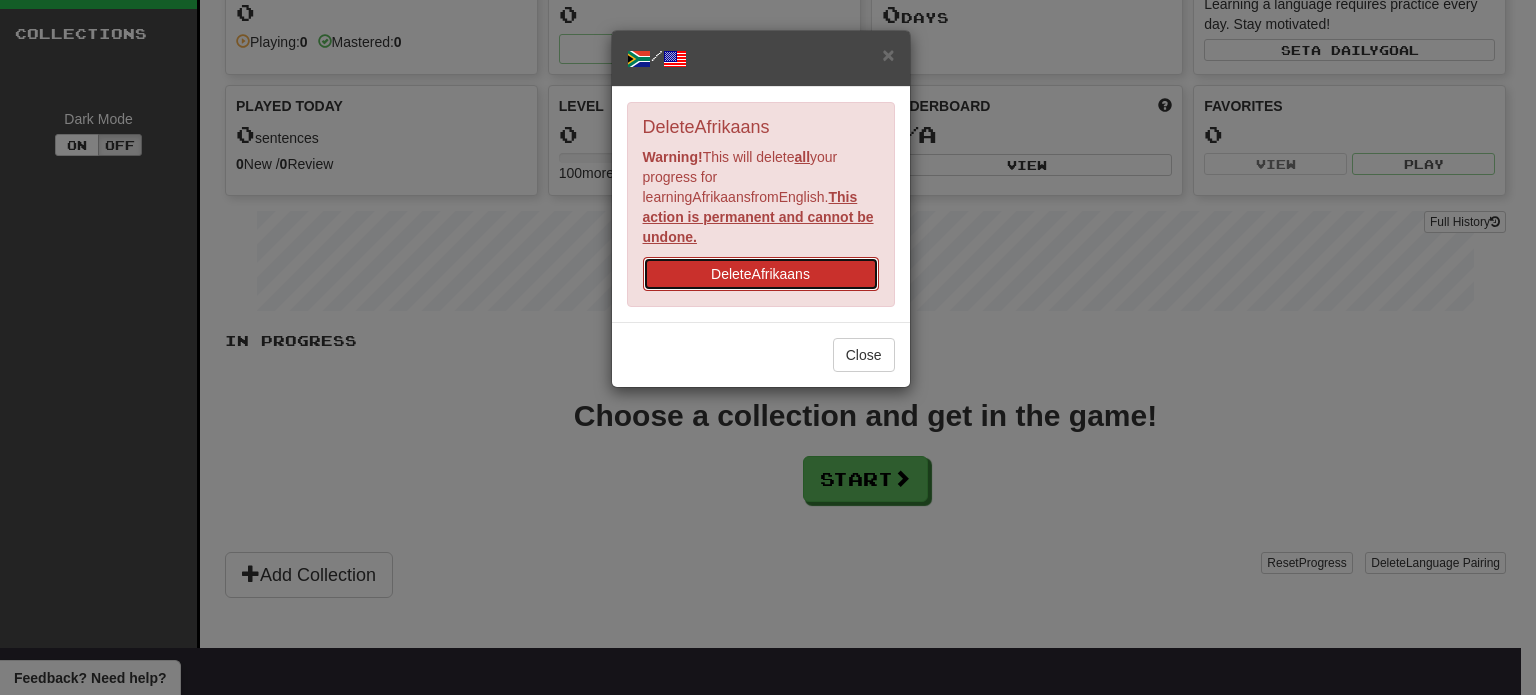 click on "Delete  Afrikaans" at bounding box center (761, 274) 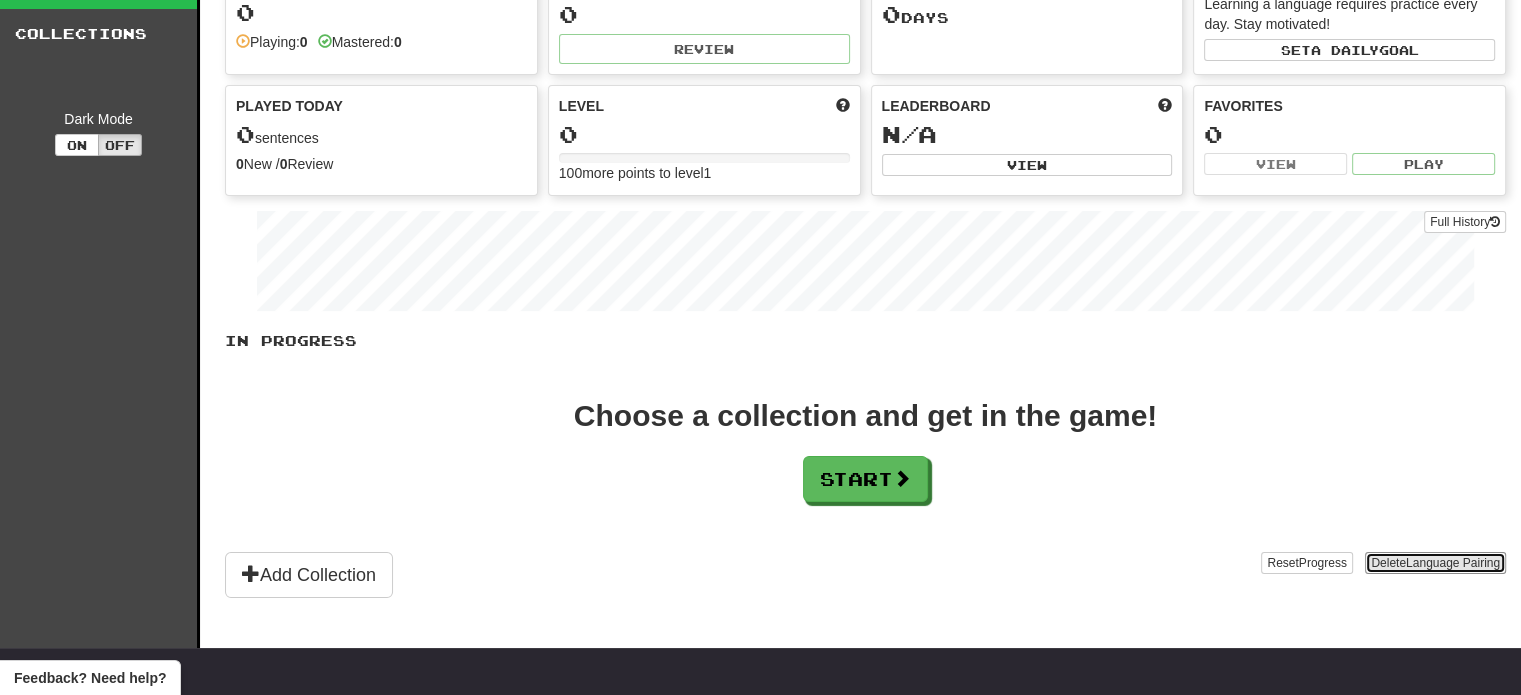 scroll, scrollTop: 33, scrollLeft: 0, axis: vertical 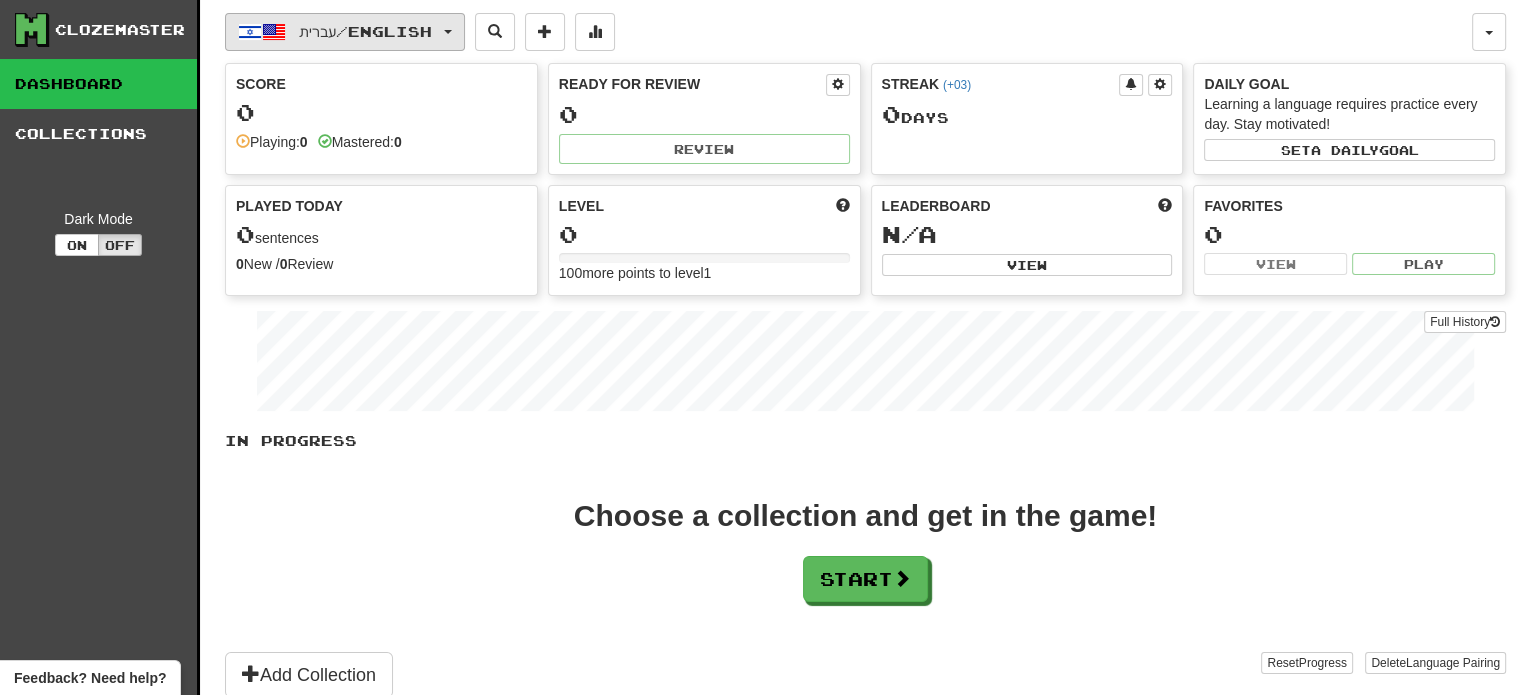 click on "עברית  /  English" at bounding box center (345, 32) 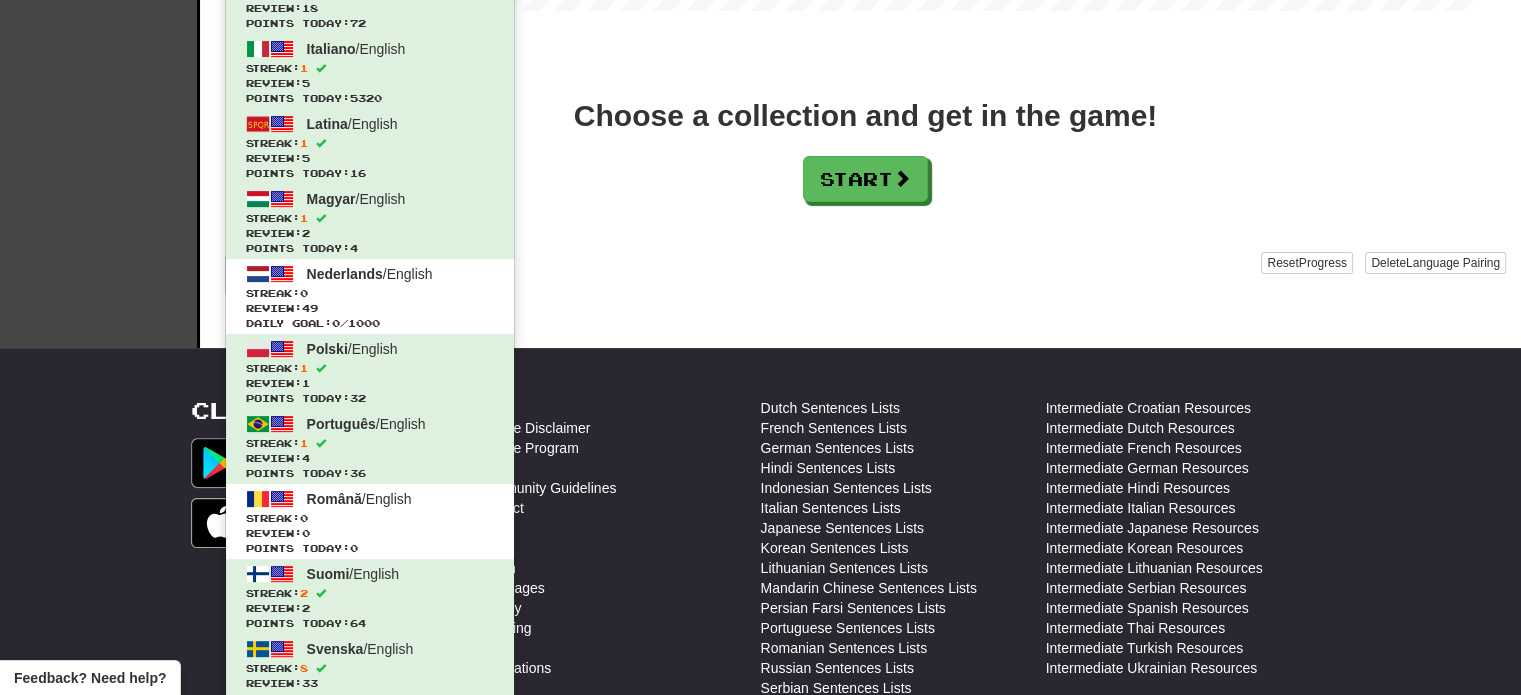 click on "Choose a collection and get in the game! Start" at bounding box center [865, 151] 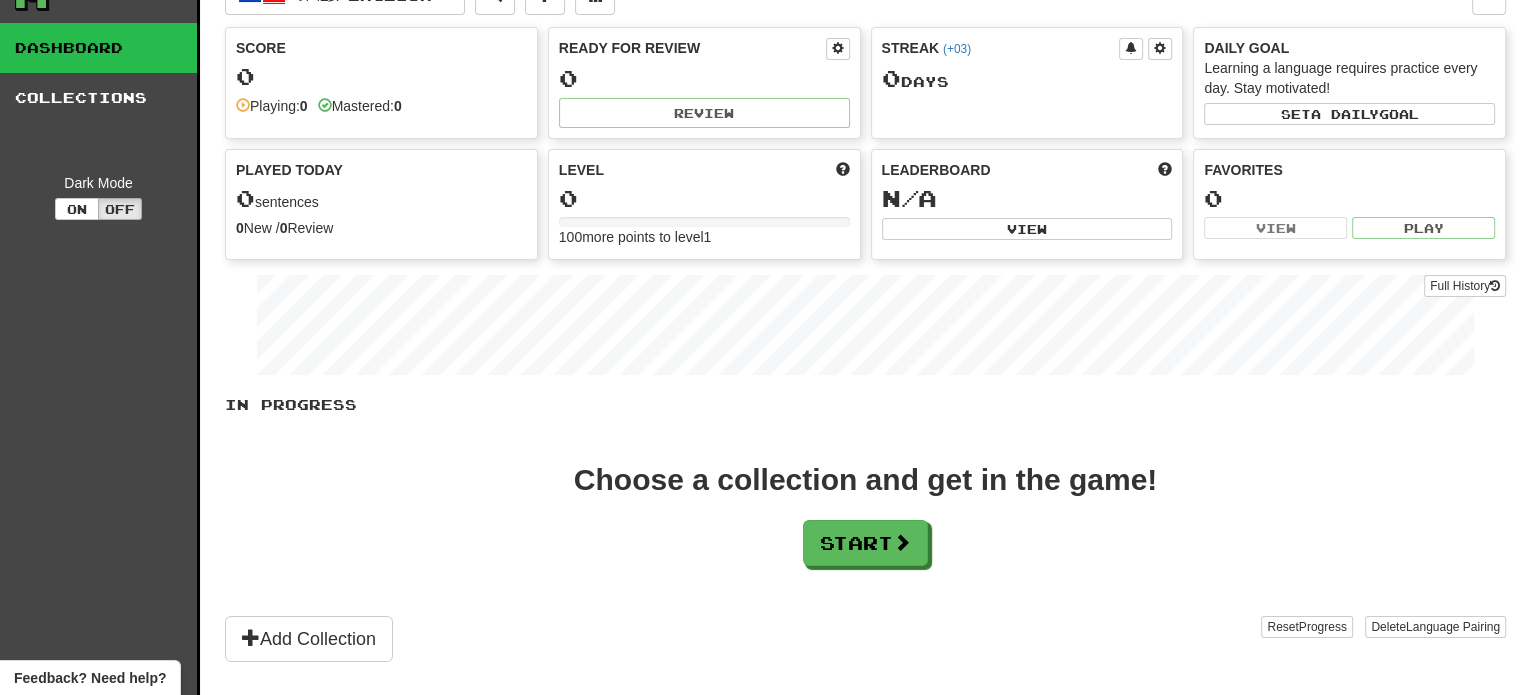 scroll, scrollTop: 100, scrollLeft: 0, axis: vertical 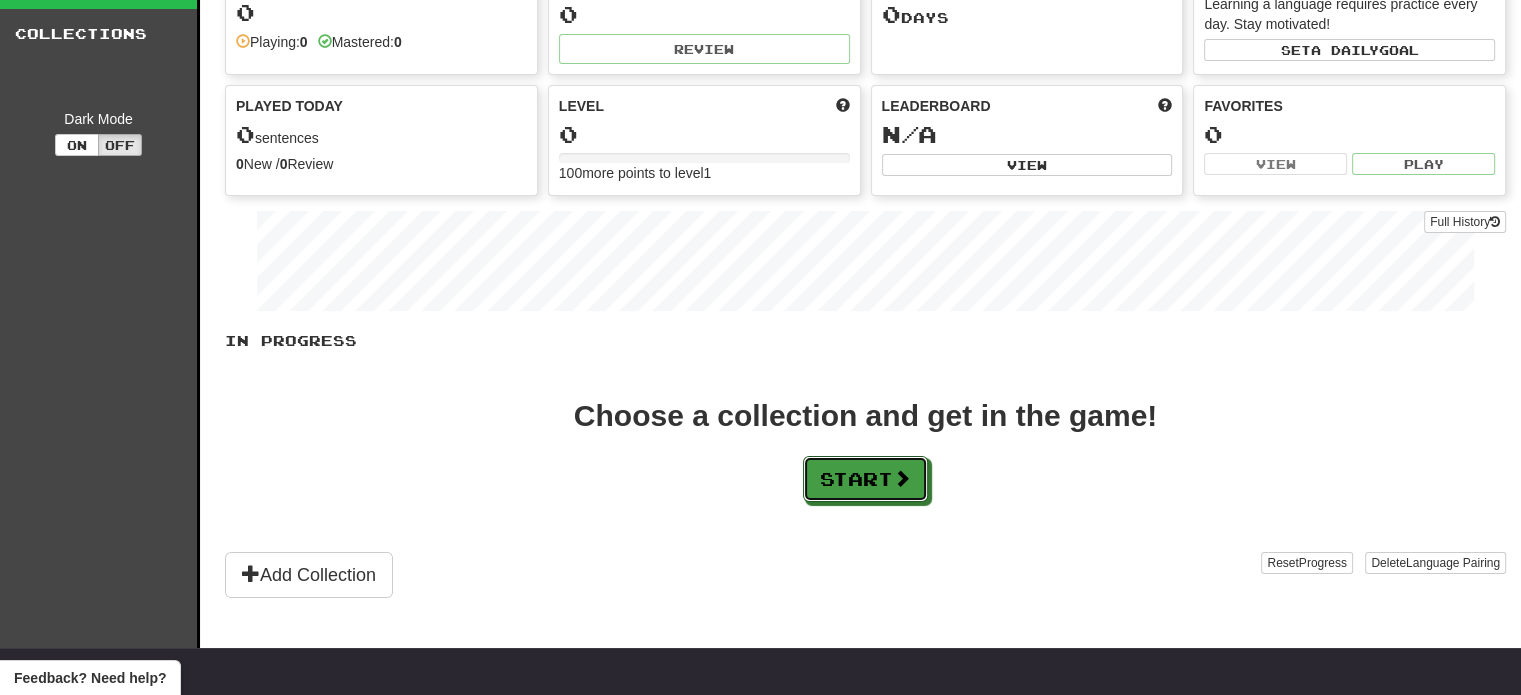 click on "Start" at bounding box center (865, 479) 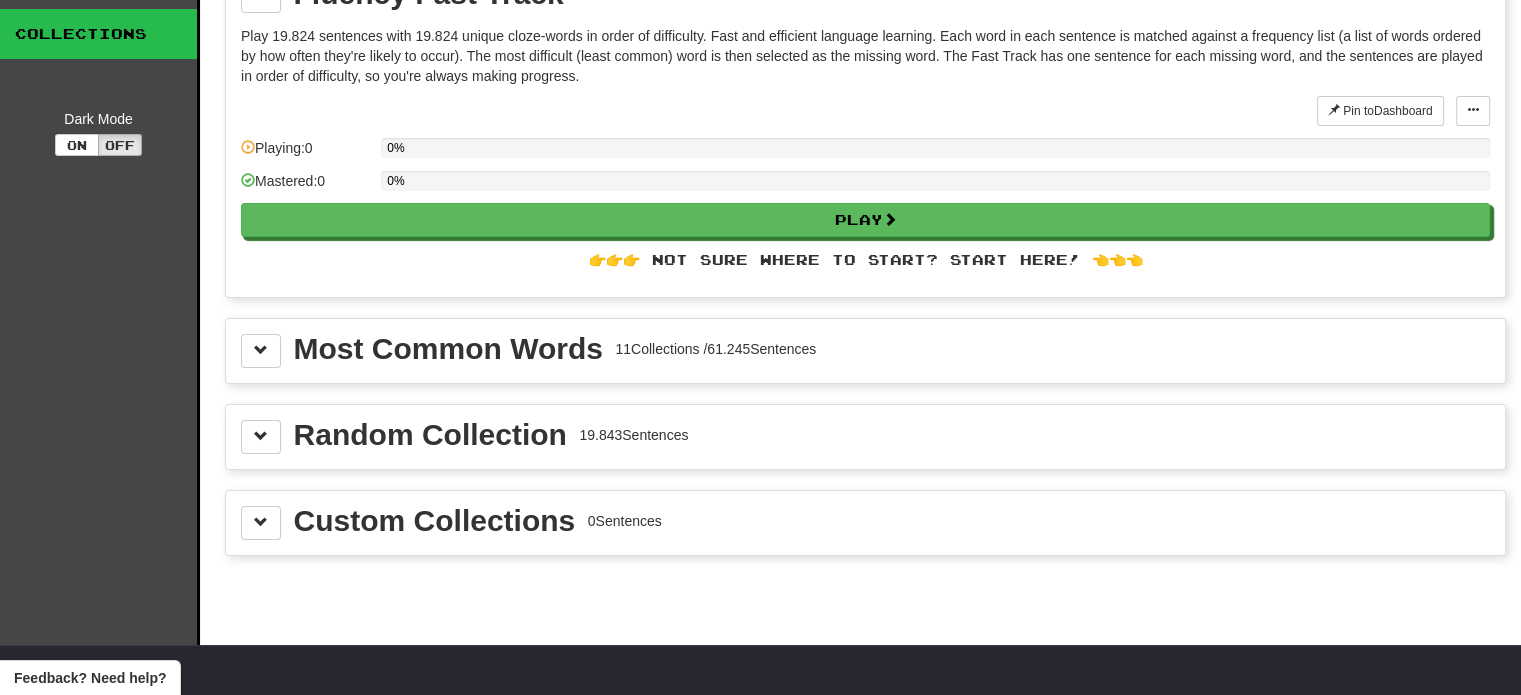 scroll, scrollTop: 0, scrollLeft: 0, axis: both 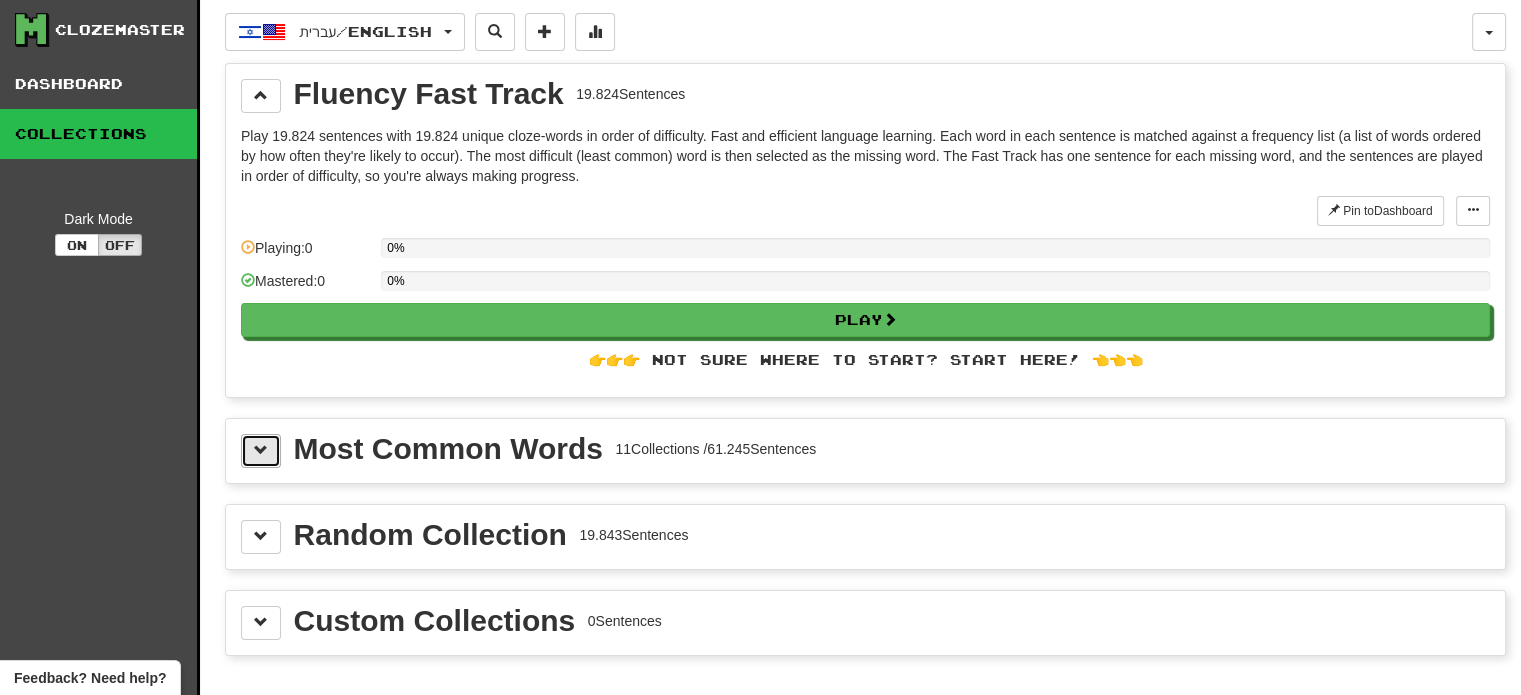 click at bounding box center (261, 451) 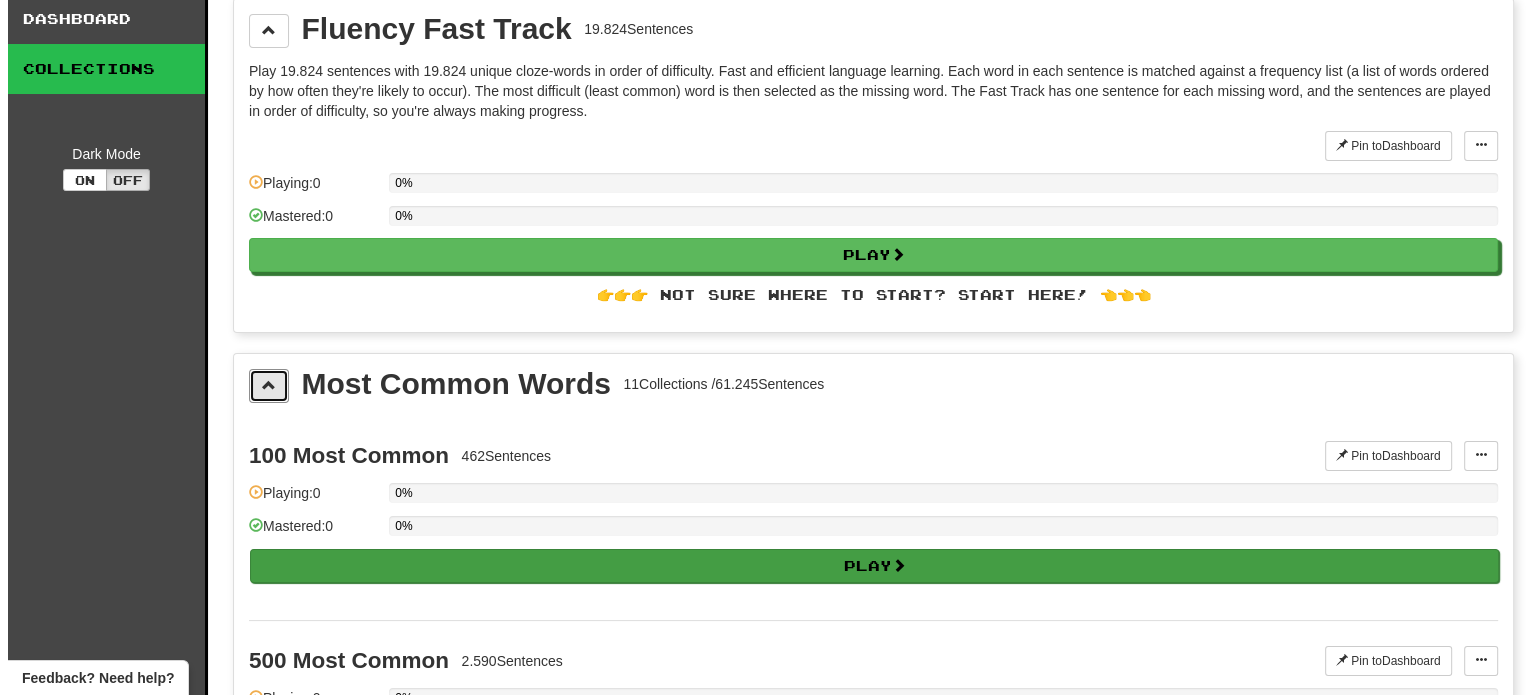 scroll, scrollTop: 100, scrollLeft: 0, axis: vertical 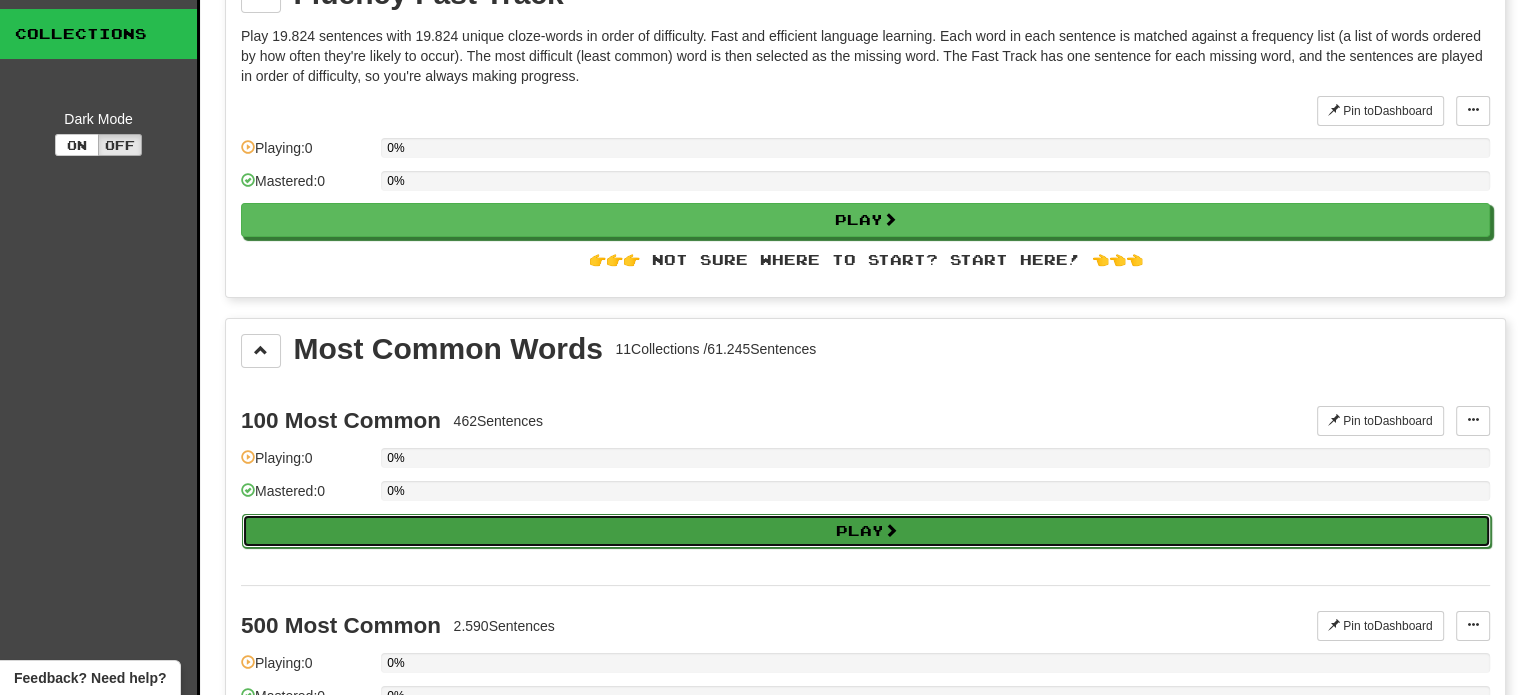 click on "Play" at bounding box center (866, 531) 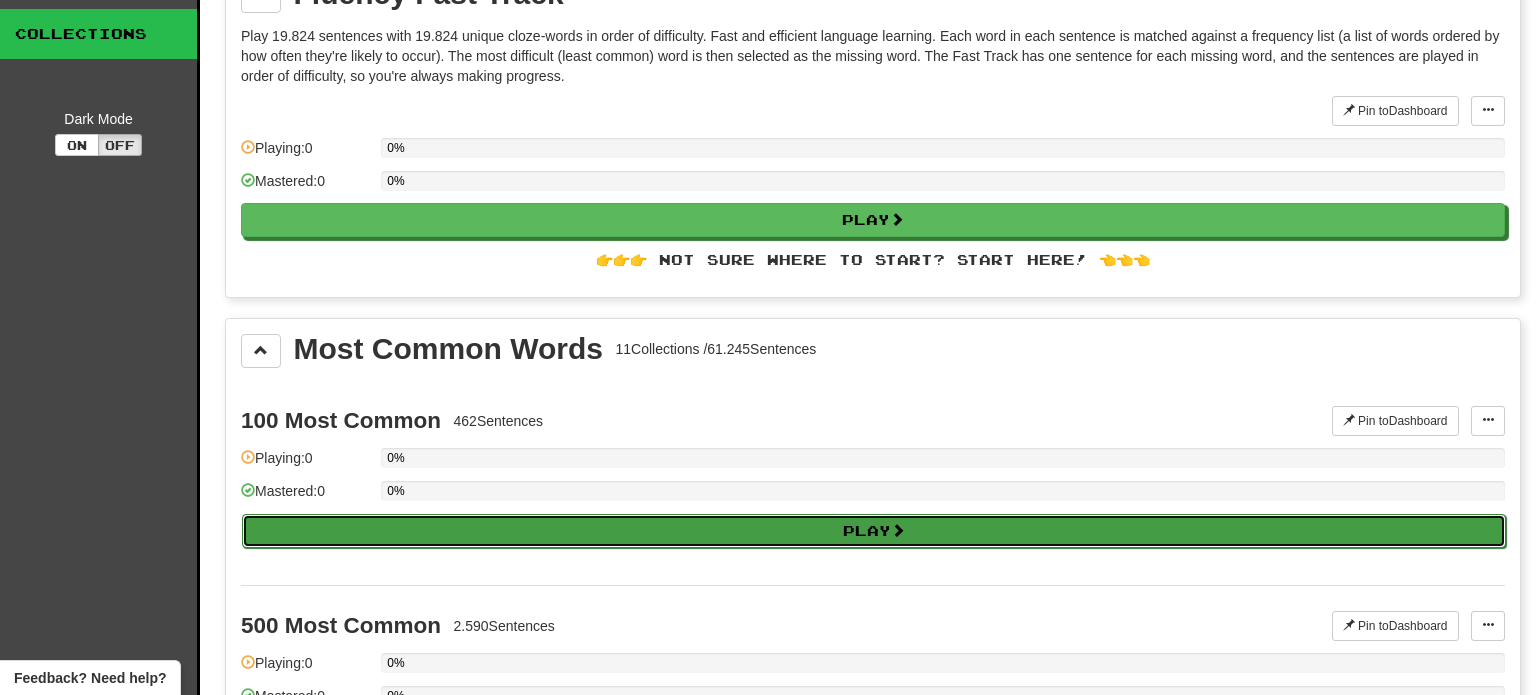 select on "**" 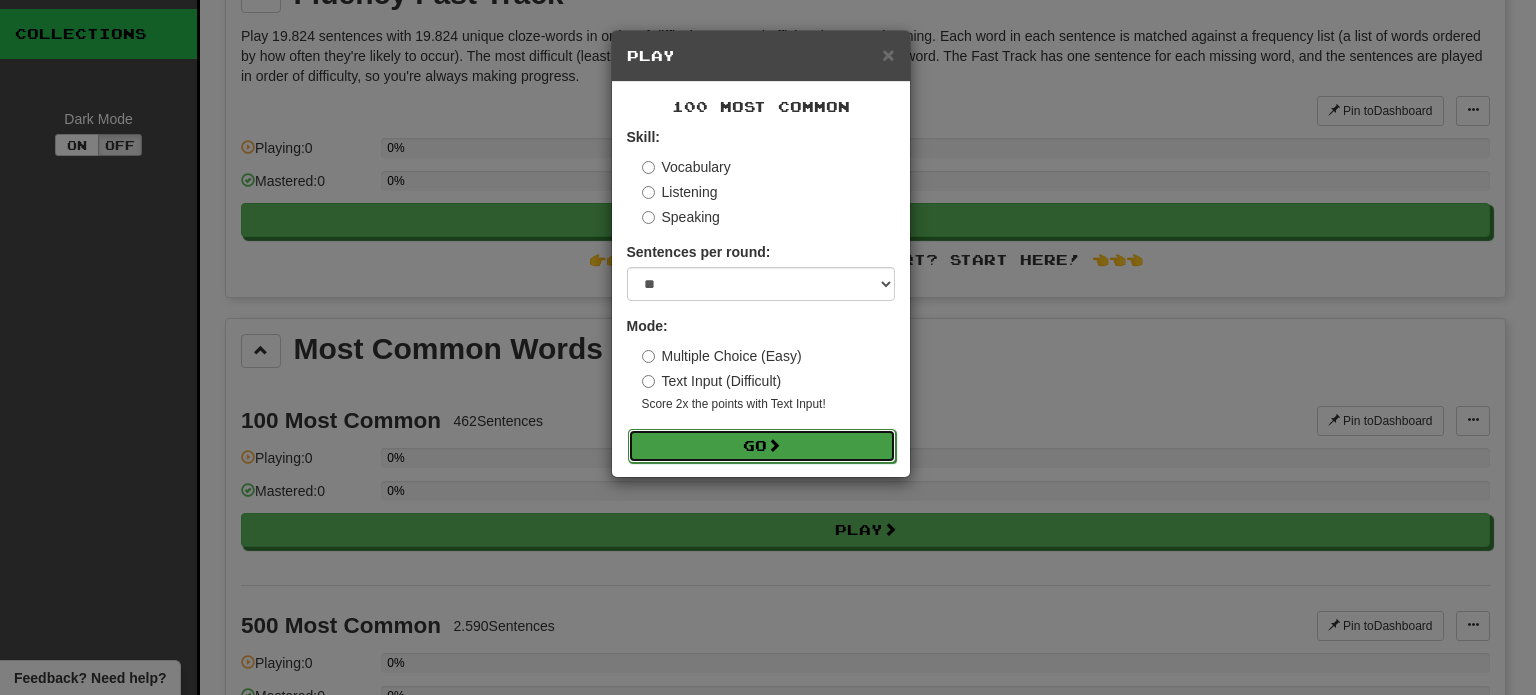 click on "Go" at bounding box center [762, 446] 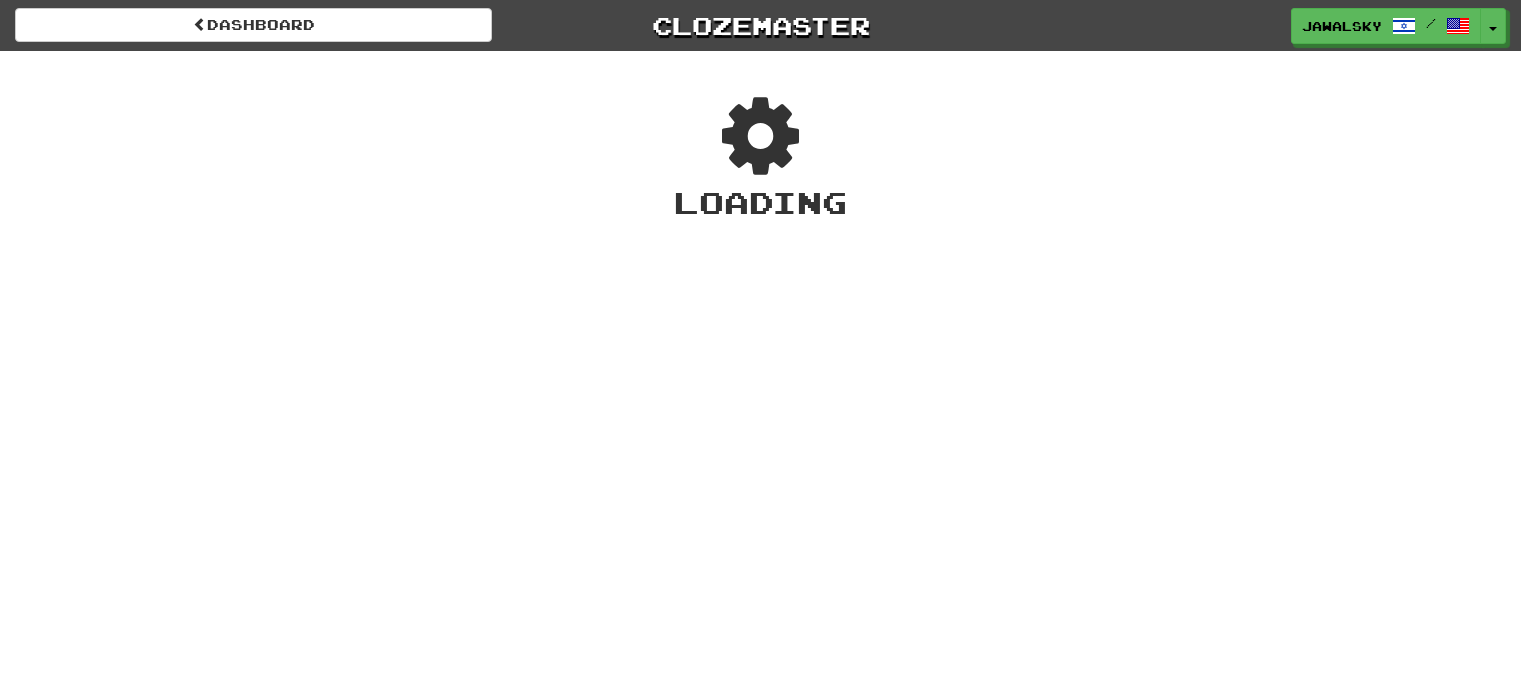 scroll, scrollTop: 0, scrollLeft: 0, axis: both 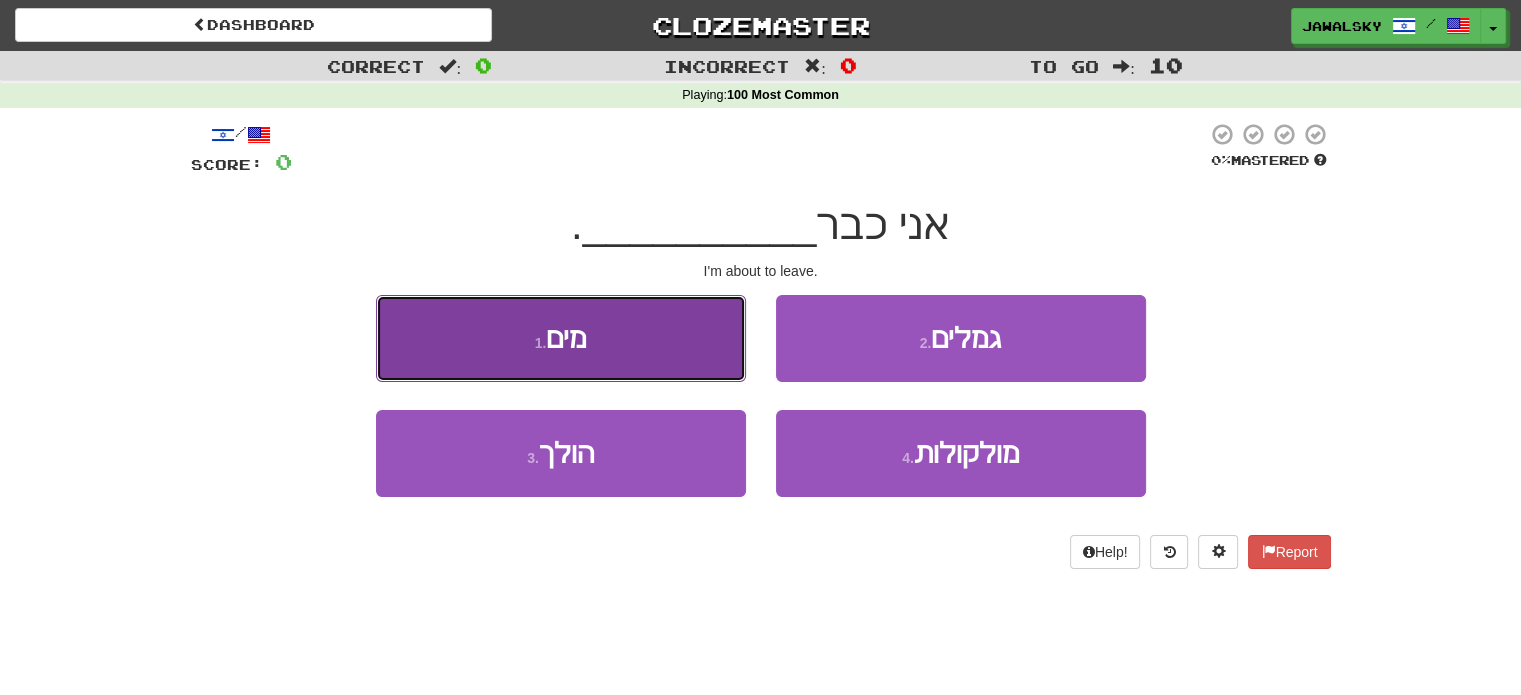 click on "1 . מים" at bounding box center [561, 338] 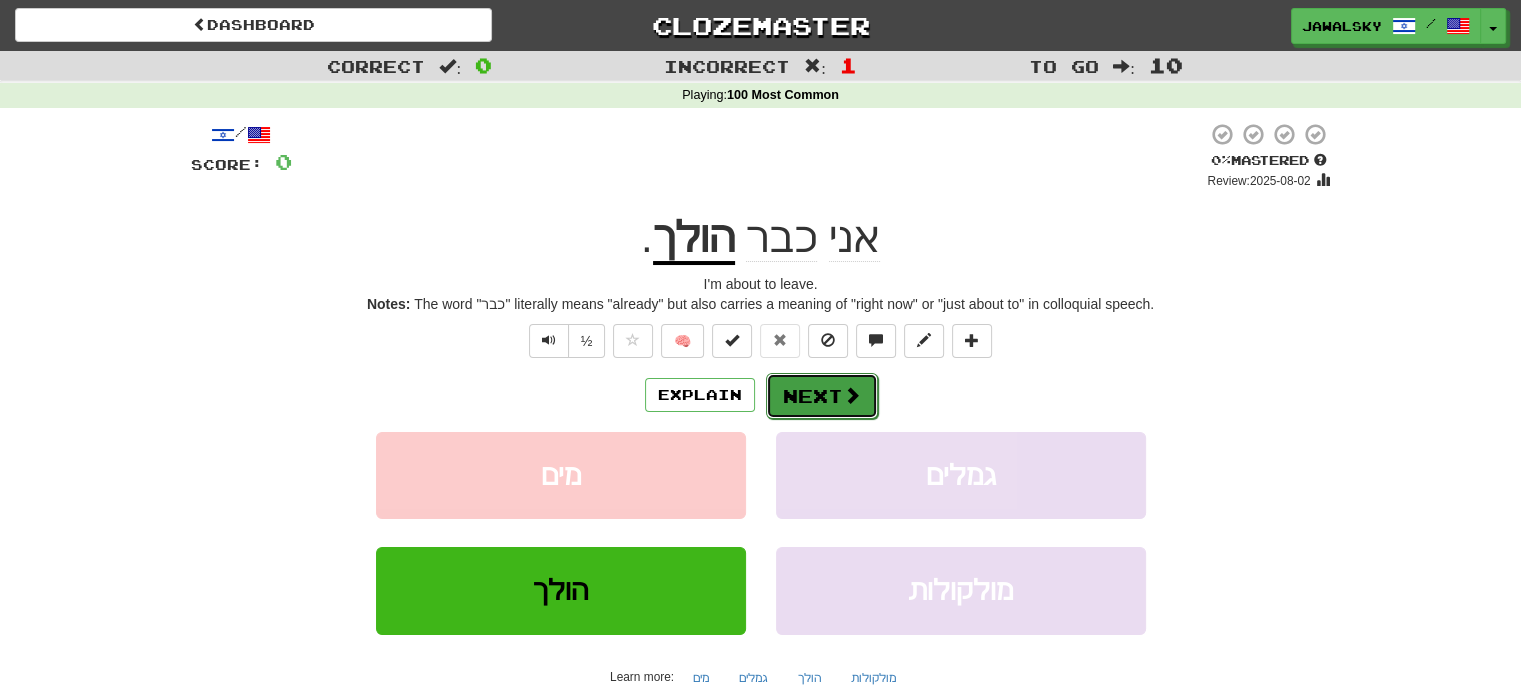 click on "Next" at bounding box center [822, 396] 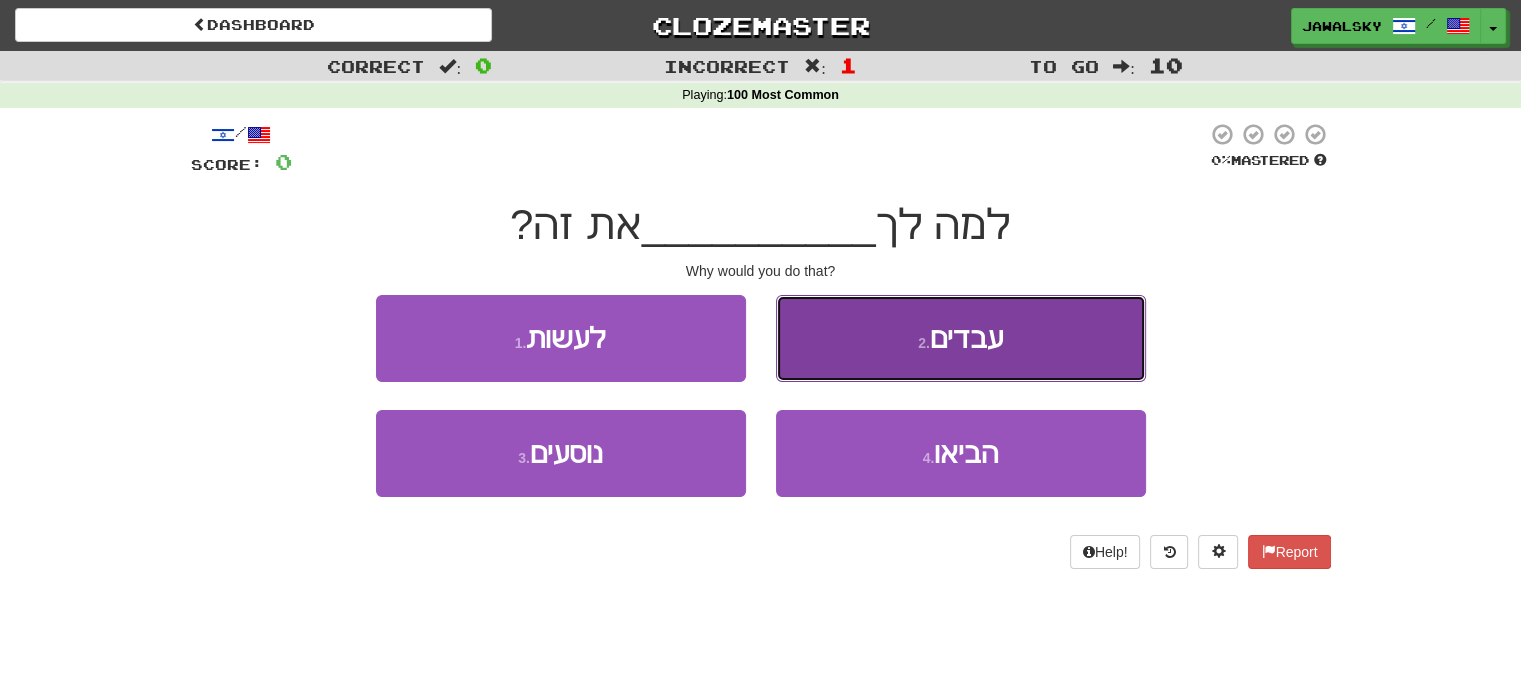 click on "2 . עבדים" at bounding box center (961, 338) 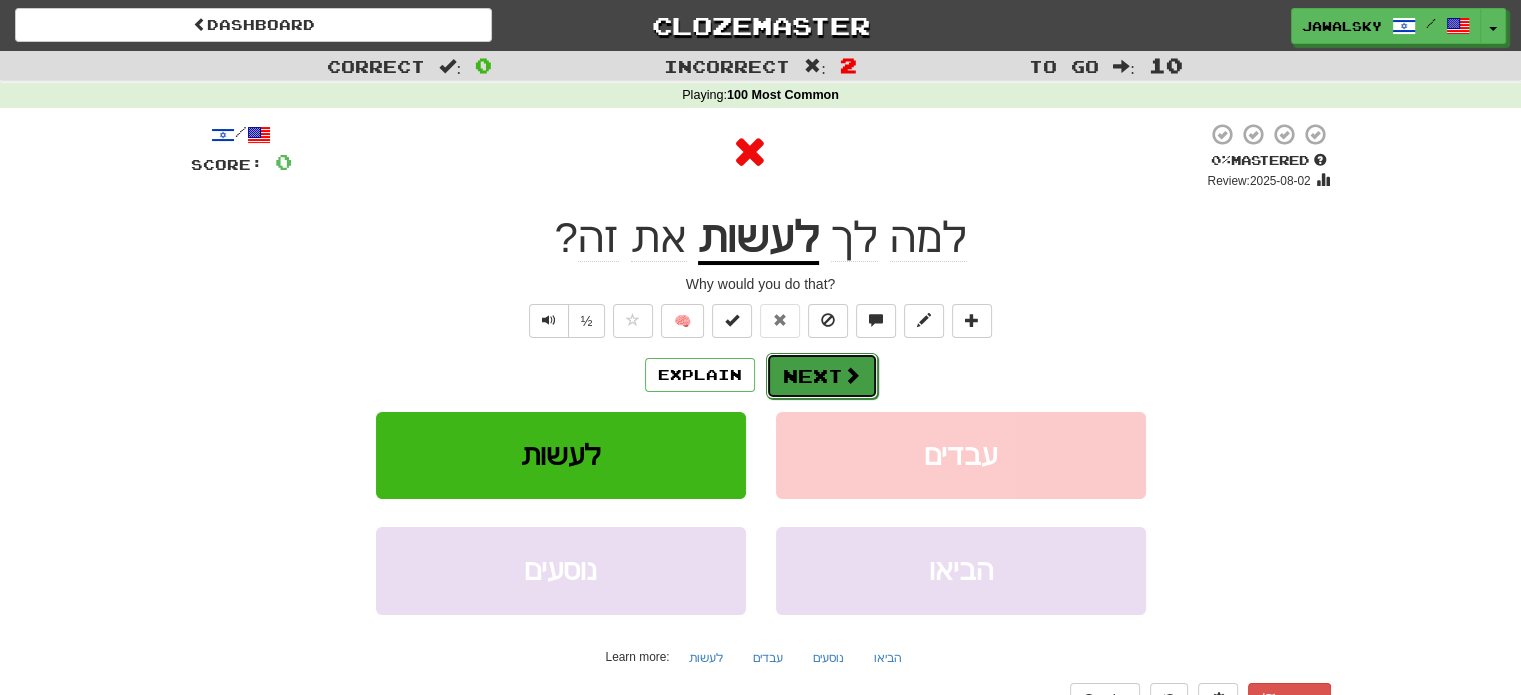 click on "Next" at bounding box center (822, 376) 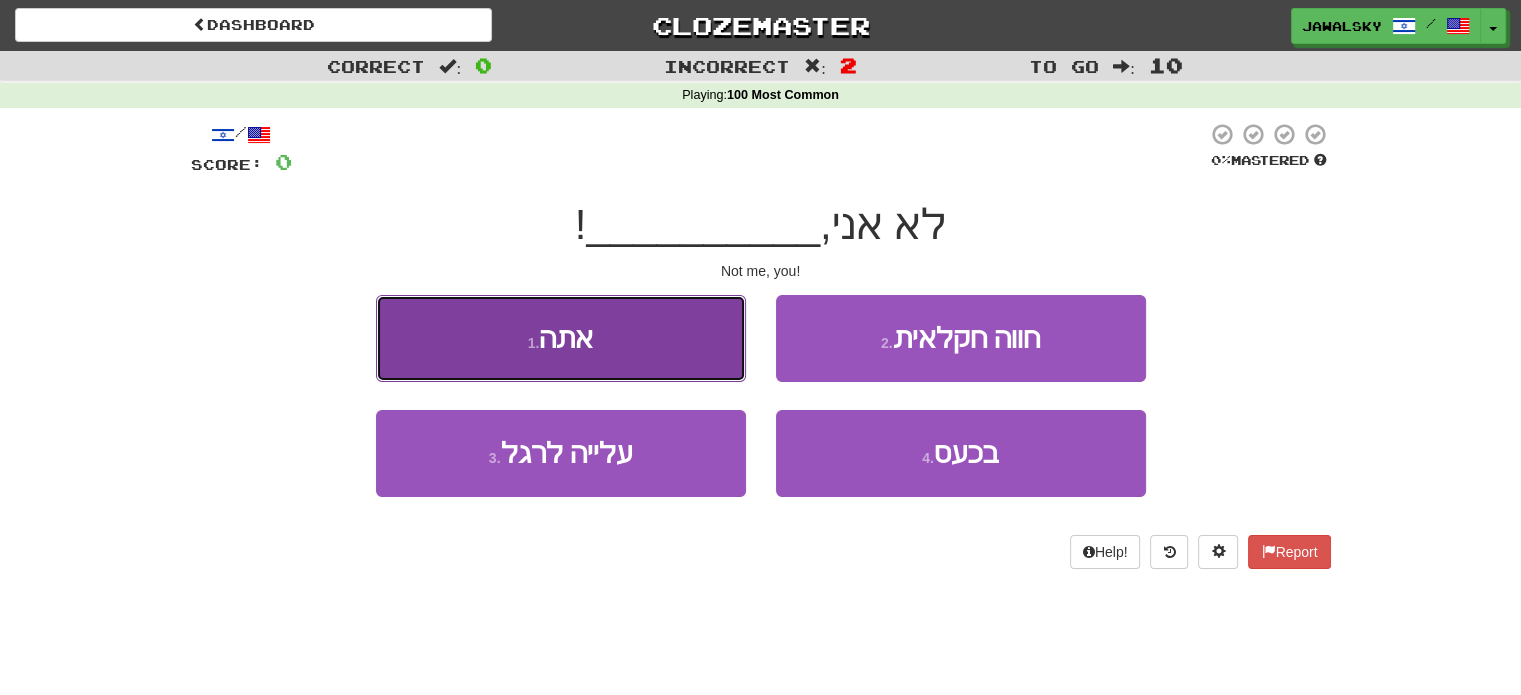 click on "1 .  אתה" at bounding box center [561, 338] 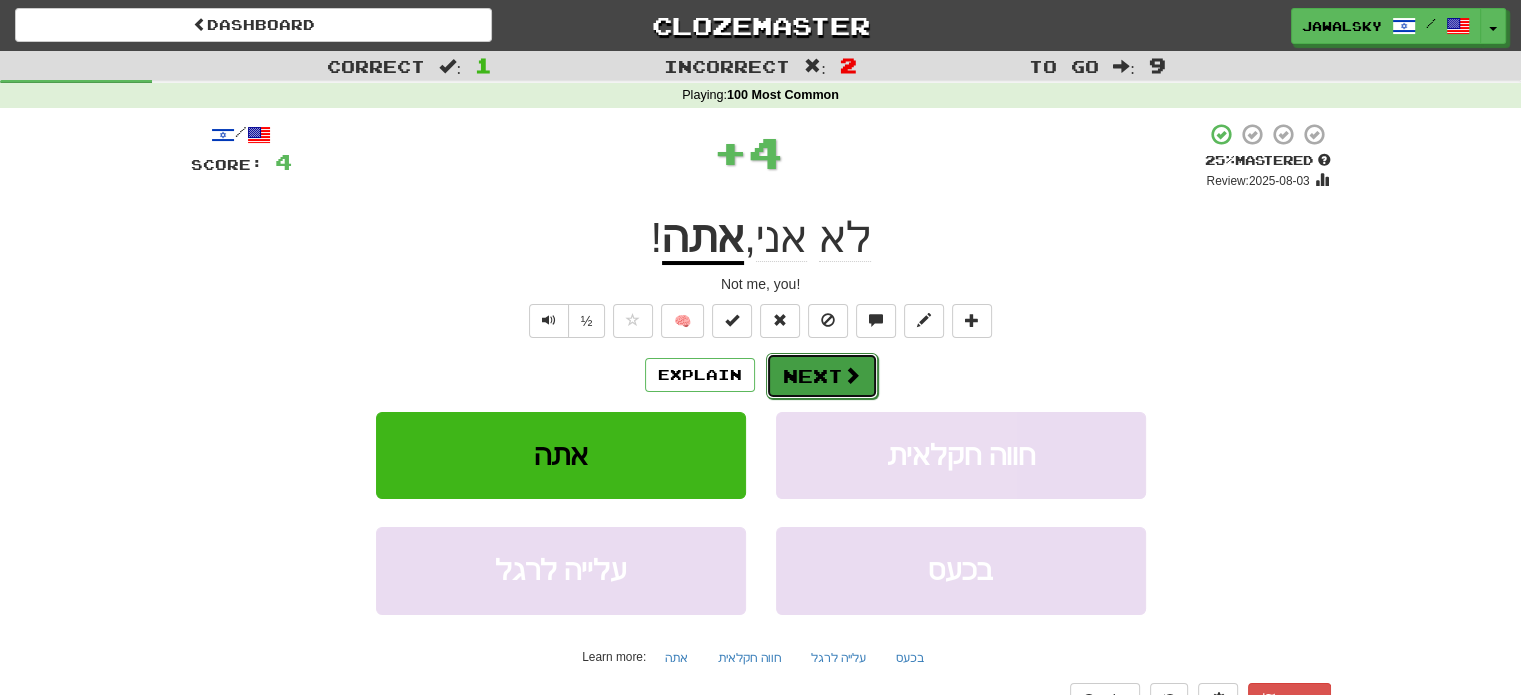 click on "Next" at bounding box center (822, 376) 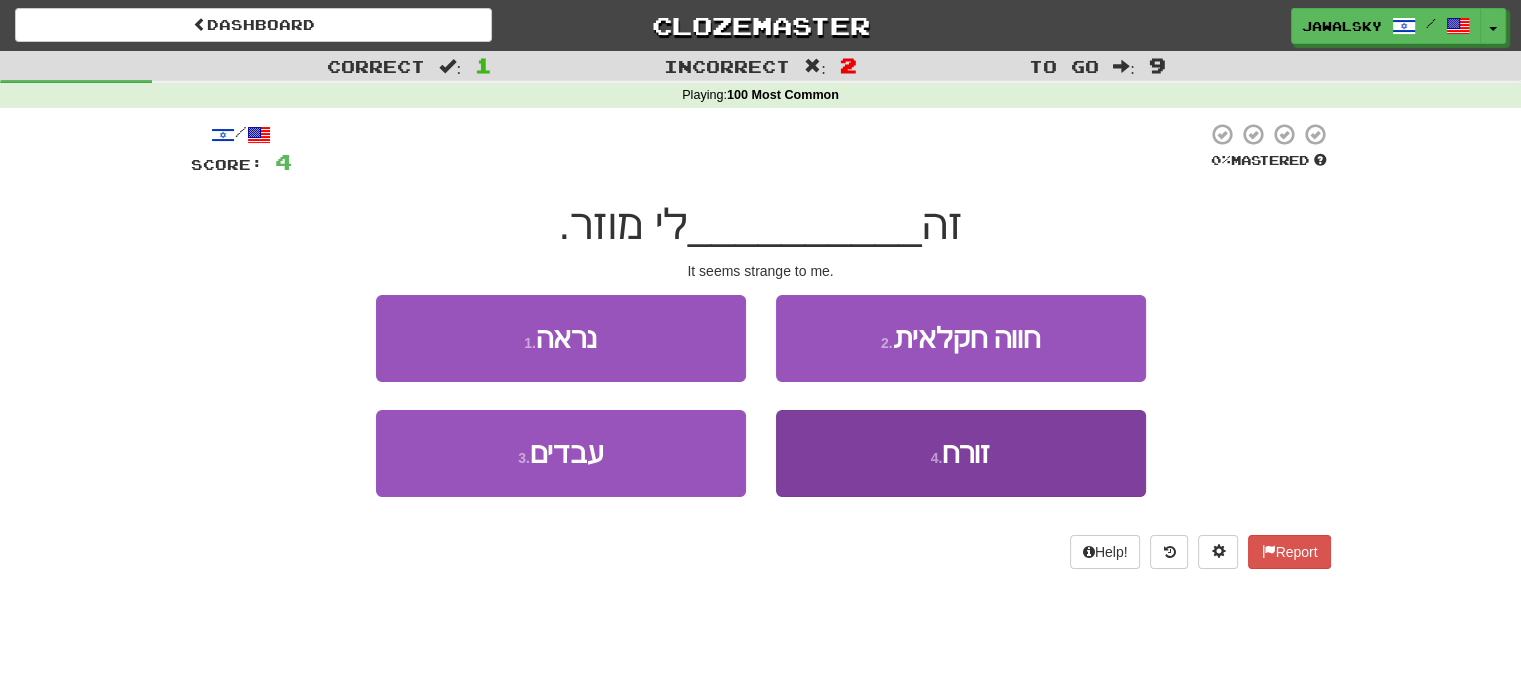 drag, startPoint x: 772, startPoint y: 401, endPoint x: 783, endPoint y: 411, distance: 14.866069 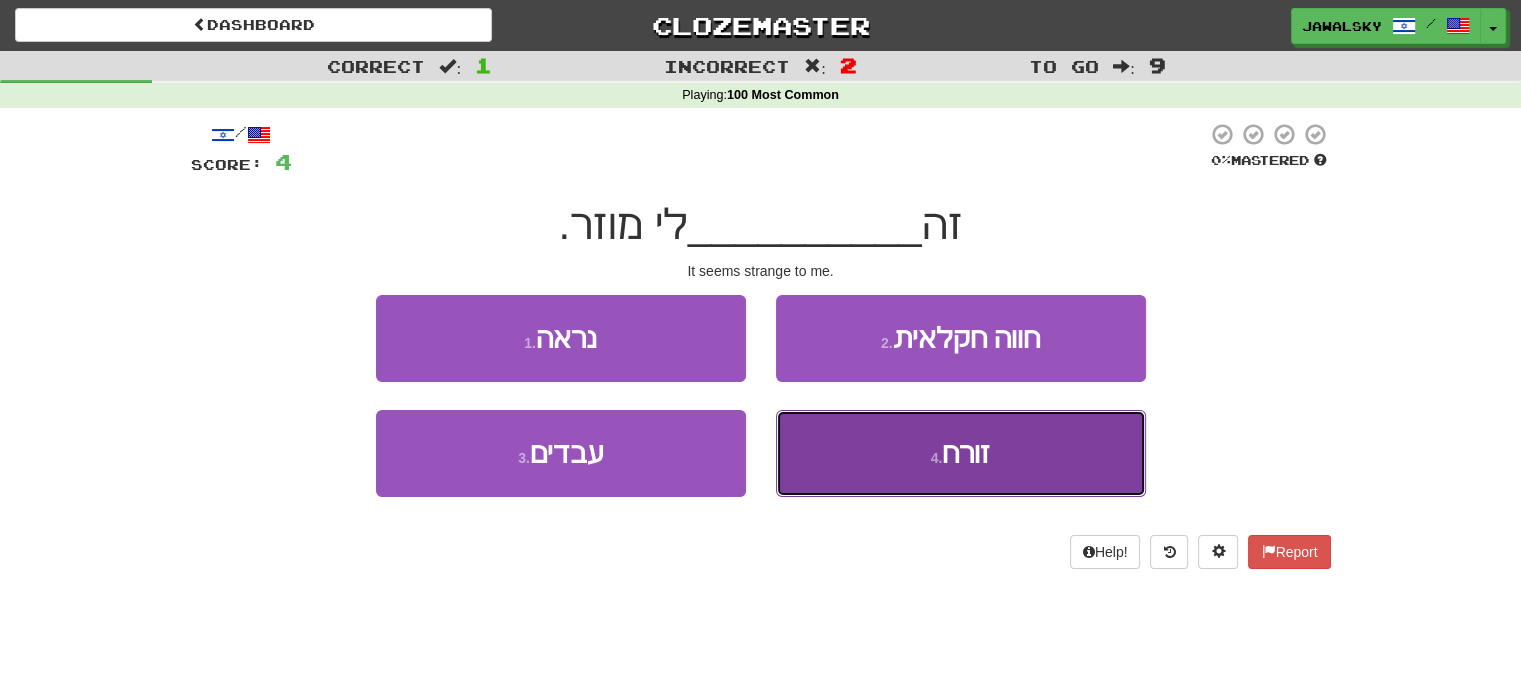 click on "4 .  זורח" at bounding box center [961, 453] 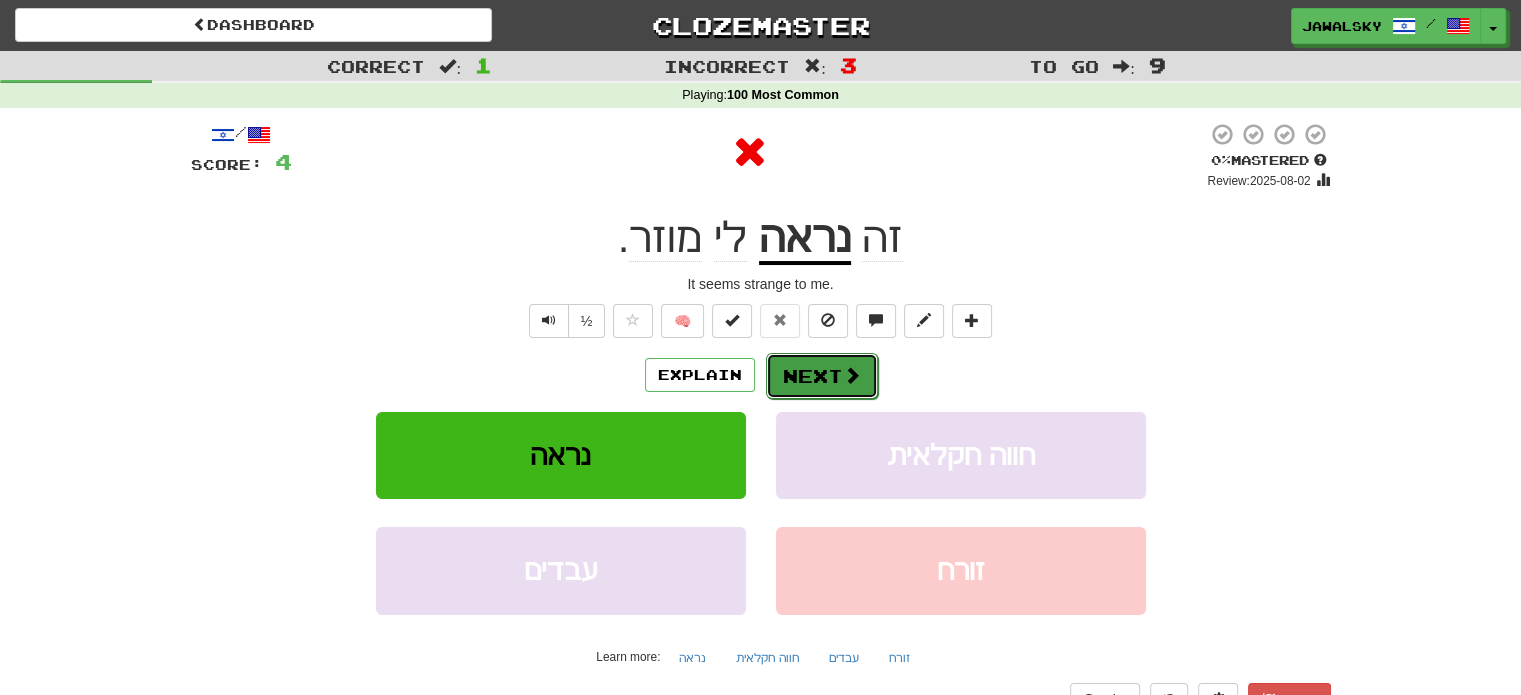 click on "Next" at bounding box center [822, 376] 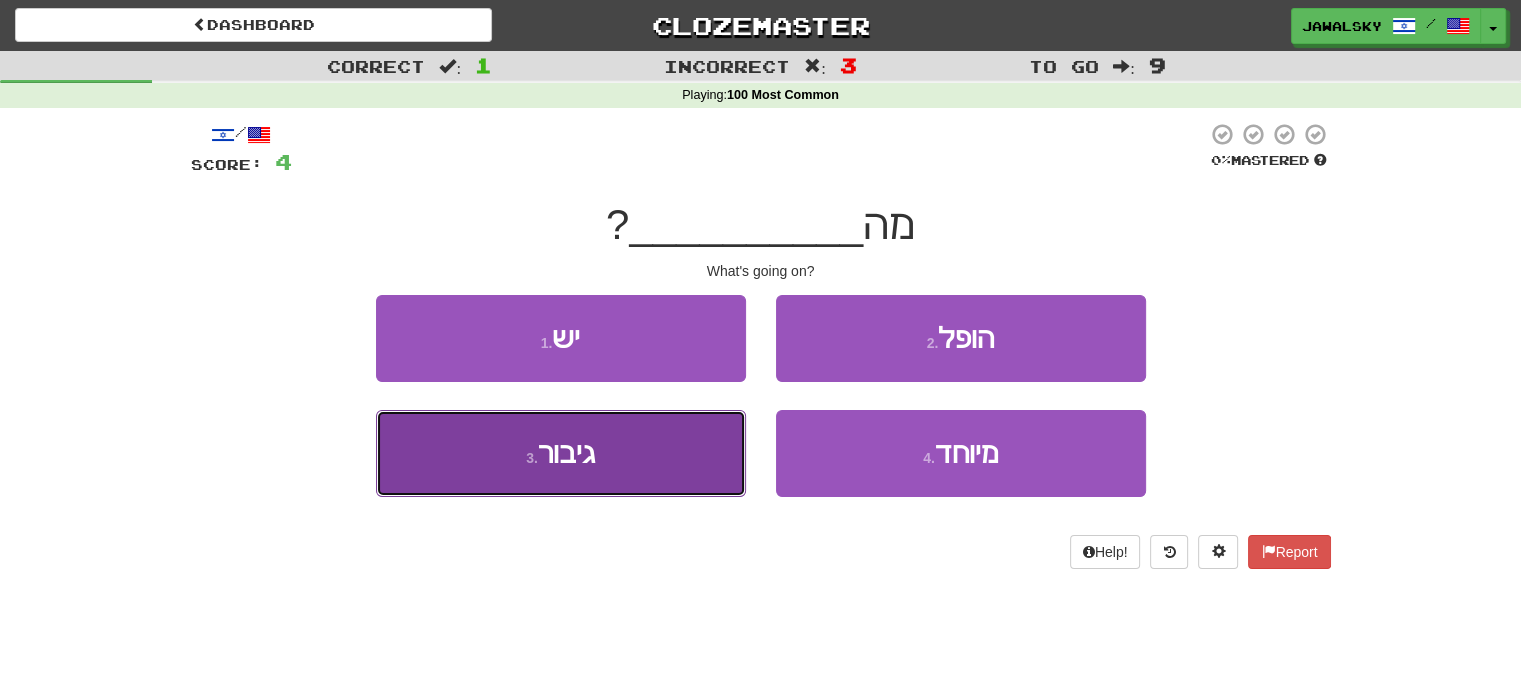 click on "3 .  גיבור" at bounding box center (561, 453) 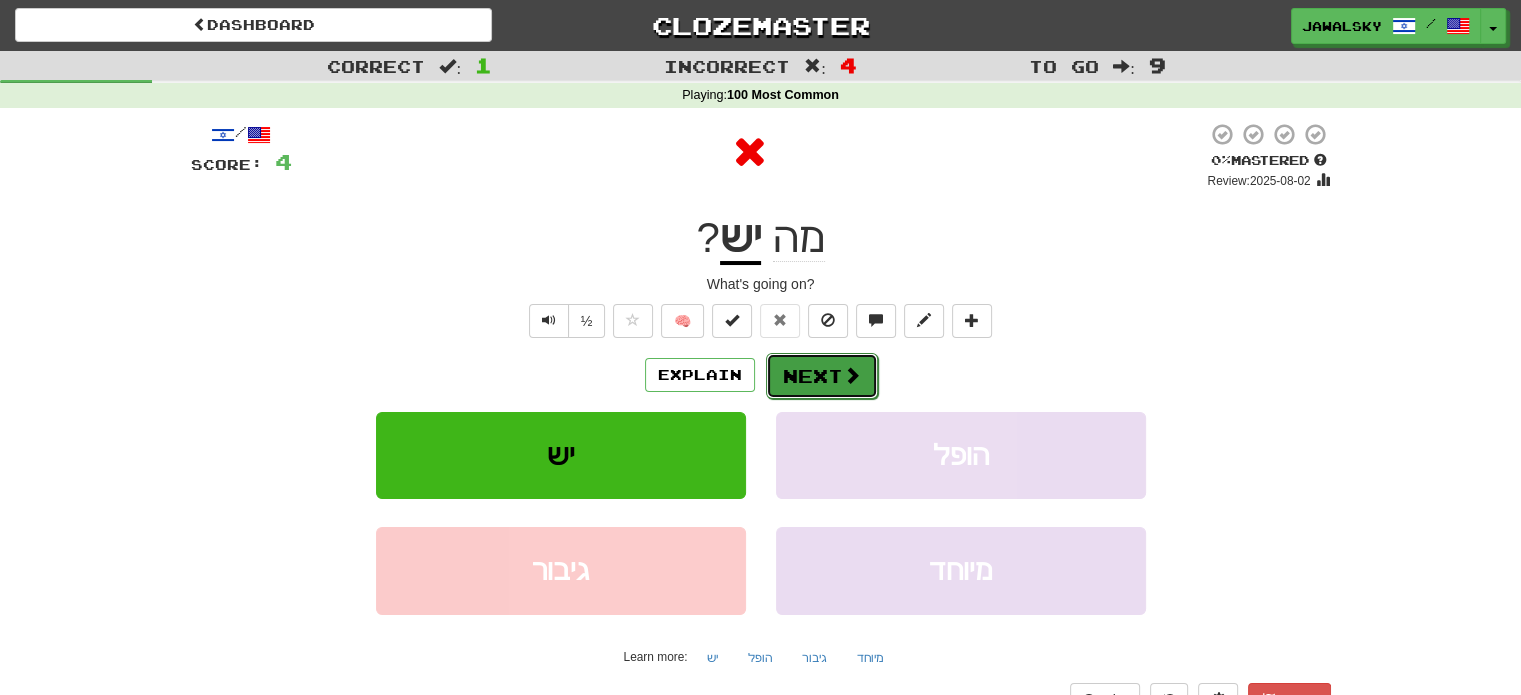 click on "Next" at bounding box center [822, 376] 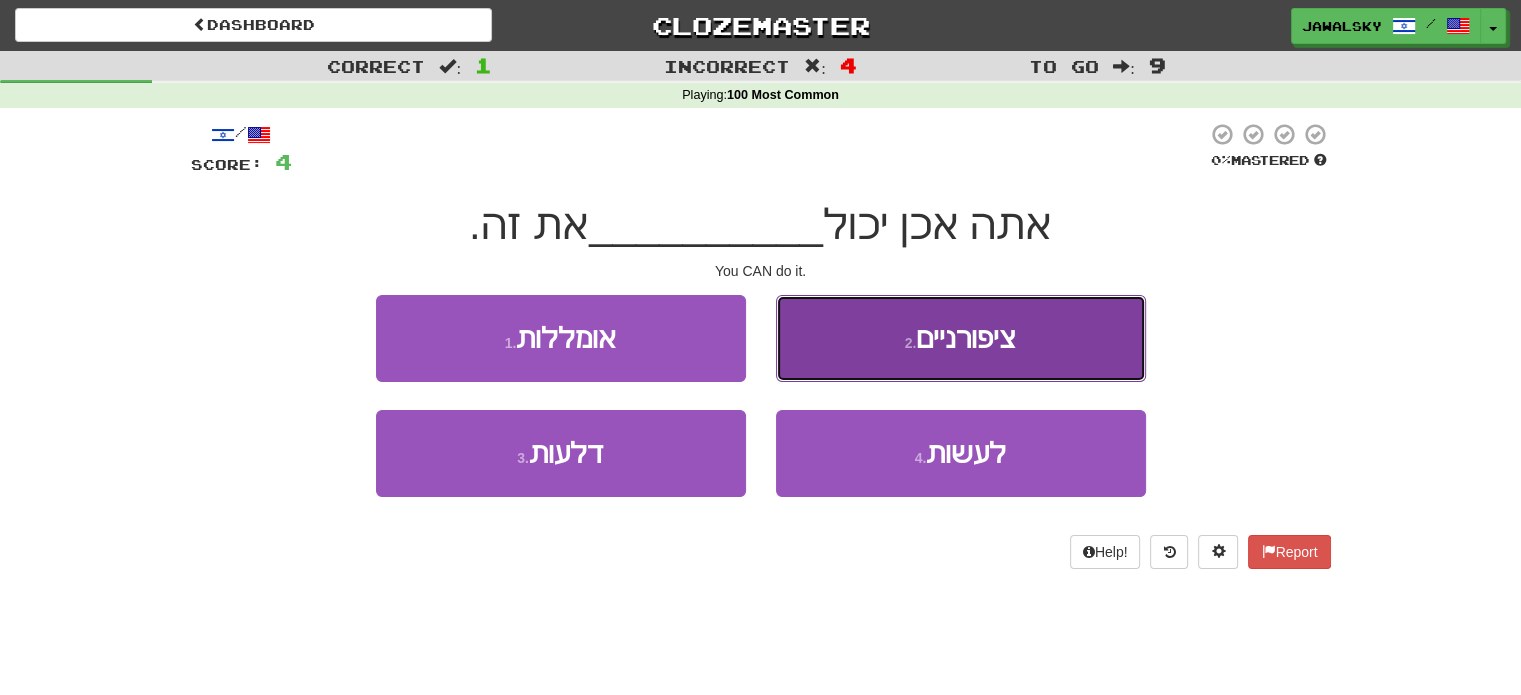 click on "2 .  ציפורניים" at bounding box center [961, 338] 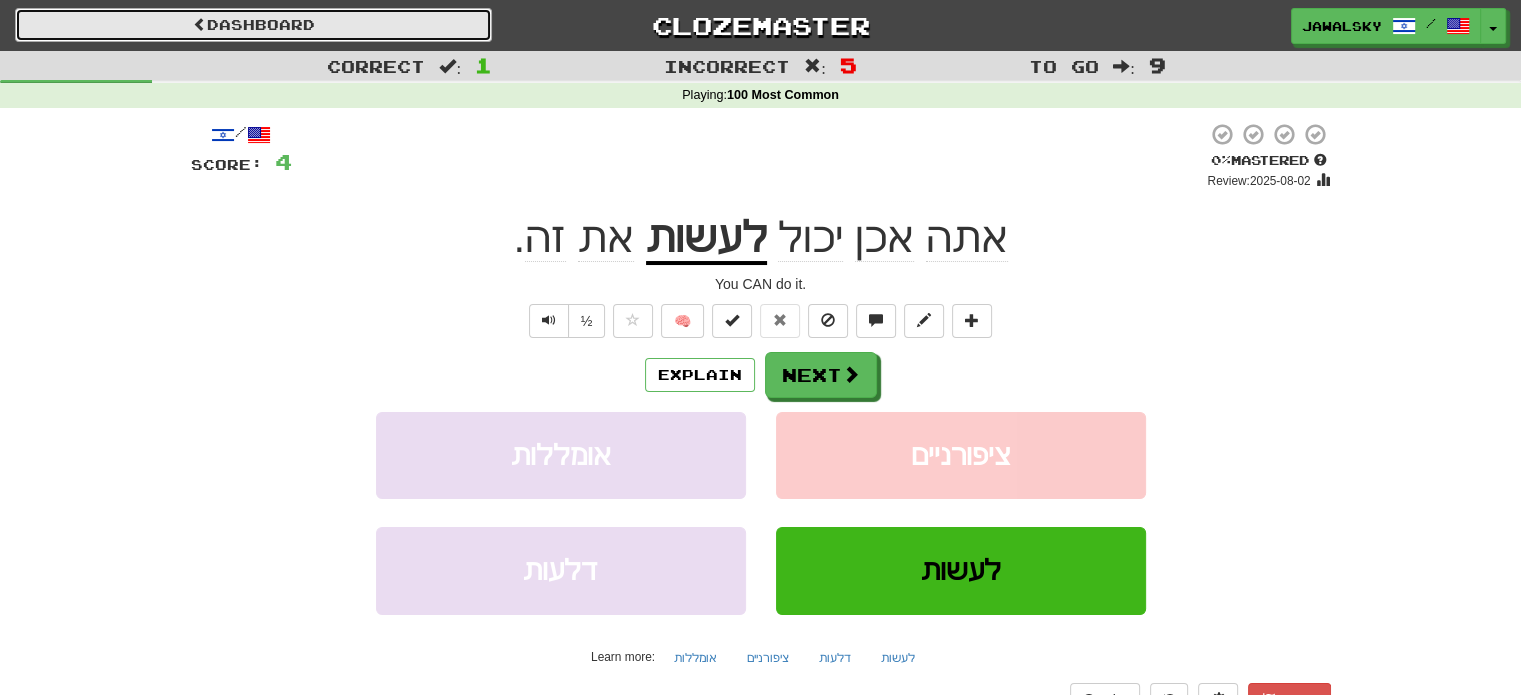 click on "Dashboard" at bounding box center (253, 25) 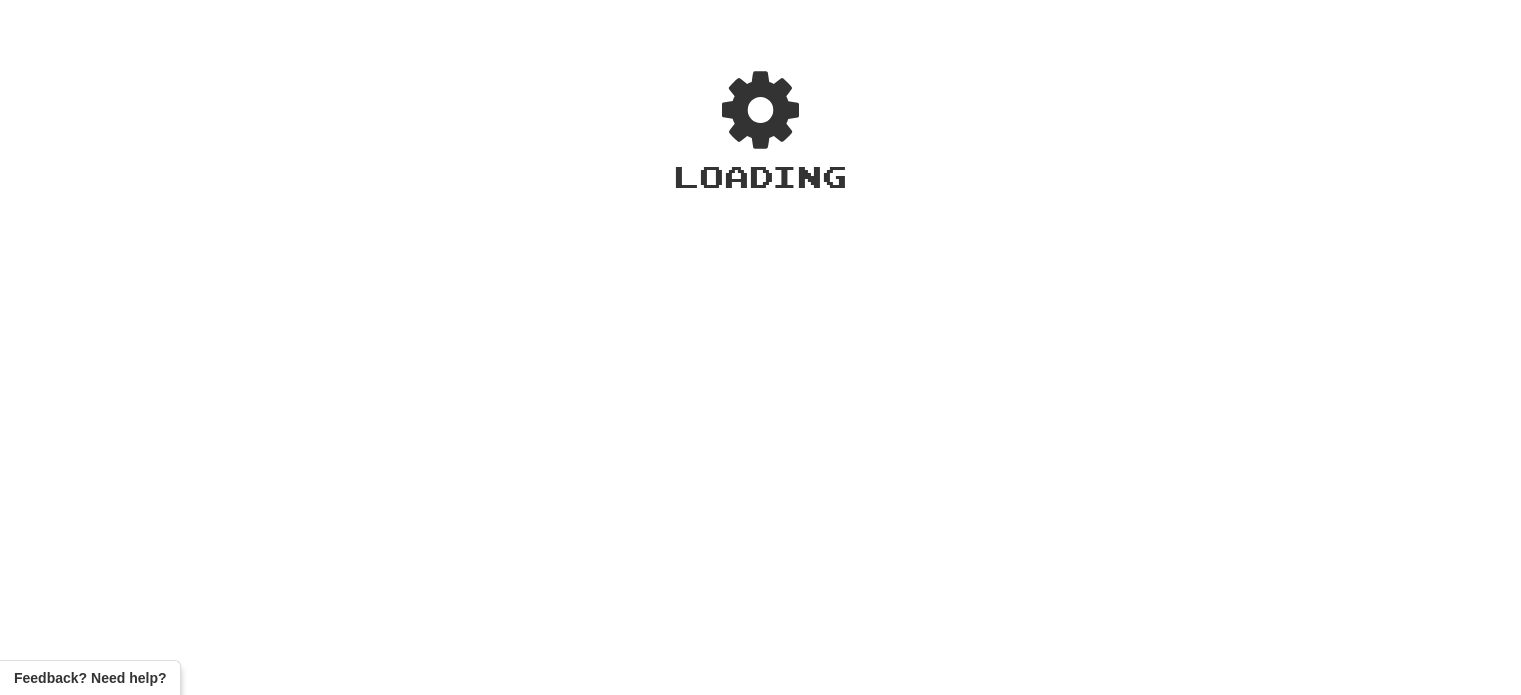 scroll, scrollTop: 0, scrollLeft: 0, axis: both 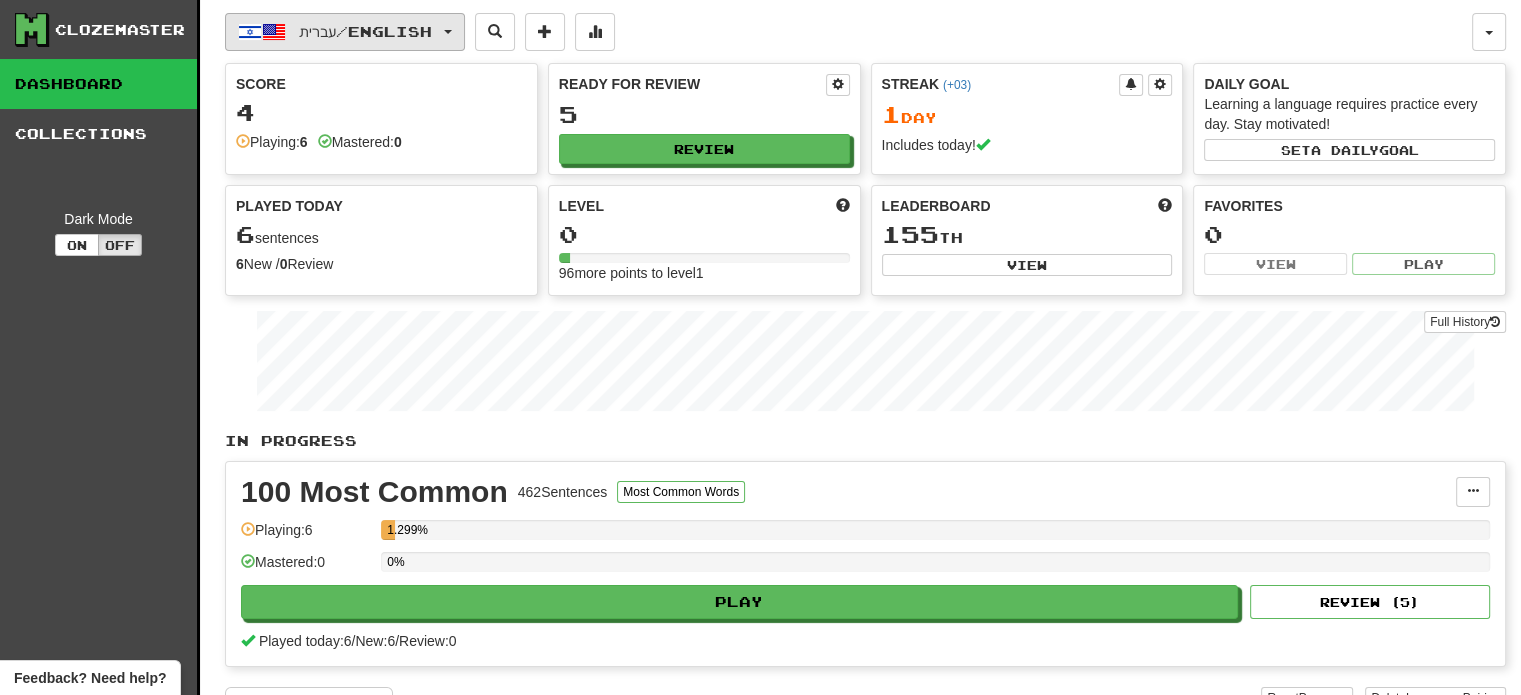 click on "עברית  /  English" at bounding box center [365, 31] 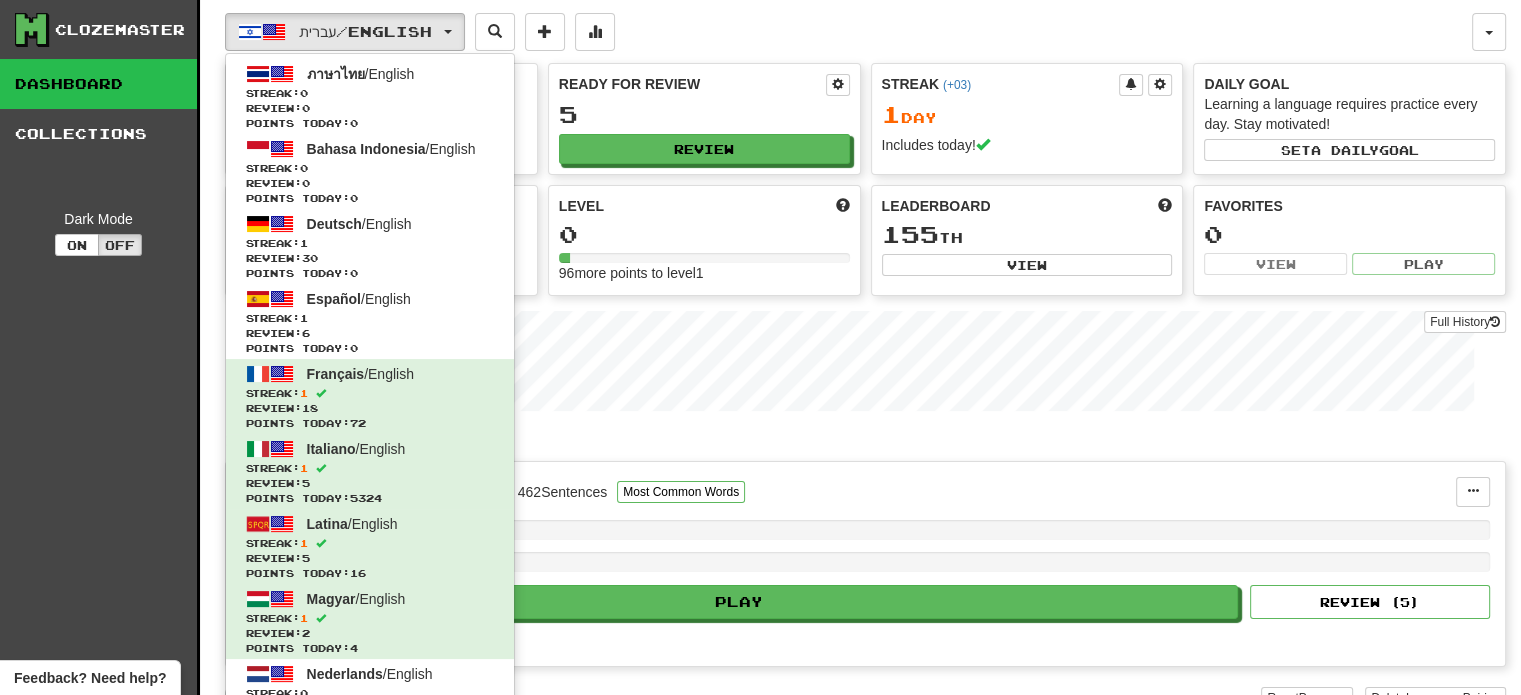 click on "עברית  /  English ภาษาไทย  /  English Streak:  0   Review:  0 Points today:  0 Bahasa Indonesia  /  English Streak:  0   Review:  0 Points today:  0 Deutsch  /  English Streak:  1   Review:  30 Points today:  0 Español  /  English Streak:  1   Review:  6 Points today:  0 Français  /  English Streak:  1   Review:  18 Points today:  72 Italiano  /  English Streak:  1   Review:  5 Points today:  5324 Latina  /  English Streak:  1   Review:  5 Points today:  16 Magyar  /  English Streak:  1   Review:  2 Points today:  4 Nederlands  /  English Streak:  0   Review:  49 Daily Goal:  0  /  1000 Polski  /  English Streak:  1   Review:  1 Points today:  32 Português  /  English Streak:  1   Review:  4 Points today:  36 Română  /  English Streak:  0   Review:  0 Points today:  0 Suomi  /  English Streak:  2   Review:  2 Points today:  64 Svenska  /  English Streak:  8   Review:  33 Daily Goal:  4000  /  1000 עברית  /  English Streak:  1   Review:  5 Points today:  4 Русский  /  3   3" at bounding box center [848, 32] 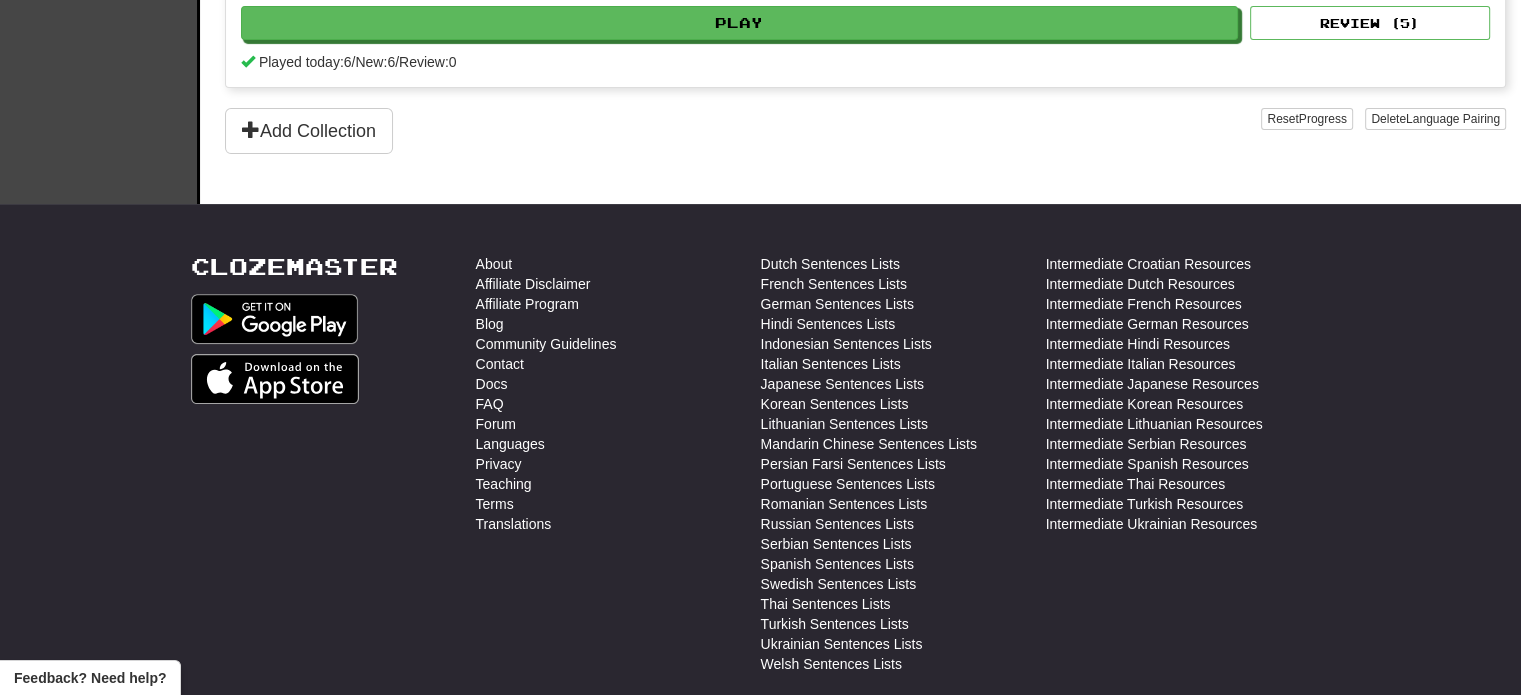 scroll, scrollTop: 500, scrollLeft: 0, axis: vertical 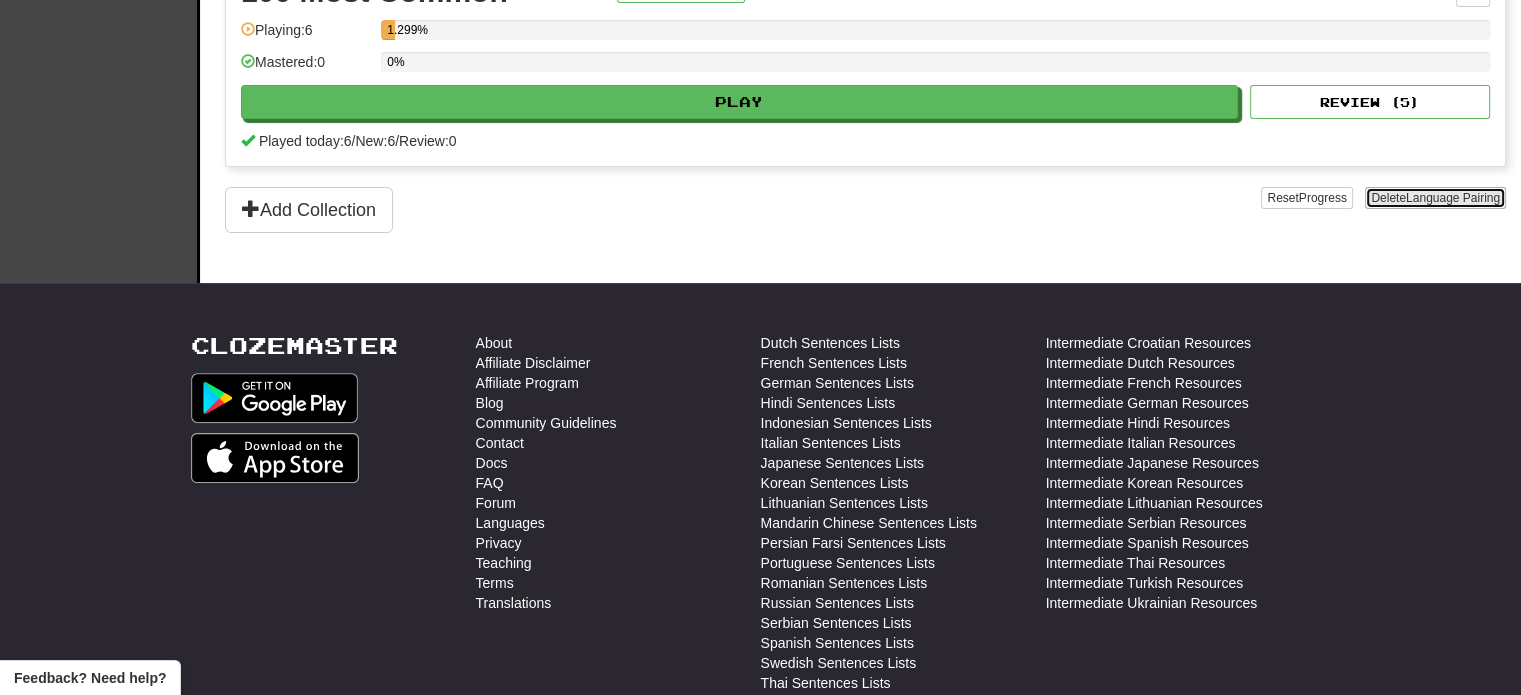 click on "Delete  Language Pairing" at bounding box center [1435, 198] 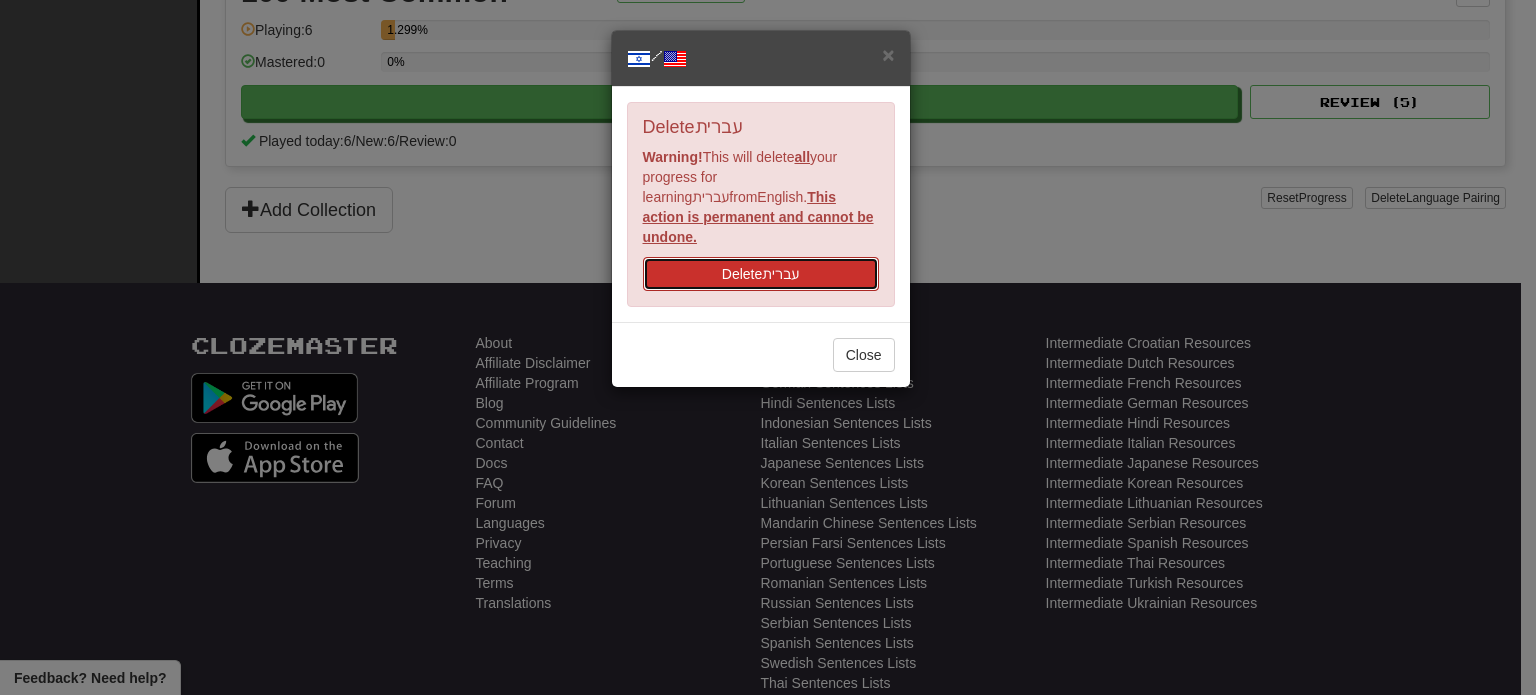 click on "Delete  עברית" at bounding box center [761, 274] 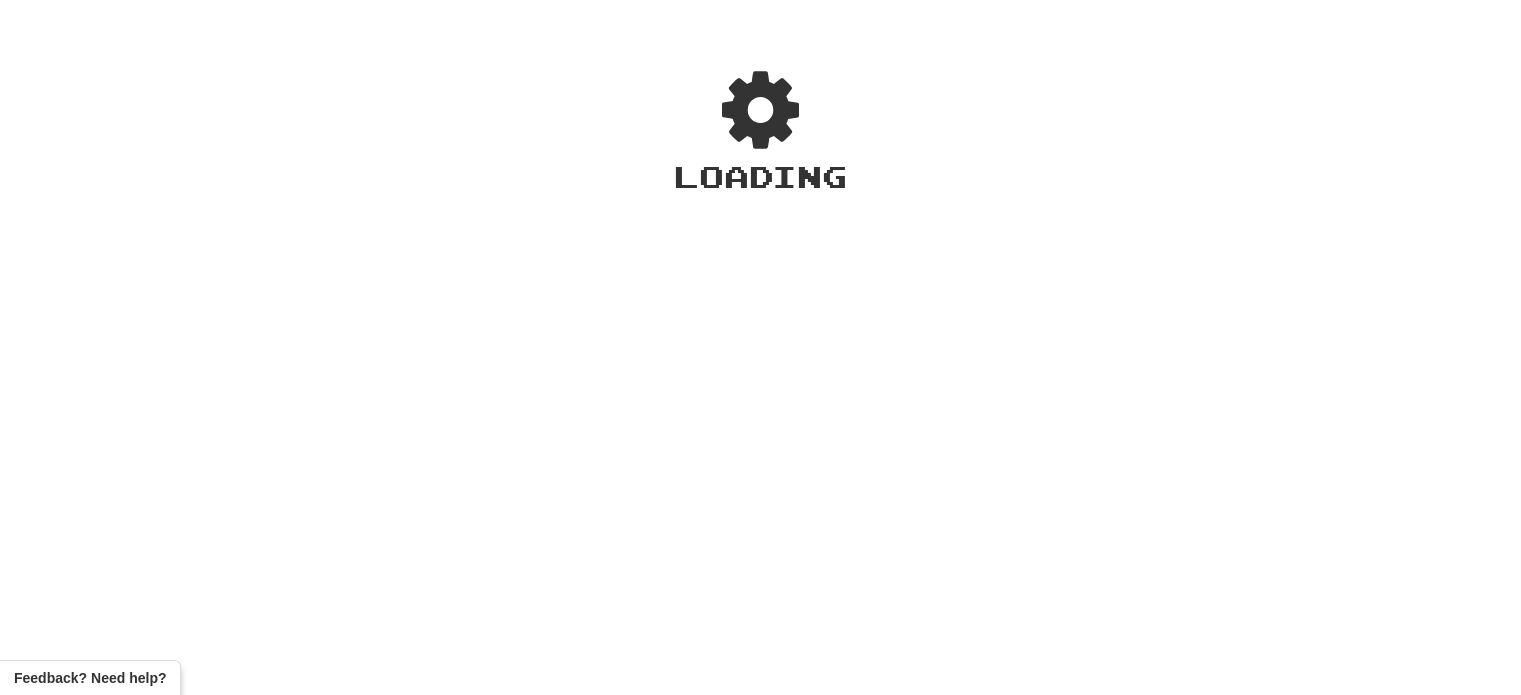 scroll, scrollTop: 0, scrollLeft: 0, axis: both 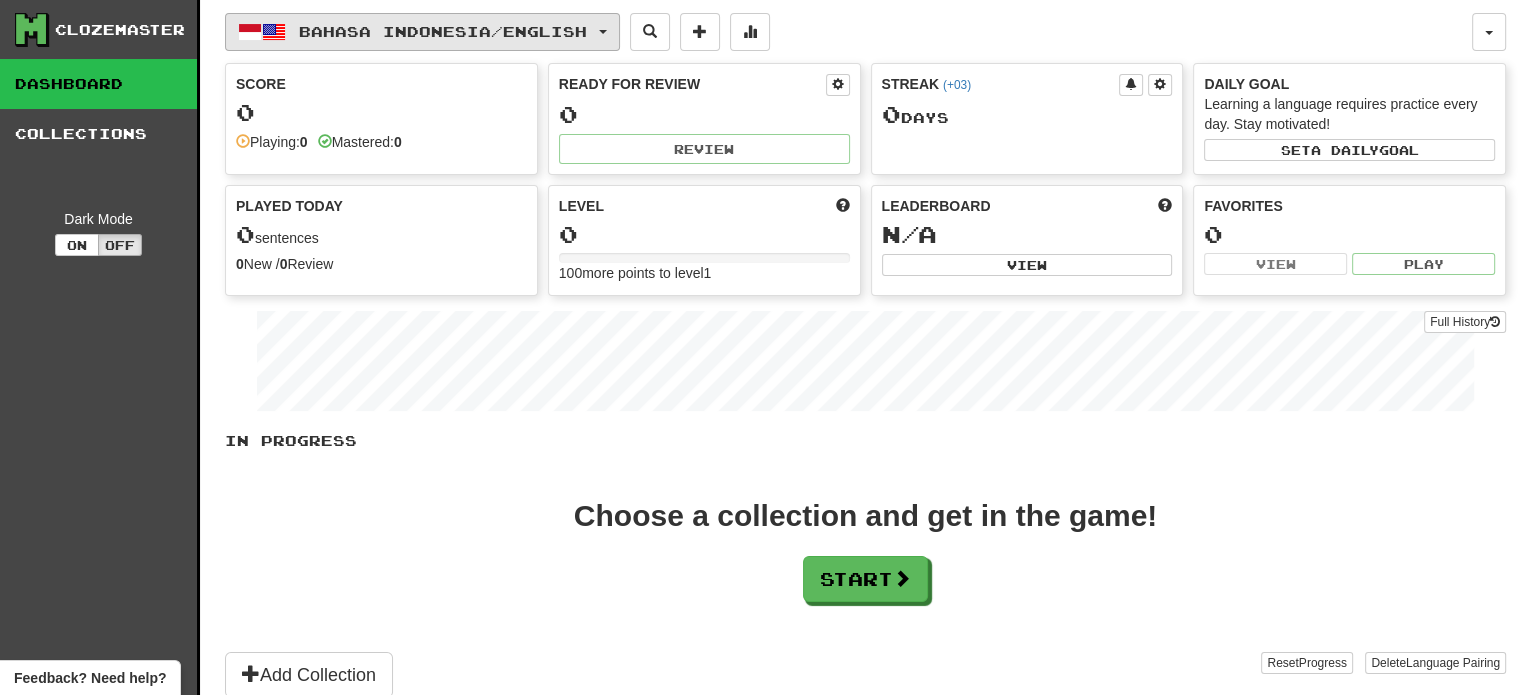 click on "Bahasa Indonesia  /  English" at bounding box center [422, 32] 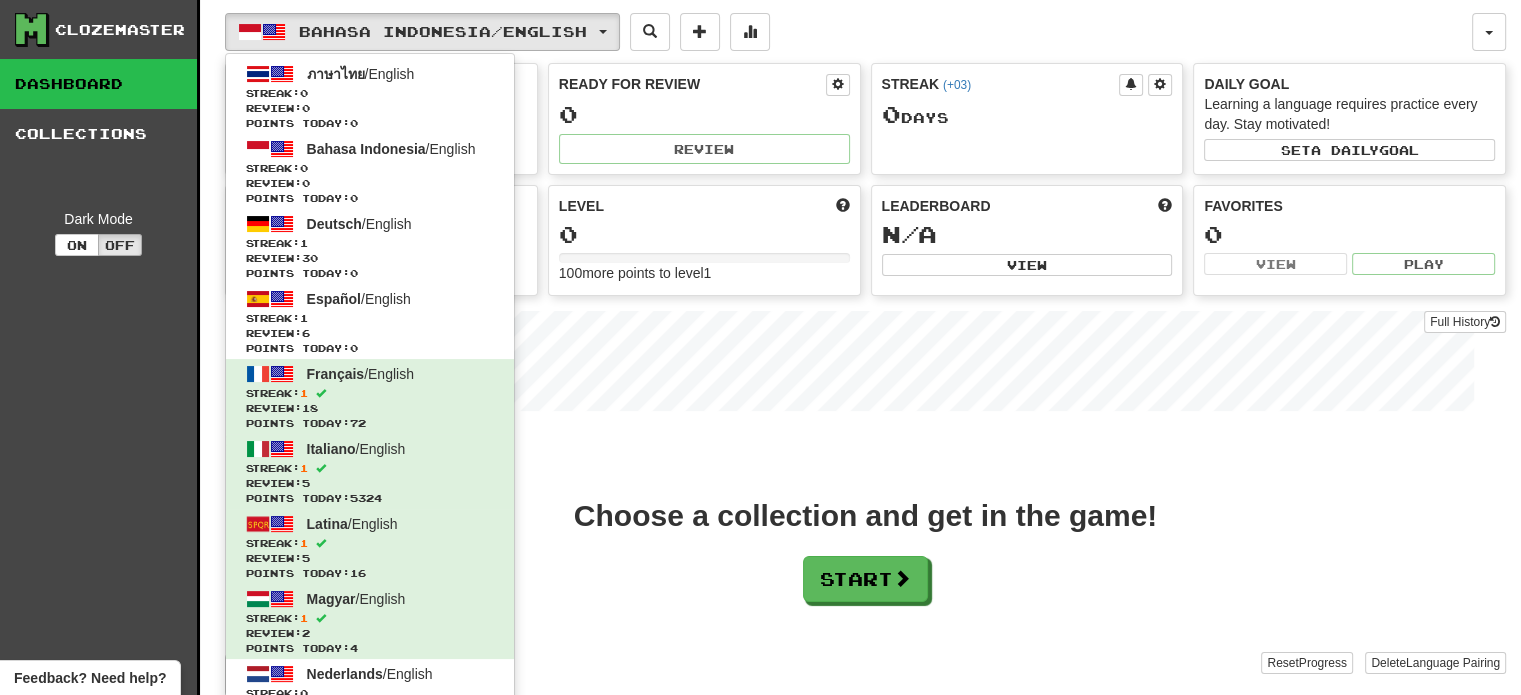click on "Bahasa Indonesia  /  English ภาษาไทย  /  English Streak:  0   Review:  0 Points today:  0 Bahasa Indonesia  /  English Streak:  0   Review:  0 Points today:  0 Deutsch  /  English Streak:  1   Review:  30 Points today:  0 Español  /  English Streak:  1   Review:  6 Points today:  0 Français  /  English Streak:  1   Review:  18 Points today:  72 Italiano  /  English Streak:  1   Review:  5 Points today:  5324 Latina  /  English Streak:  1   Review:  5 Points today:  16 Magyar  /  English Streak:  1   Review:  2 Points today:  4 Nederlands  /  English Streak:  0   Review:  49 Daily Goal:  0  /  1000 Polski  /  English Streak:  1   Review:  1 Points today:  32 Português  /  English Streak:  1   Review:  4 Points today:  36 Română  /  English Streak:  0   Review:  0 Points today:  0 Suomi  /  English Streak:  2   Review:  2 Points today:  64 Svenska  /  English Streak:  8   Review:  33 Daily Goal:  4000  /  1000 Русский  /  English Streak:  3   Review:  3 Points today:  360 中文  /  1" at bounding box center (848, 32) 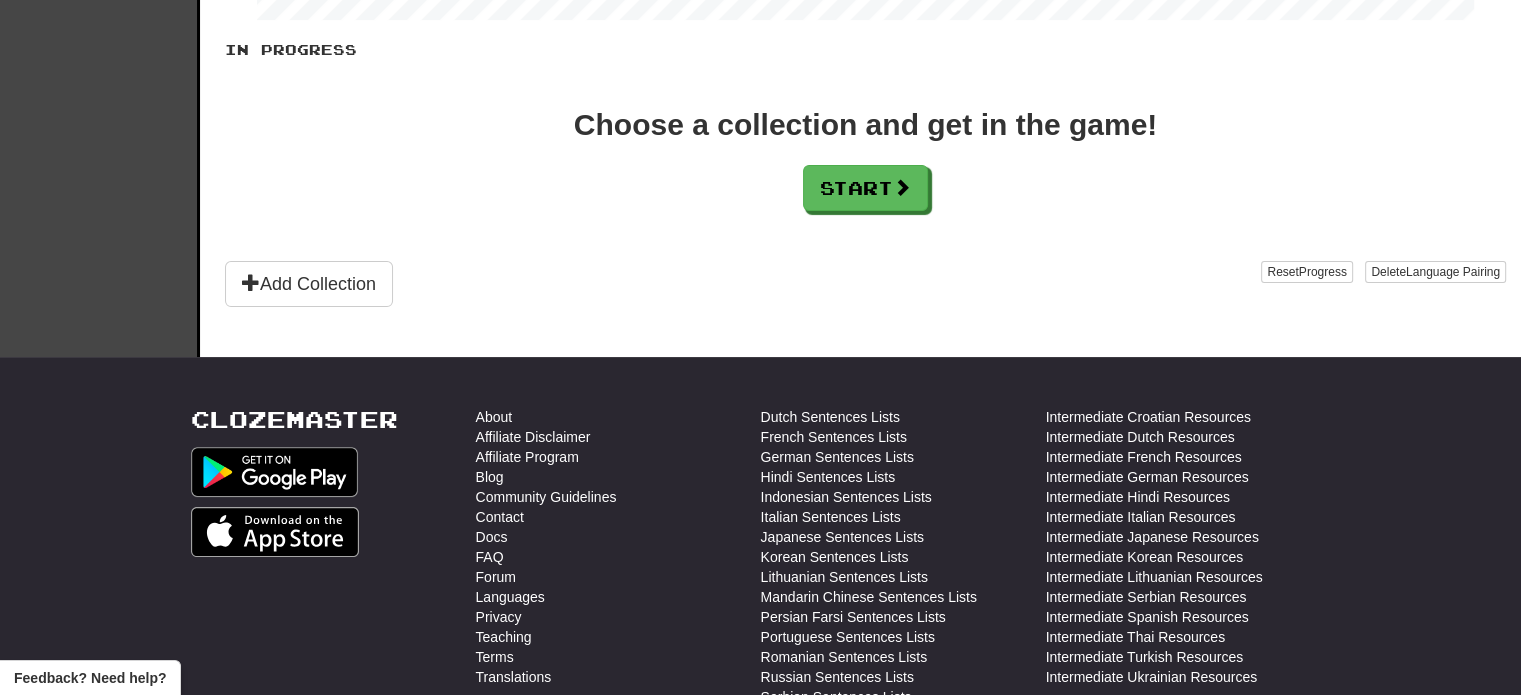 scroll, scrollTop: 400, scrollLeft: 0, axis: vertical 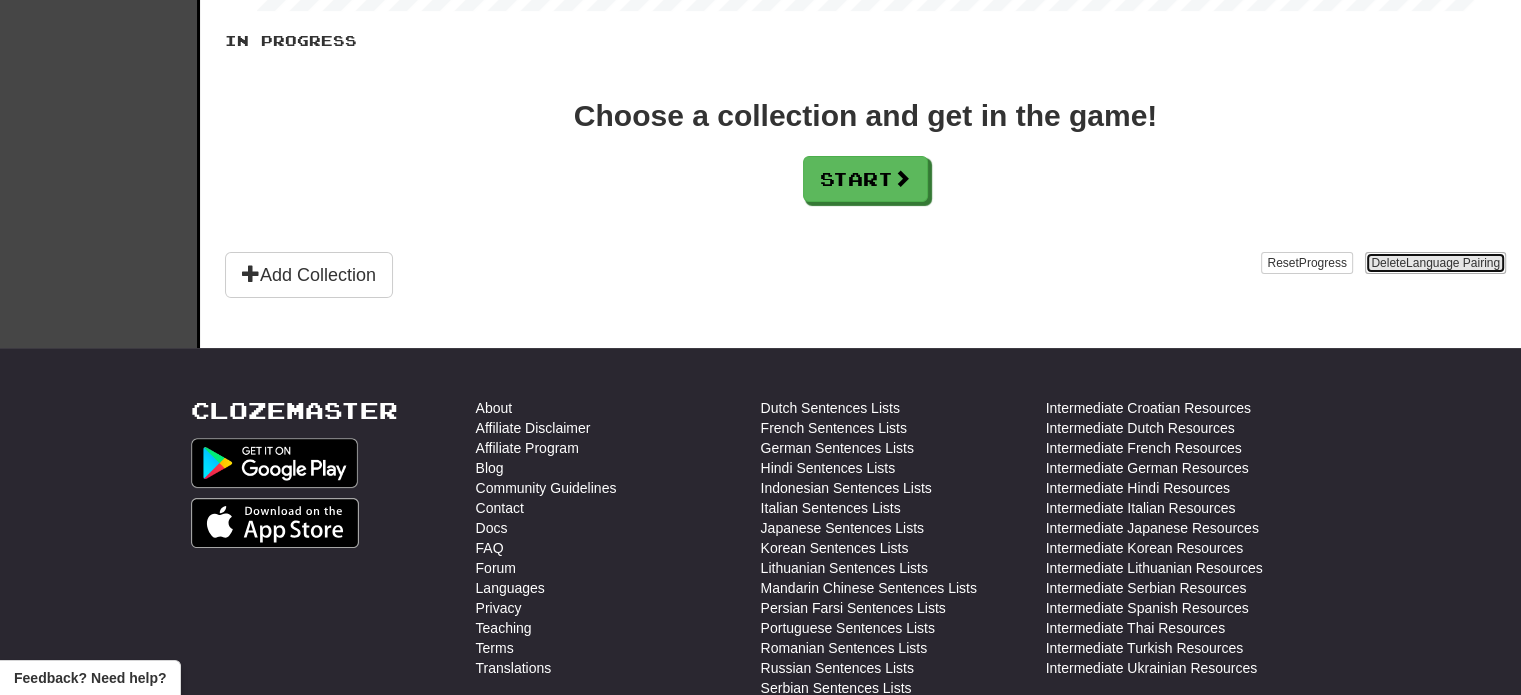 click on "Delete  Language Pairing" at bounding box center (1435, 263) 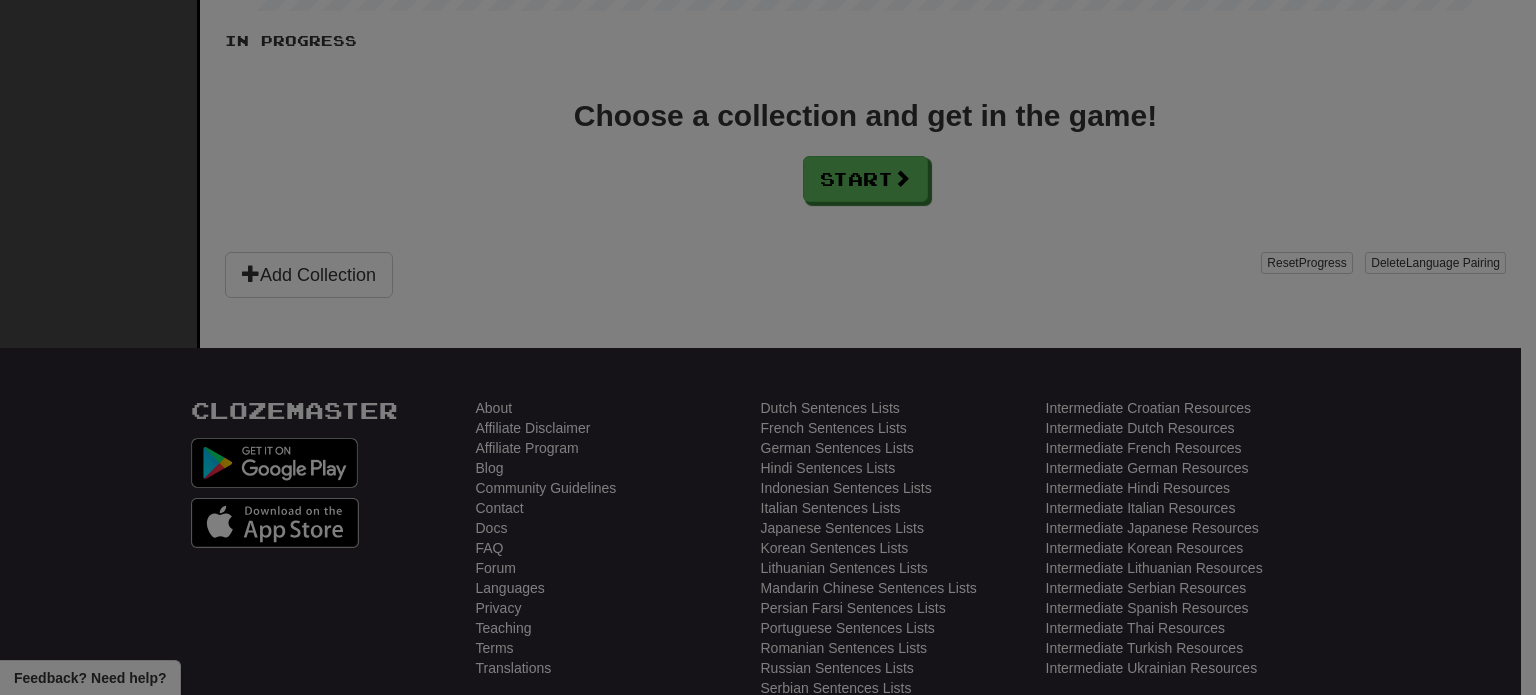 click at bounding box center [768, 347] 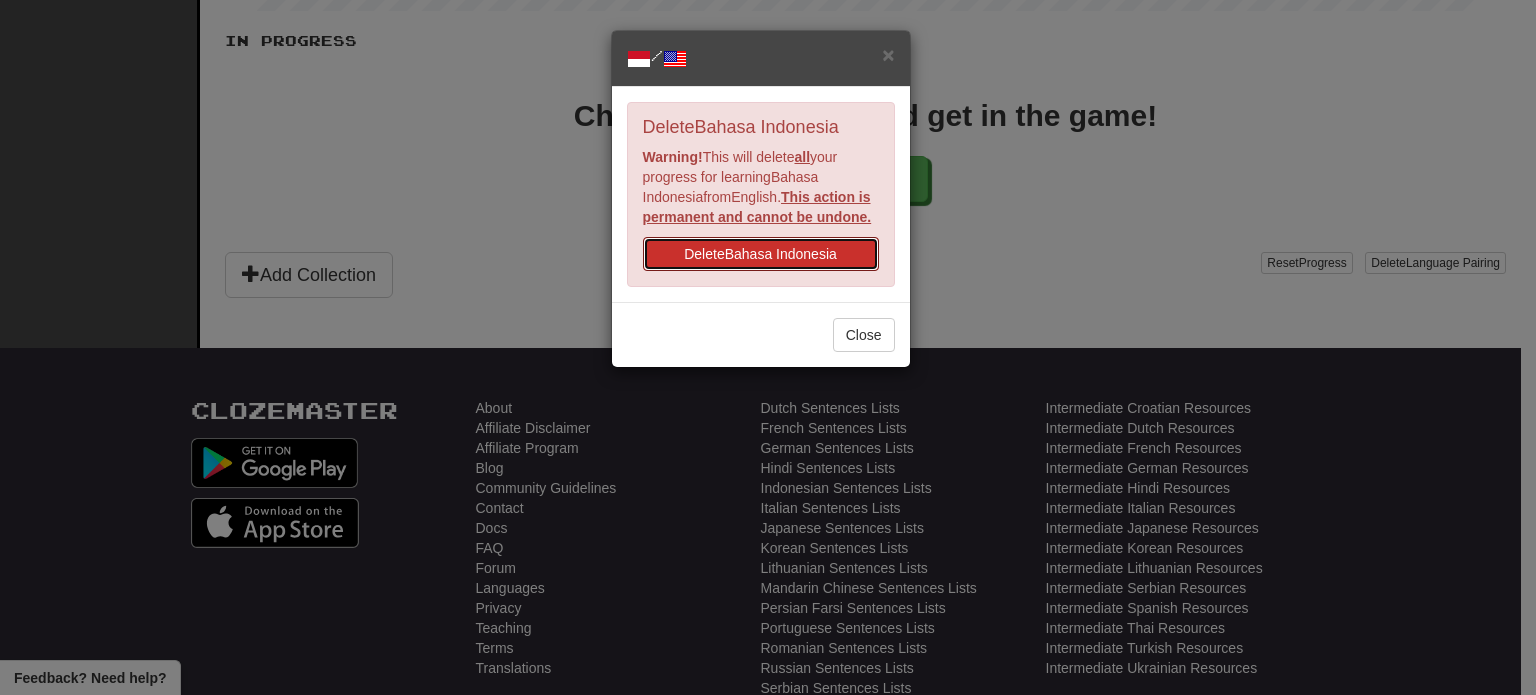 click on "Delete  Bahasa Indonesia" at bounding box center [761, 254] 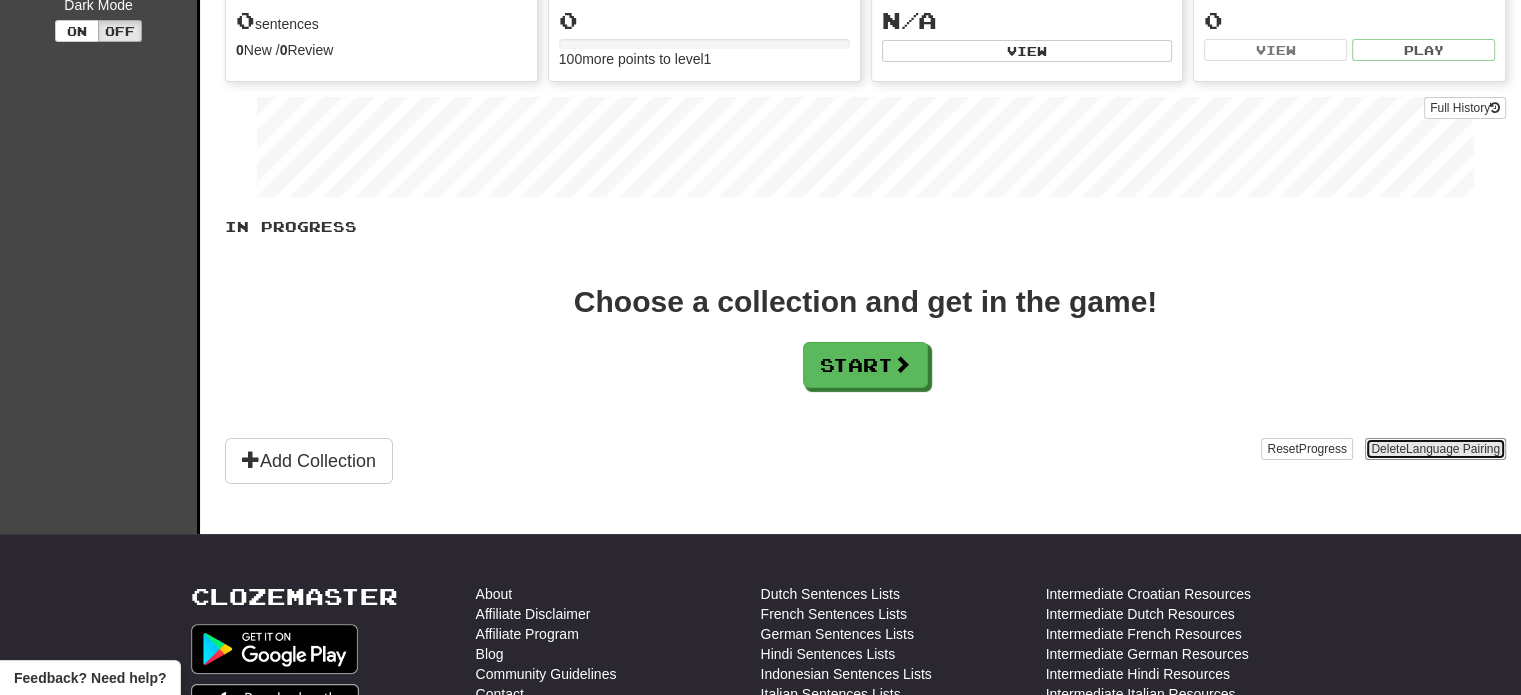 scroll, scrollTop: 100, scrollLeft: 0, axis: vertical 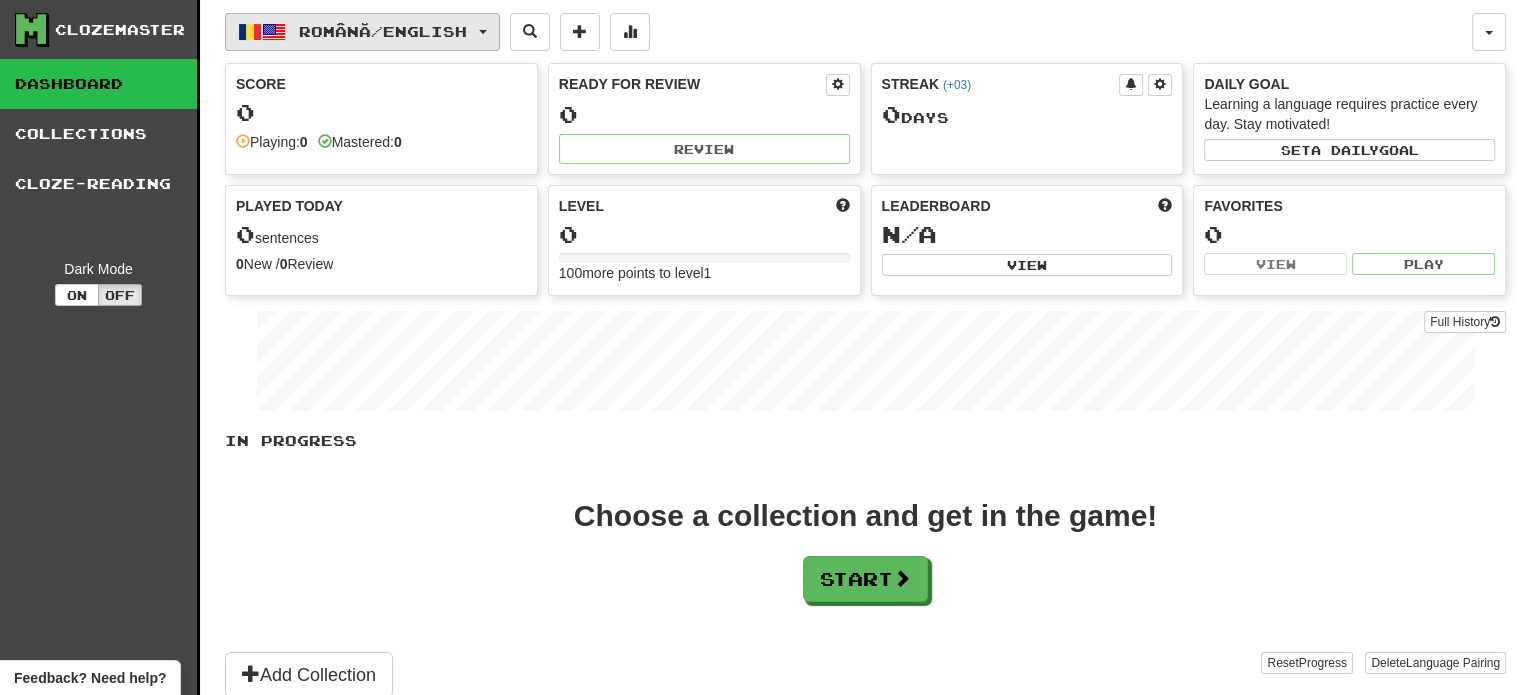 click on "Română  /  English" at bounding box center [362, 32] 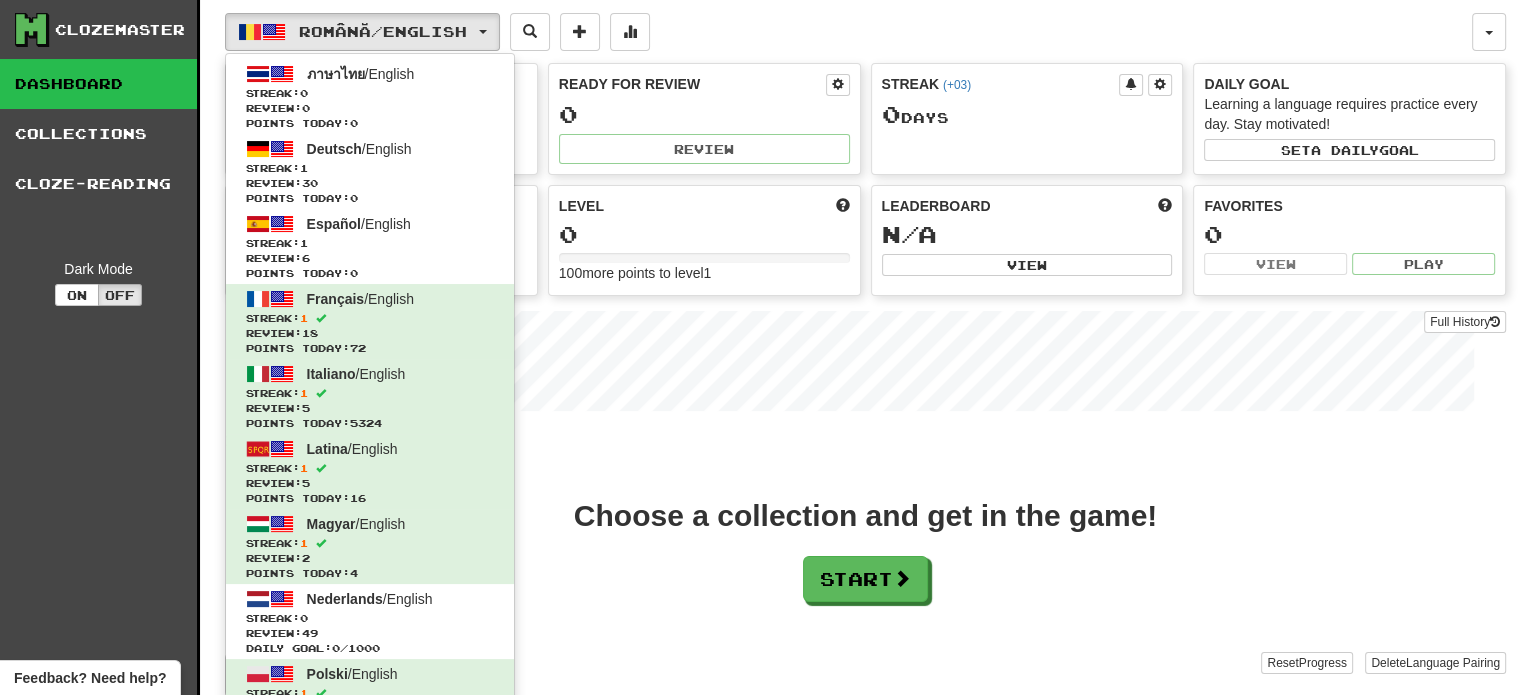 click on "Română  /  English ภาษาไทย  /  English Streak:  0   Review:  0 Points today:  0 Deutsch  /  English Streak:  1   Review:  30 Points today:  0 Español  /  English Streak:  1   Review:  6 Points today:  0 Français  /  English Streak:  1   Review:  18 Points today:  72 Italiano  /  English Streak:  1   Review:  5 Points today:  5324 Latina  /  English Streak:  1   Review:  5 Points today:  16 Magyar  /  English Streak:  1   Review:  2 Points today:  4 Nederlands  /  English Streak:  0   Review:  49 Daily Goal:  0  /  1000 Polski  /  English Streak:  1   Review:  1 Points today:  32 Português  /  English Streak:  1   Review:  4 Points today:  36 Română  /  English Streak:  0   Review:  0 Points today:  0 Suomi  /  English Streak:  2   Review:  2 Points today:  64 Svenska  /  English Streak:  8   Review:  33 Daily Goal:  4000  /  1000 Русский  /  English Streak:  3   Review:  3 Points today:  360 中文  /  English Streak:  1   Review:  12 Points today:  0  Language Pairing" at bounding box center (848, 32) 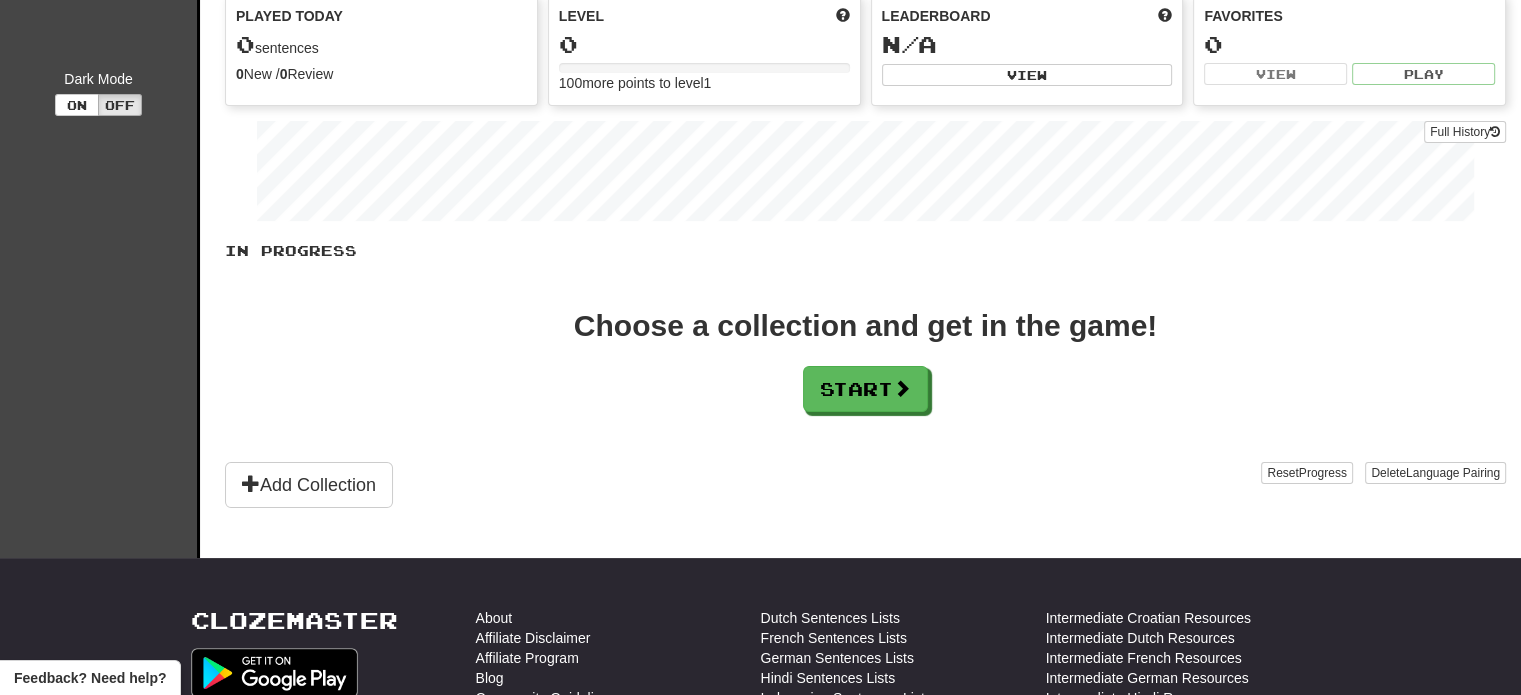 scroll, scrollTop: 300, scrollLeft: 0, axis: vertical 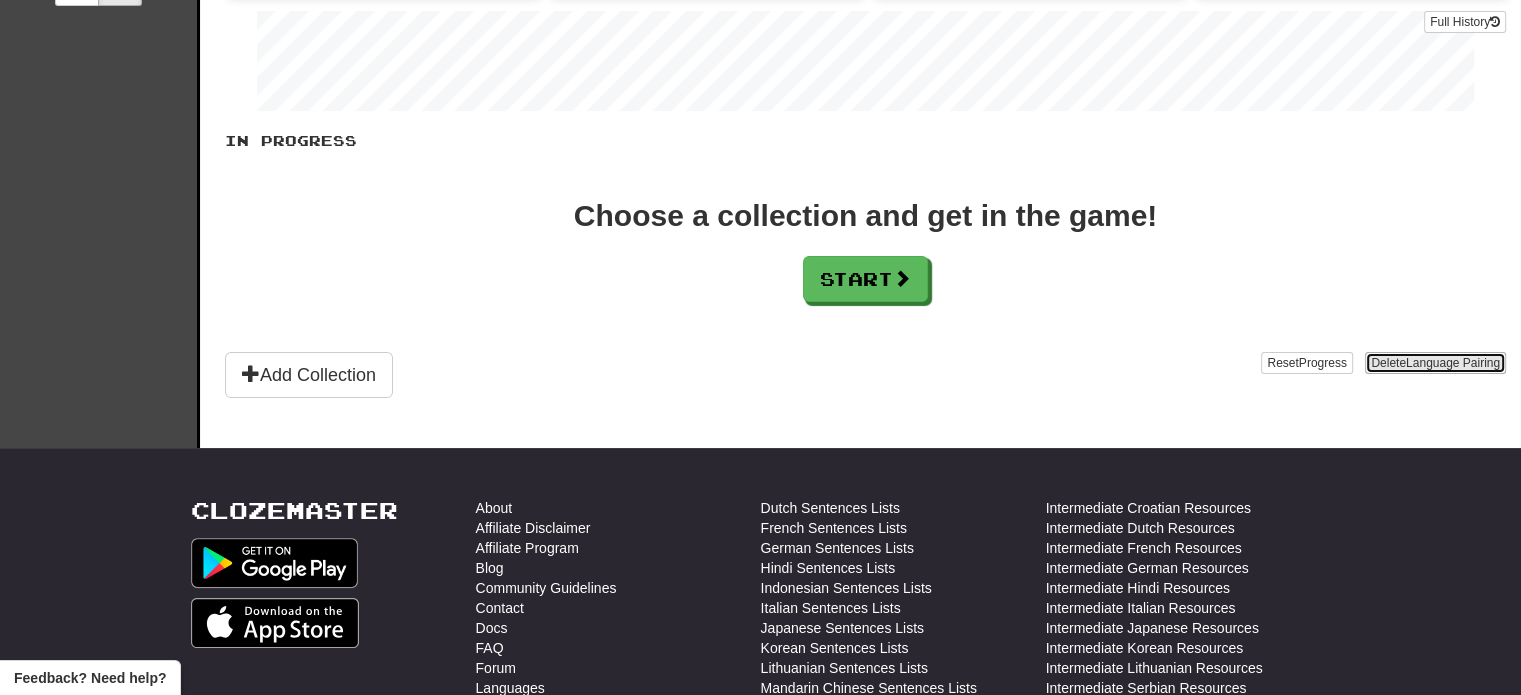 click on "Language Pairing" at bounding box center [1453, 363] 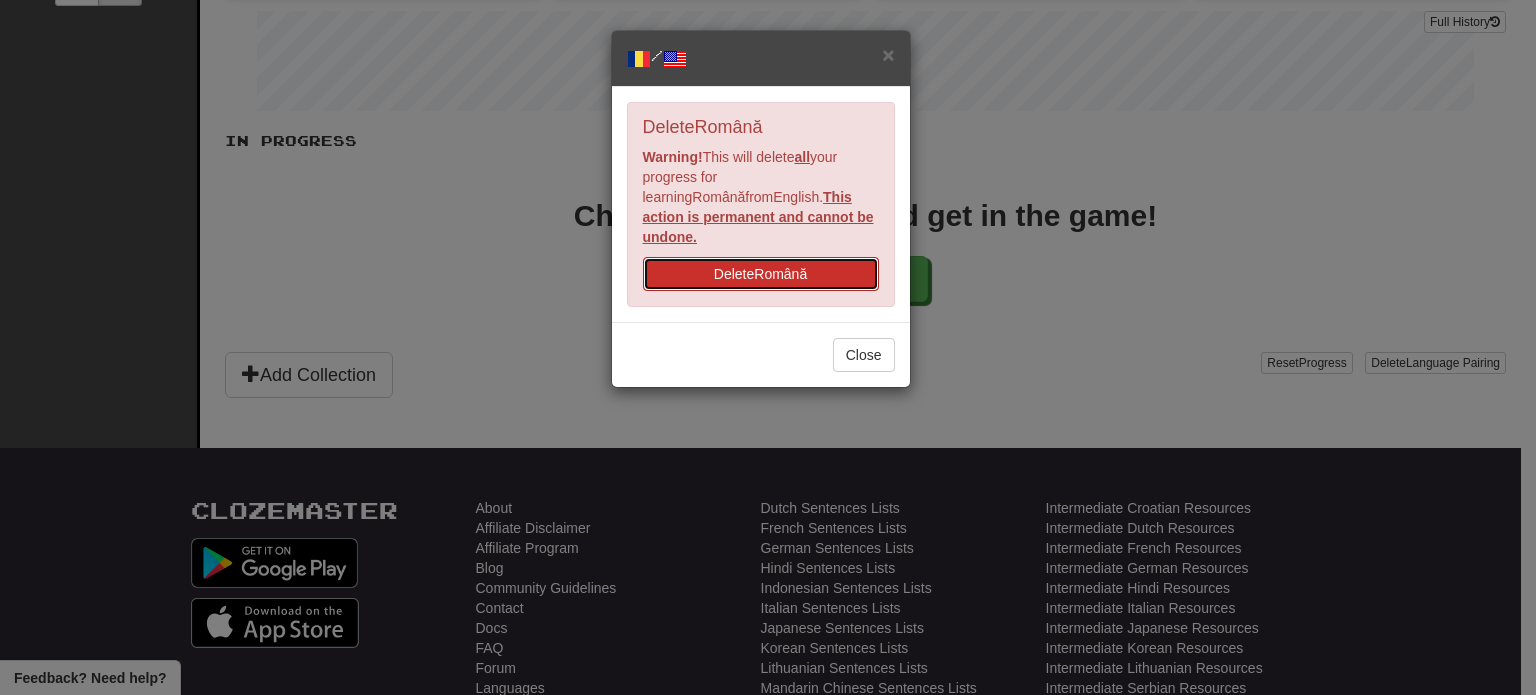 click on "Delete  Română" at bounding box center [761, 274] 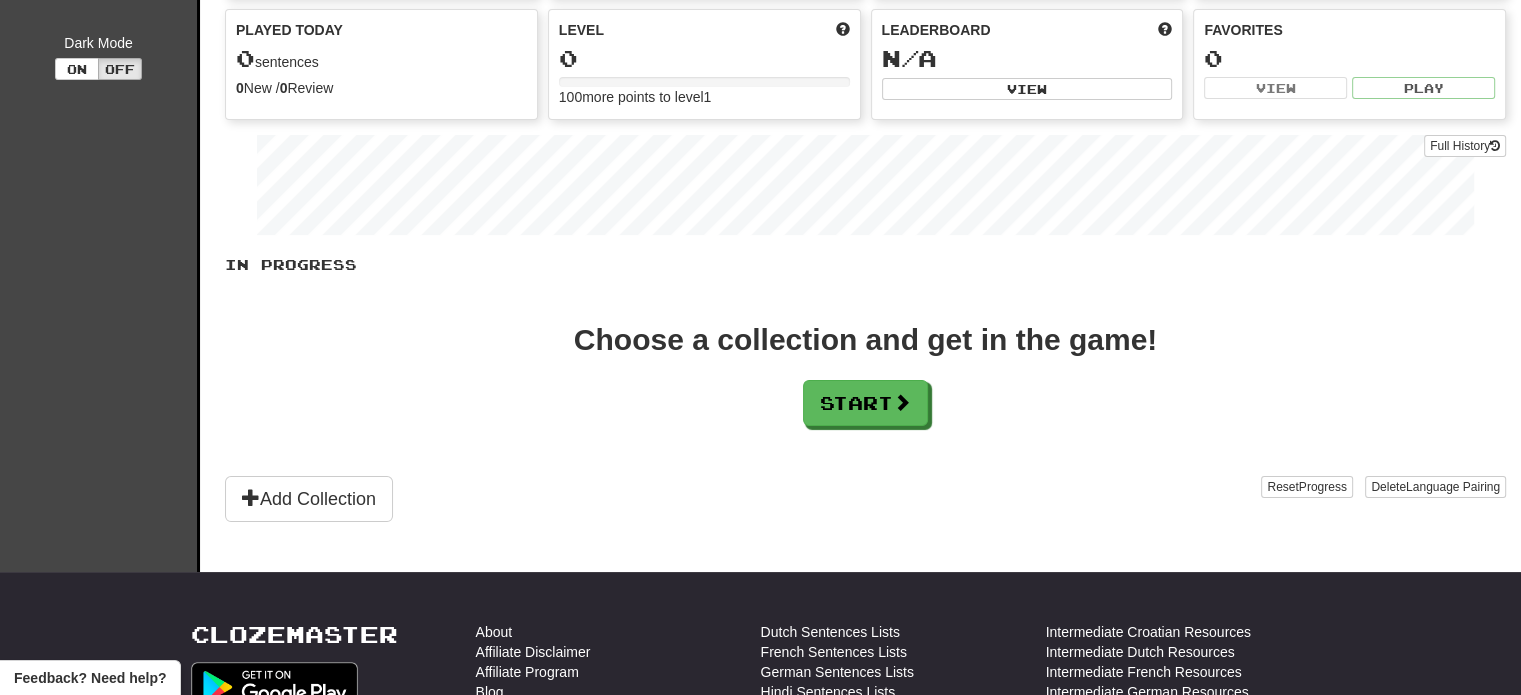 scroll, scrollTop: 200, scrollLeft: 0, axis: vertical 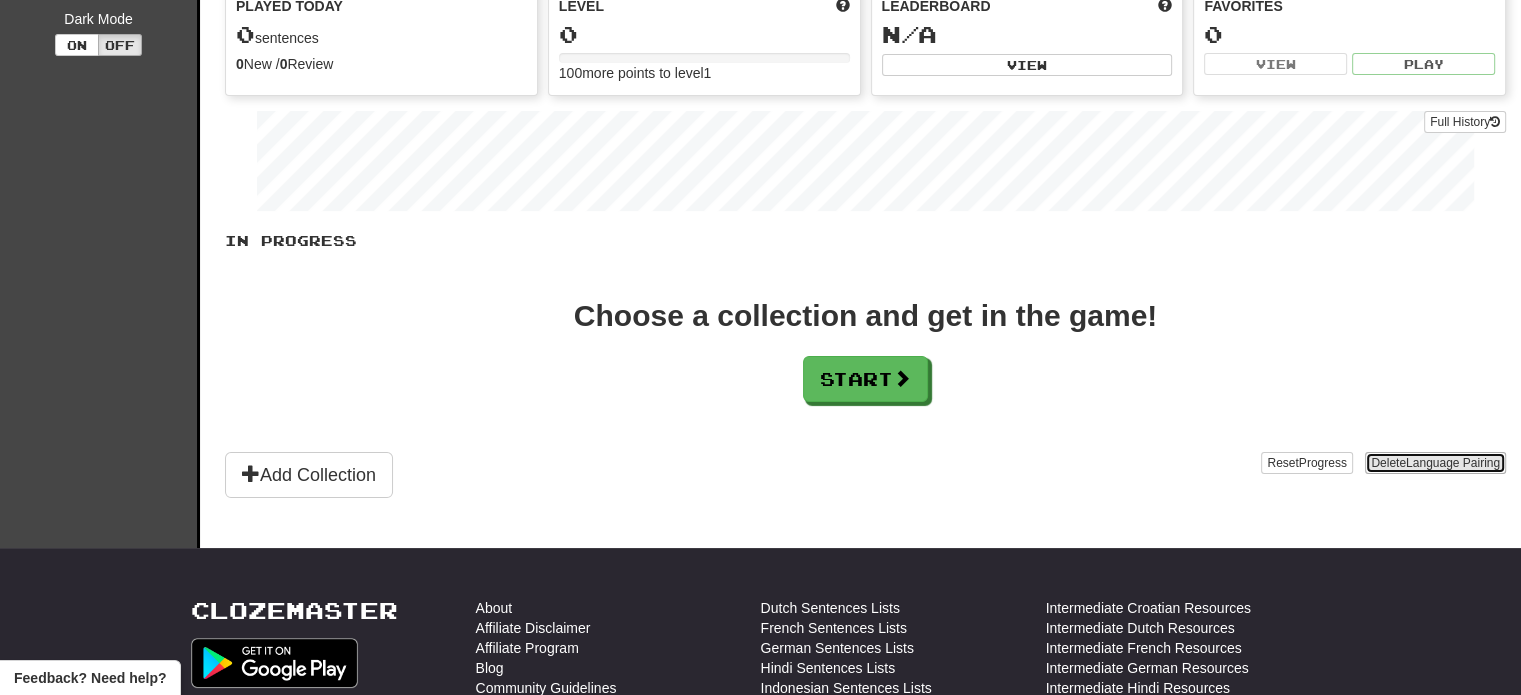 click on "Language Pairing" at bounding box center (1453, 463) 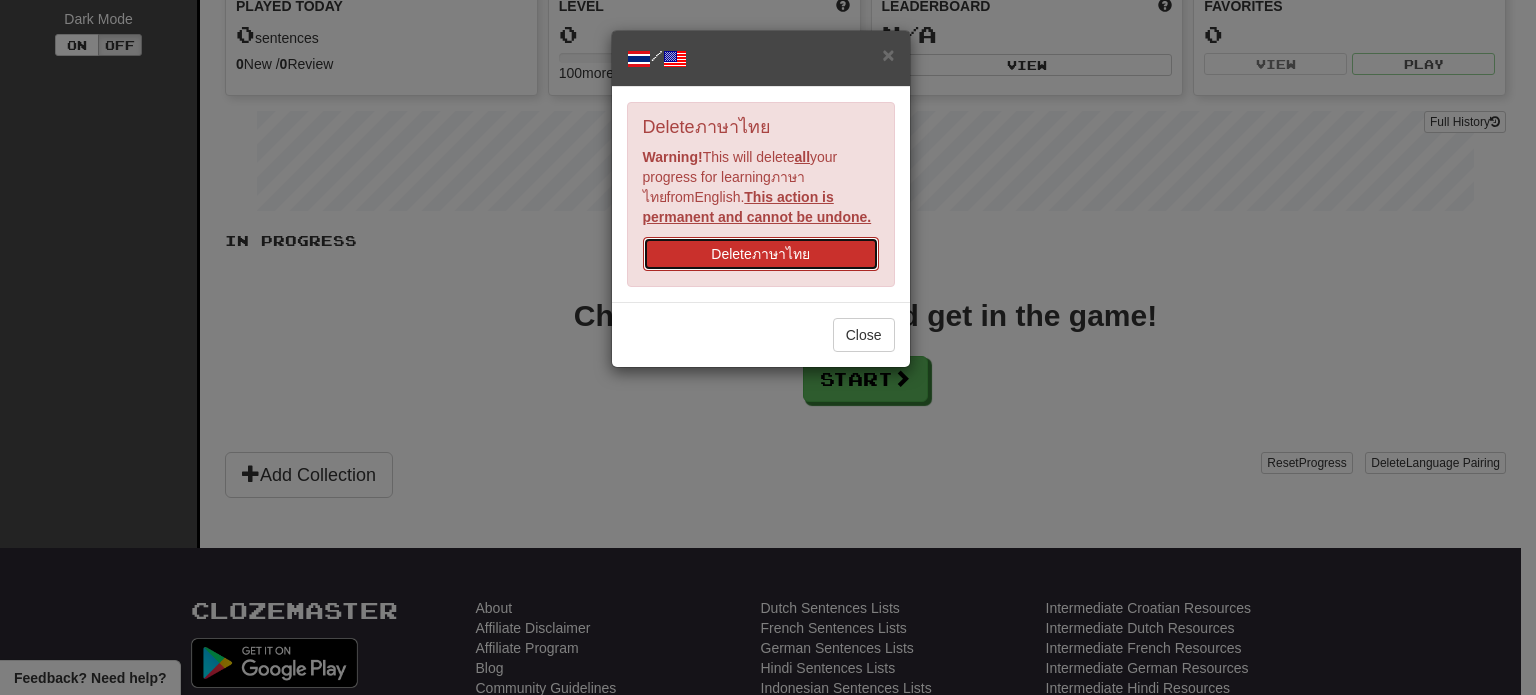 click on "Delete  ภาษาไทย" at bounding box center [761, 254] 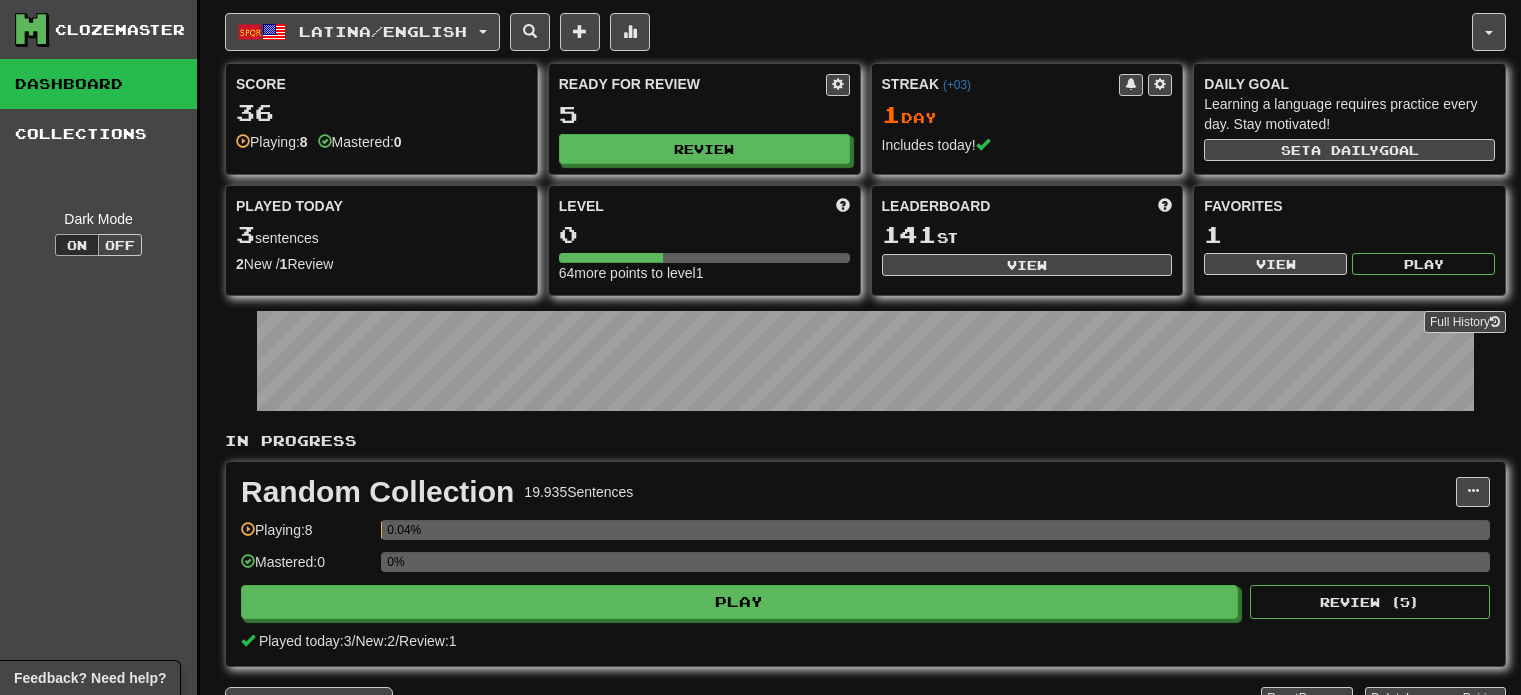 scroll, scrollTop: 0, scrollLeft: 0, axis: both 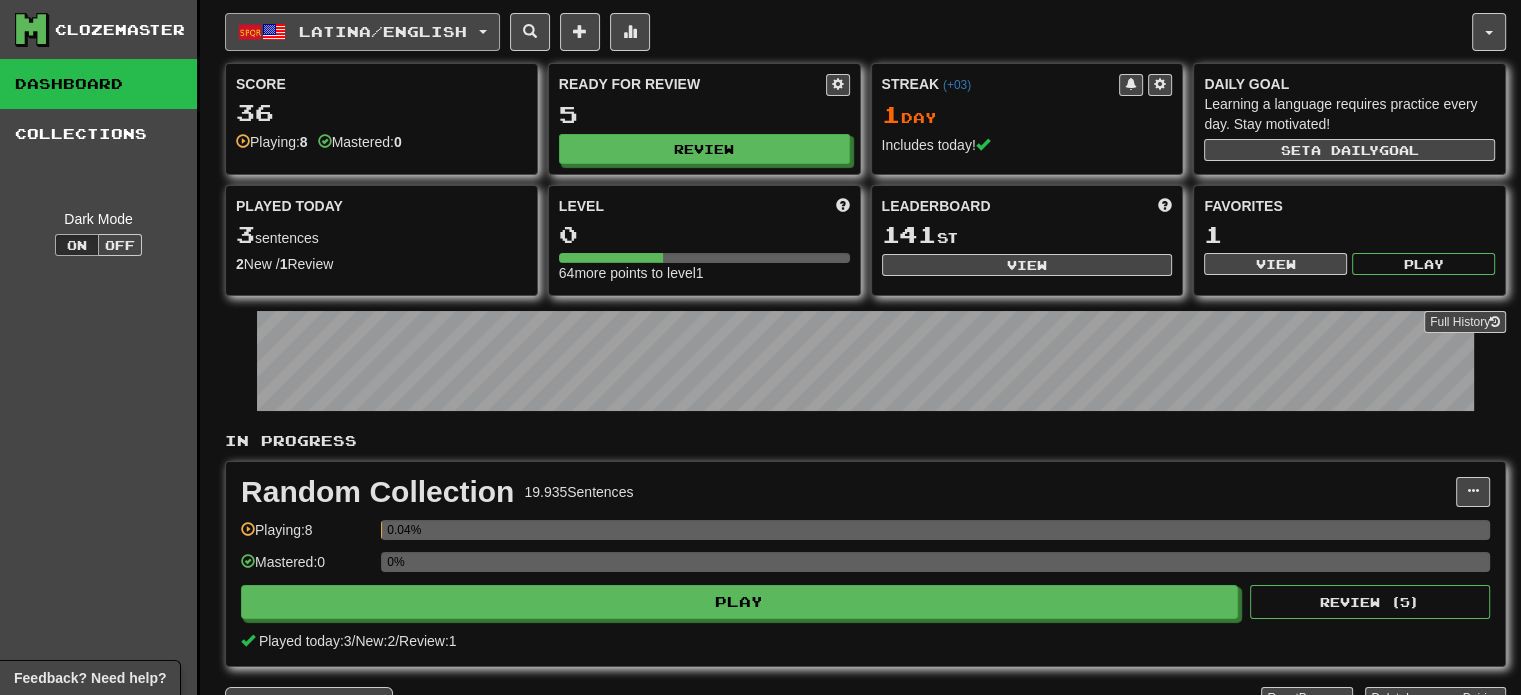 click on "Latina  /  English" at bounding box center [383, 31] 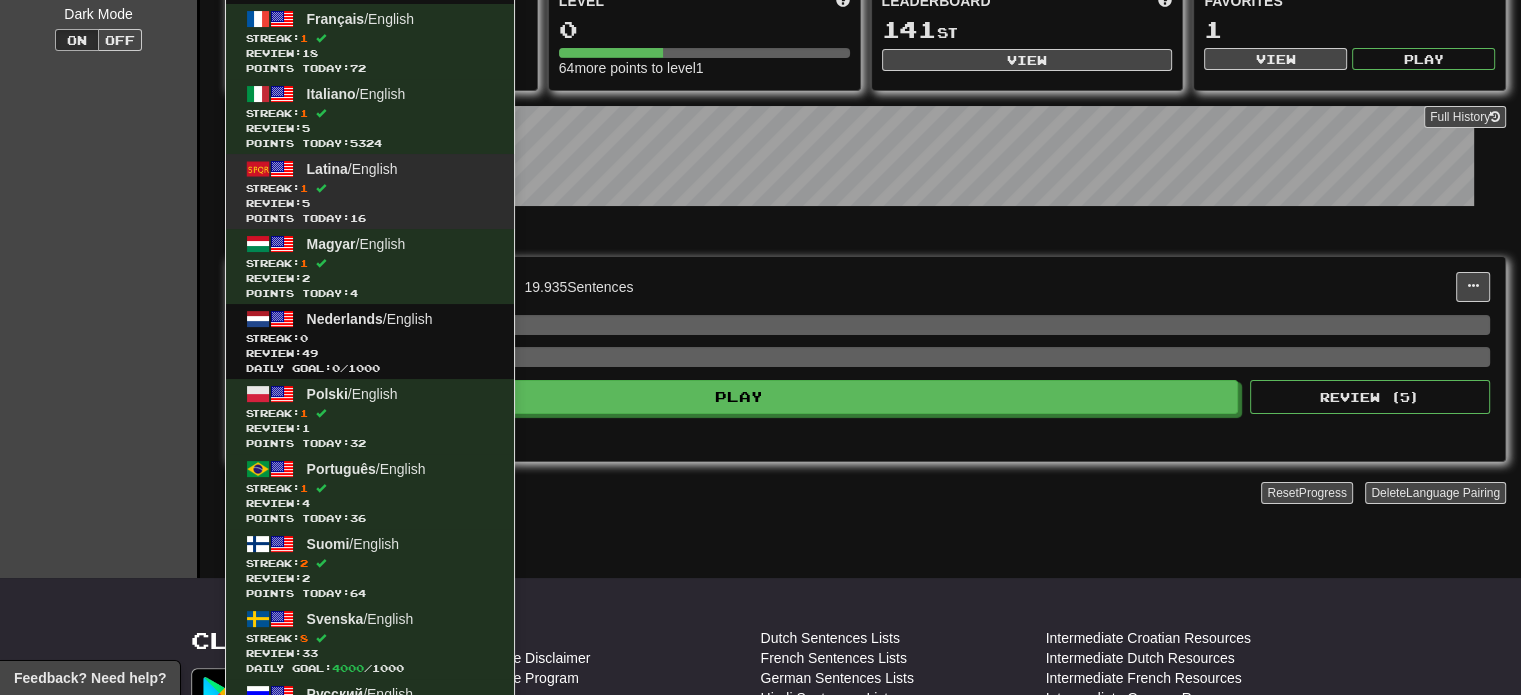 scroll, scrollTop: 200, scrollLeft: 0, axis: vertical 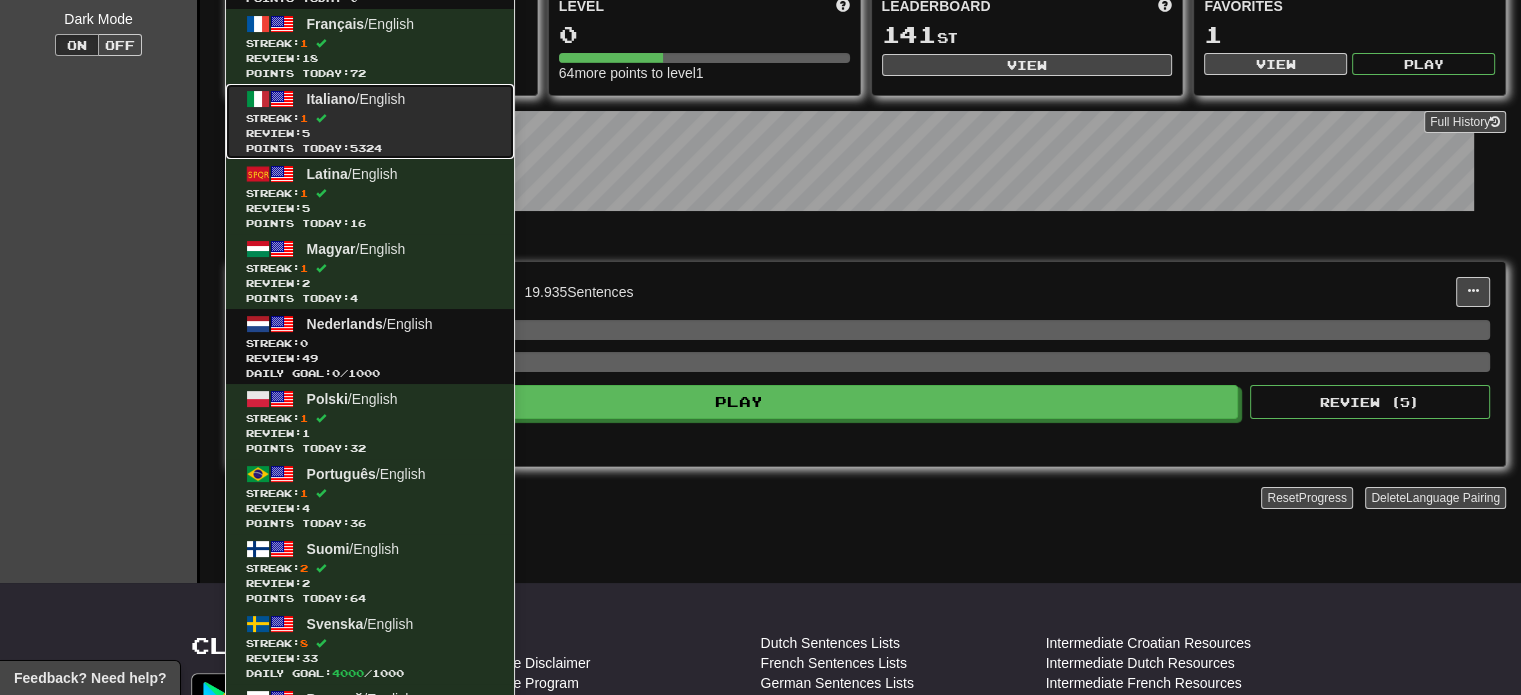 click on "Review:  5" at bounding box center [370, 133] 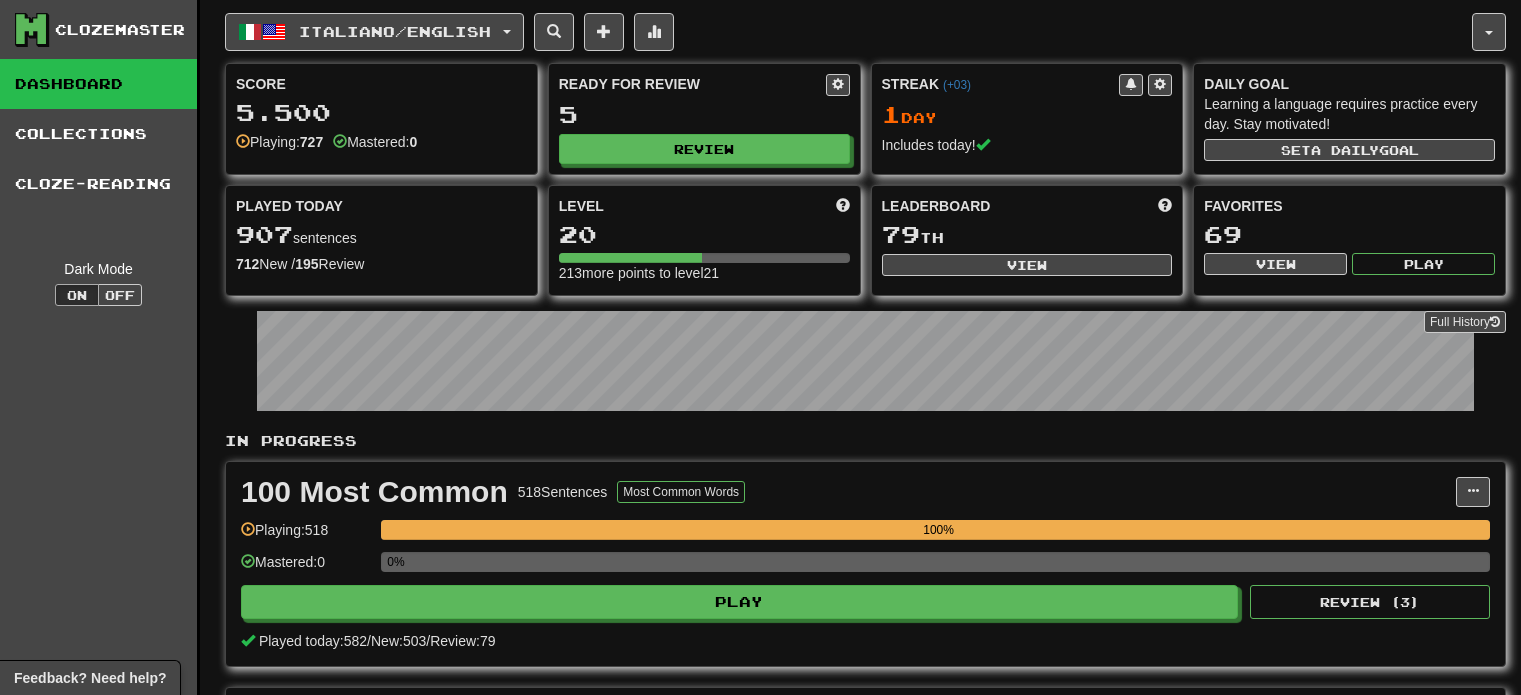 scroll, scrollTop: 0, scrollLeft: 0, axis: both 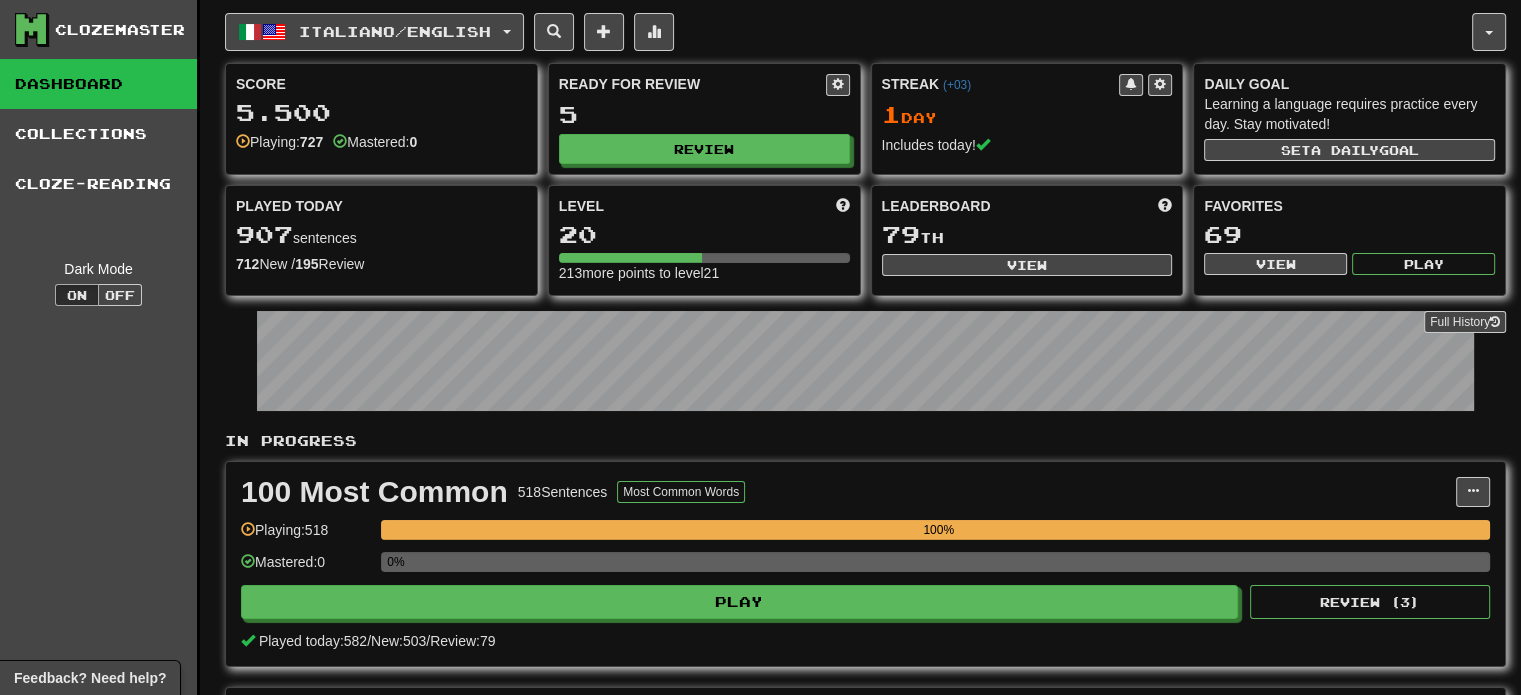 click on "Italiano  /  English Deutsch  /  English Streak:  1   Review:  30 Points today:  0 Español  /  English Streak:  1   Review:  6 Points today:  0 Français  /  English Streak:  1   Review:  18 Points today:  72 Italiano  /  English Streak:  1   Review:  5 Points today:  5324 Latina  /  English Streak:  1   Review:  5 Points today:  16 Magyar  /  English Streak:  1   Review:  2 Points today:  4 Nederlands  /  English Streak:  0   Review:  49 Daily Goal:  0  /  1000 Polski  /  English Streak:  1   Review:  1 Points today:  32 Português  /  English Streak:  1   Review:  4 Points today:  36 Suomi  /  English Streak:  2   Review:  2 Points today:  64 Svenska  /  English Streak:  8   Review:  33 Daily Goal:  4000  /  1000 Русский  /  English Streak:  3   Review:  3 Points today:  360 中文  /  English Streak:  1   Review:  12 Points today:  0  Language Pairing Username: [USERNAME] Edit  Account  Notifications  Activity Feed  Profile  Leaderboard  Forum  Logout Score 5.500  Playing:  727  Mastered:  0 5     (" at bounding box center (865, 504) 